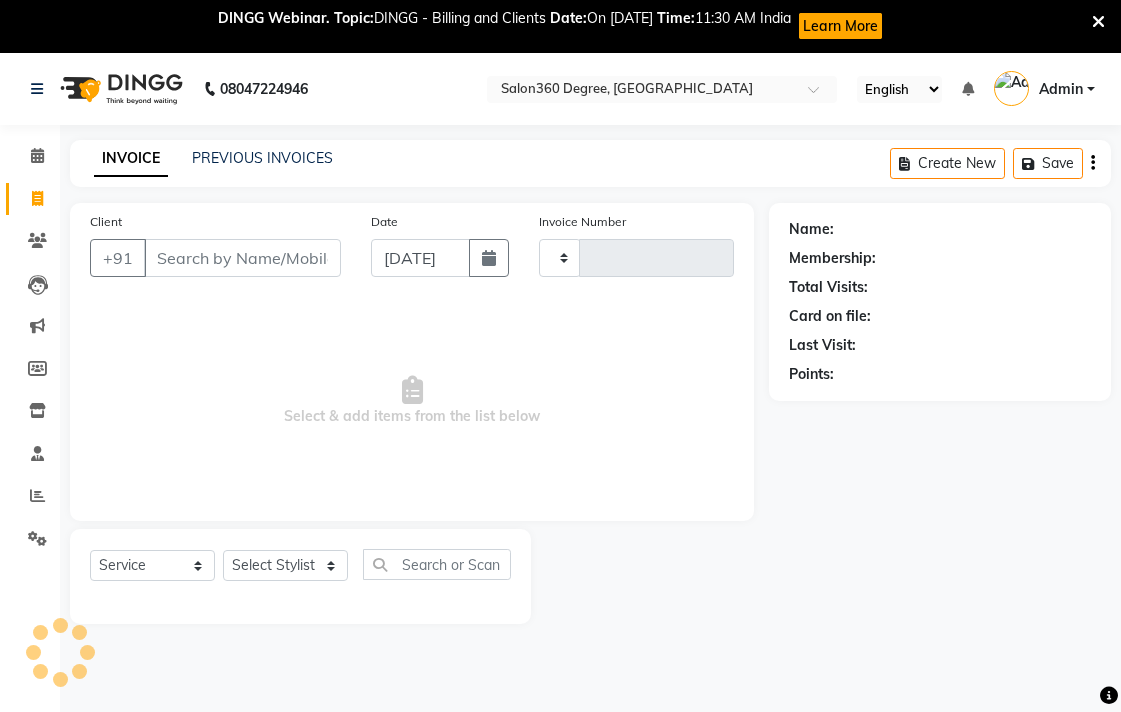 select on "service" 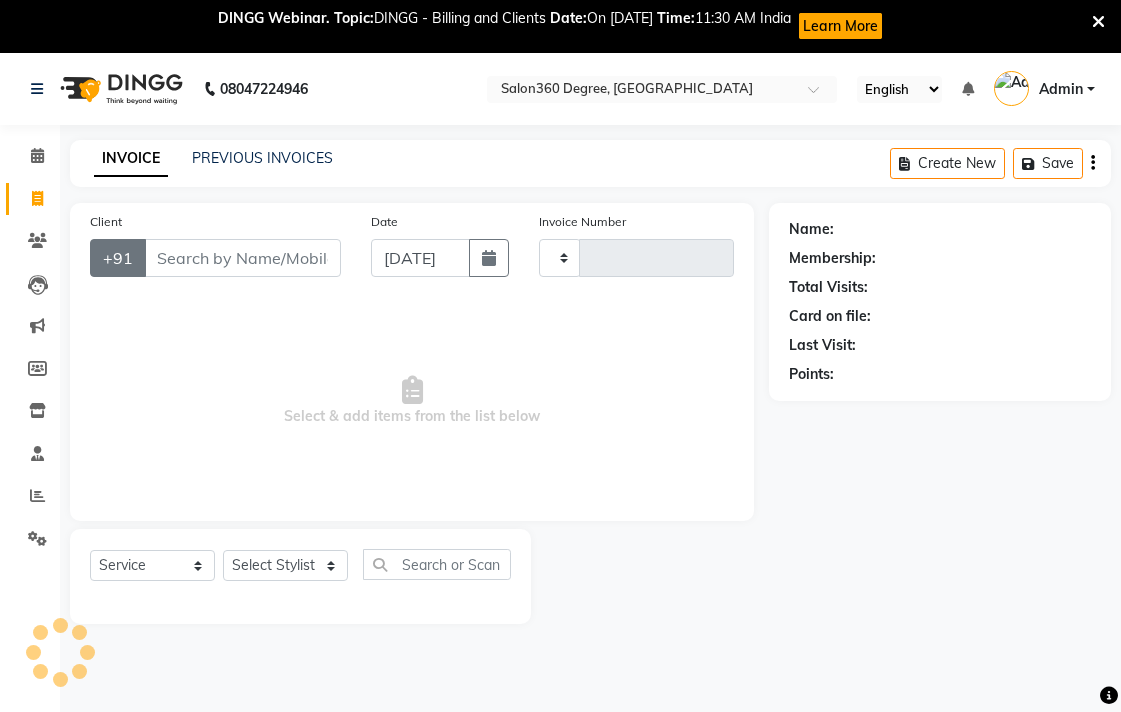 type on "1531" 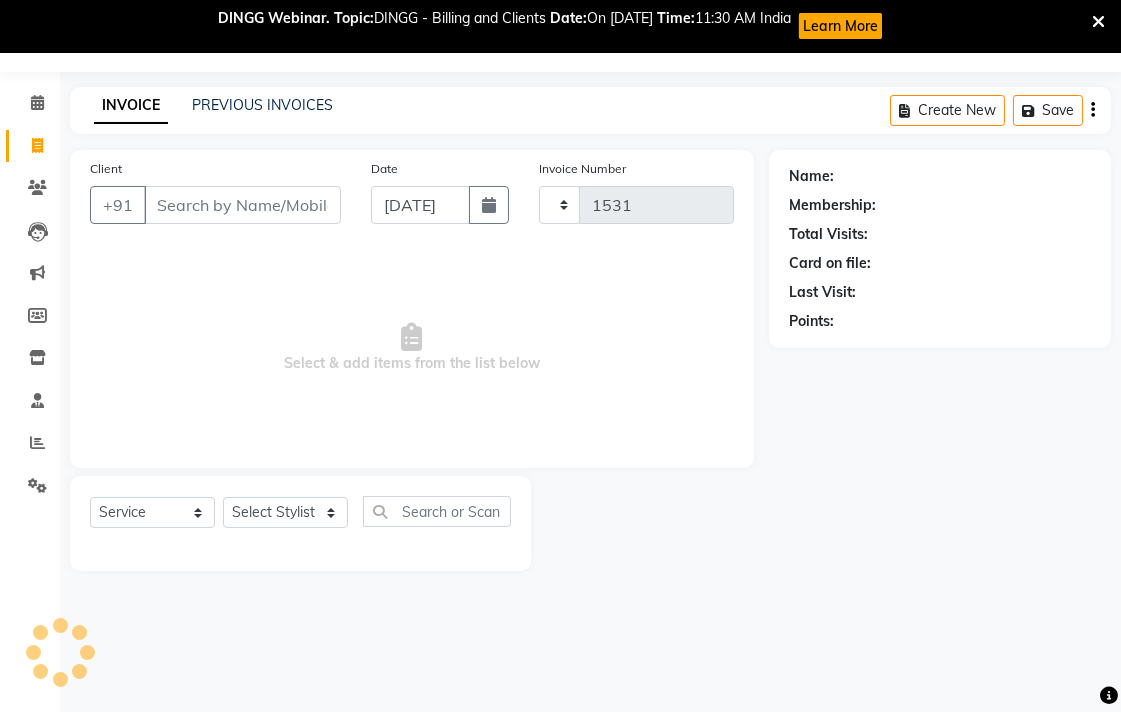 scroll, scrollTop: 0, scrollLeft: 0, axis: both 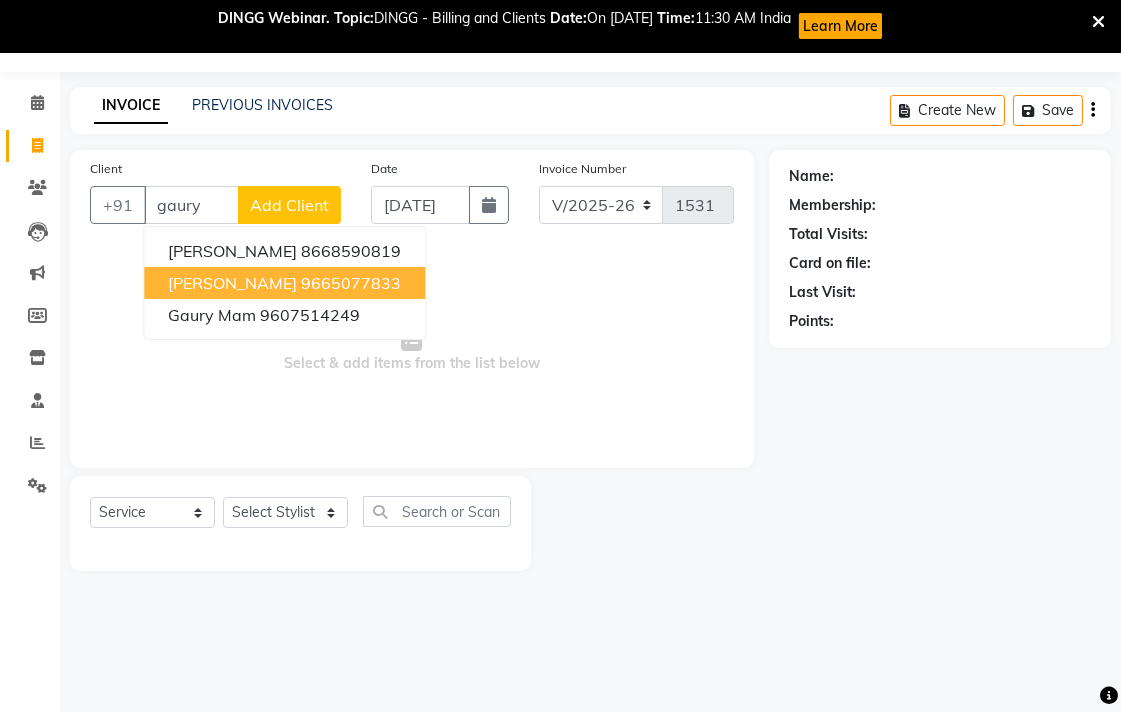 click on "[PERSON_NAME]" at bounding box center [232, 283] 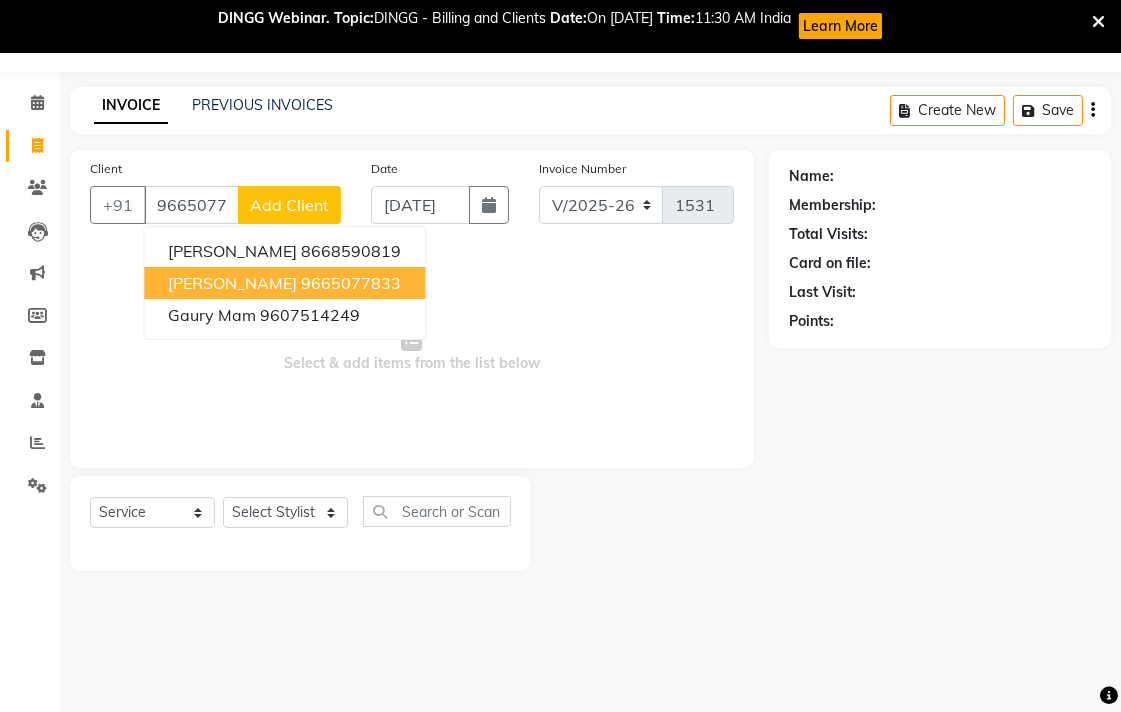 type on "9665077833" 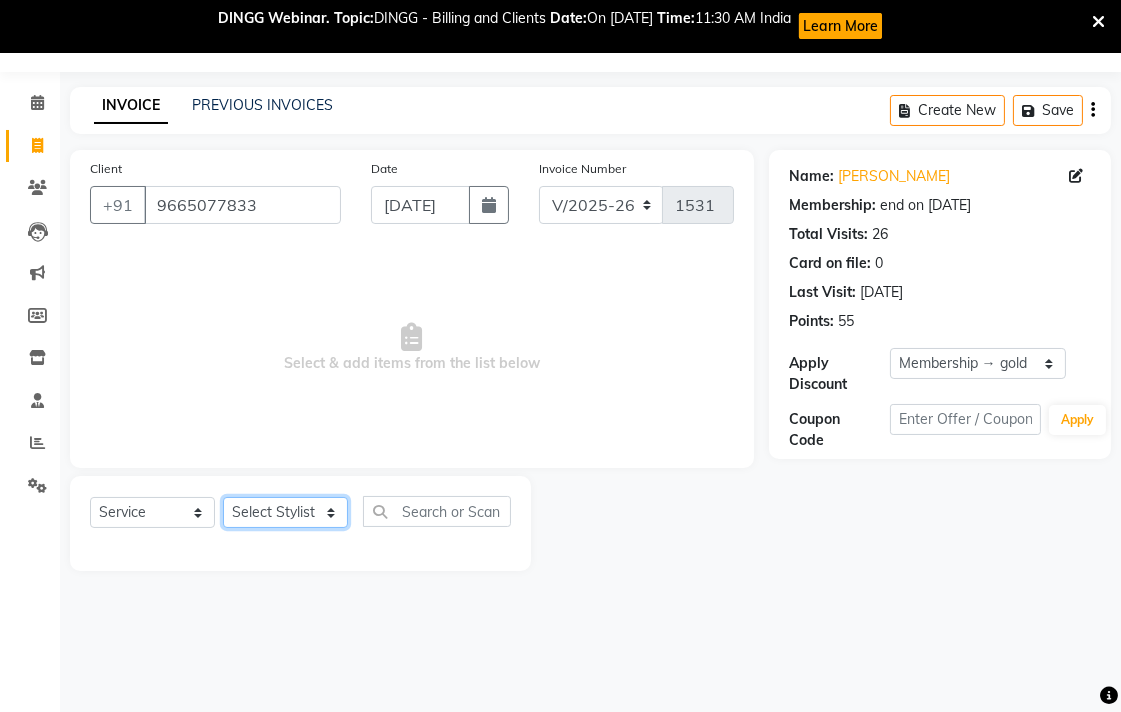 click on "Select Stylist Ankush Warpe Arati Garol dwarka panchal gaju khde Ganesh Harane Mahesh Kanore pooja pansai Rahul Motewar Sachin Kale savli hiwale shraddha bhaware" 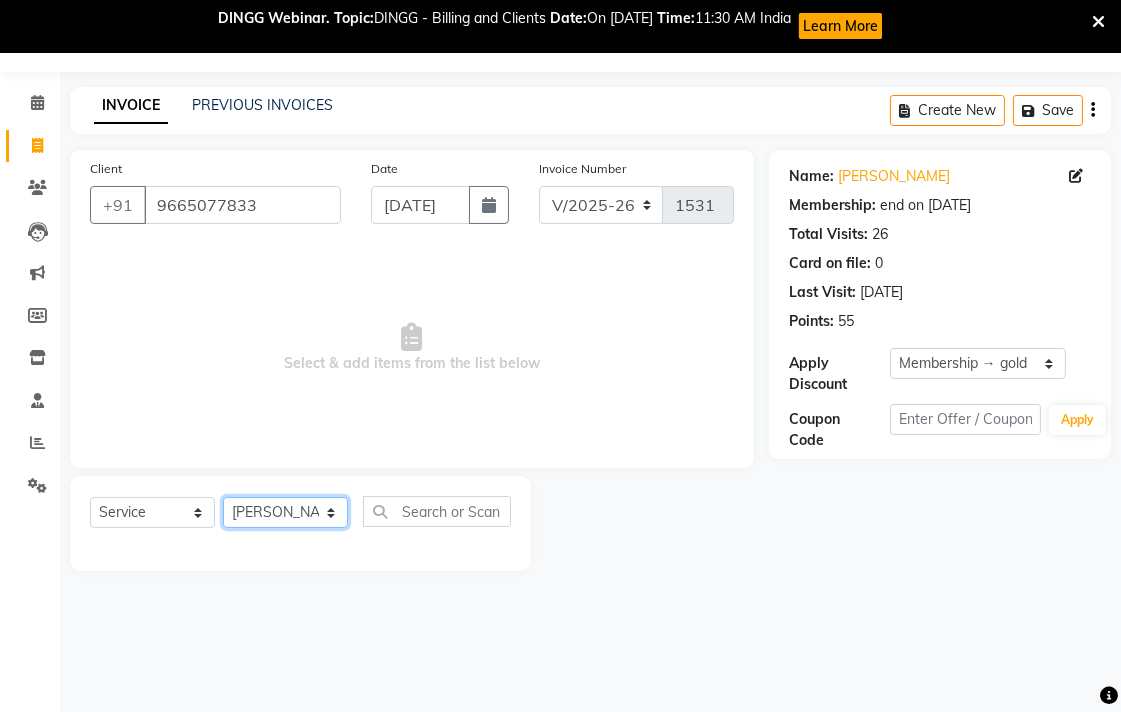 click on "Select Stylist Ankush Warpe Arati Garol dwarka panchal gaju khde Ganesh Harane Mahesh Kanore pooja pansai Rahul Motewar Sachin Kale savli hiwale shraddha bhaware" 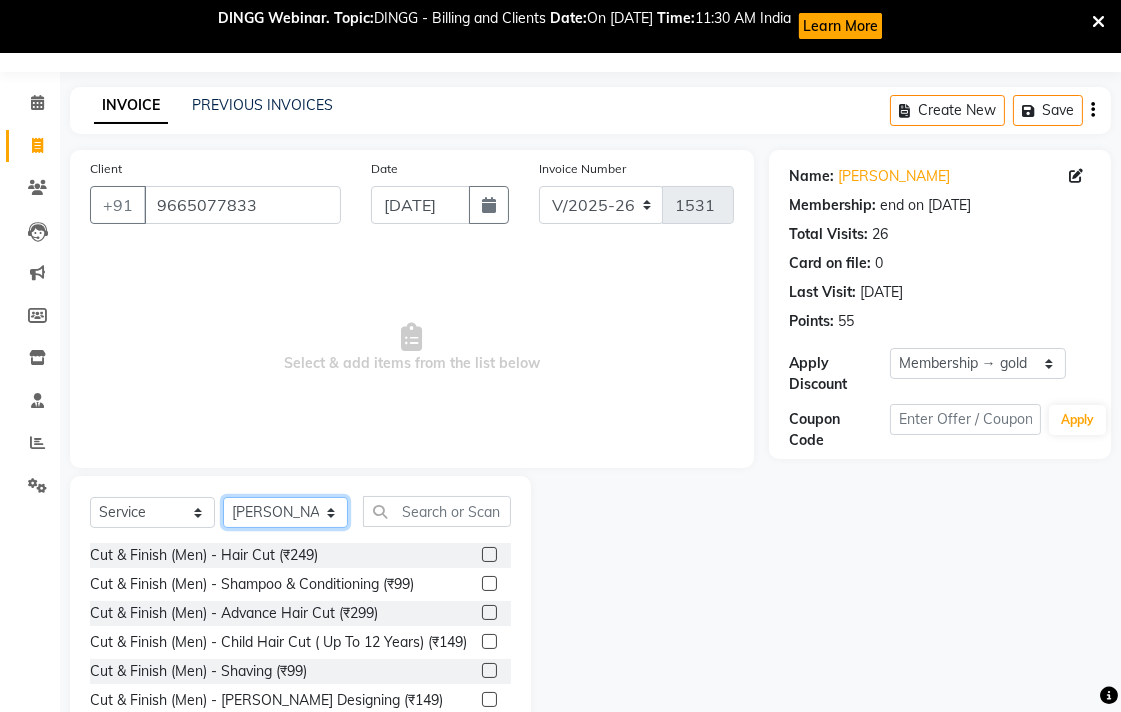 drag, startPoint x: 271, startPoint y: 524, endPoint x: 274, endPoint y: 501, distance: 23.194826 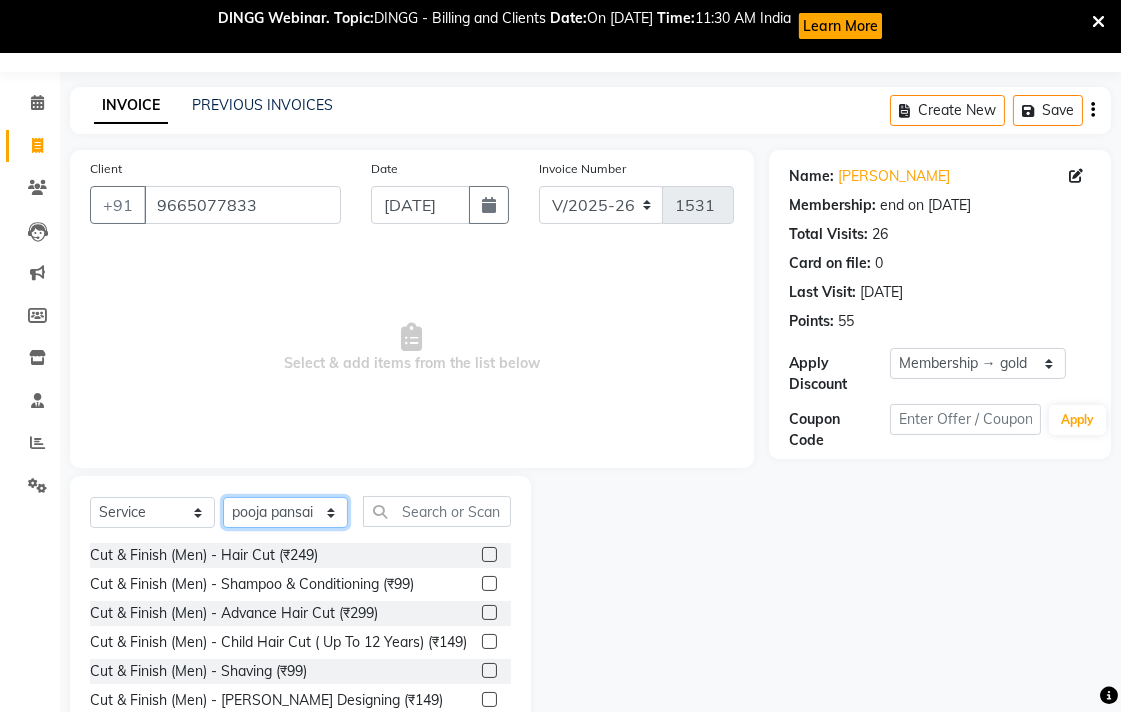 click on "Select Stylist Ankush Warpe Arati Garol dwarka panchal gaju khde Ganesh Harane Mahesh Kanore pooja pansai Rahul Motewar Sachin Kale savli hiwale shraddha bhaware" 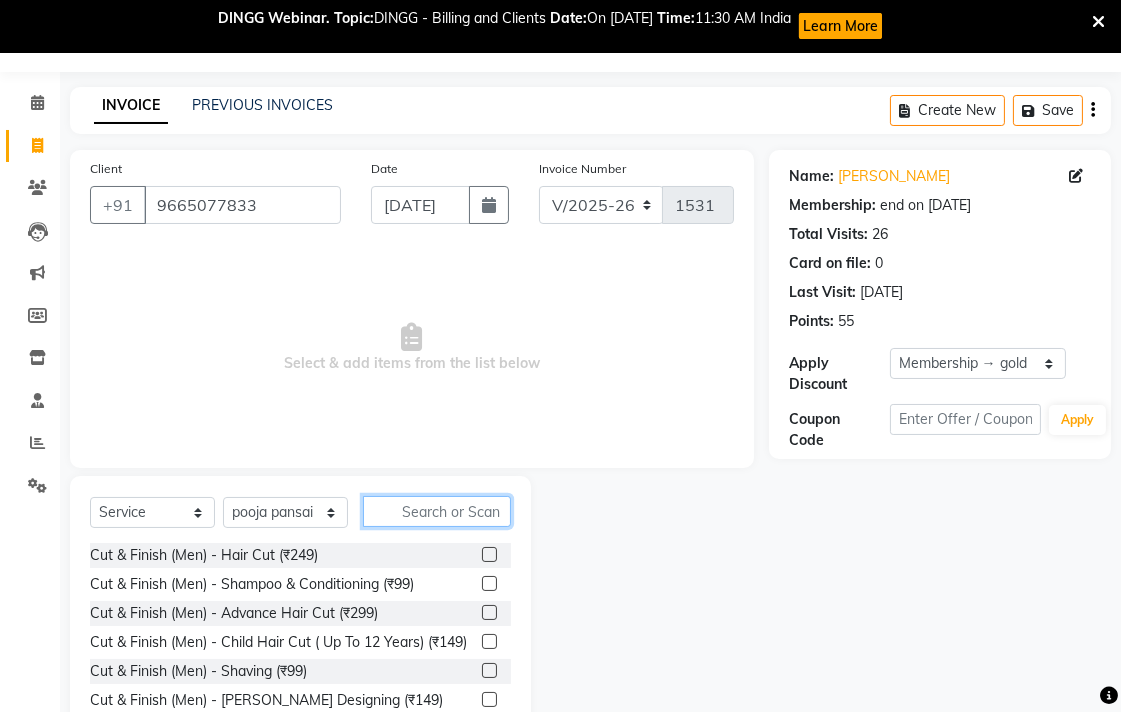 click 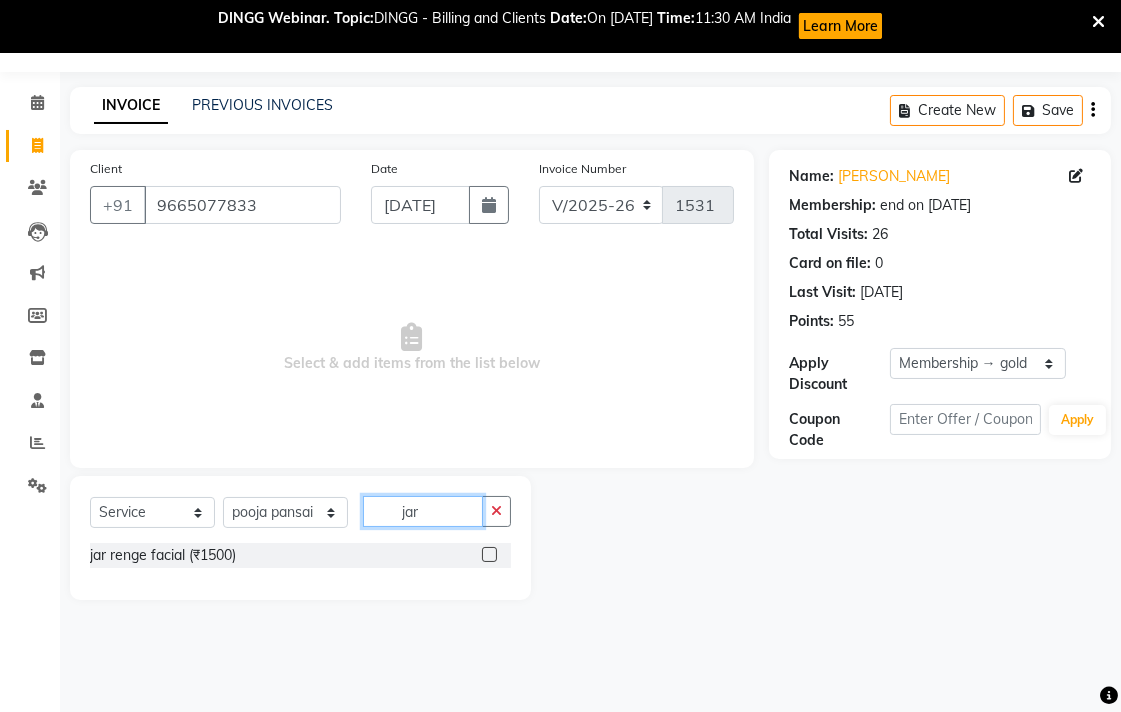 type on "jar" 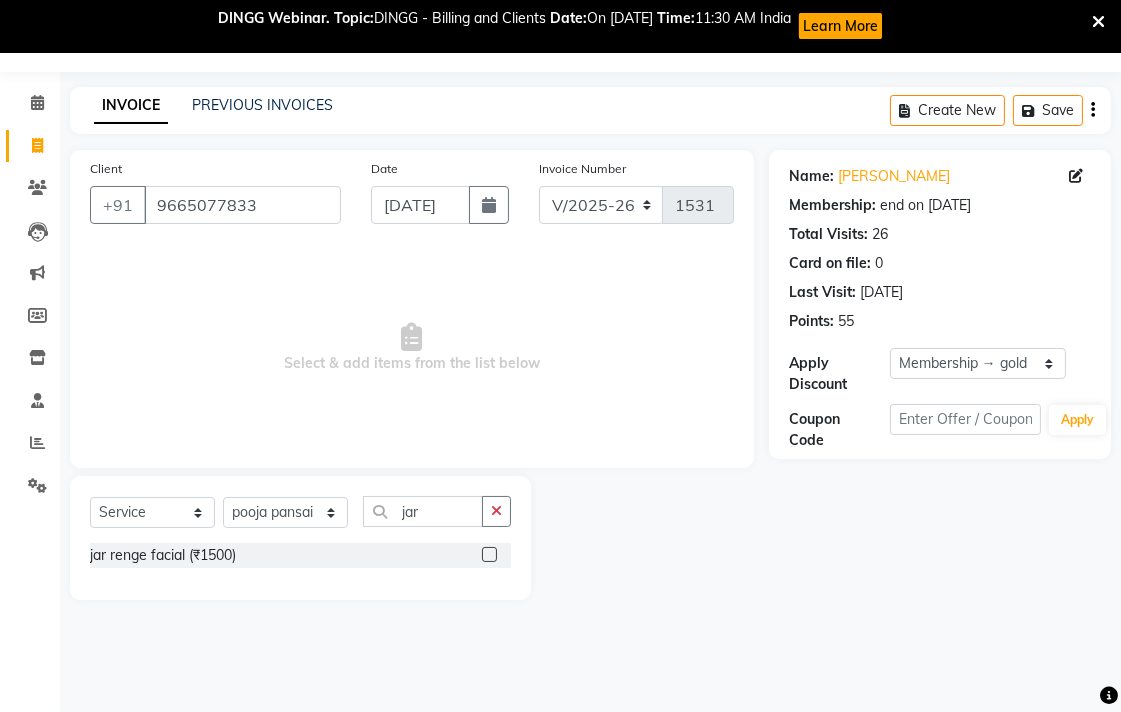 click 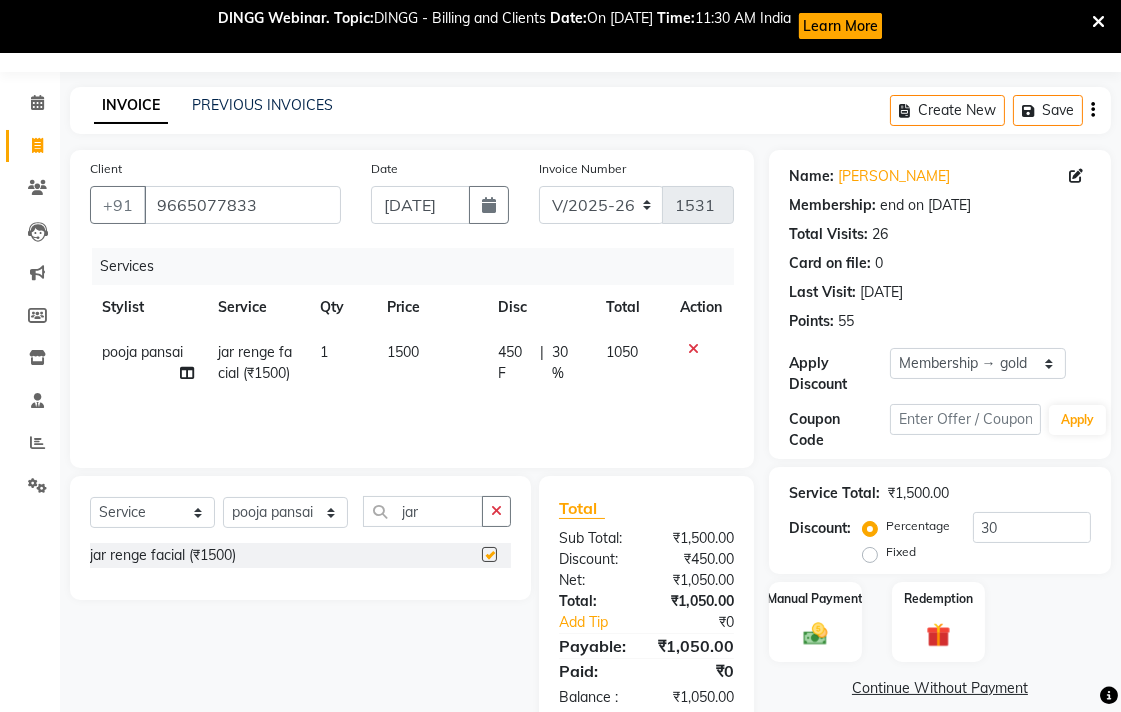 checkbox on "false" 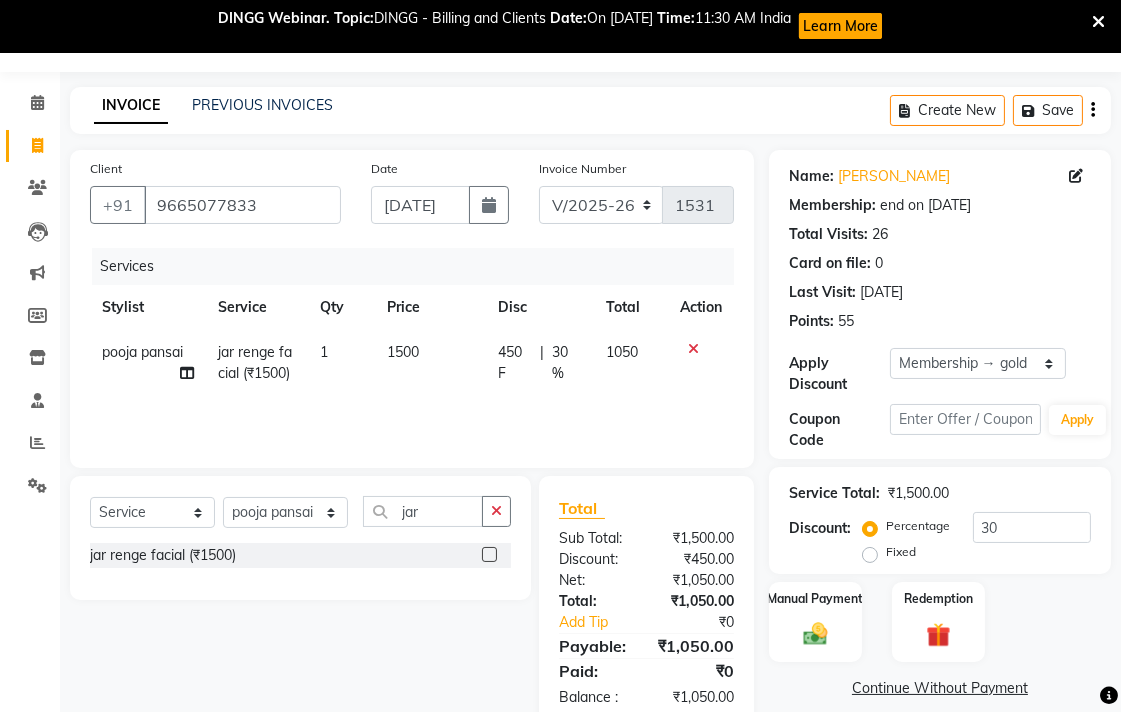 click on "1500" 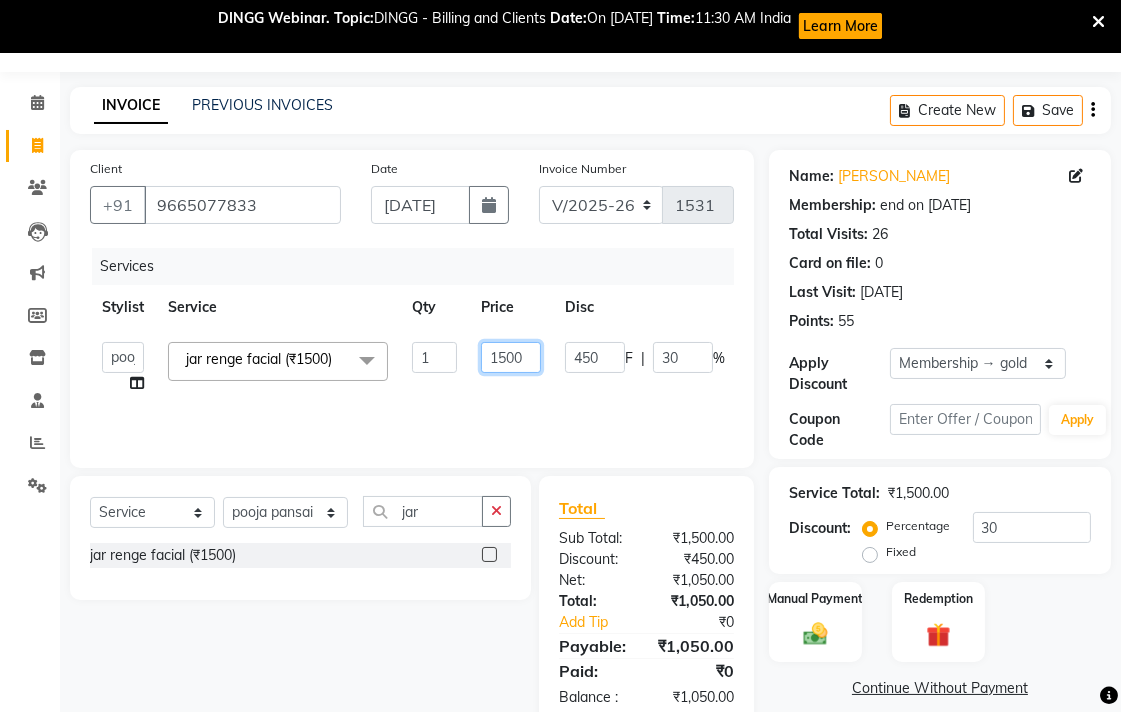 click on "1500" 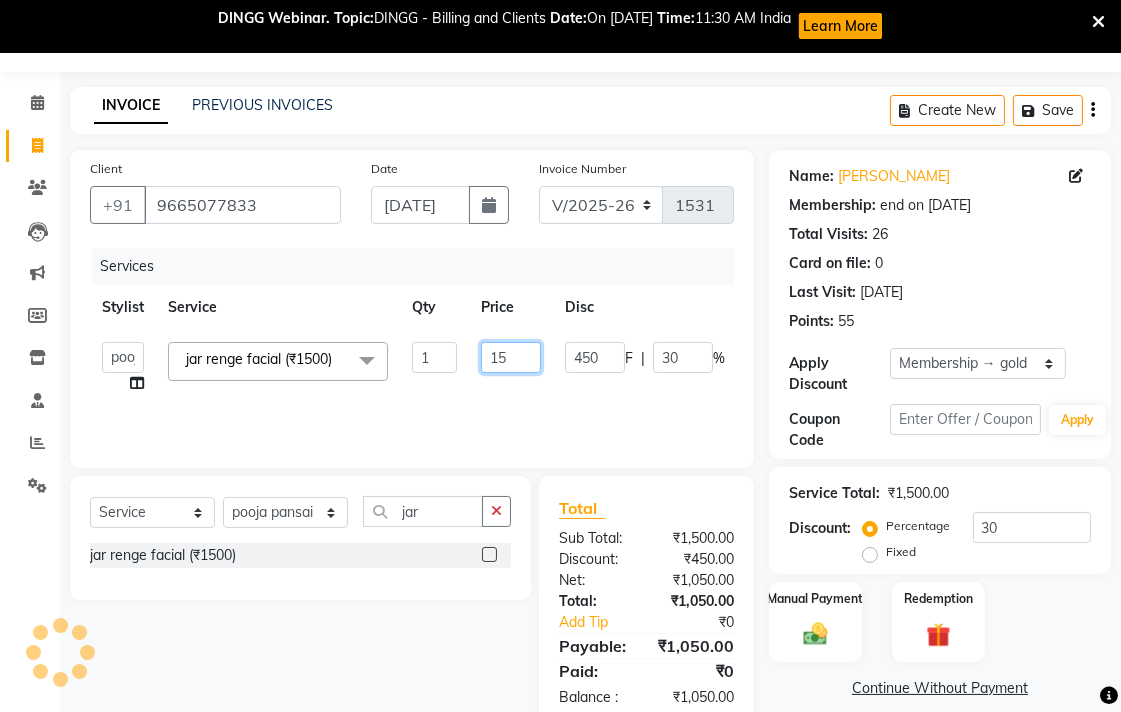 type on "1" 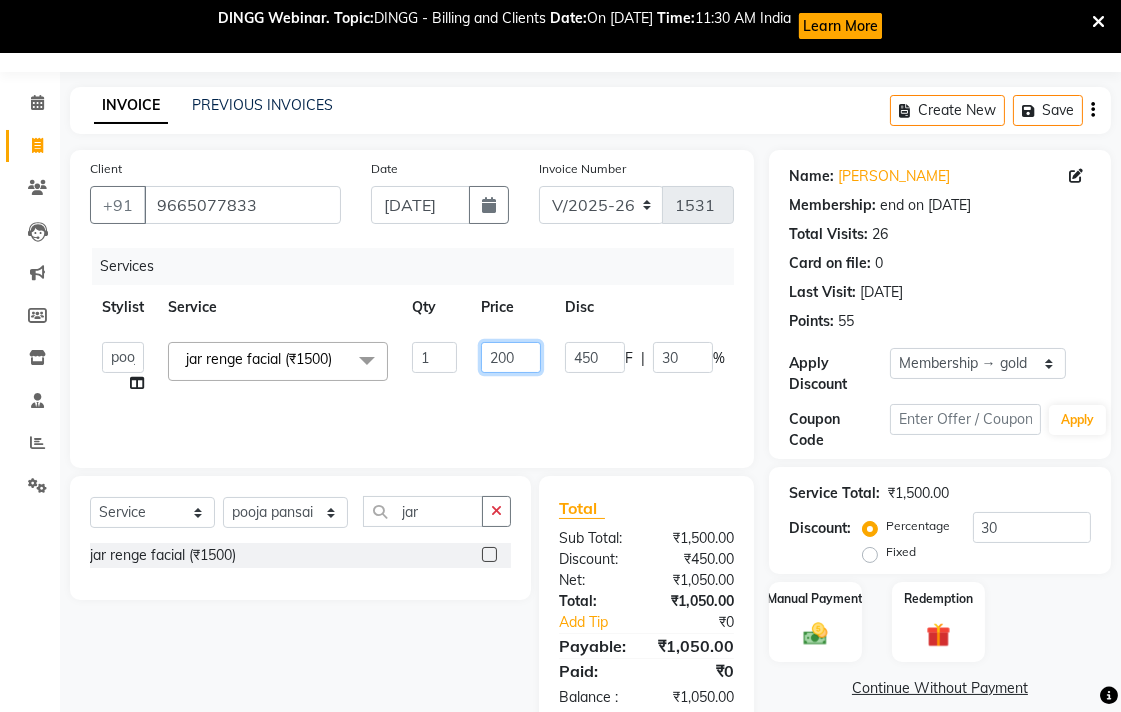 type on "2000" 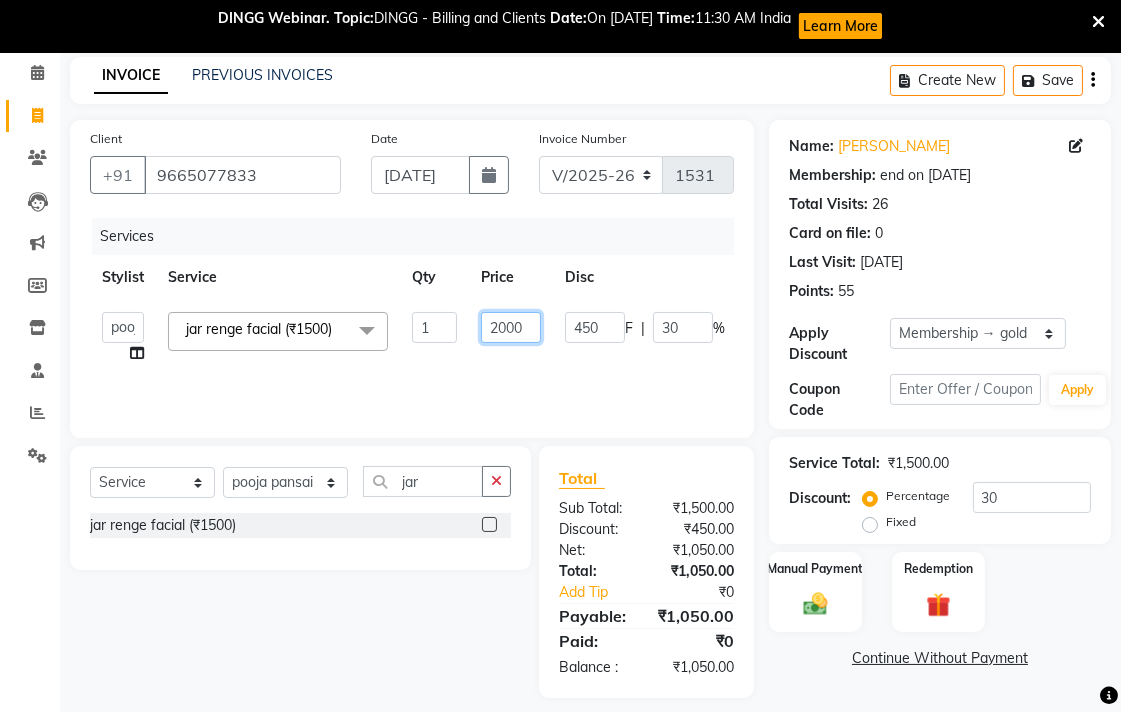 scroll, scrollTop: 98, scrollLeft: 0, axis: vertical 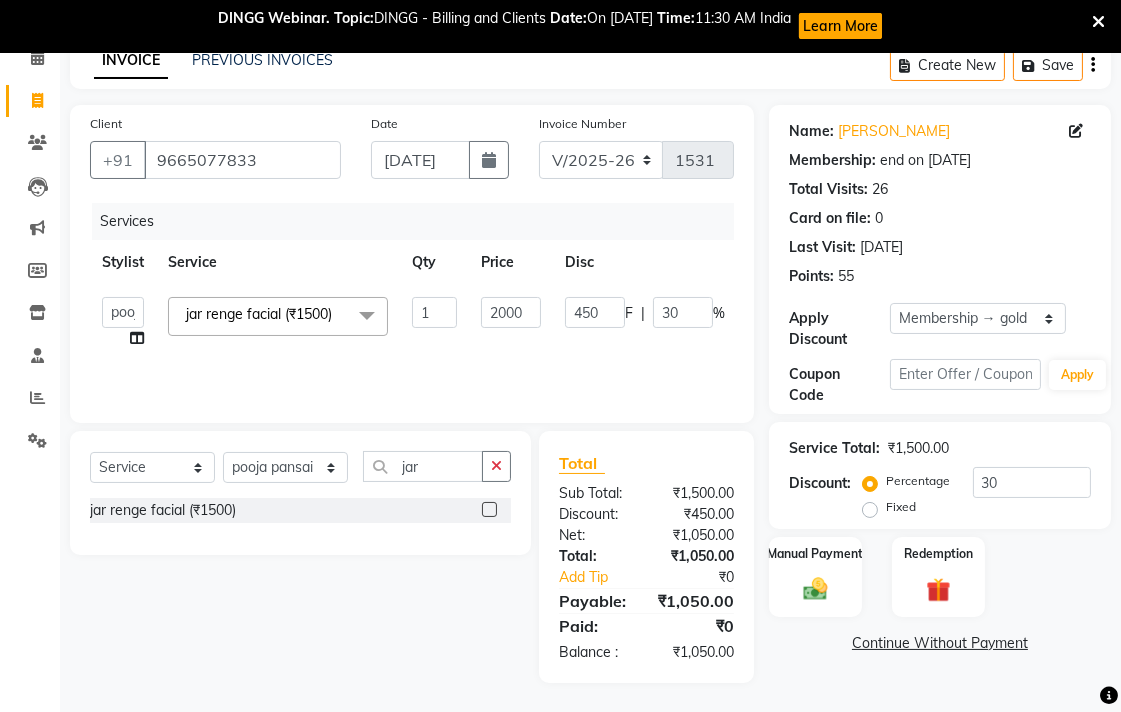 click on "Name: Dr Gaury Mam Mam Membership: end on 24-03-2026 Total Visits:  26 Card on file:  0 Last Visit:   25-05-2025 Points:   55  Apply Discount Select Membership → gold  Loyalty → Loyality level 1  Coupon Code Apply Service Total:  ₹1,500.00  Discount:  Percentage   Fixed  30 Manual Payment Redemption  Continue Without Payment" 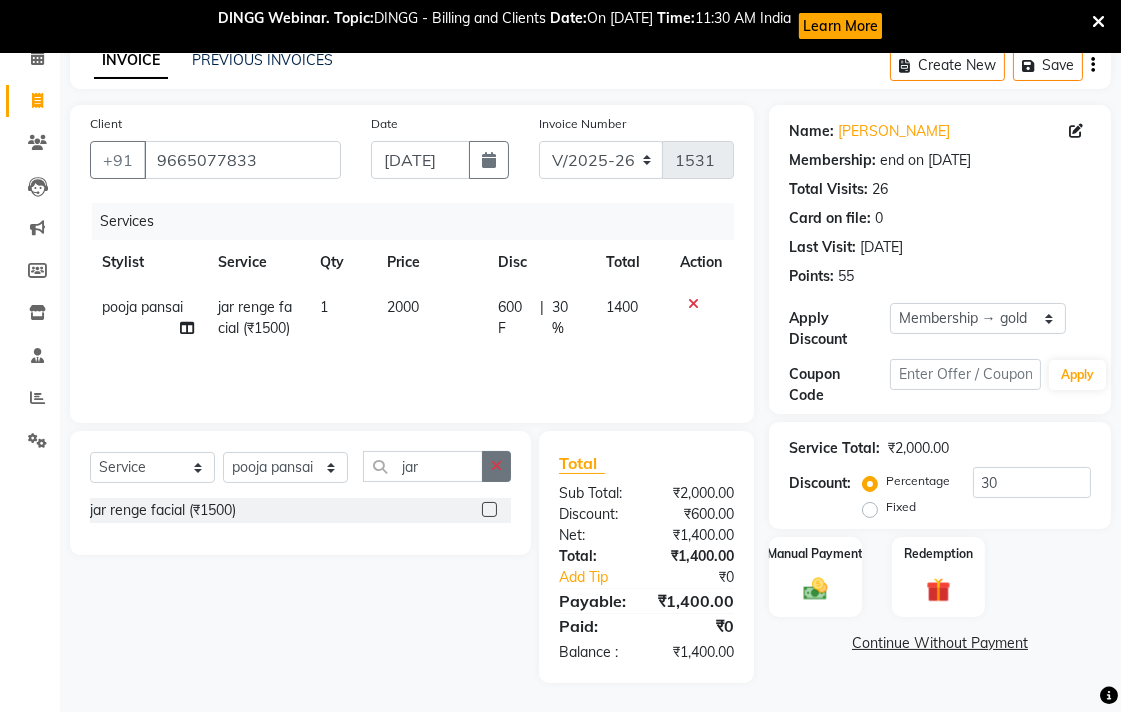click 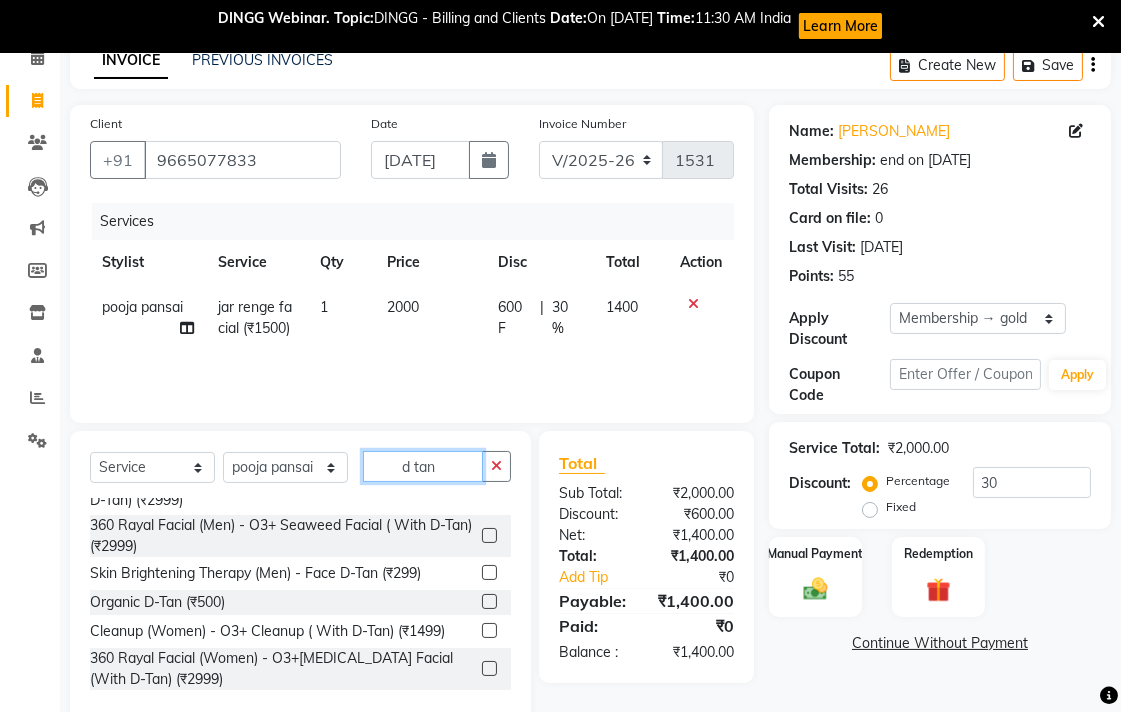 scroll, scrollTop: 157, scrollLeft: 0, axis: vertical 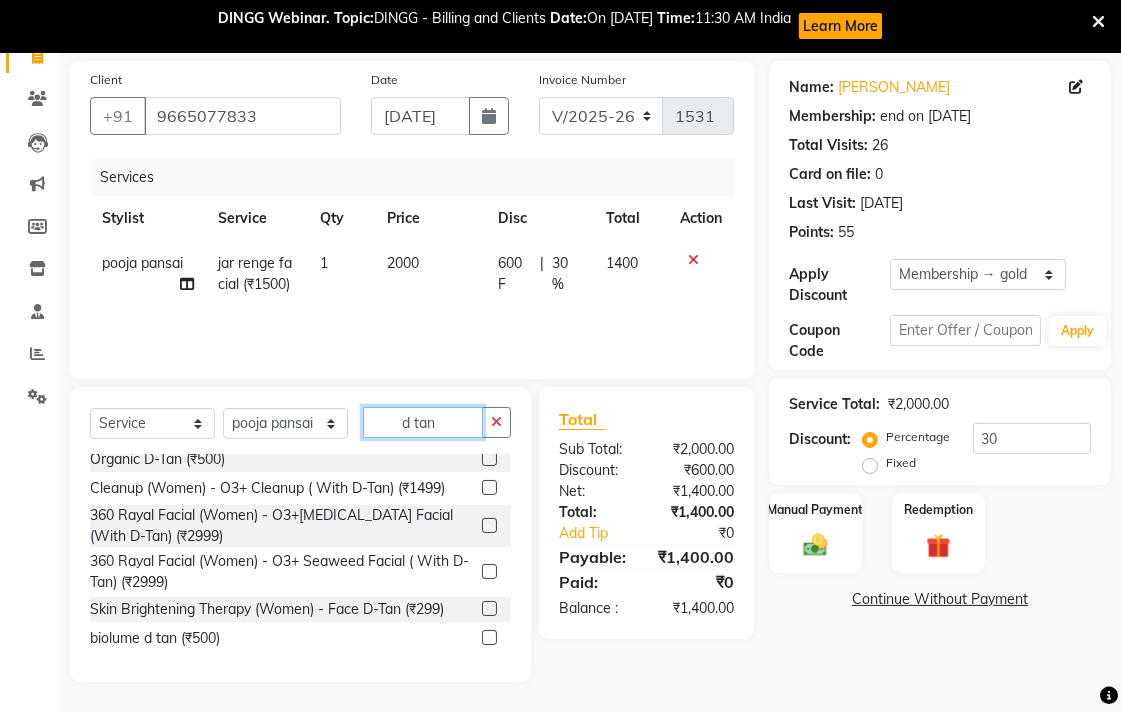 type on "d tan" 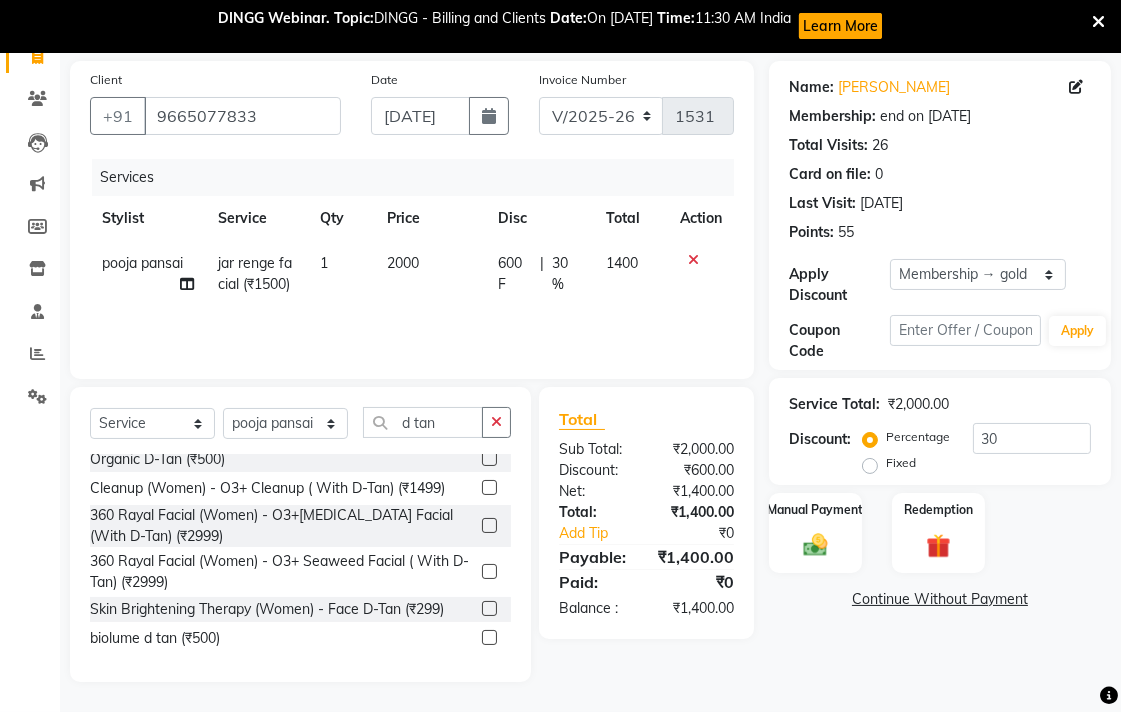 drag, startPoint x: 475, startPoint y: 633, endPoint x: 457, endPoint y: 578, distance: 57.870544 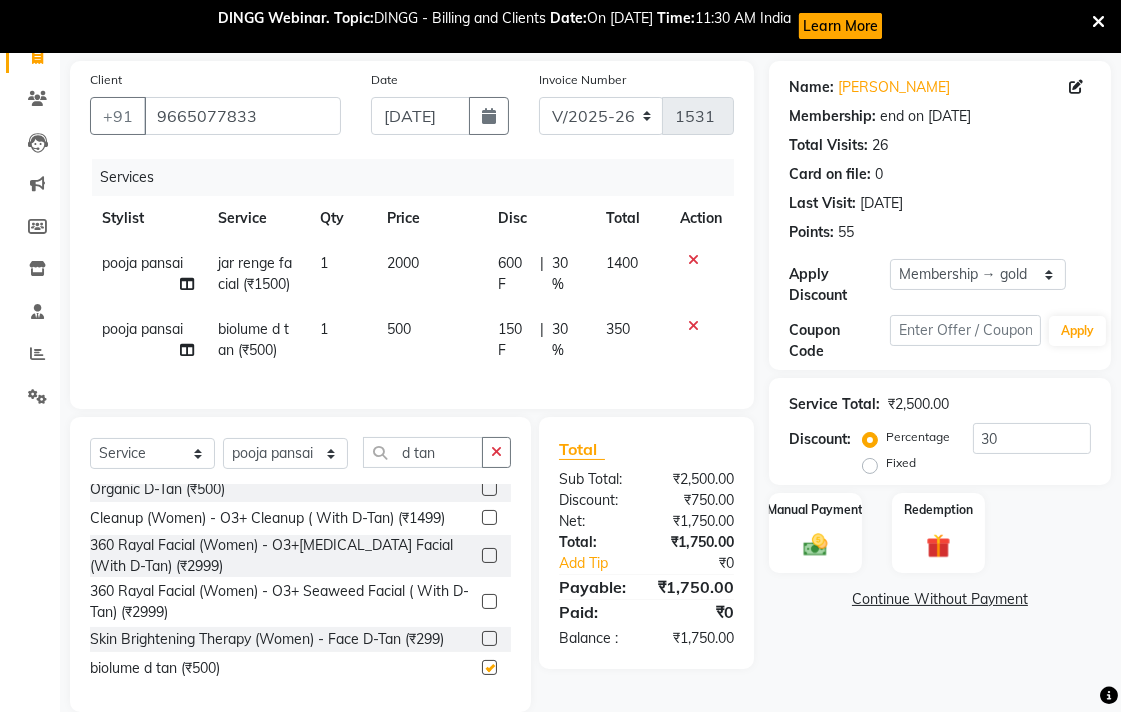 checkbox on "false" 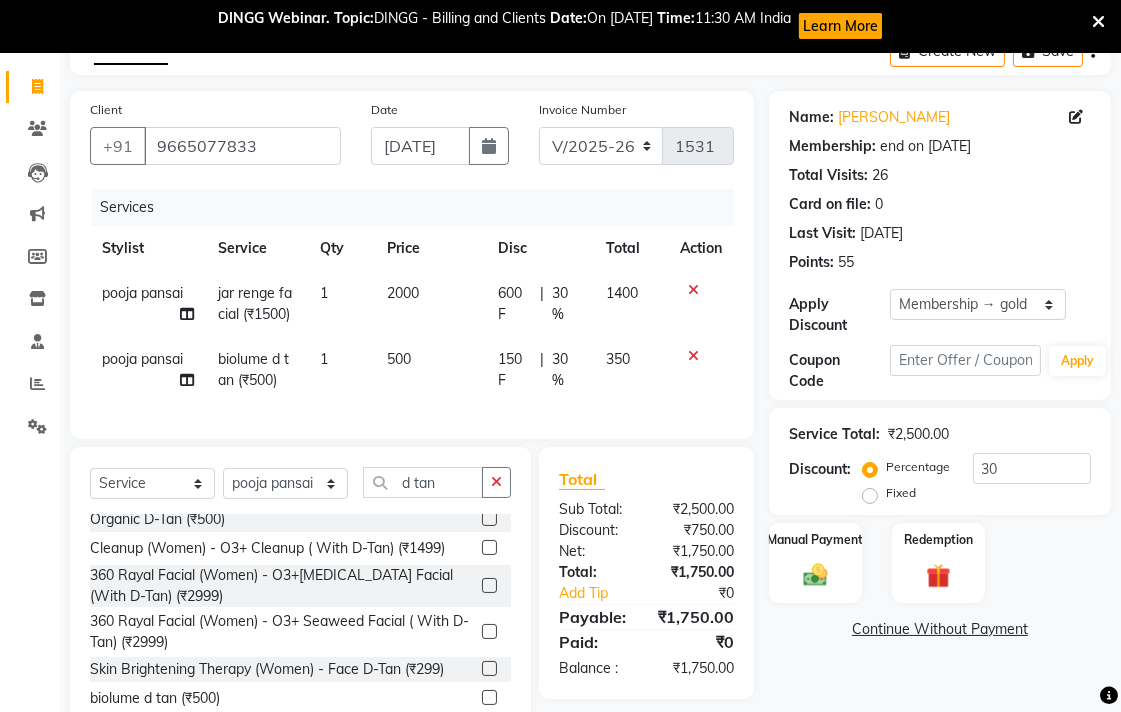 scroll, scrollTop: 188, scrollLeft: 0, axis: vertical 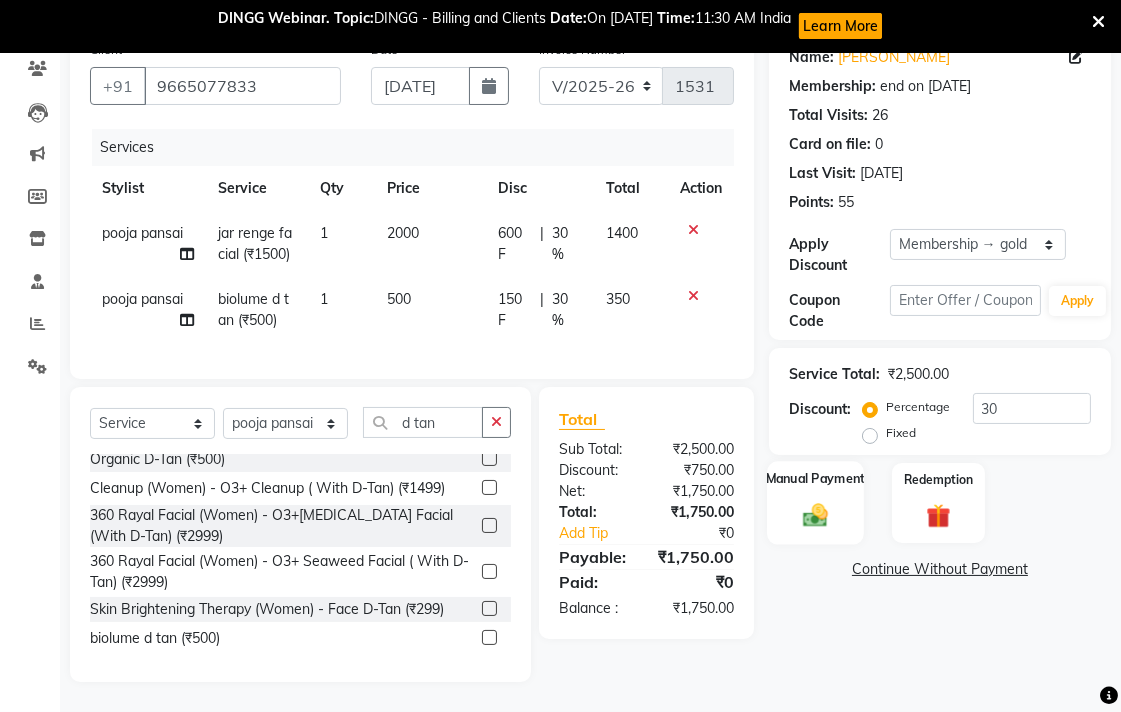 click on "Manual Payment" 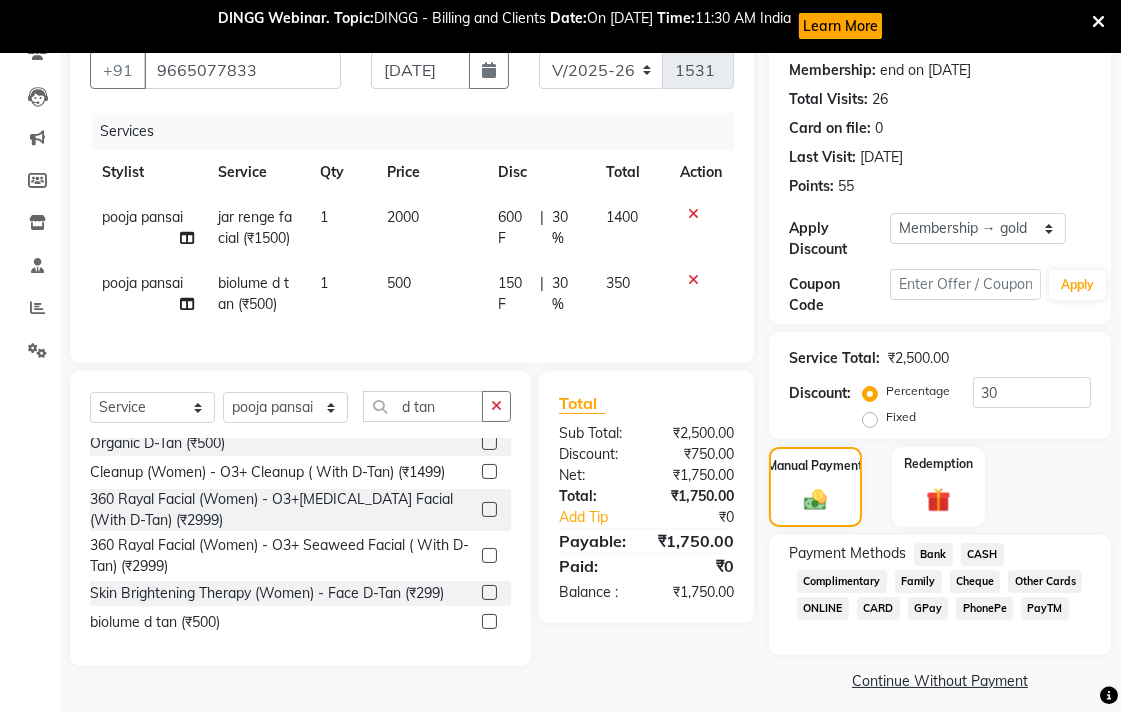 click on "Bank" 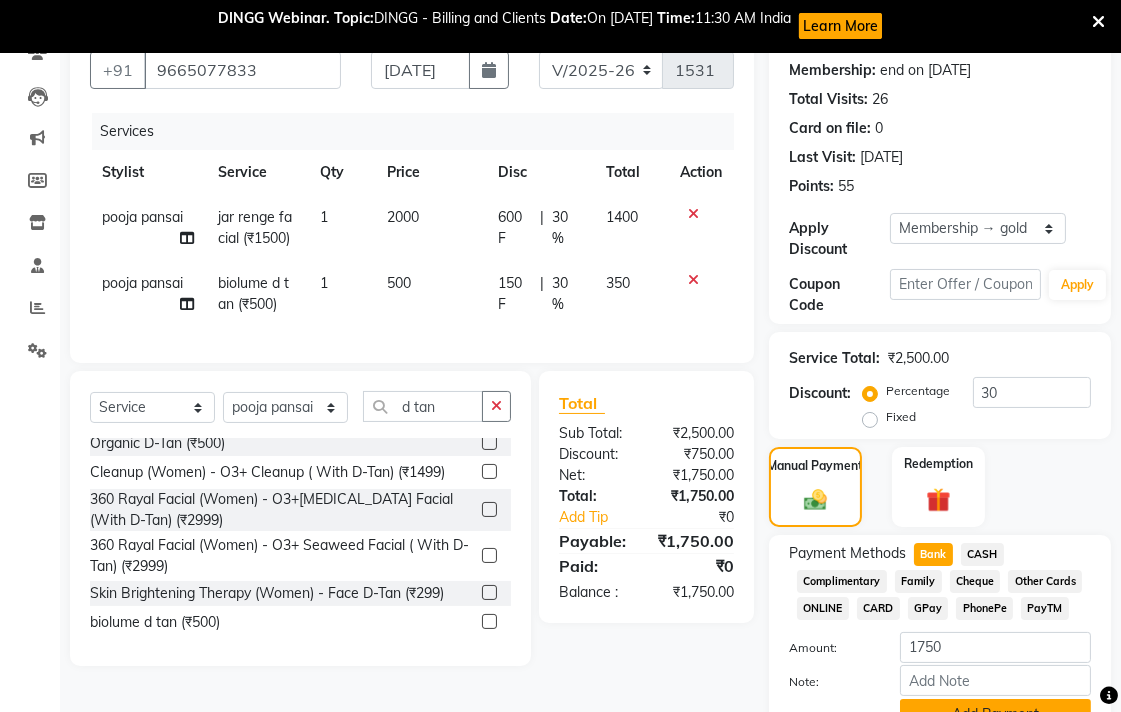 scroll, scrollTop: 285, scrollLeft: 0, axis: vertical 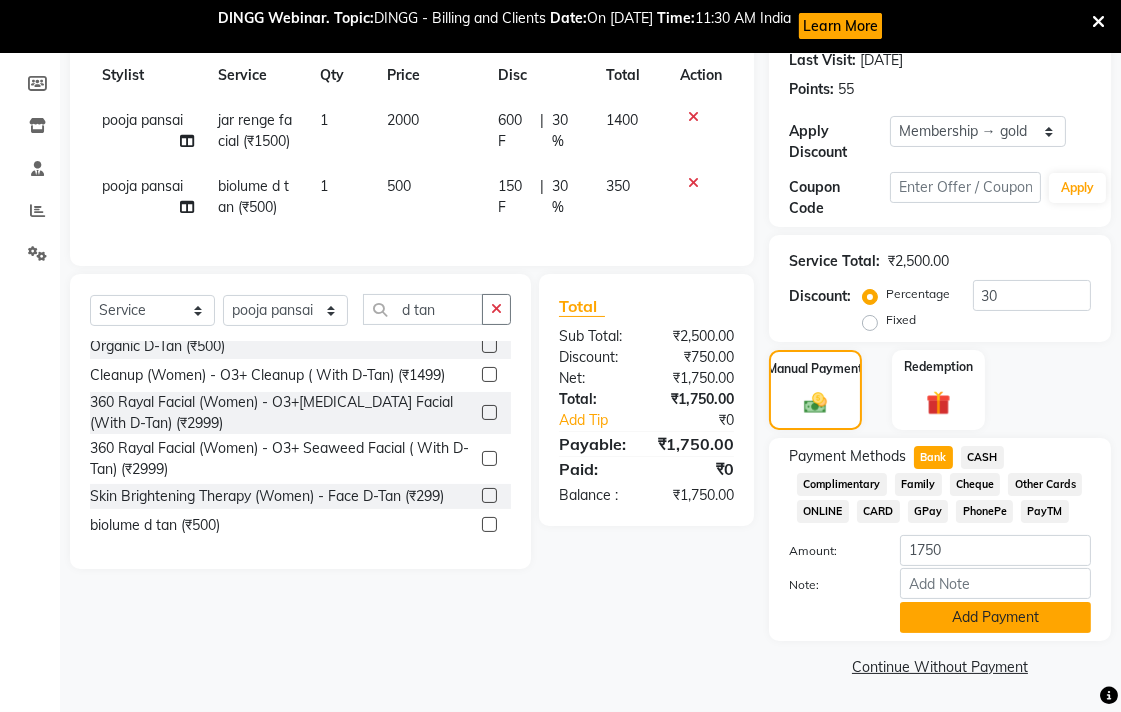 click on "Add Payment" 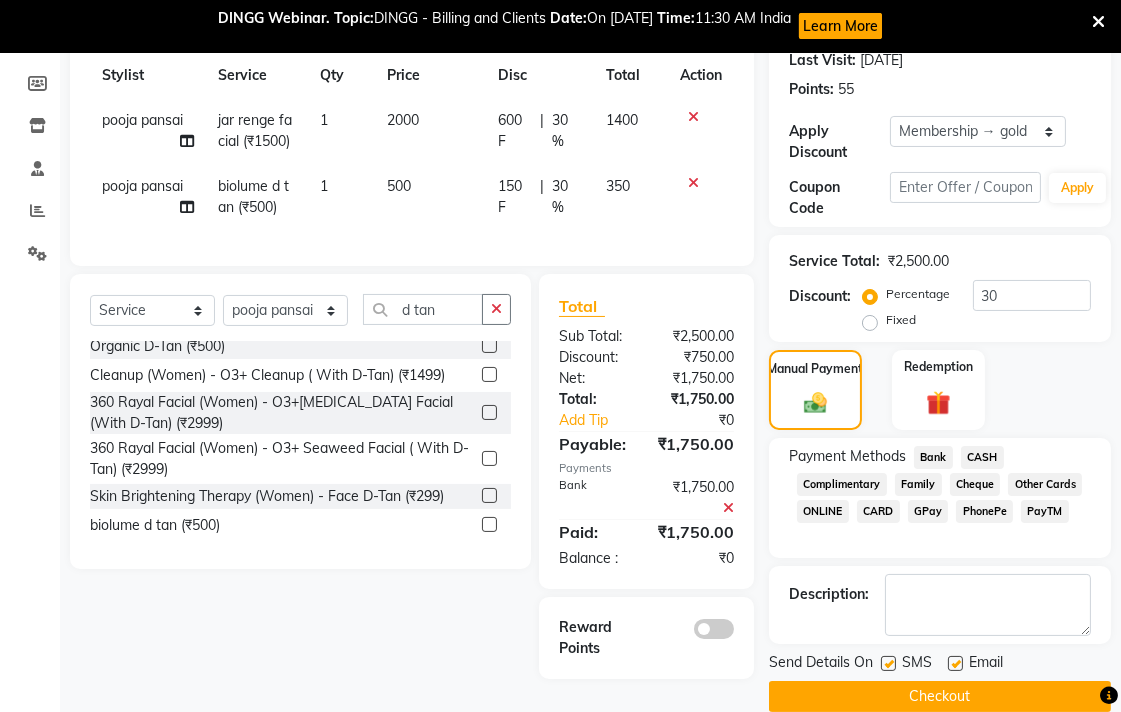 scroll, scrollTop: 315, scrollLeft: 0, axis: vertical 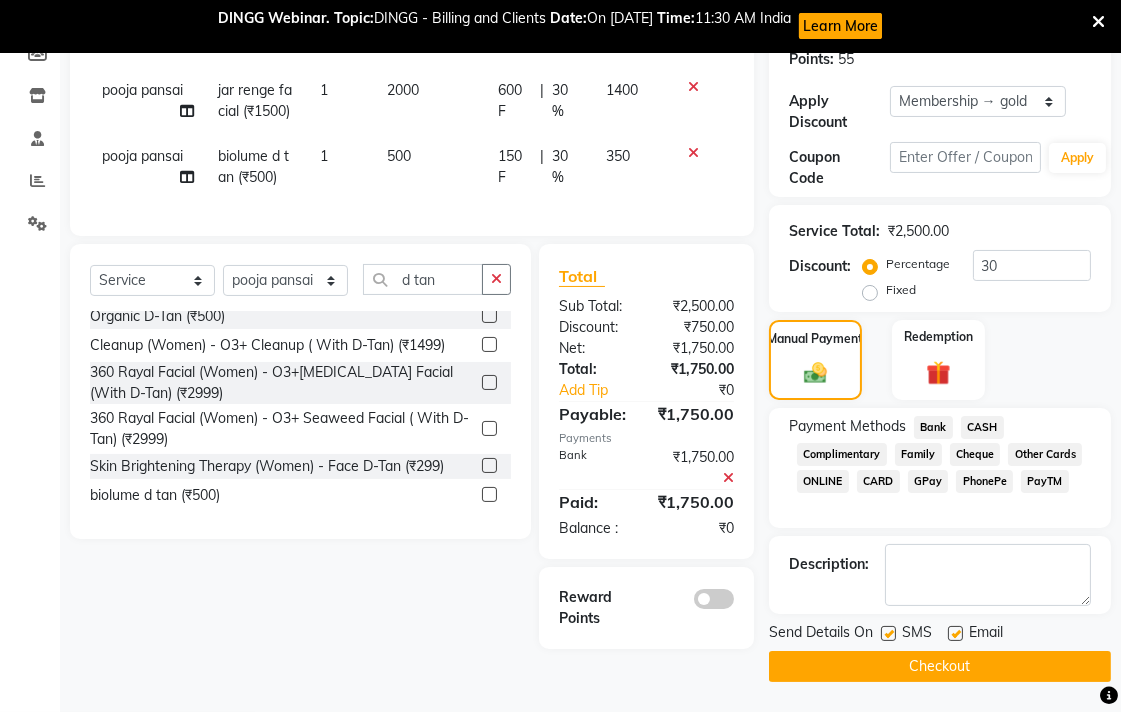 click on "Checkout" 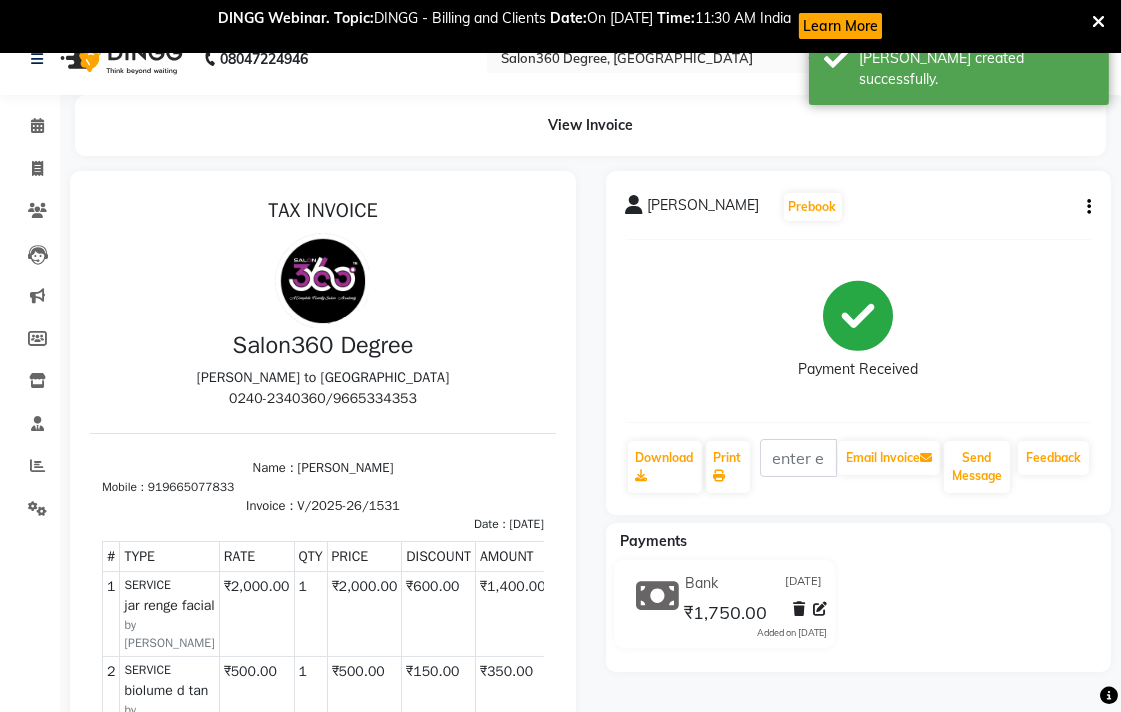 scroll, scrollTop: 0, scrollLeft: 0, axis: both 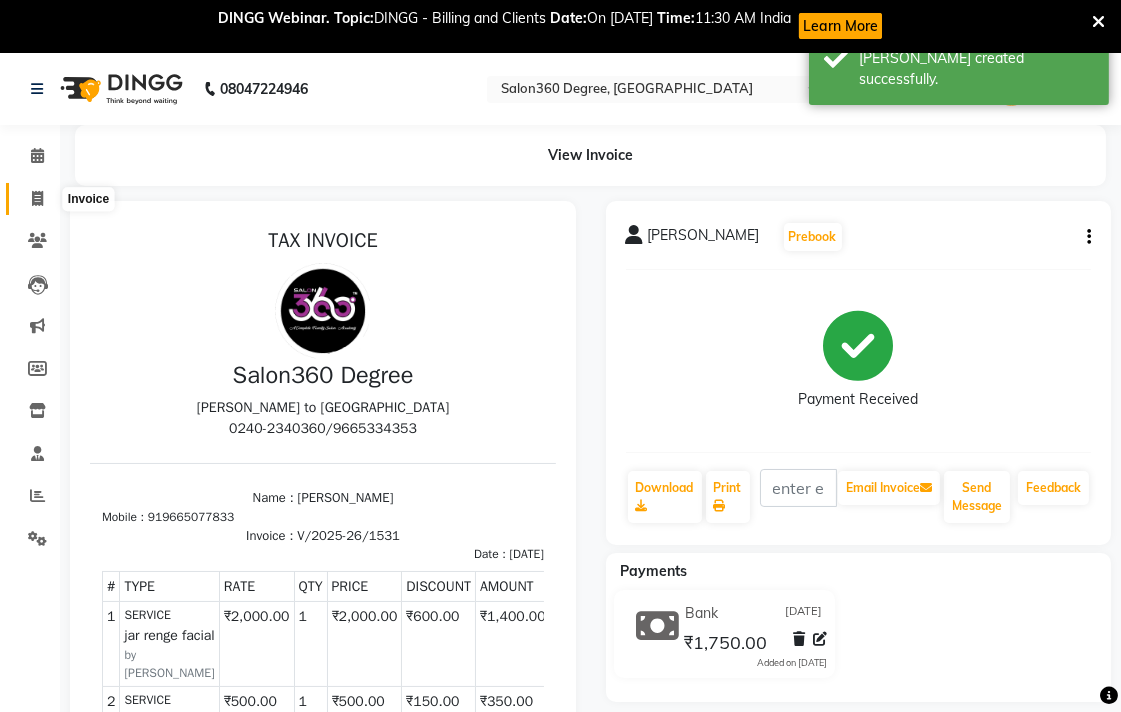 click 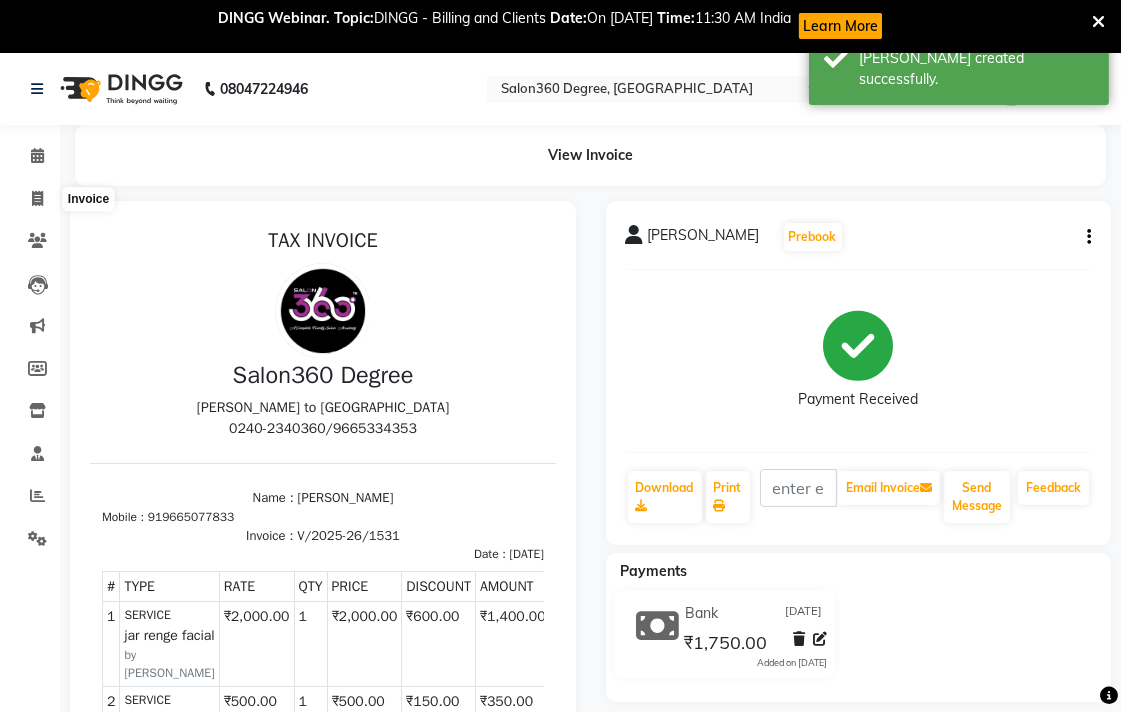 select on "5215" 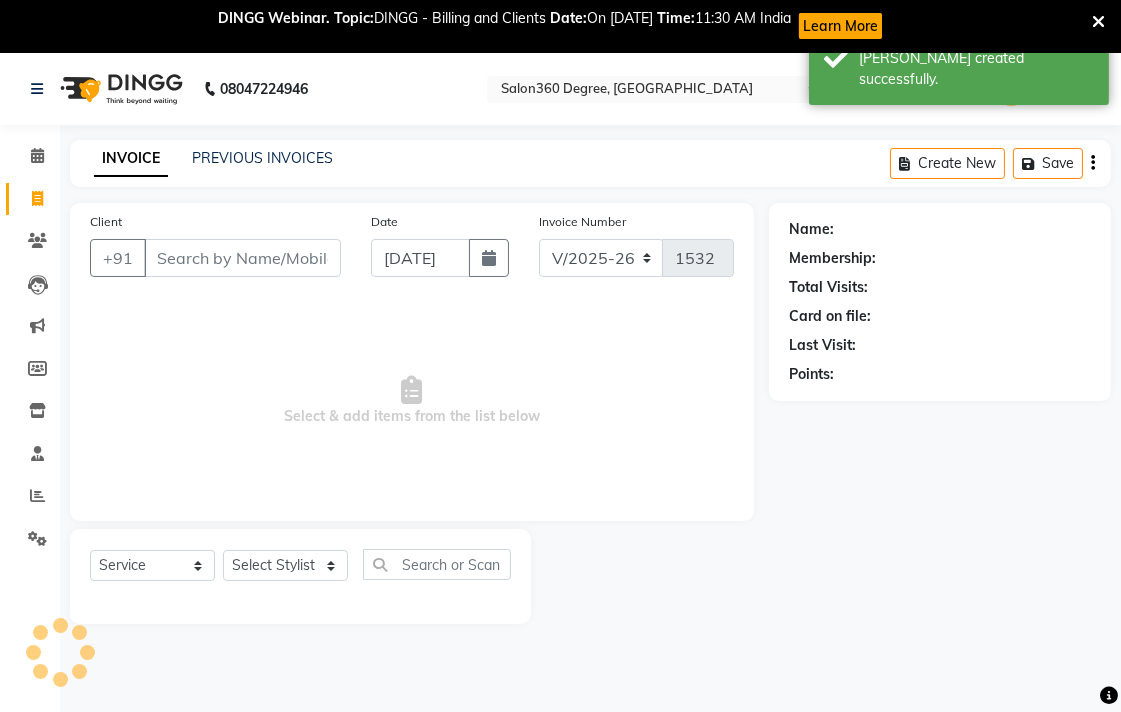scroll, scrollTop: 53, scrollLeft: 0, axis: vertical 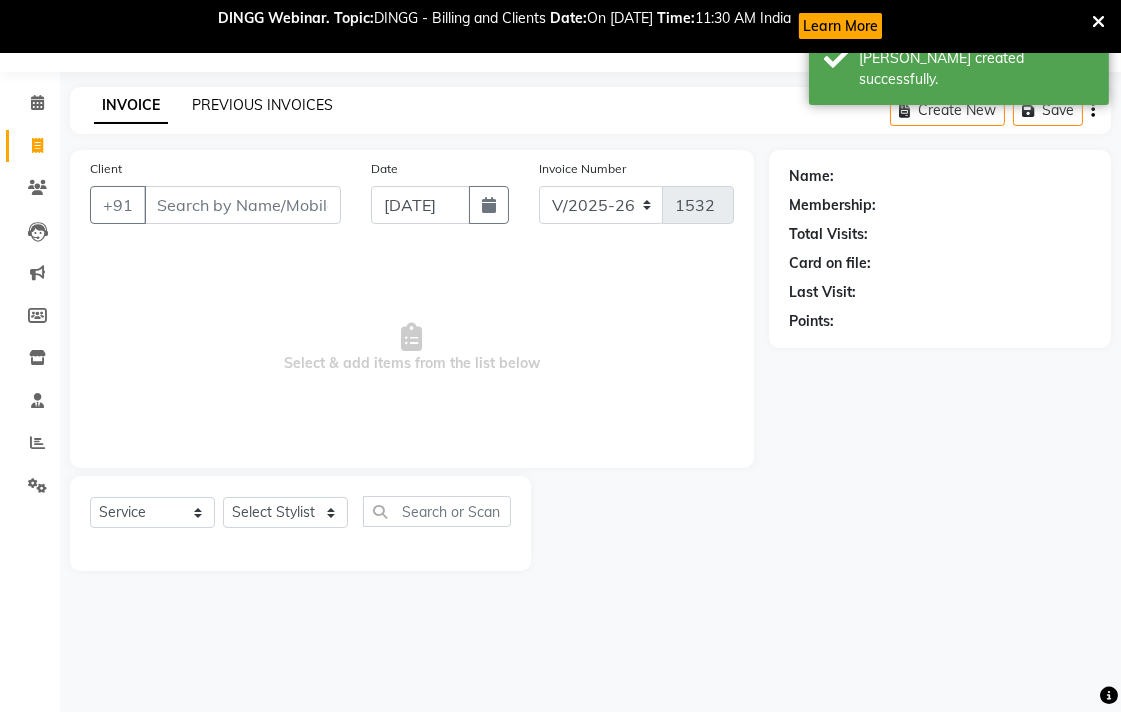 click on "PREVIOUS INVOICES" 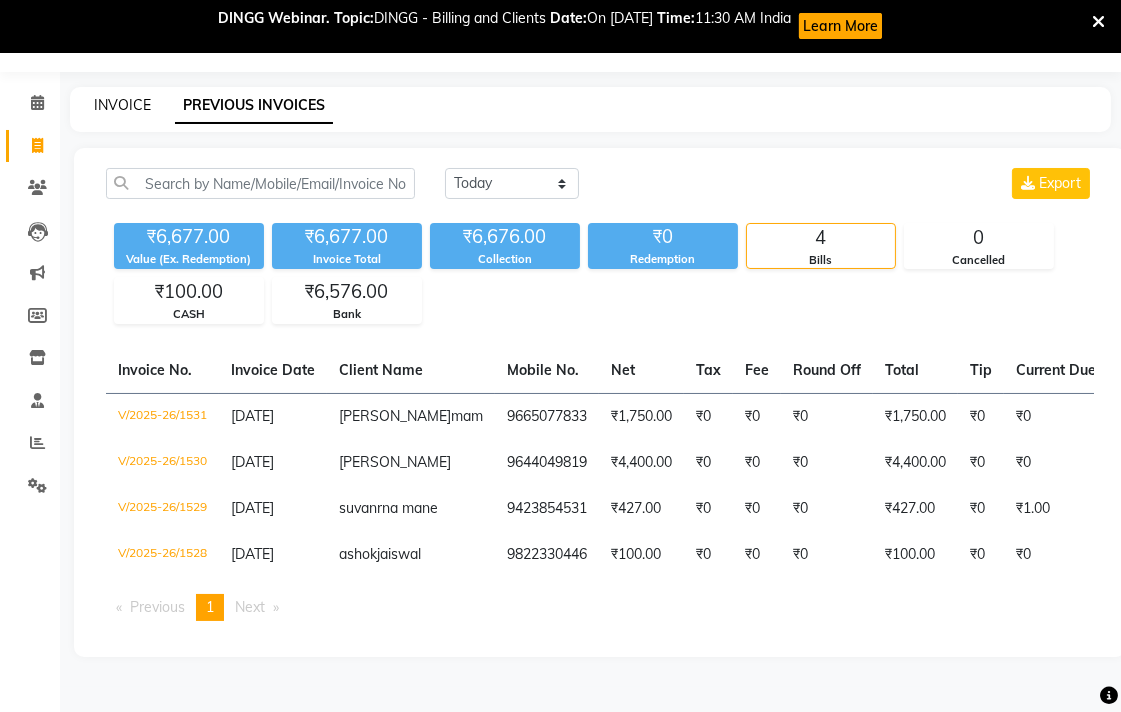click on "INVOICE" 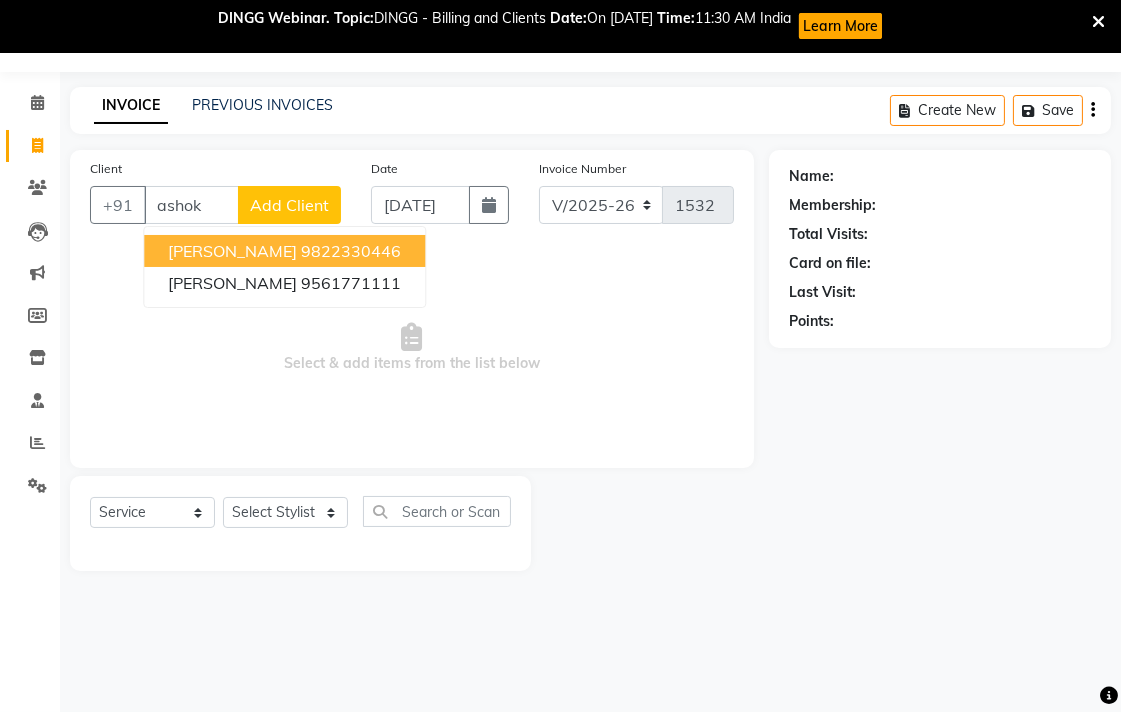click on "[PERSON_NAME]" at bounding box center (232, 251) 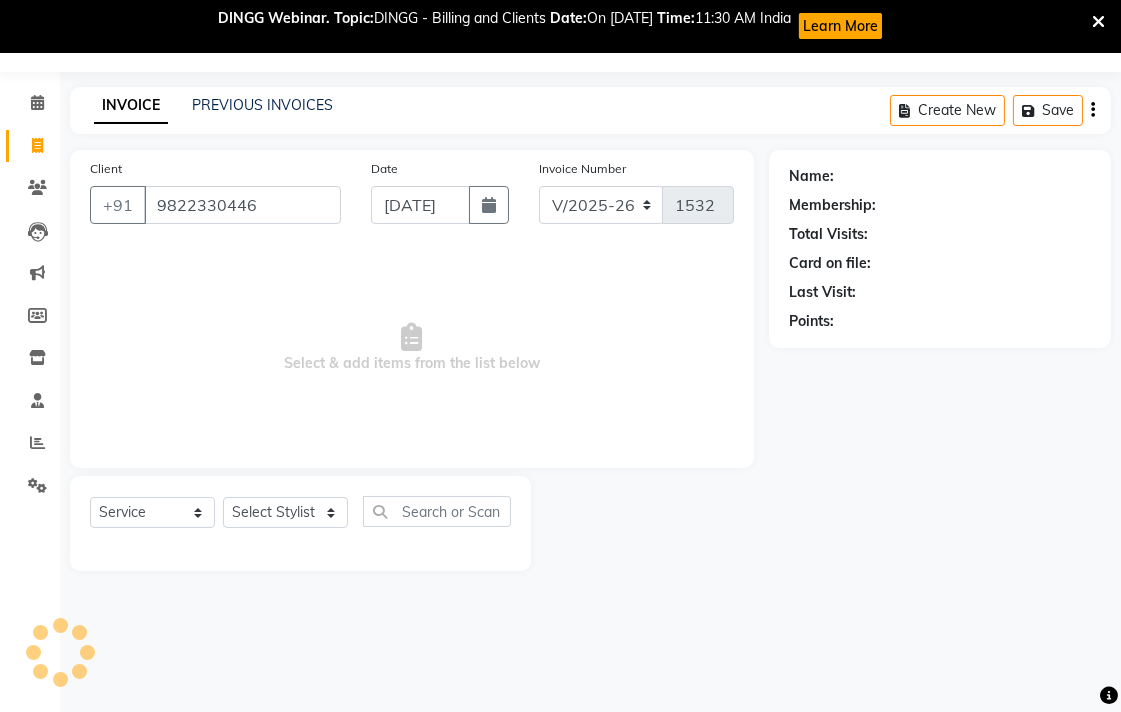 type on "9822330446" 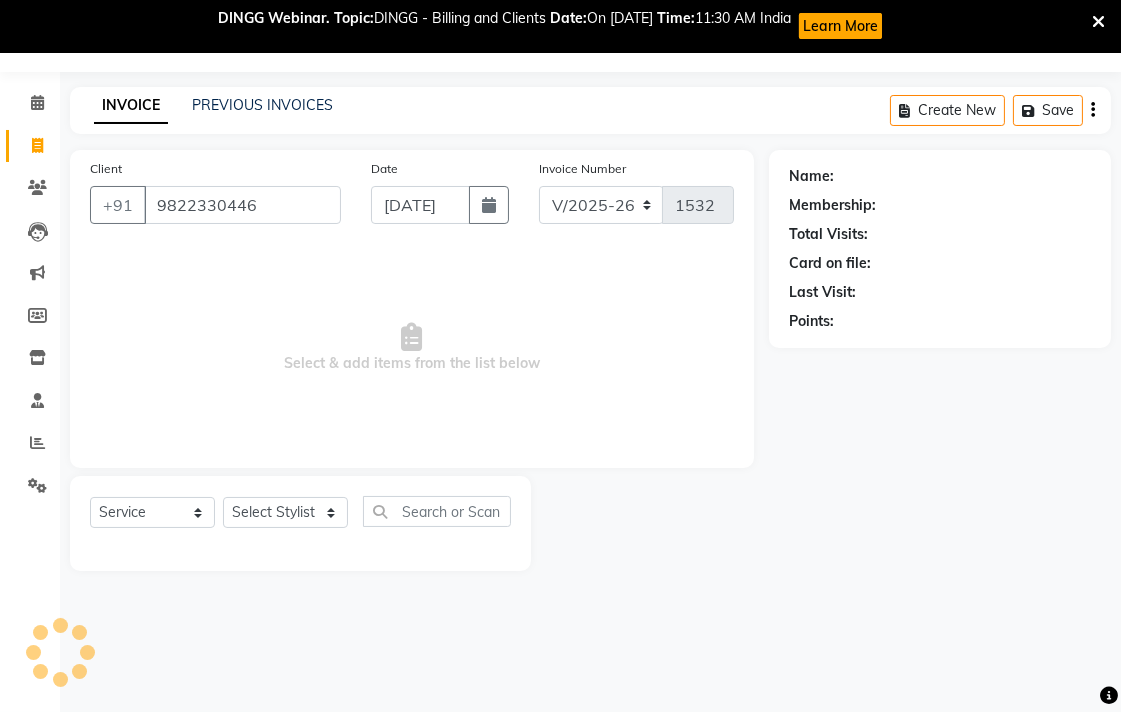 select on "1: Object" 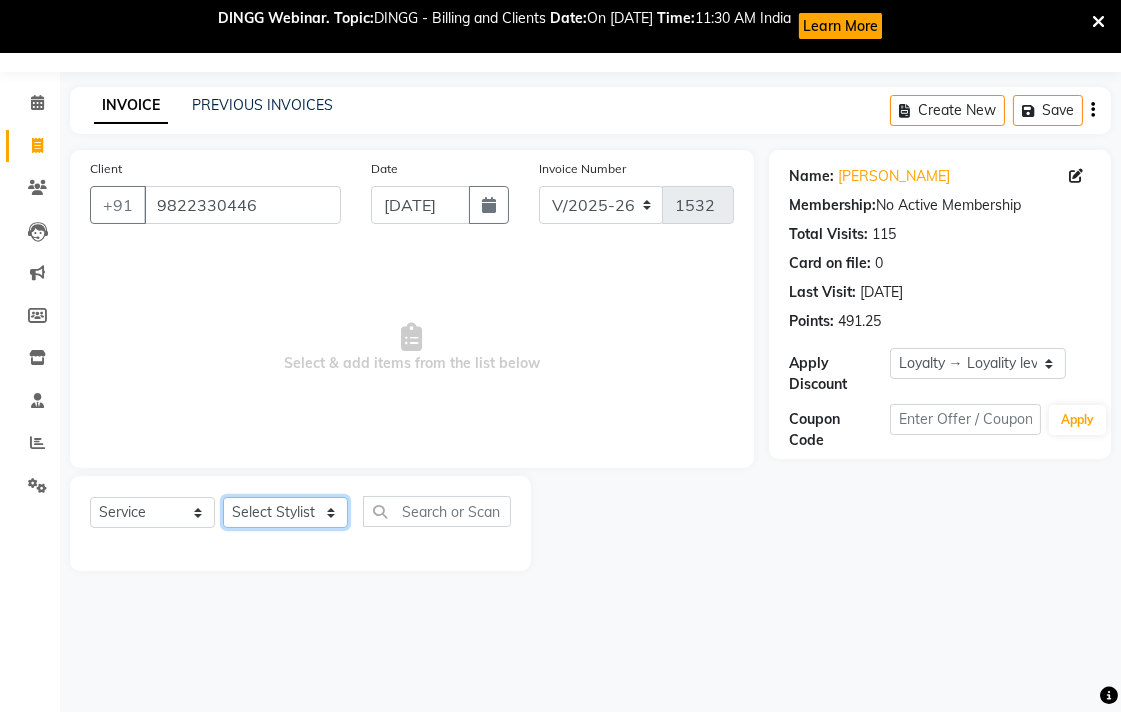 drag, startPoint x: 276, startPoint y: 510, endPoint x: 277, endPoint y: 498, distance: 12.0415945 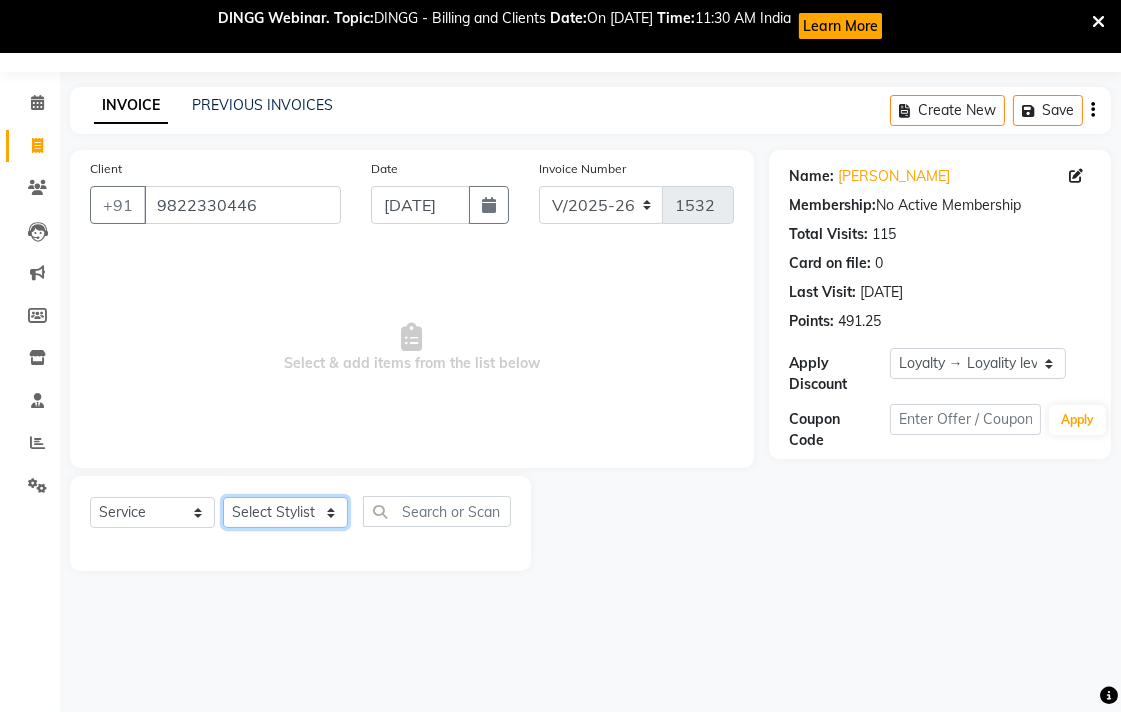 select on "37037" 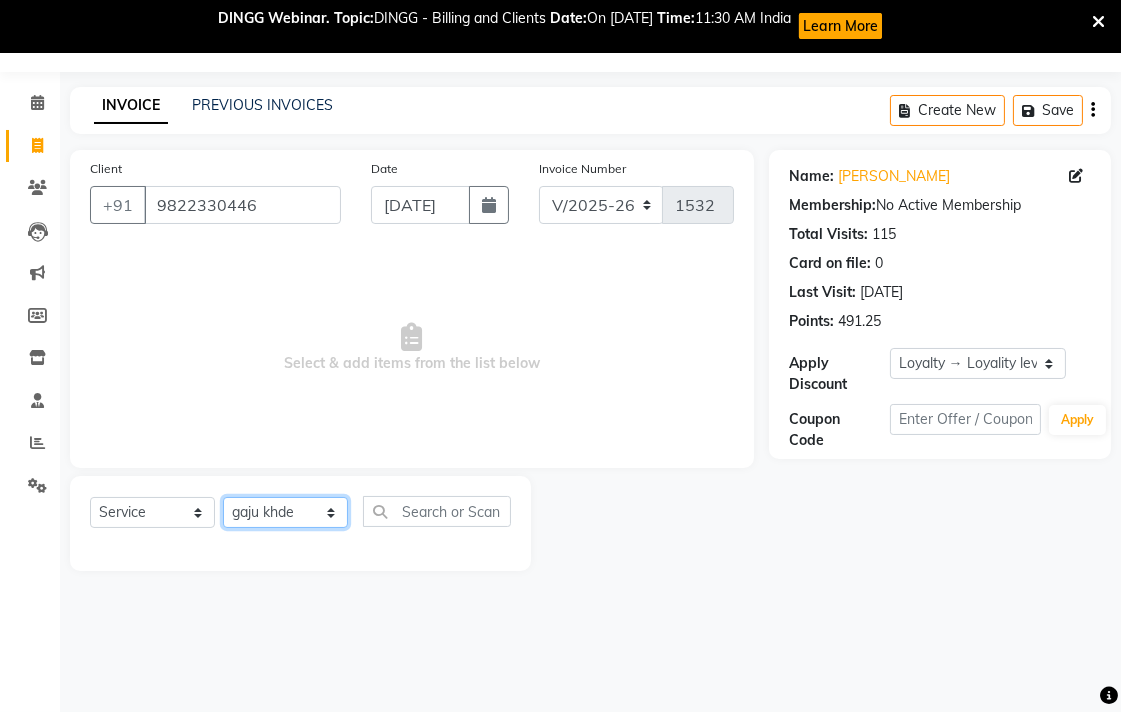 click on "Select Stylist Ankush Warpe Arati Garol dwarka panchal gaju khde Ganesh Harane Mahesh Kanore pooja pansai Rahul Motewar Sachin Kale savli hiwale shraddha bhaware" 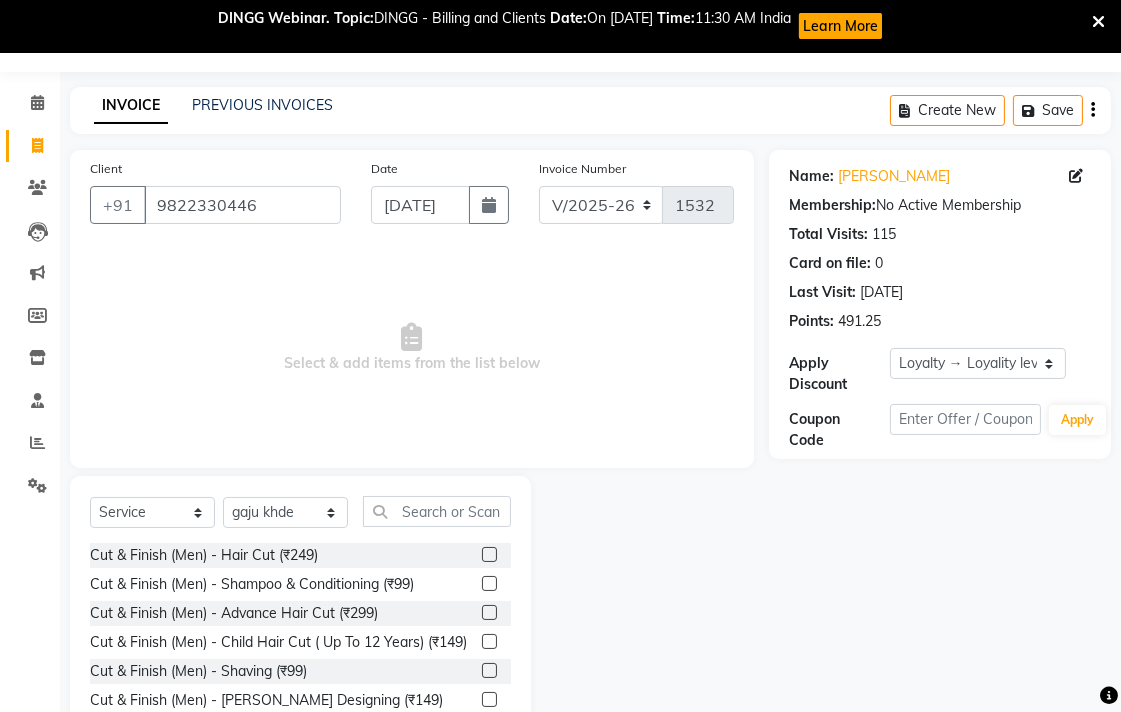 click 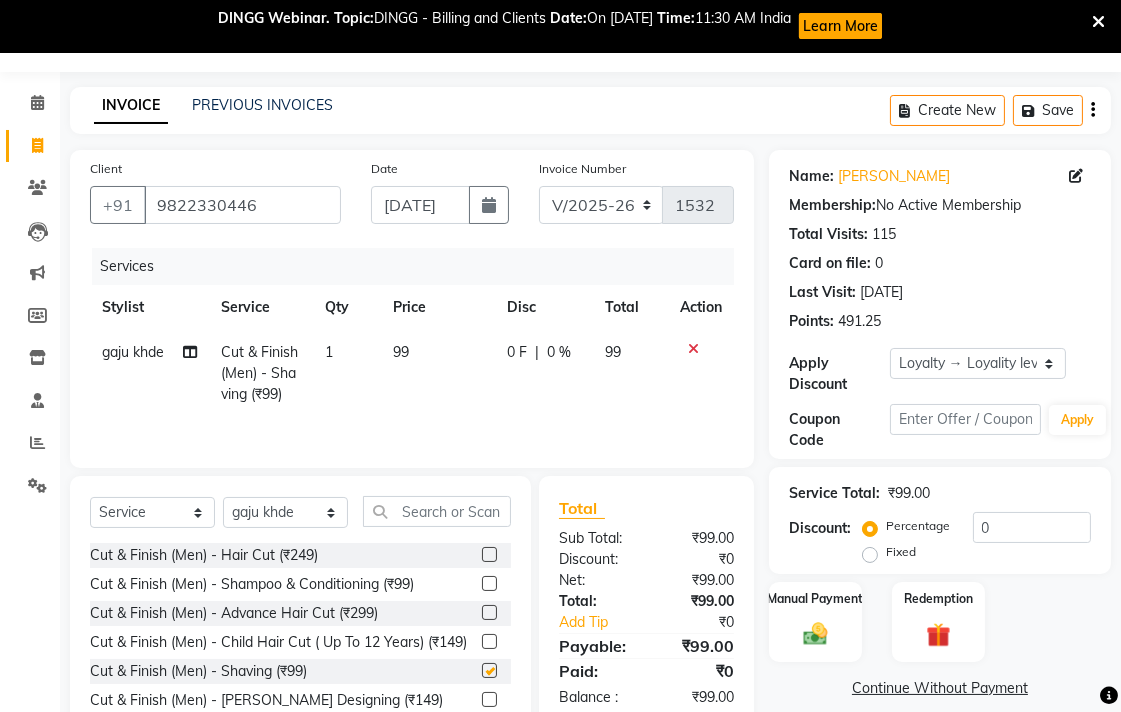 checkbox on "false" 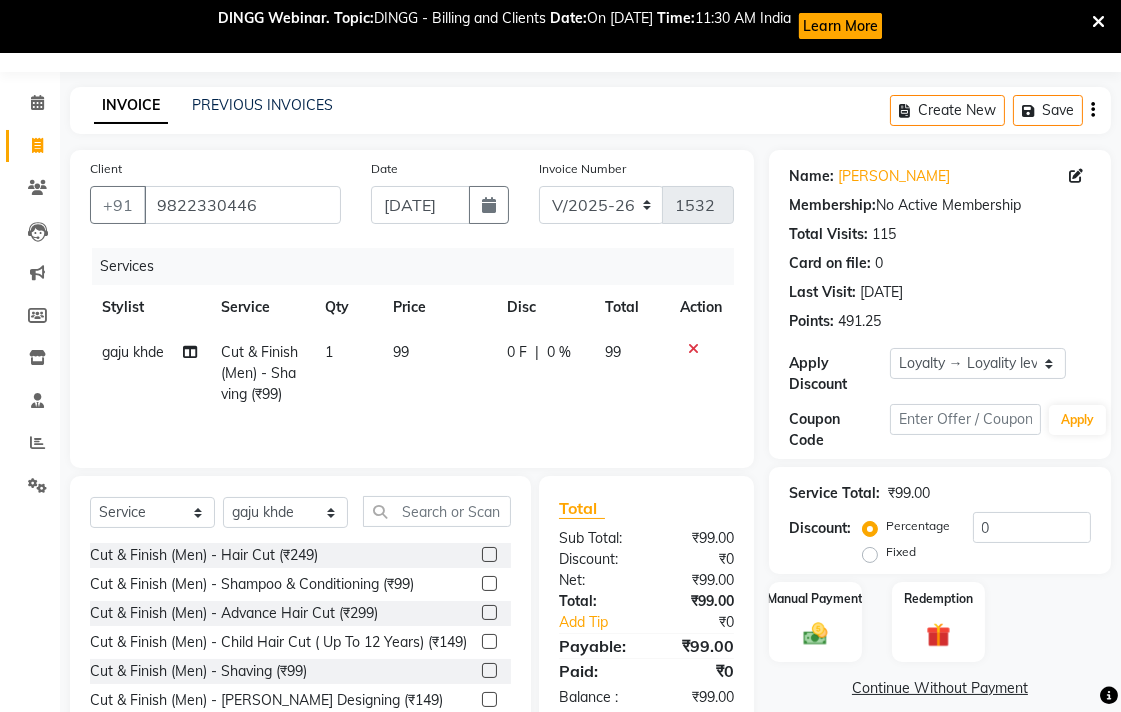 click on "99" 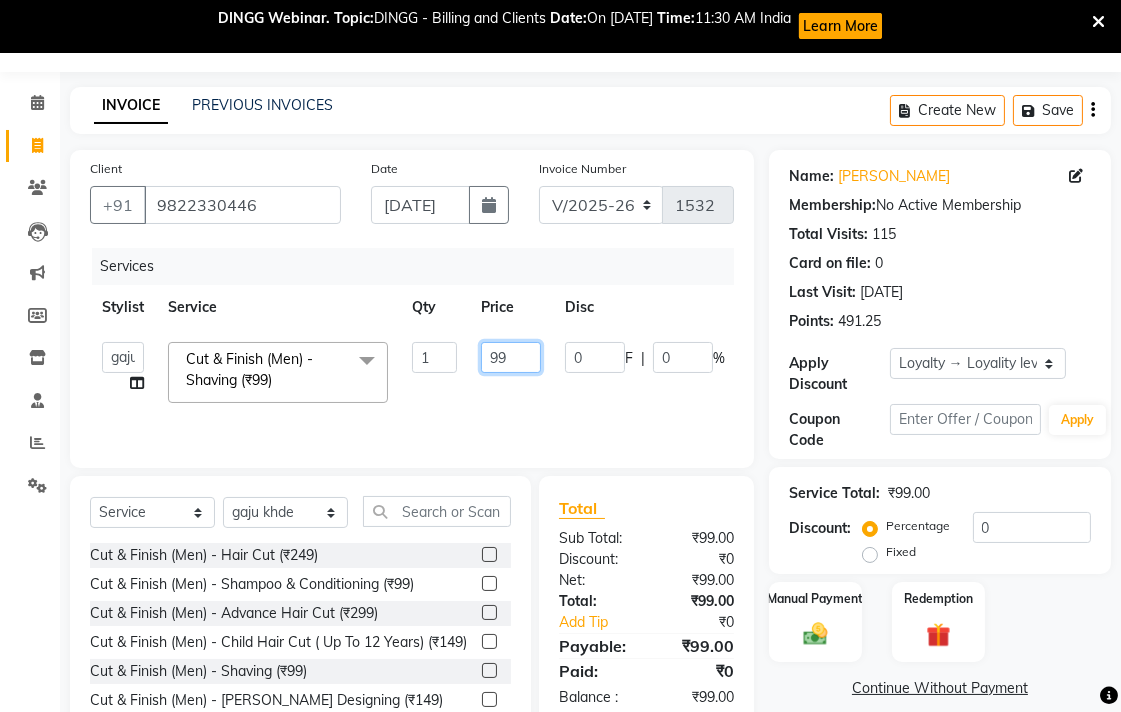 click on "99" 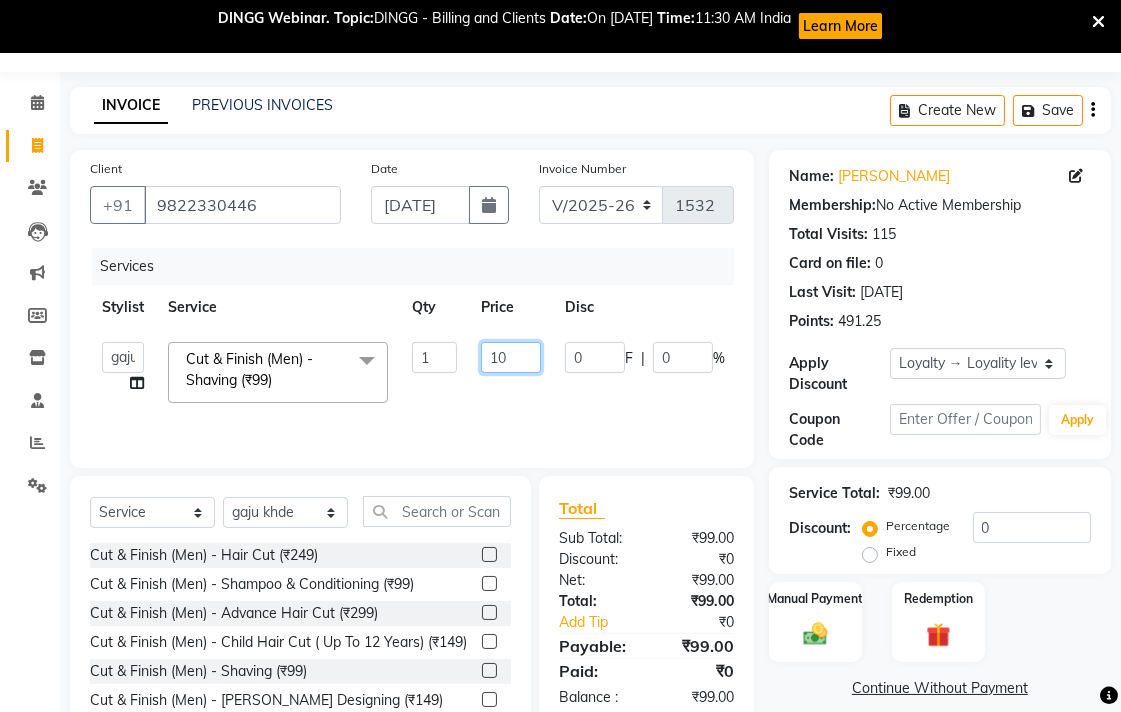 type on "100" 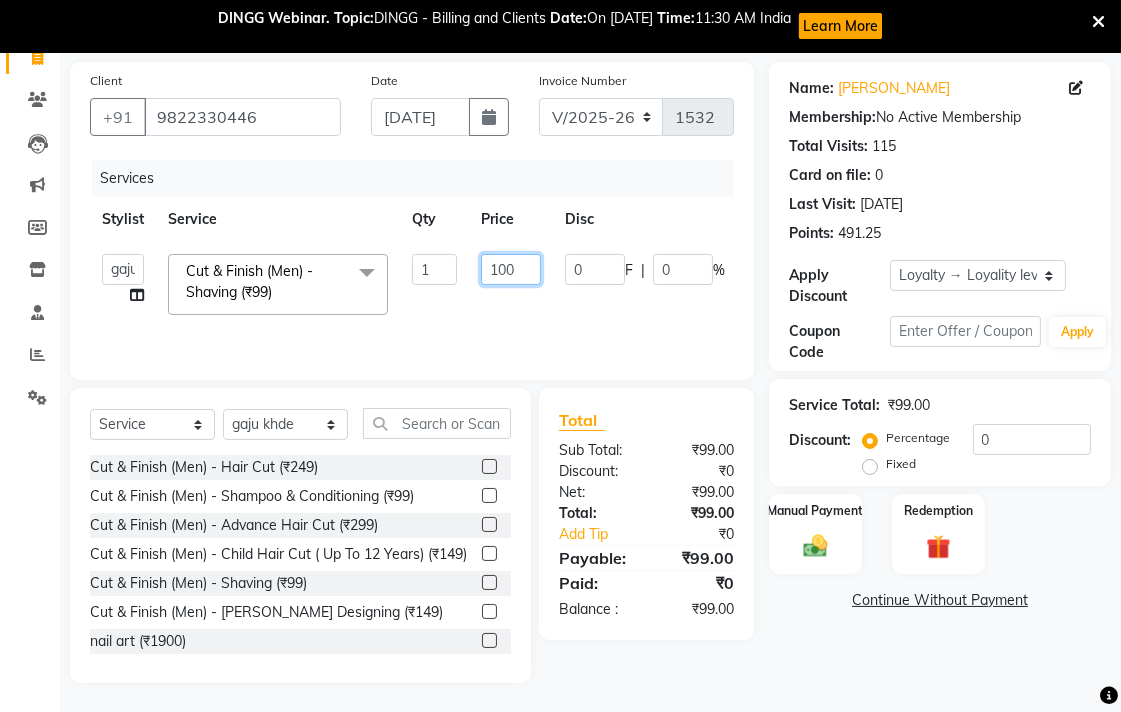 scroll, scrollTop: 142, scrollLeft: 0, axis: vertical 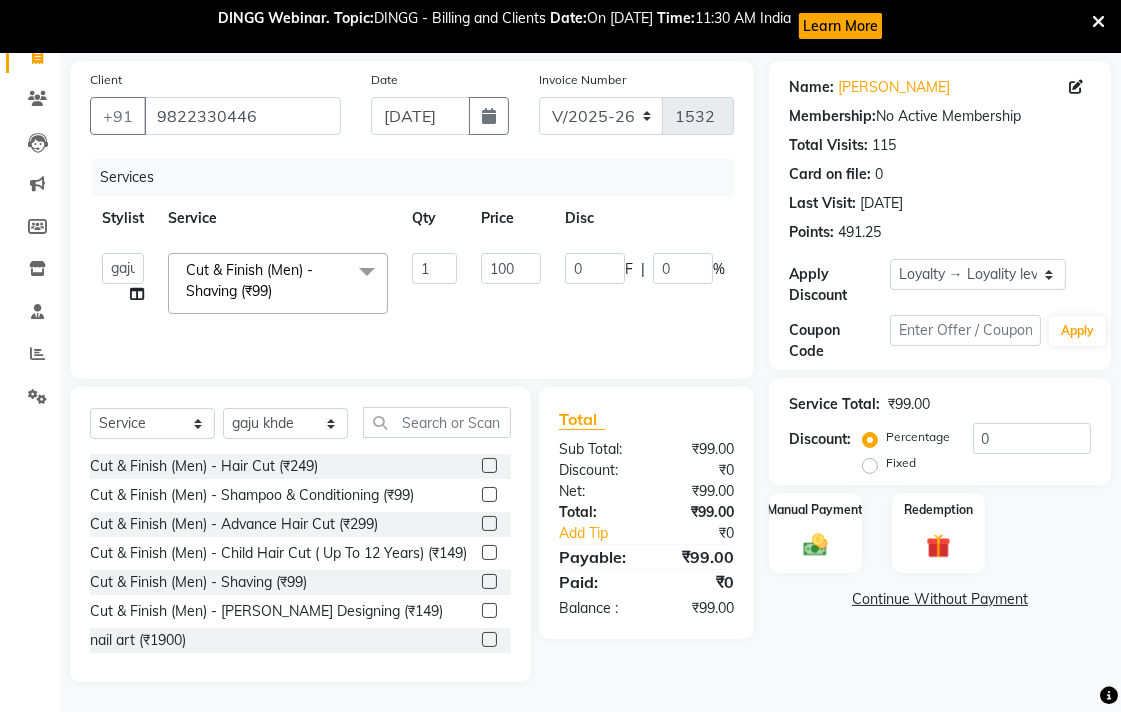 click on "Name: Ashok Jaiswal Membership:  No Active Membership  Total Visits:  115 Card on file:  0 Last Visit:   10-07-2025 Points:   491.25  Apply Discount Select  Loyalty → Loyality level 1  Coupon Code Apply Service Total:  ₹99.00  Discount:  Percentage   Fixed  0 Manual Payment Redemption  Continue Without Payment" 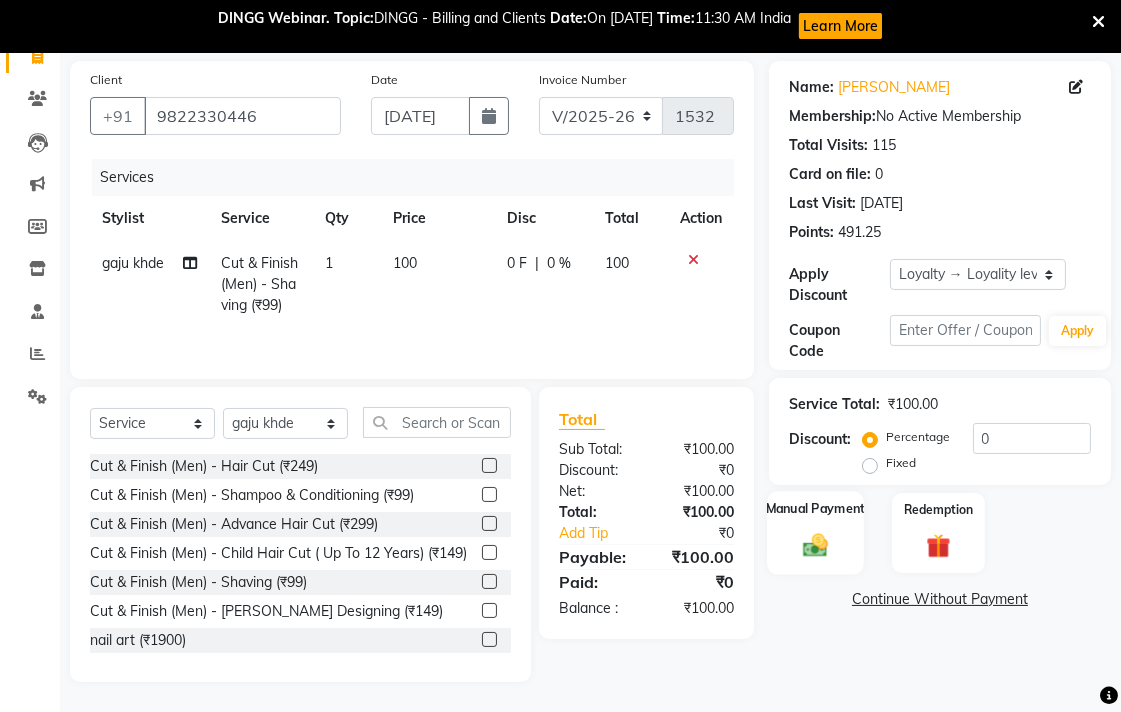 click 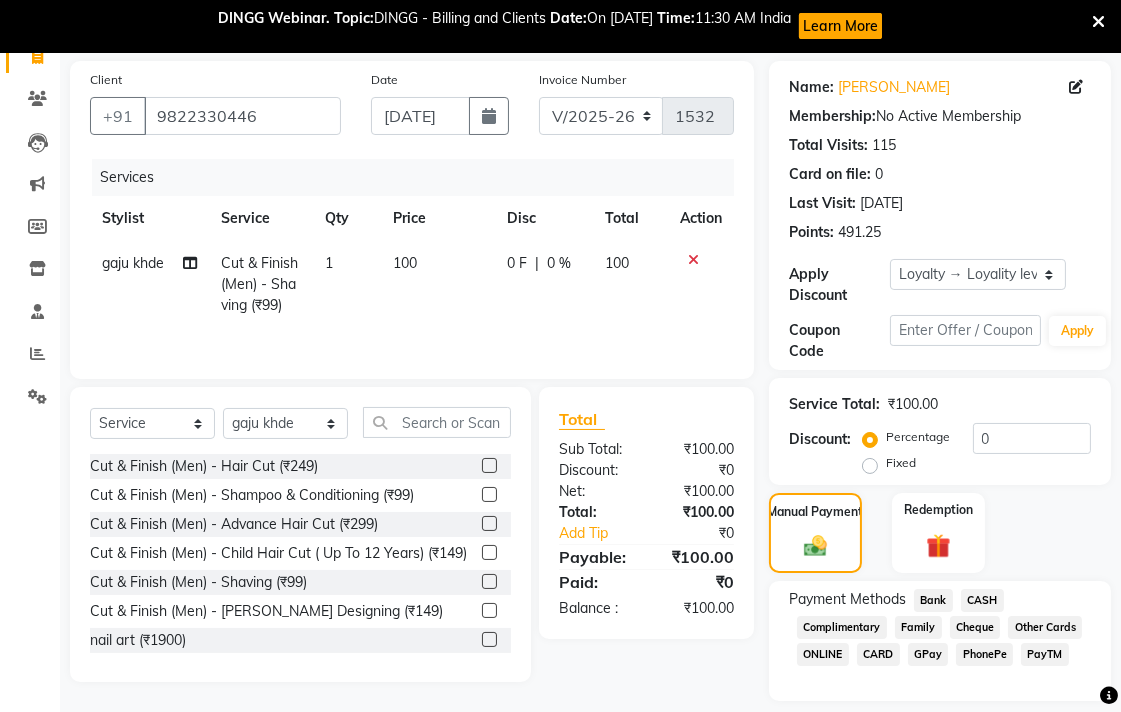 click on "CASH" 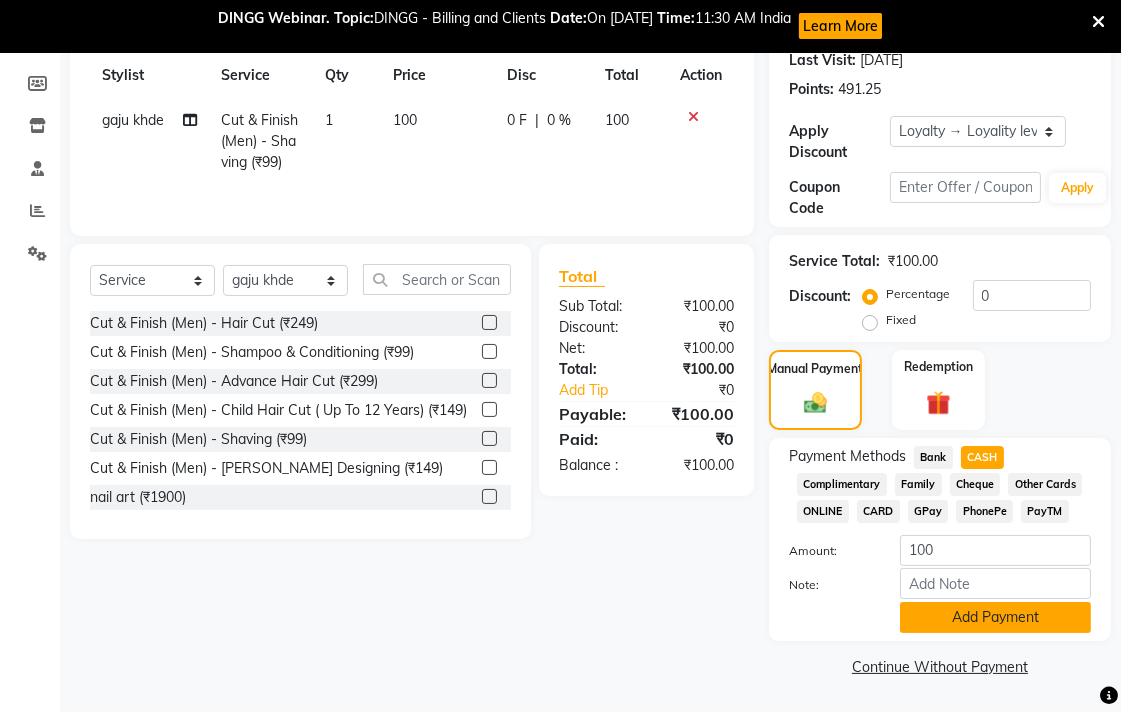 click on "Add Payment" 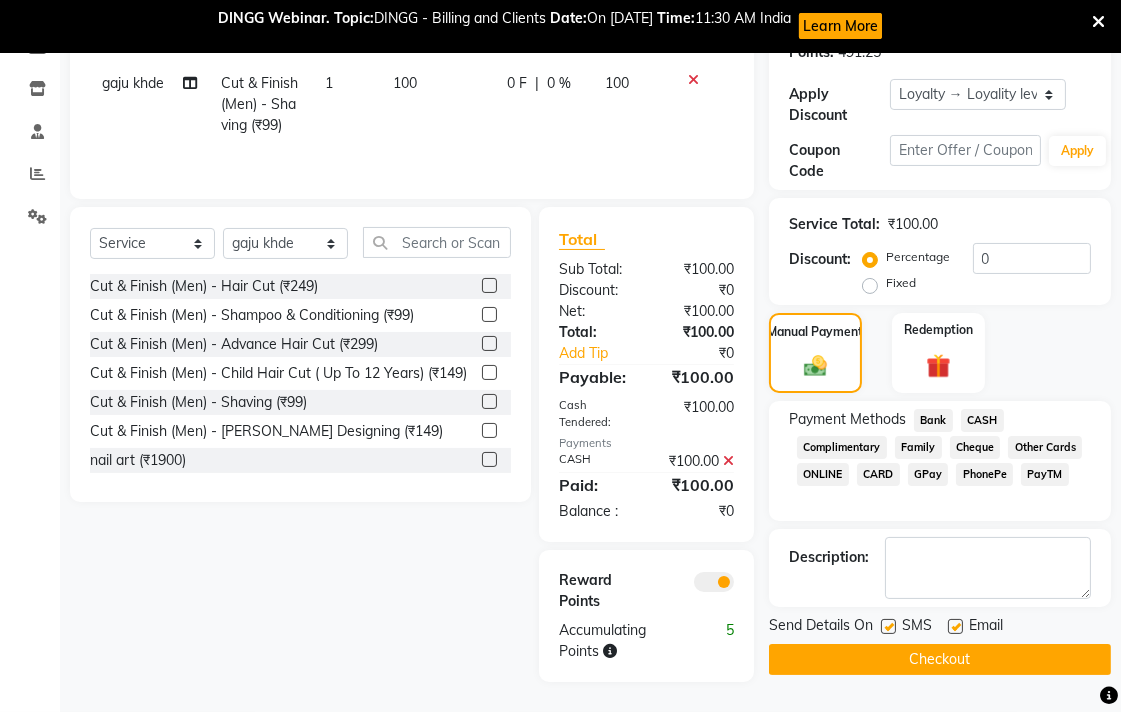 click on "Checkout" 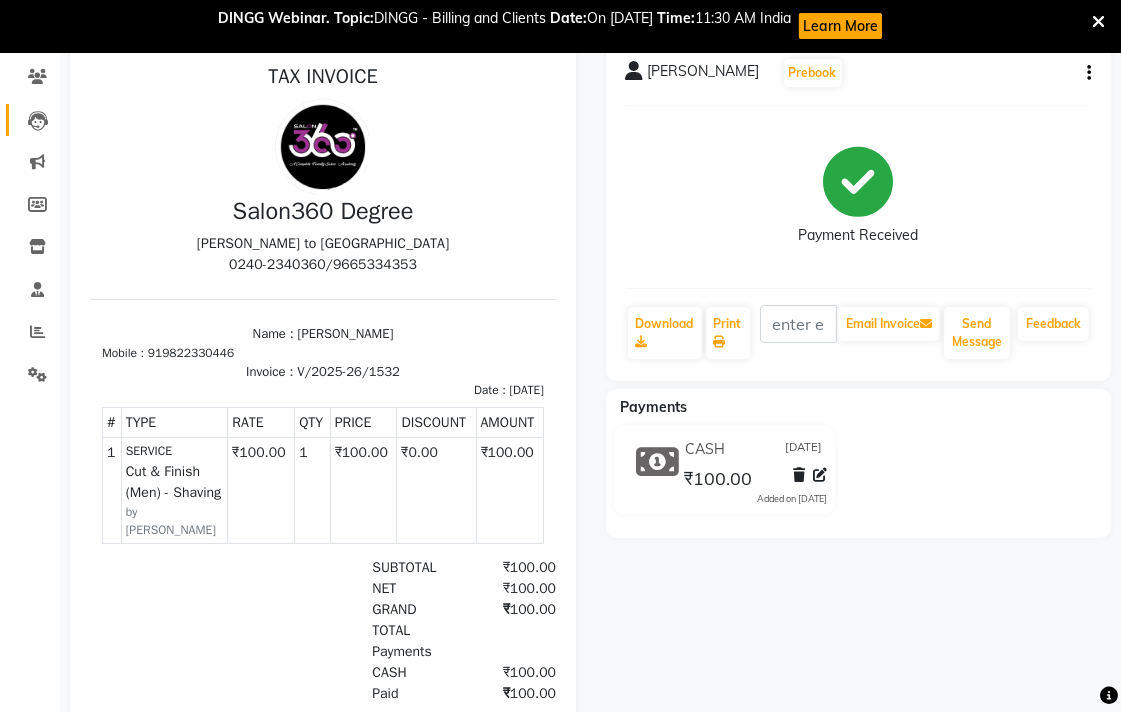 scroll, scrollTop: 0, scrollLeft: 0, axis: both 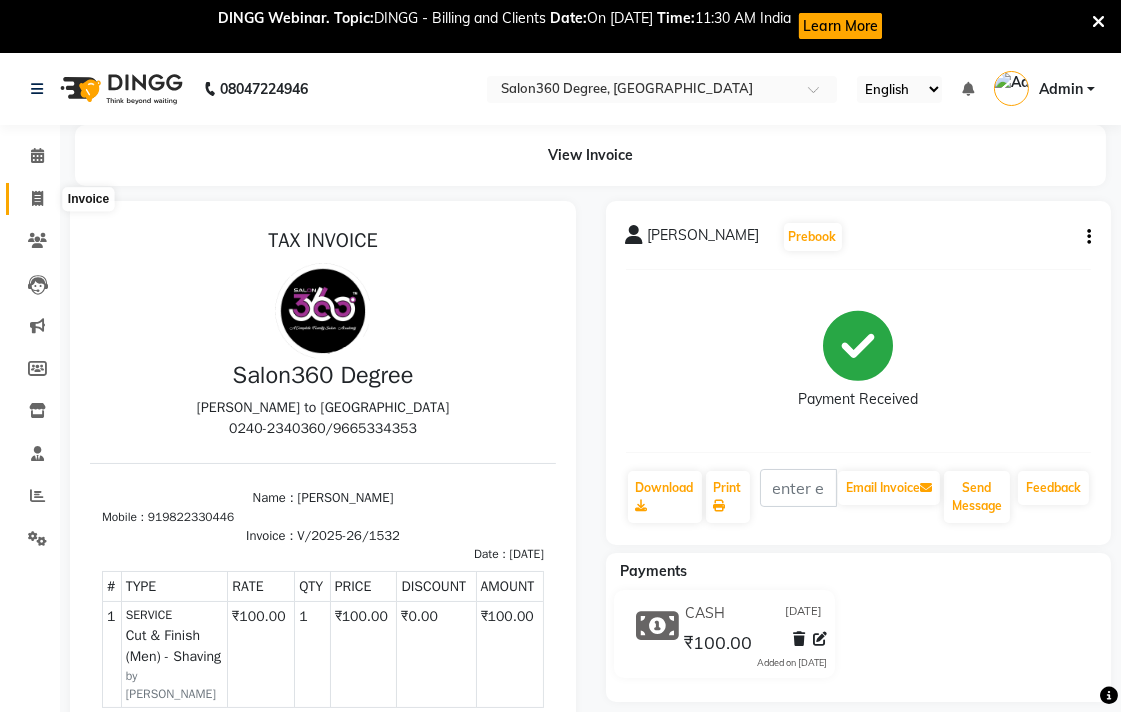 click 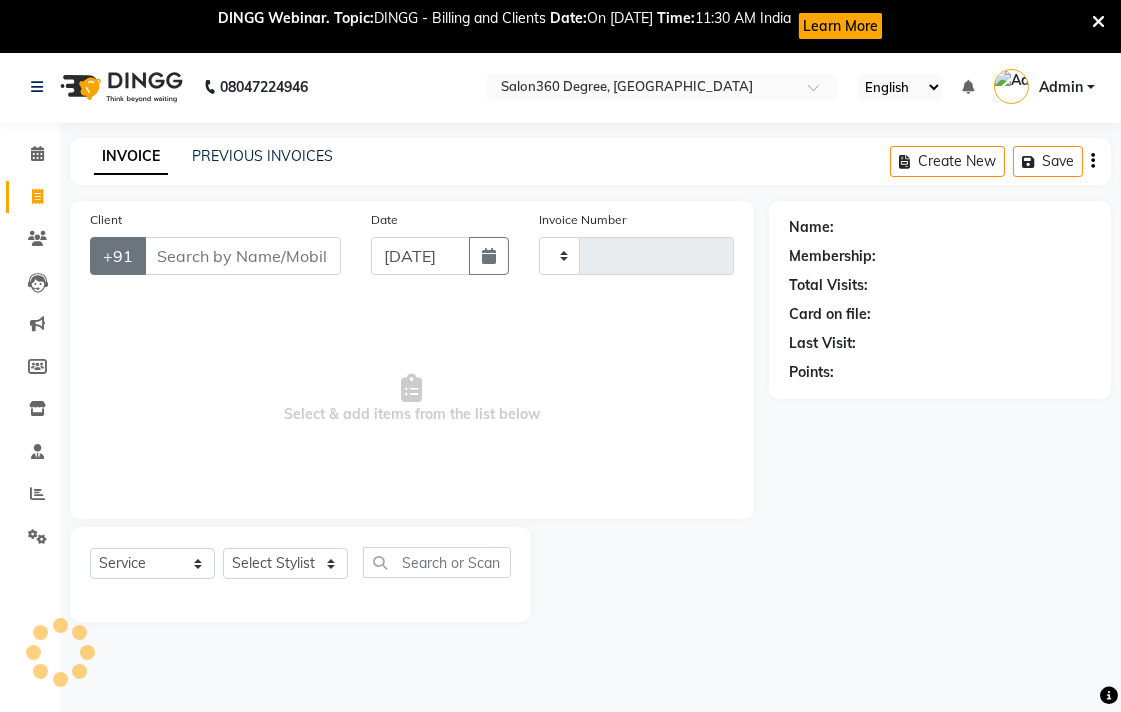 type on "1533" 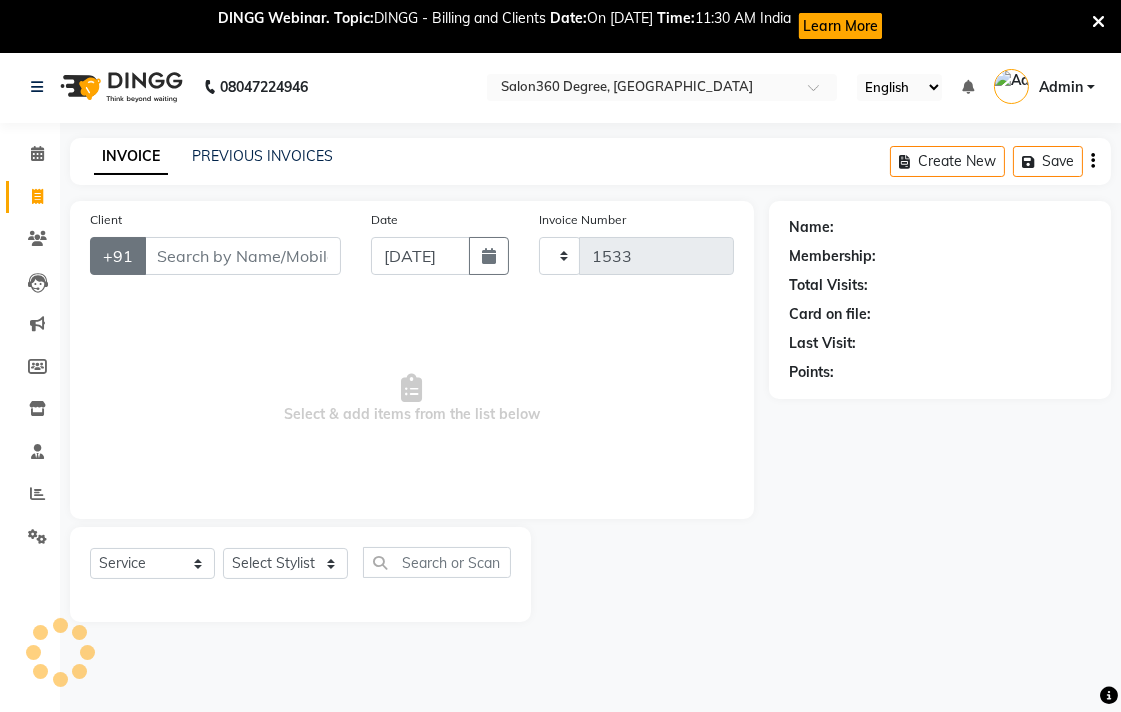 select on "5215" 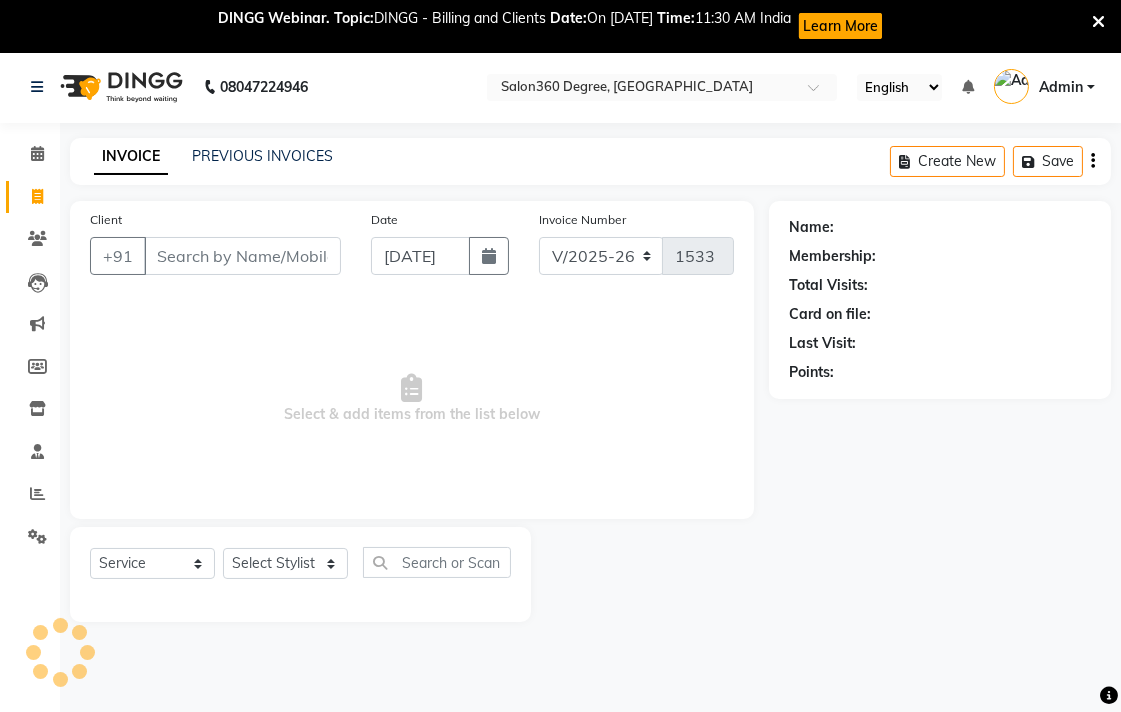 scroll, scrollTop: 53, scrollLeft: 0, axis: vertical 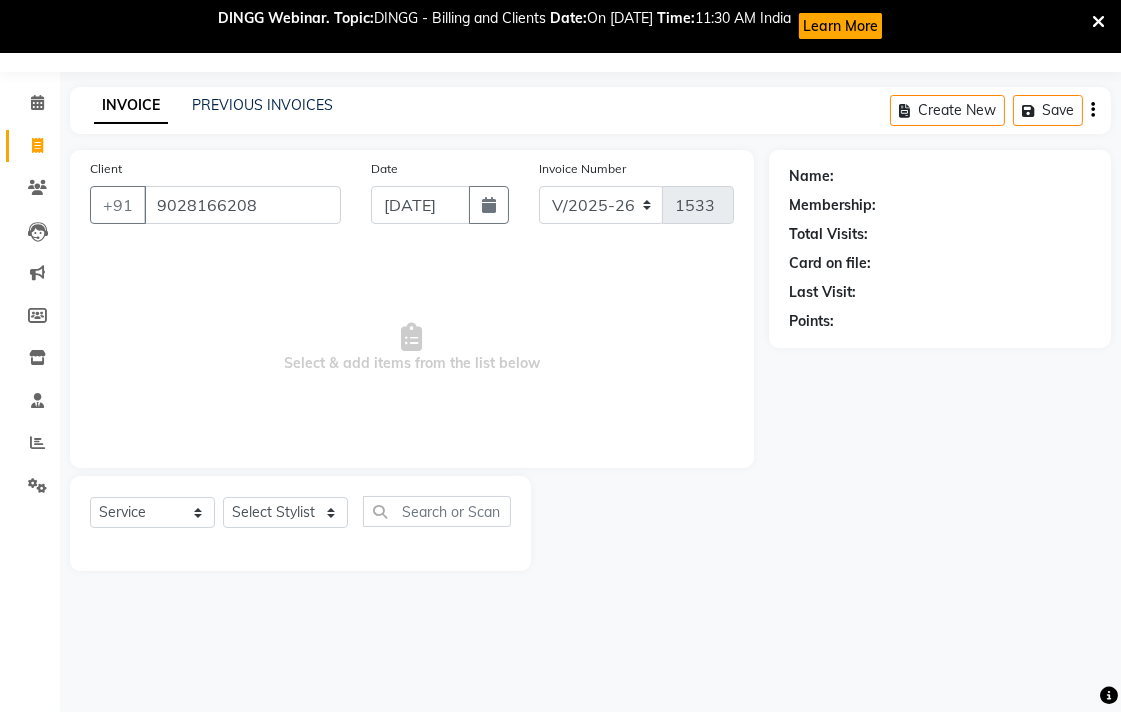 type on "9028166208" 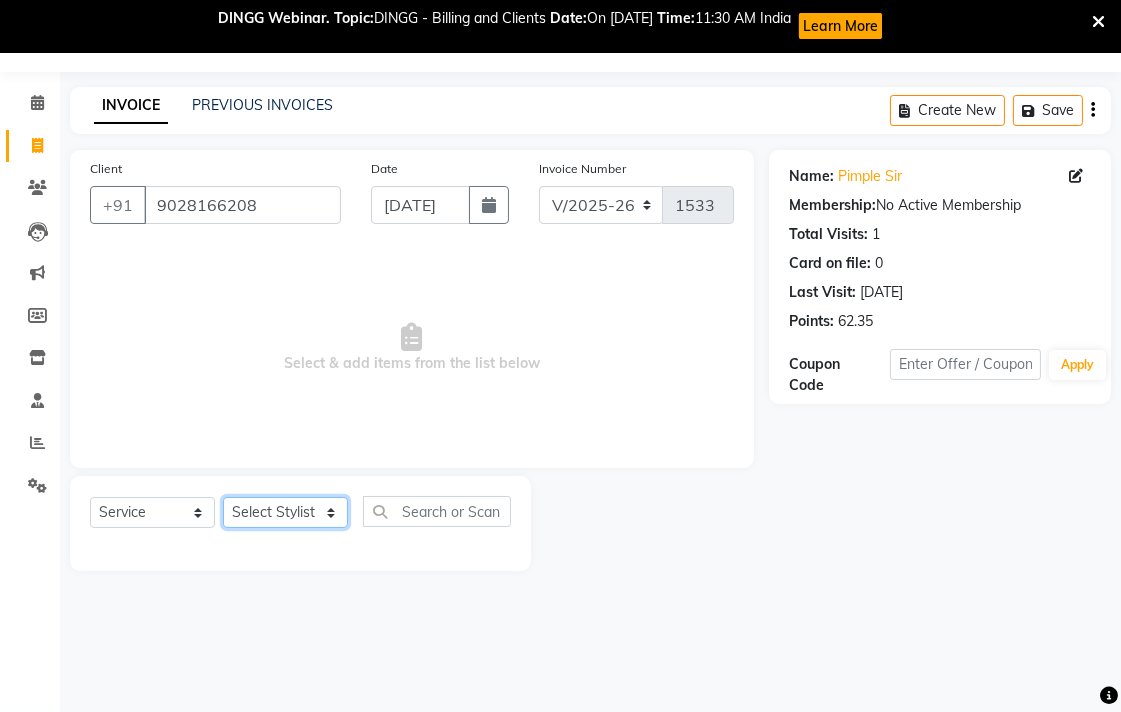 drag, startPoint x: 315, startPoint y: 517, endPoint x: 278, endPoint y: 502, distance: 39.92493 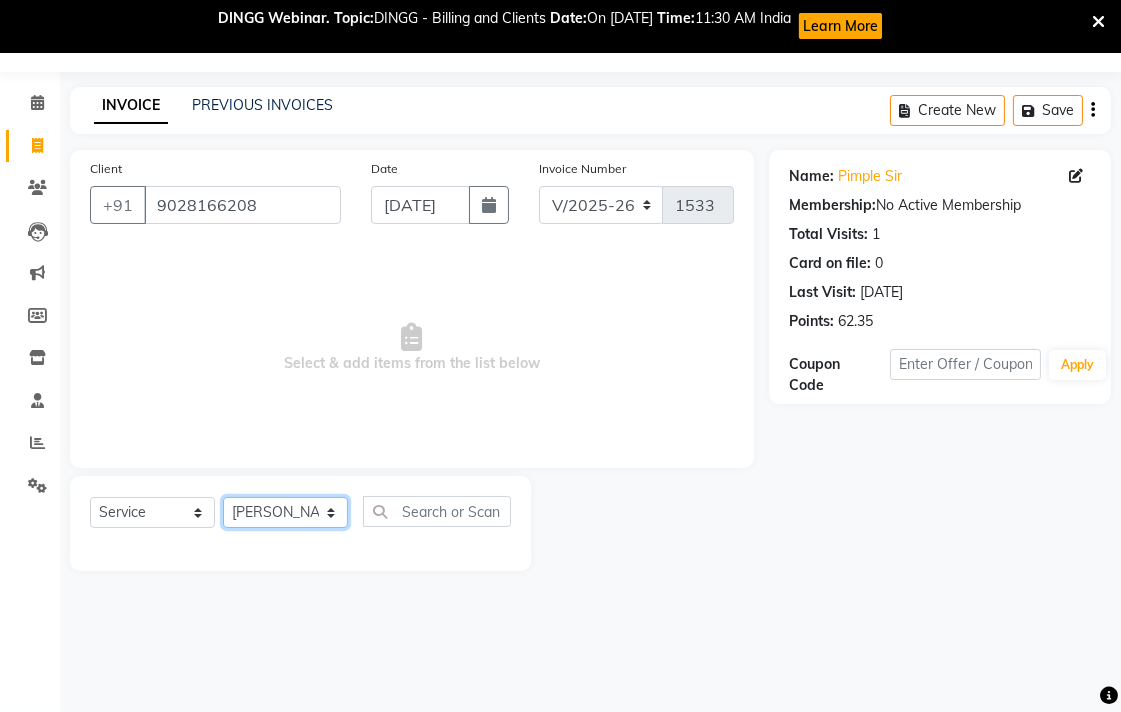 click on "Select Stylist Ankush Warpe Arati Garol dwarka panchal gaju khde Ganesh Harane Mahesh Kanore pooja pansai Rahul Motewar Sachin Kale savli hiwale shraddha bhaware" 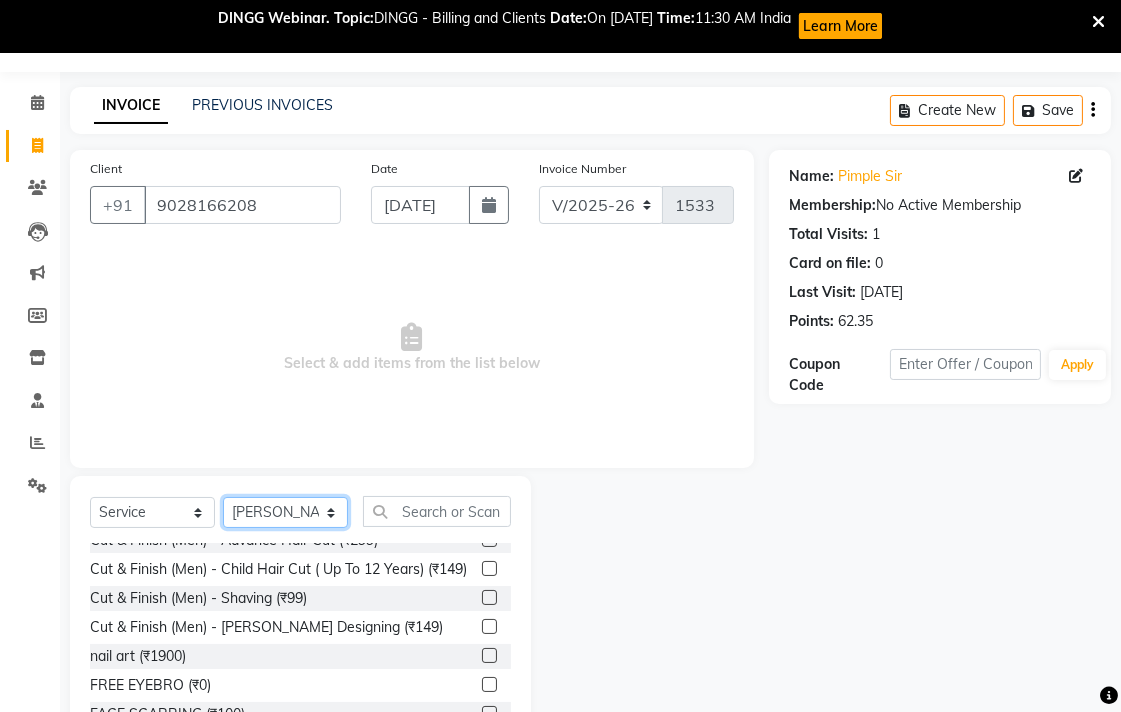 scroll, scrollTop: 111, scrollLeft: 0, axis: vertical 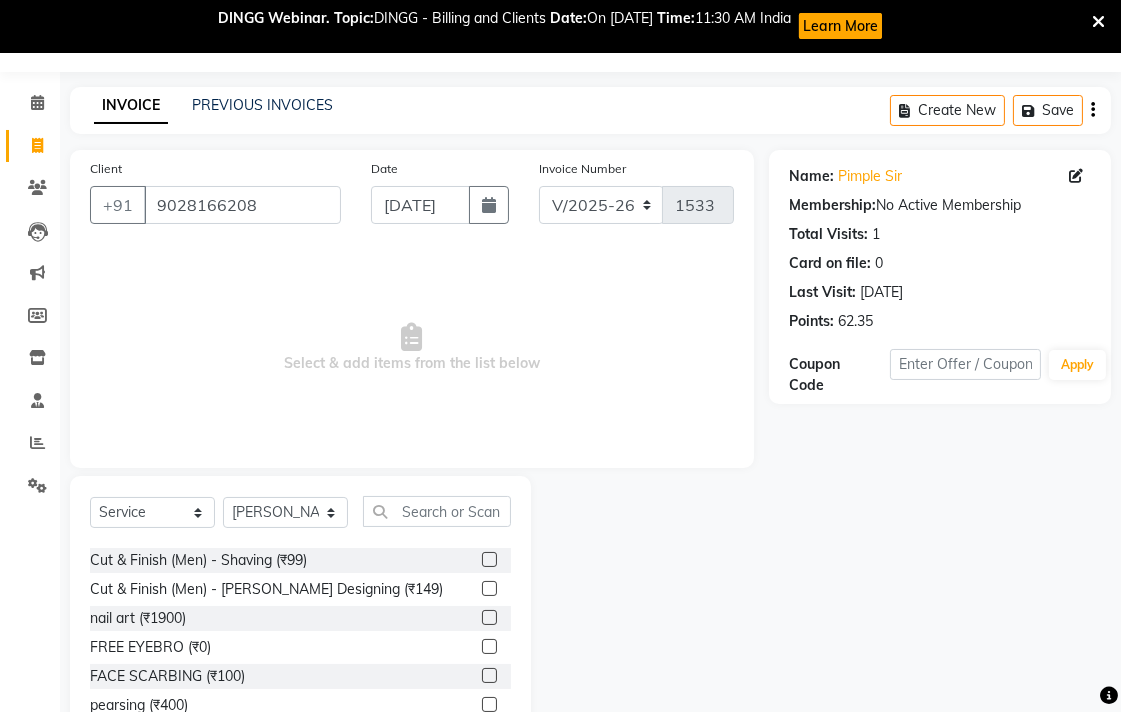 drag, startPoint x: 472, startPoint y: 604, endPoint x: 473, endPoint y: 580, distance: 24.020824 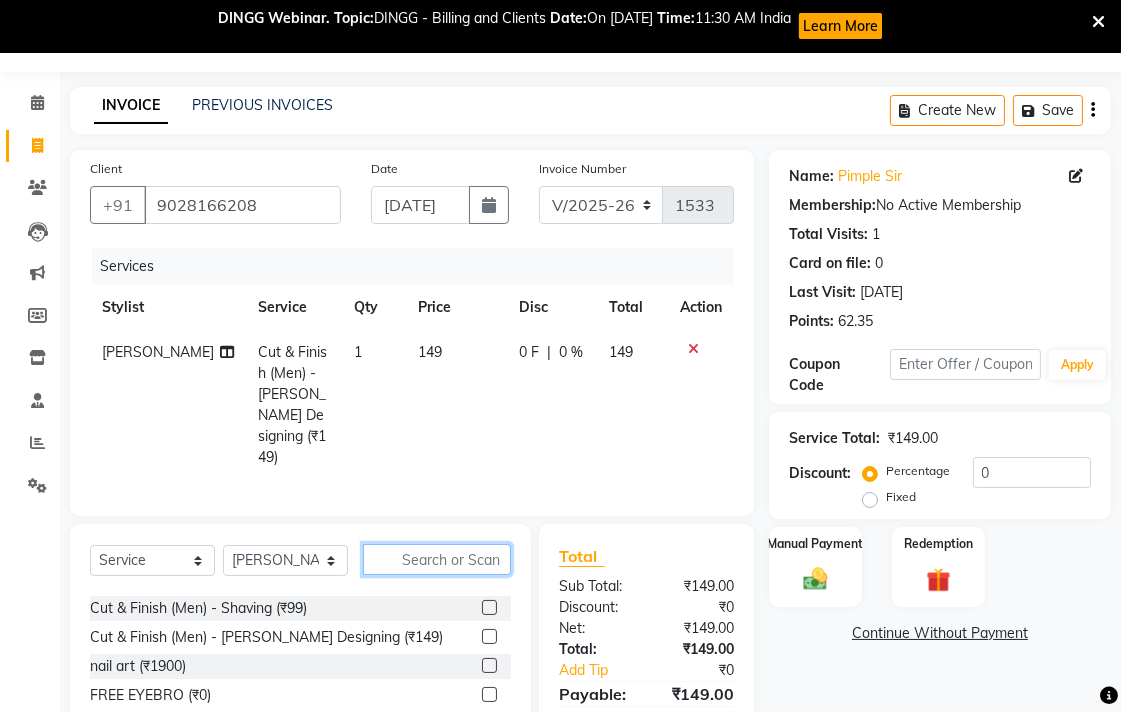 checkbox on "false" 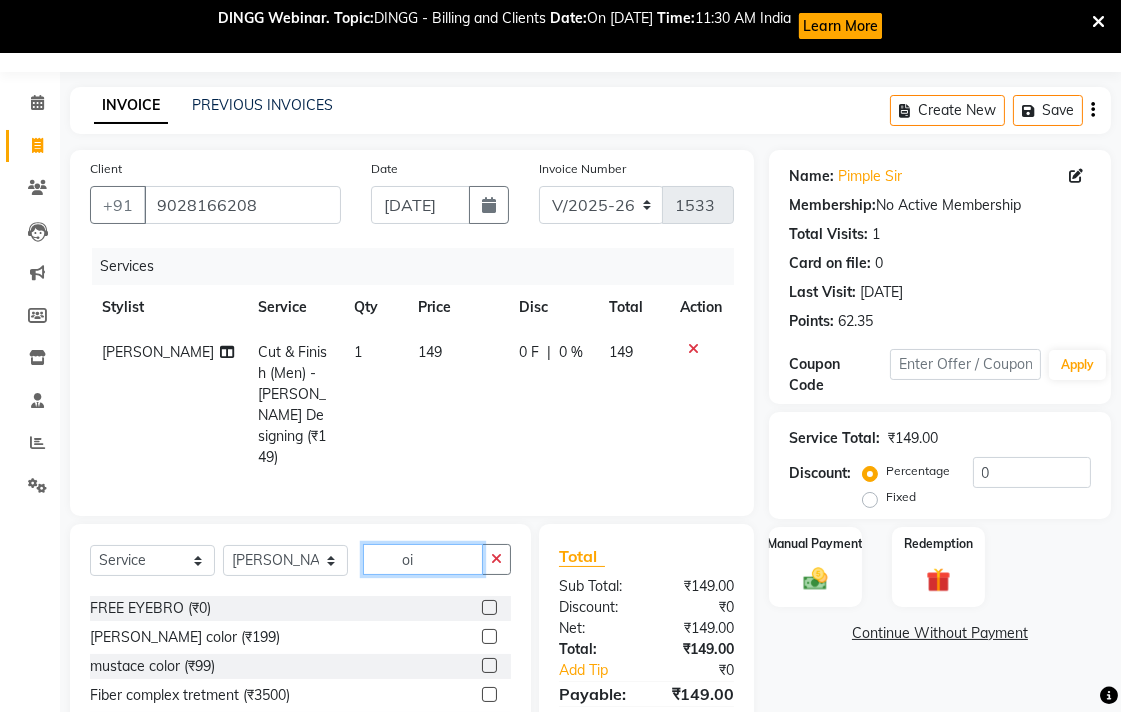 scroll, scrollTop: 0, scrollLeft: 0, axis: both 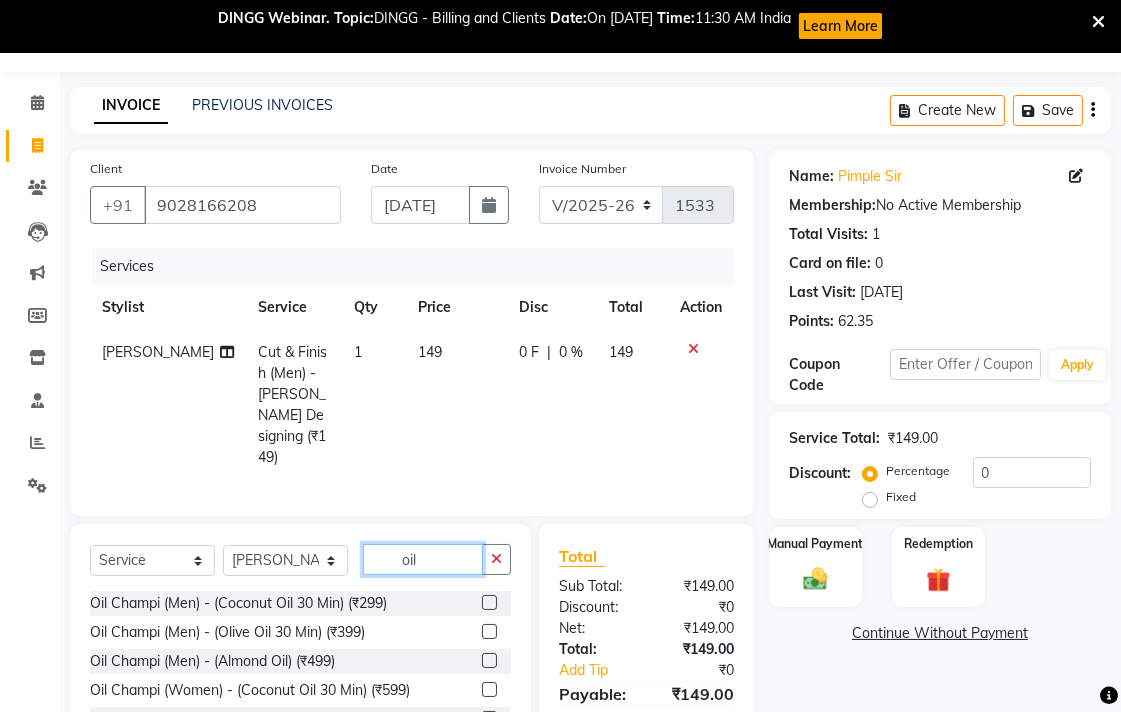 type on "oil" 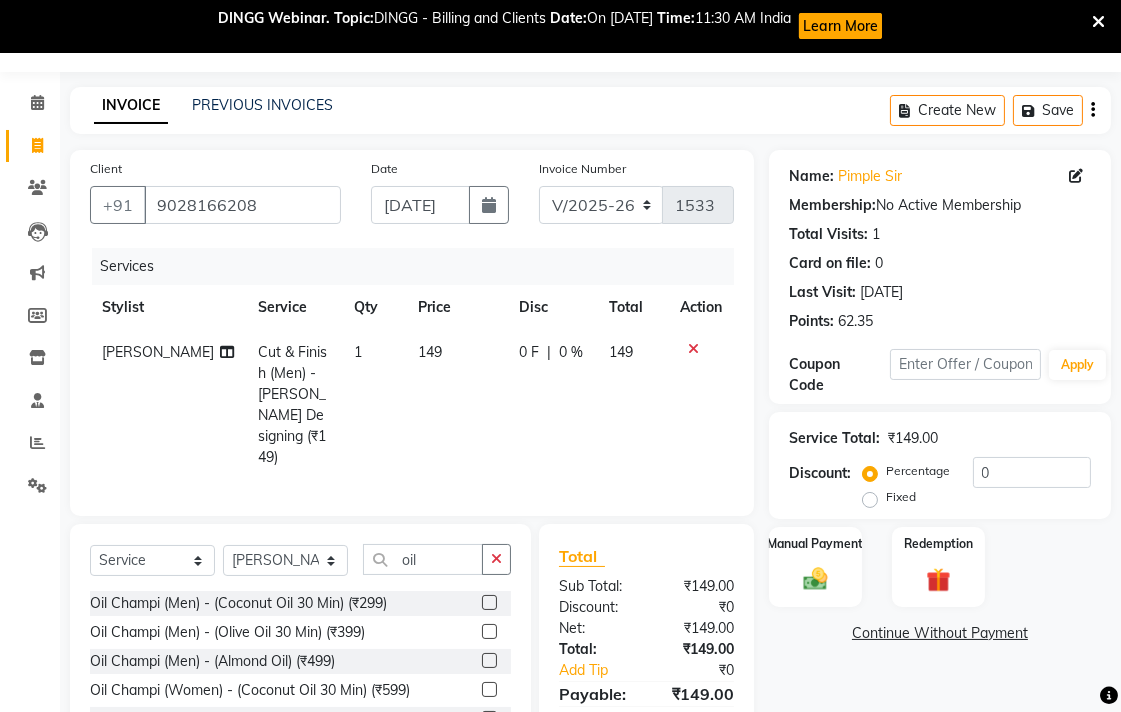click 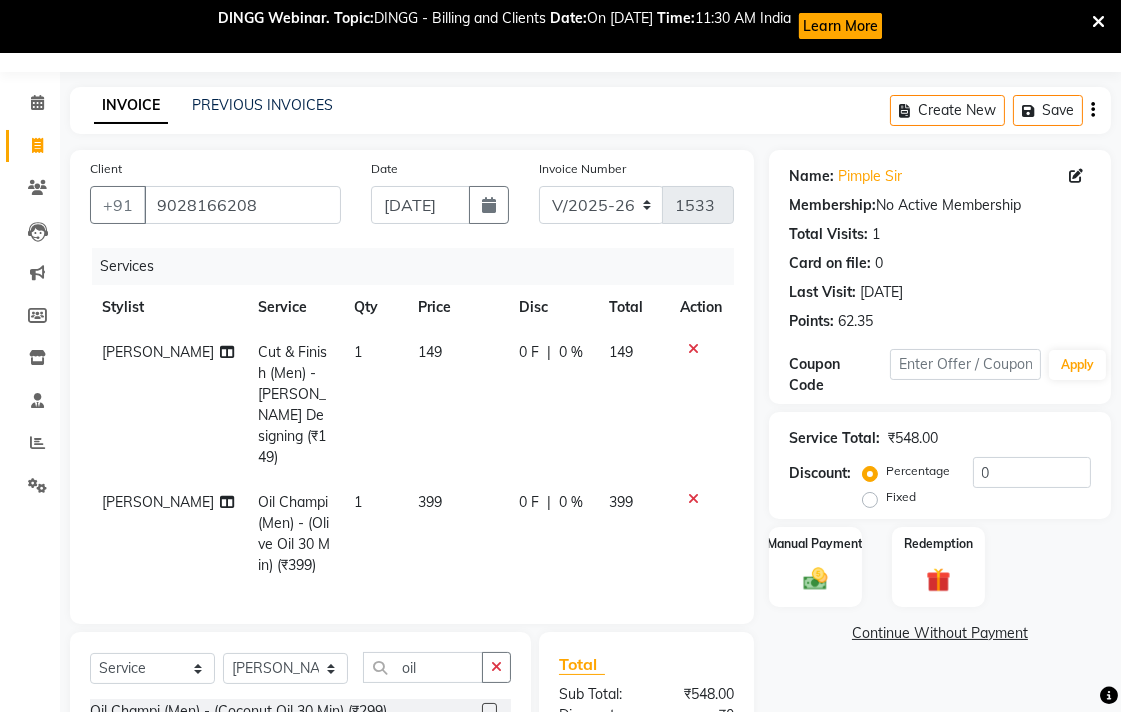 checkbox on "false" 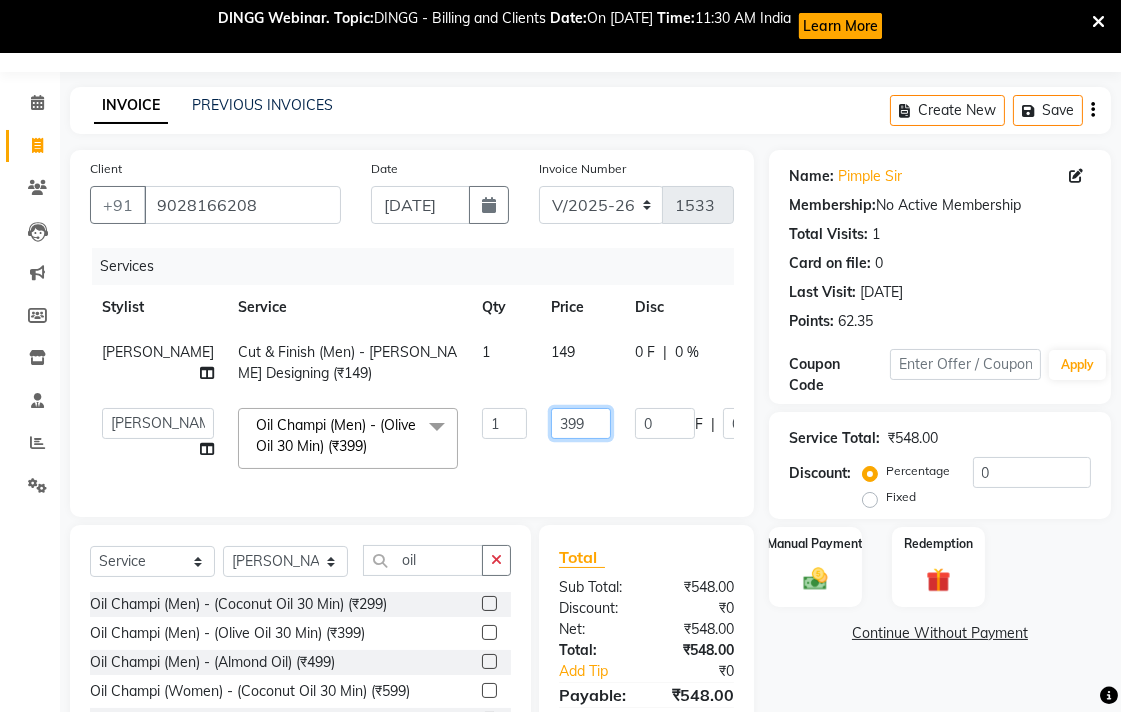 click on "399" 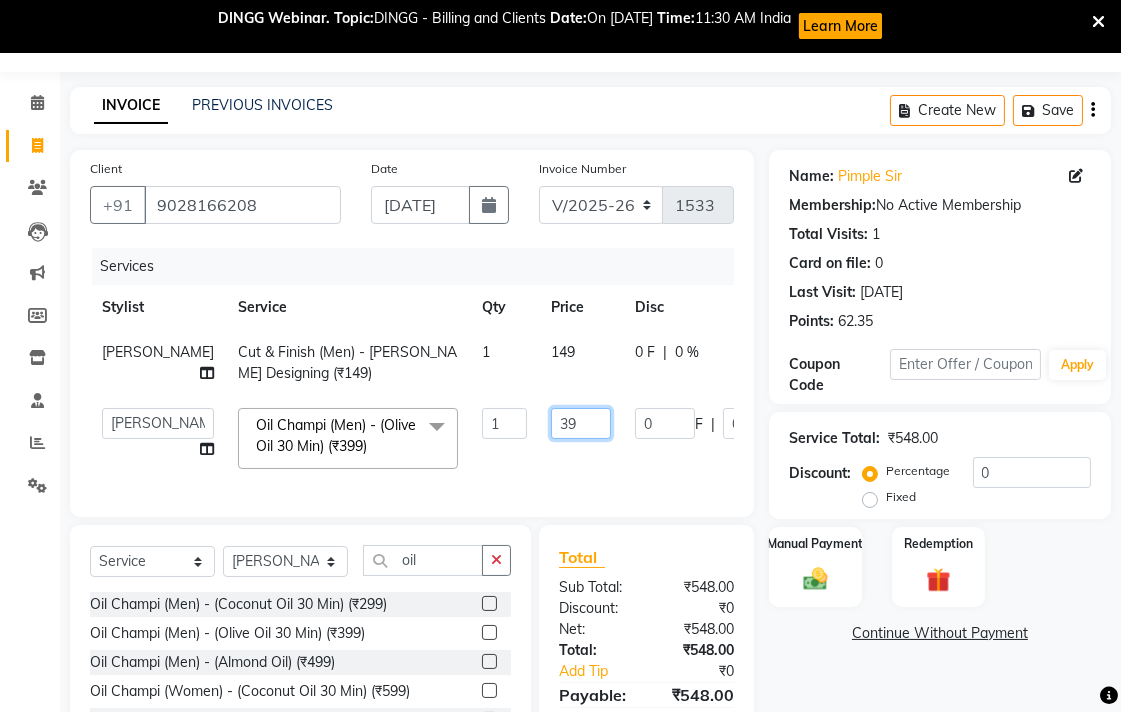 type on "3" 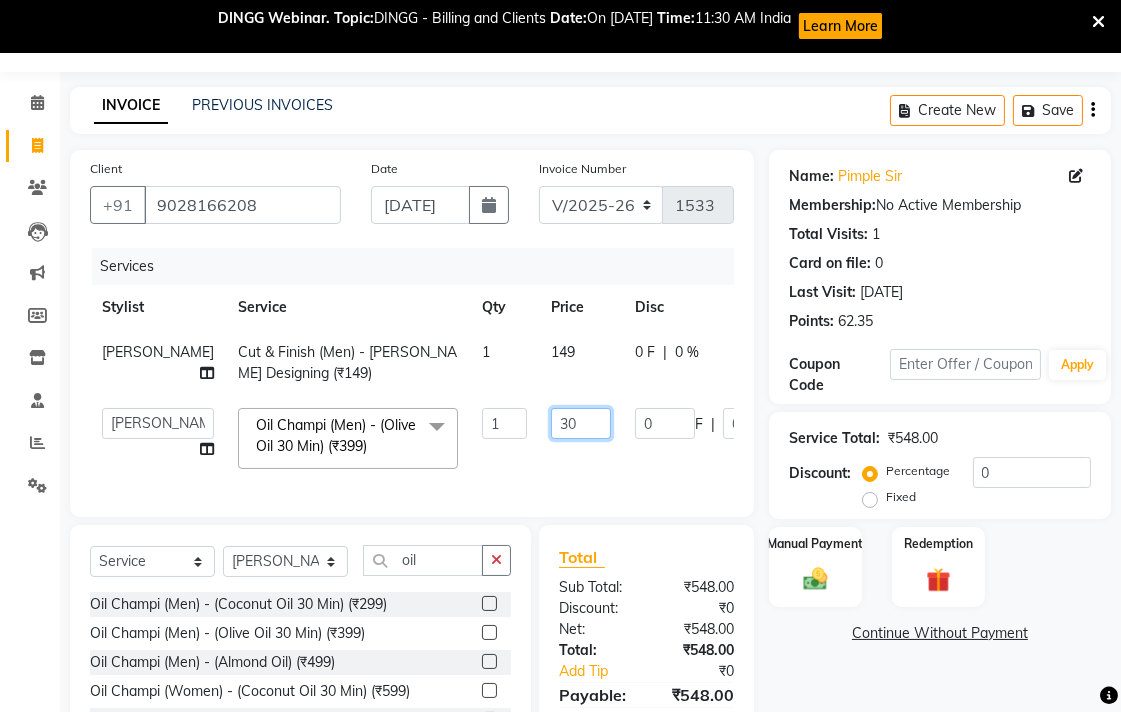 type on "300" 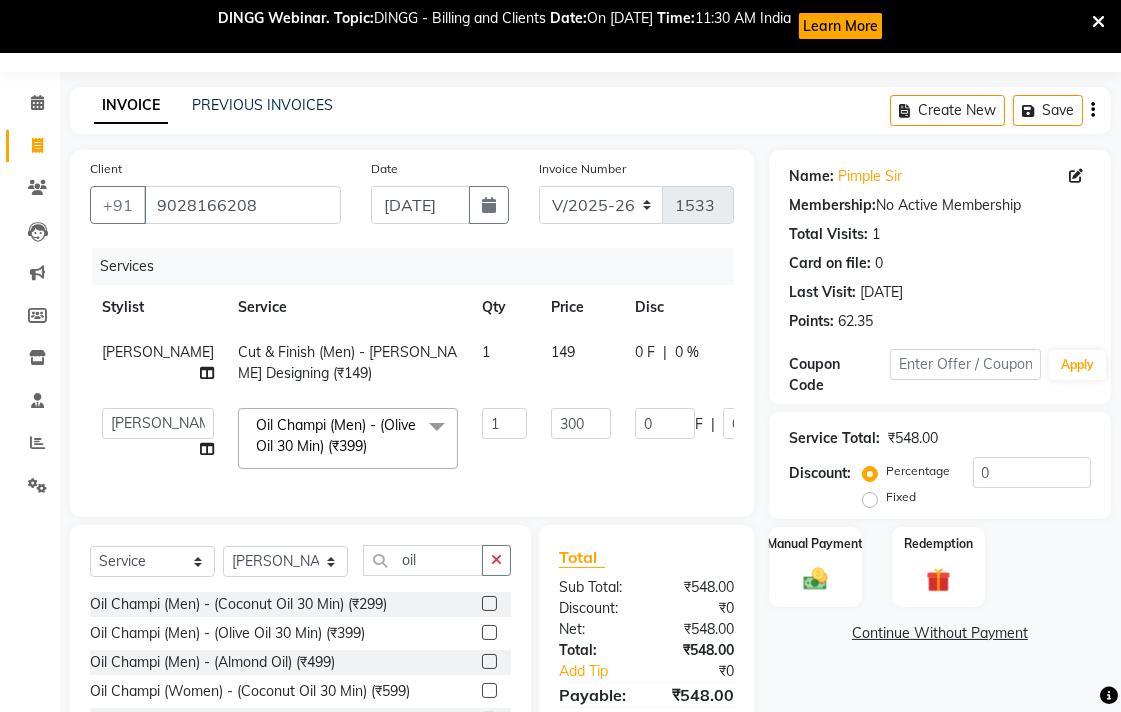 click on "149" 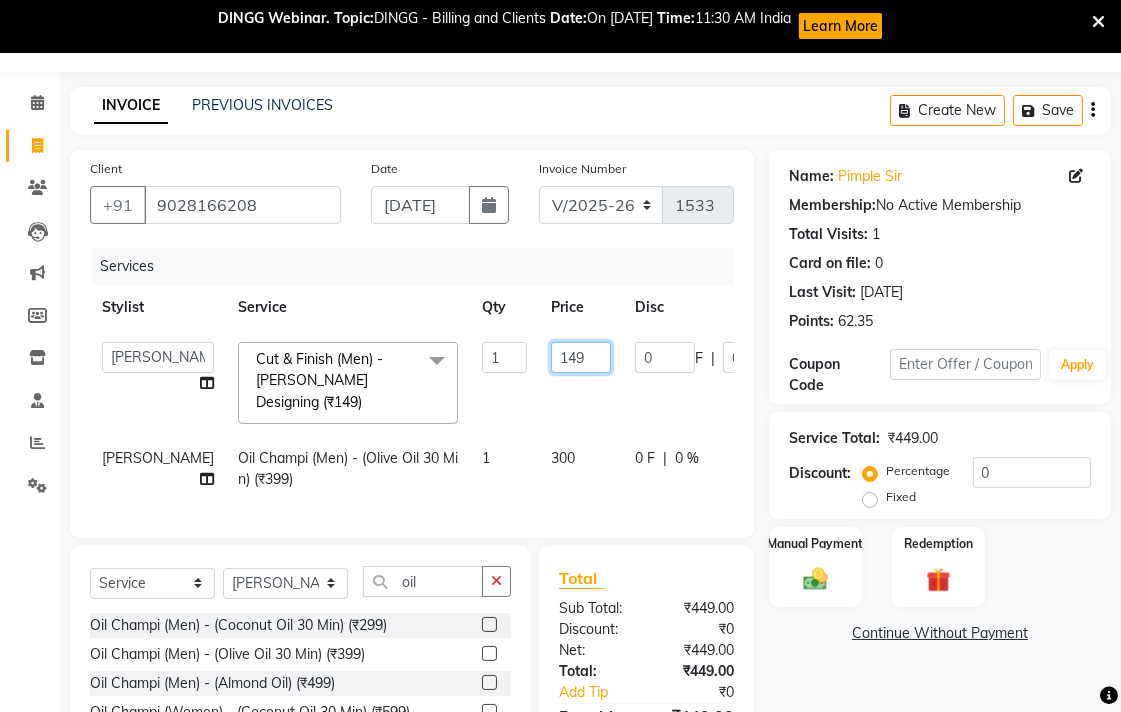 click on "149" 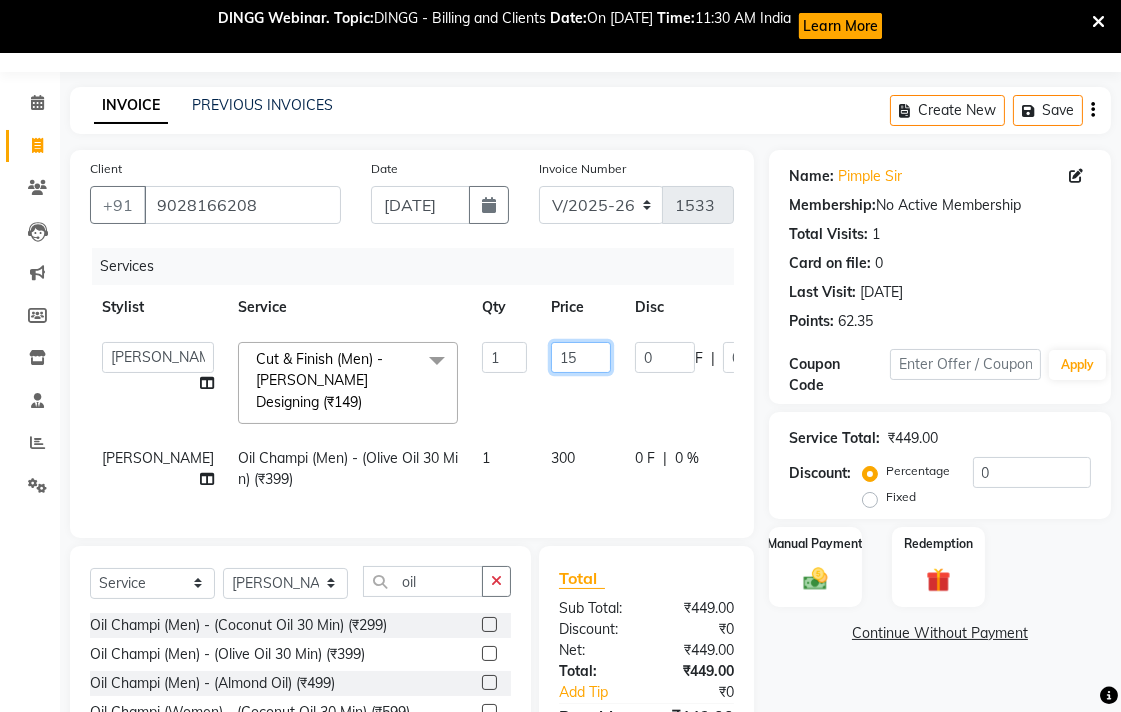 type on "150" 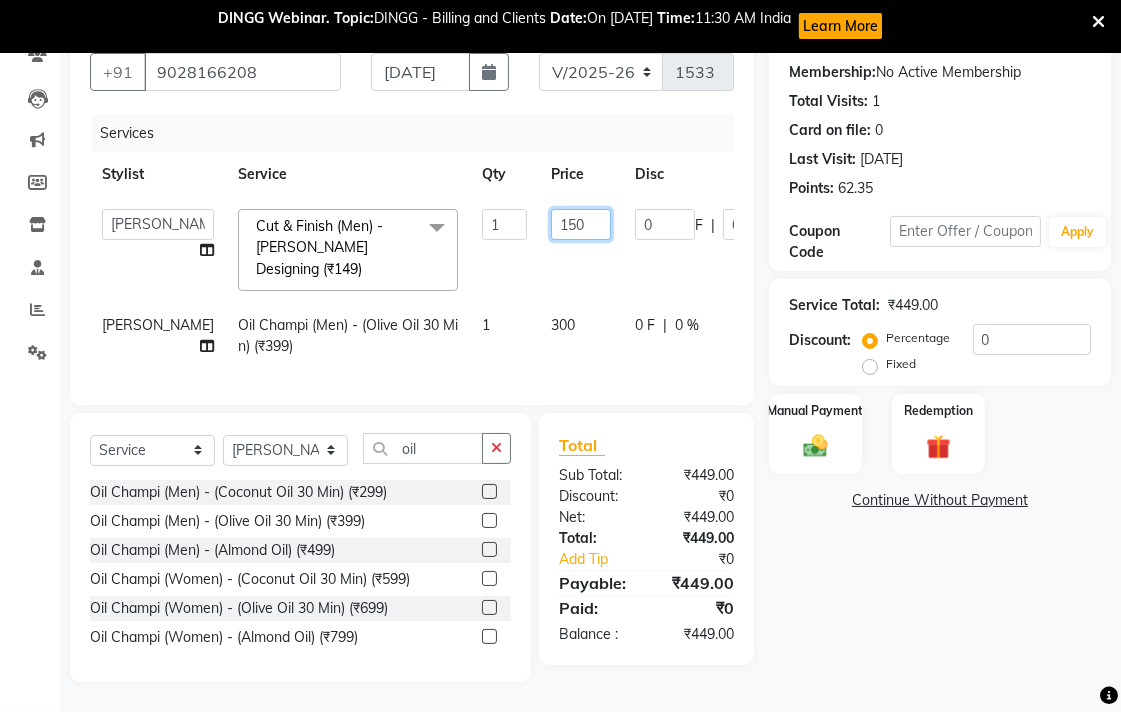 scroll, scrollTop: 224, scrollLeft: 0, axis: vertical 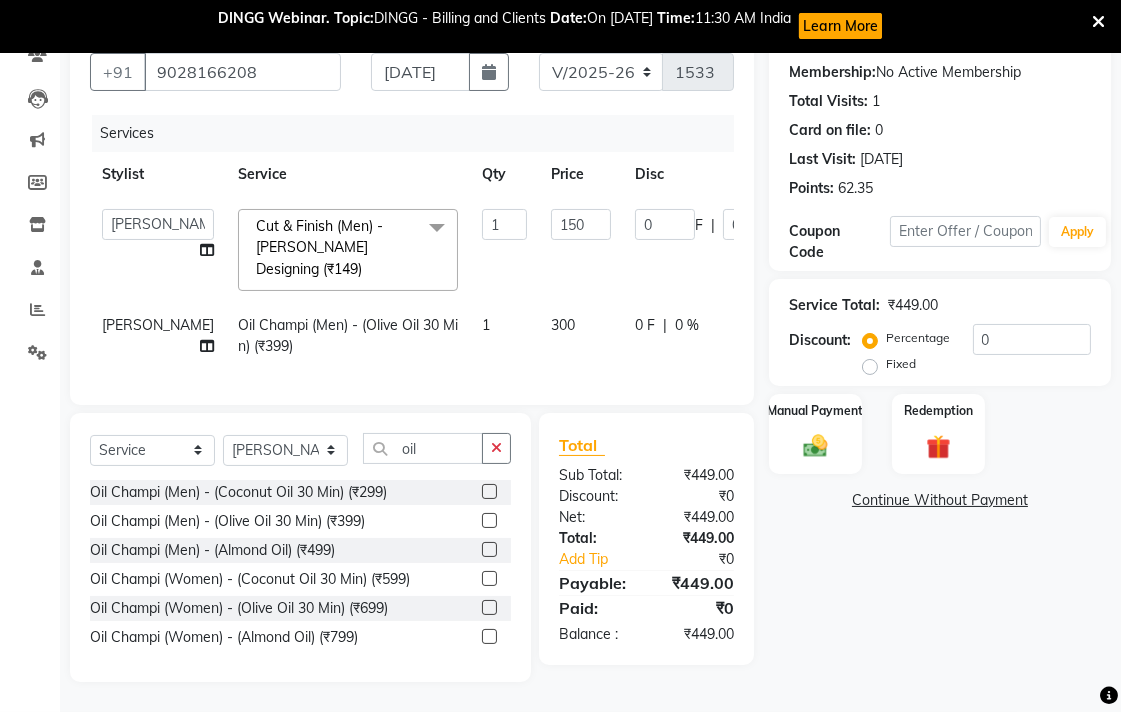 click on "Name: Pimple Sir  Membership:  No Active Membership  Total Visits:  1 Card on file:  0 Last Visit:   13-11-2024 Points:   62.35  Coupon Code Apply Service Total:  ₹449.00  Discount:  Percentage   Fixed  0 Manual Payment Redemption  Continue Without Payment" 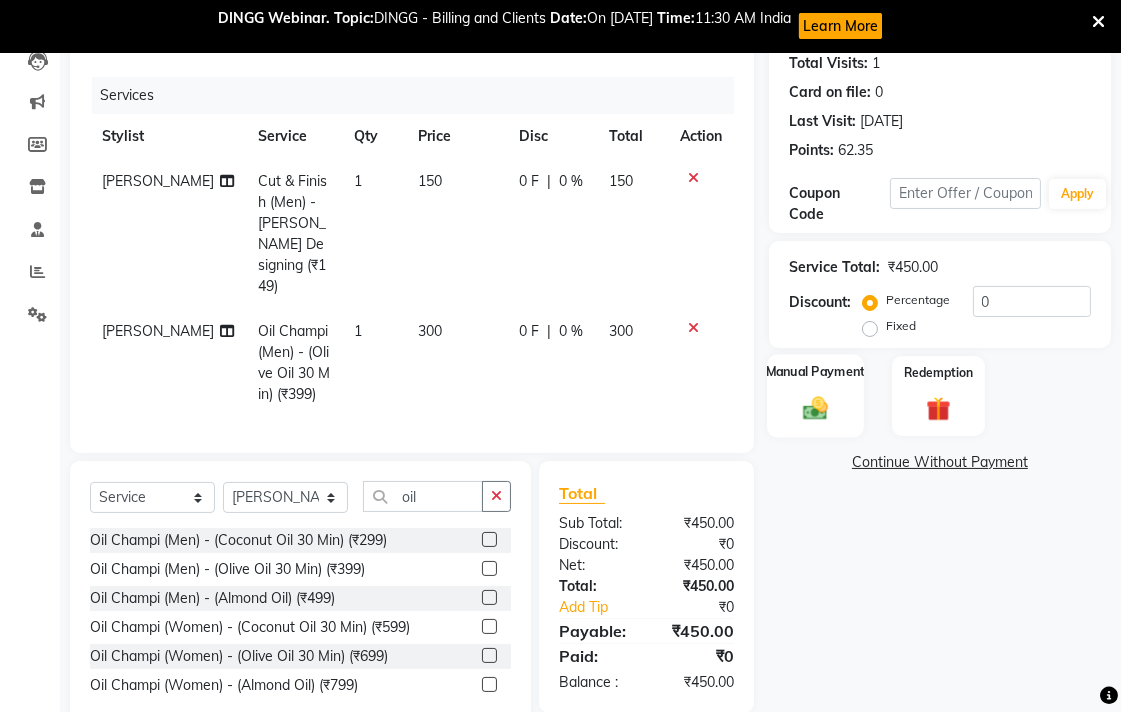 click on "Manual Payment" 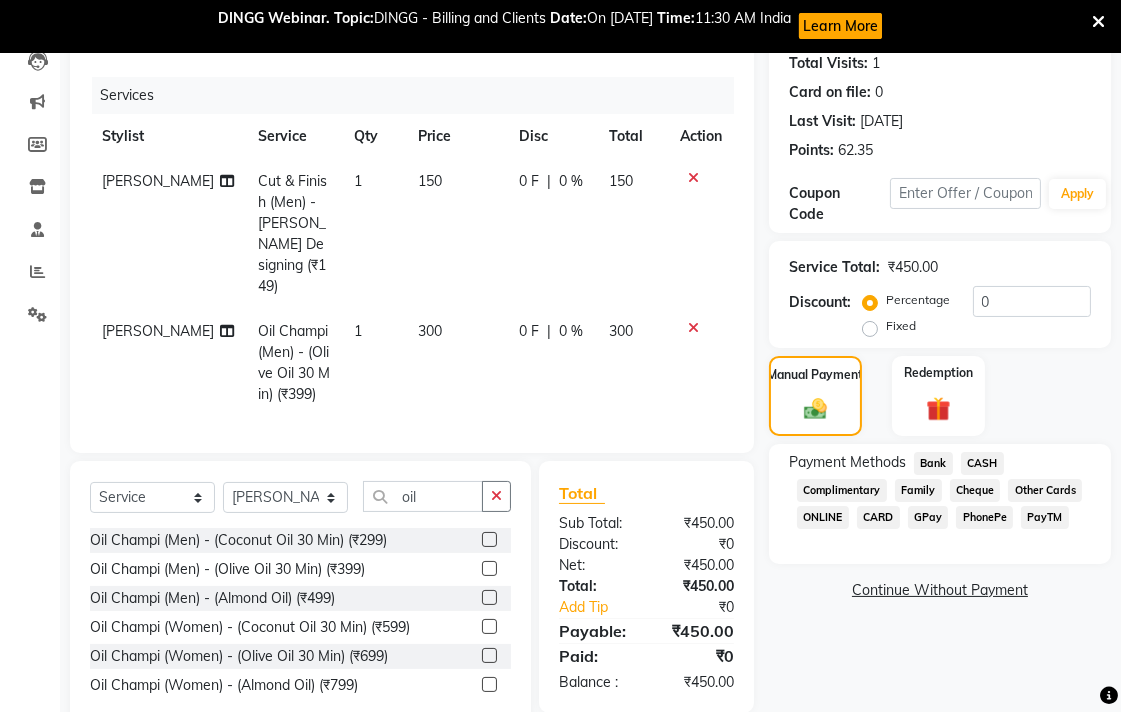 click on "Bank" 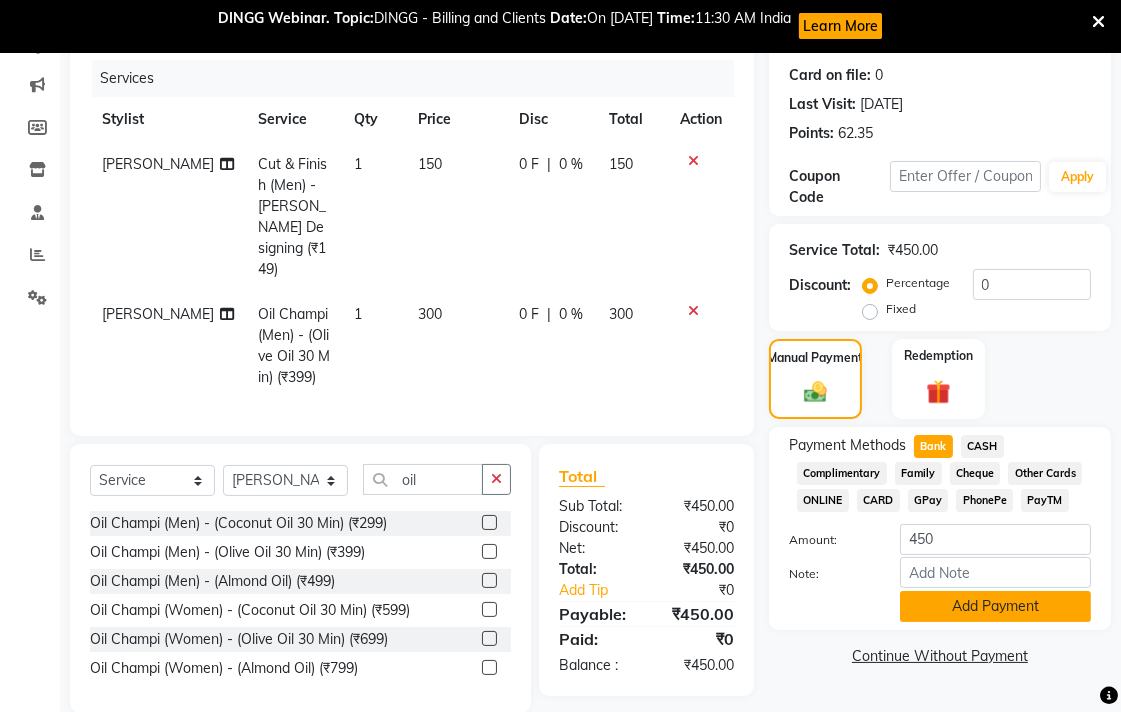 scroll, scrollTop: 246, scrollLeft: 0, axis: vertical 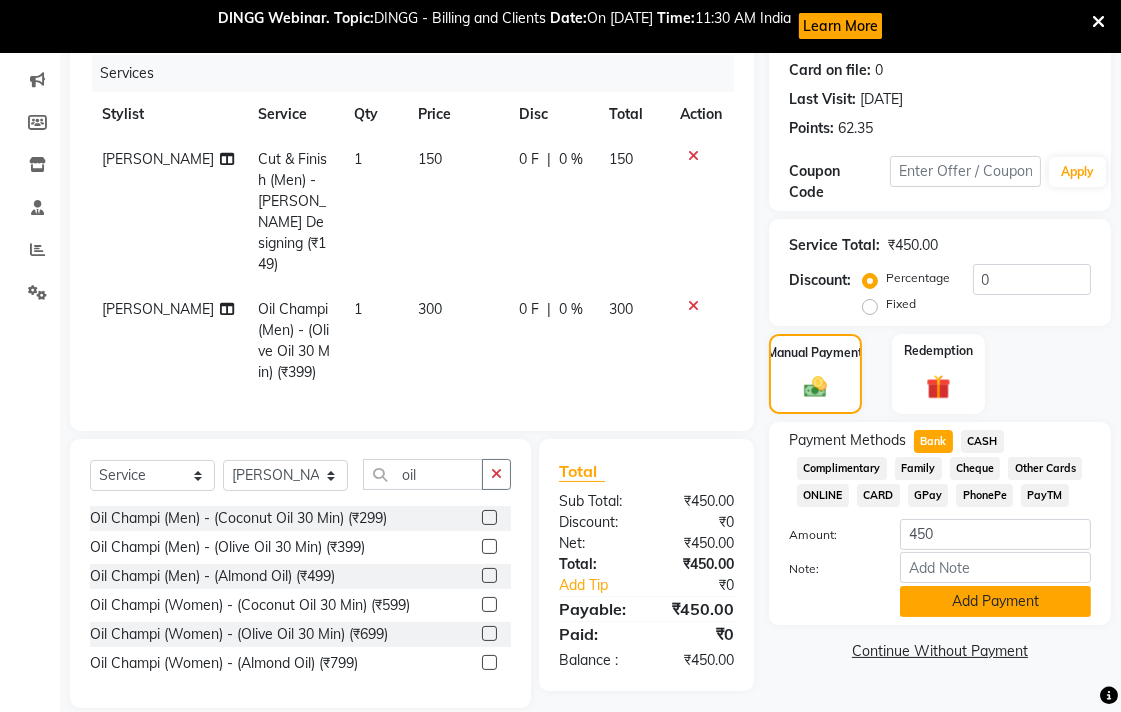 click on "Add Payment" 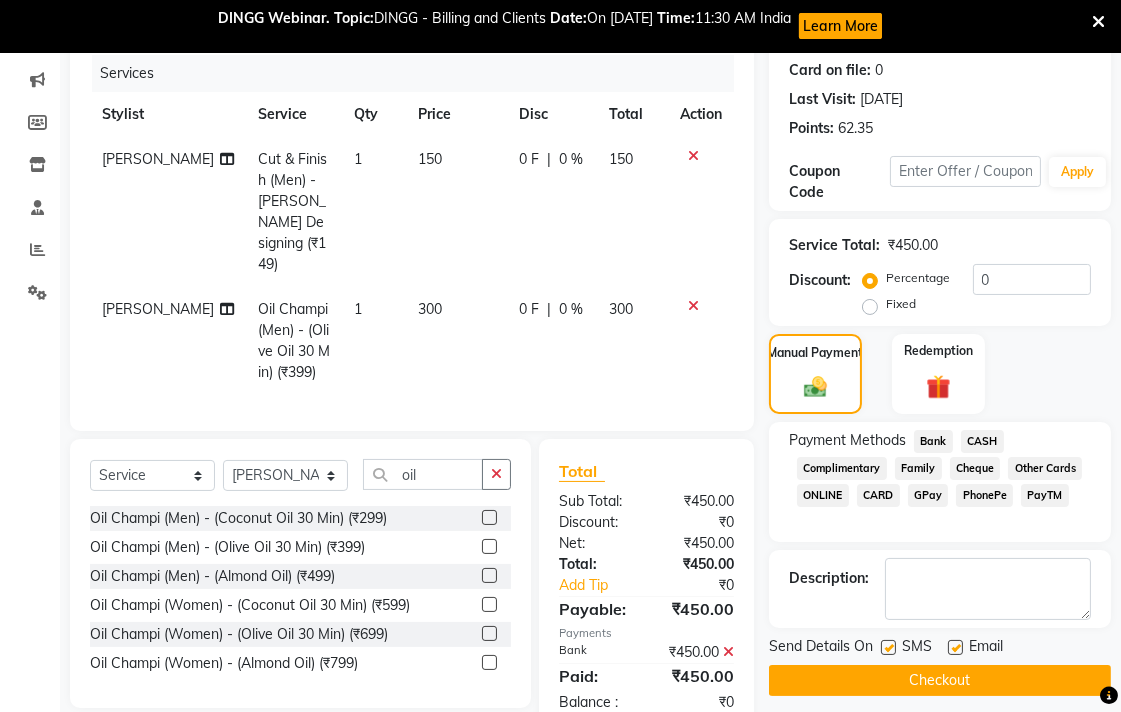 click on "Checkout" 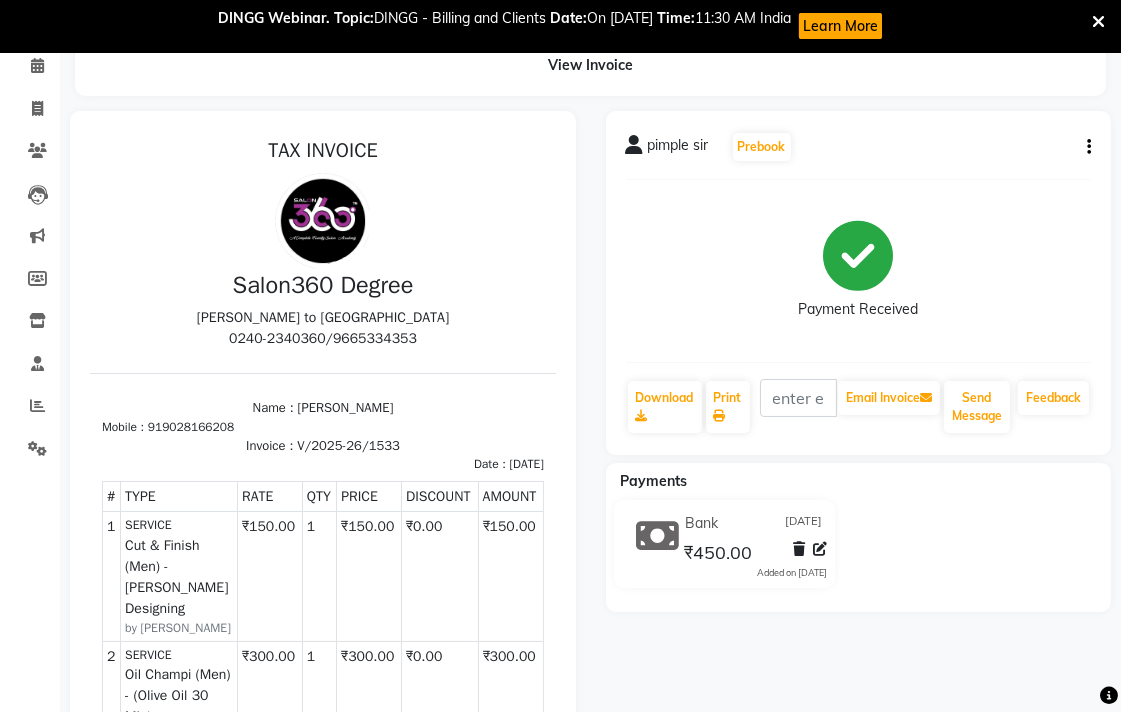 scroll, scrollTop: 0, scrollLeft: 0, axis: both 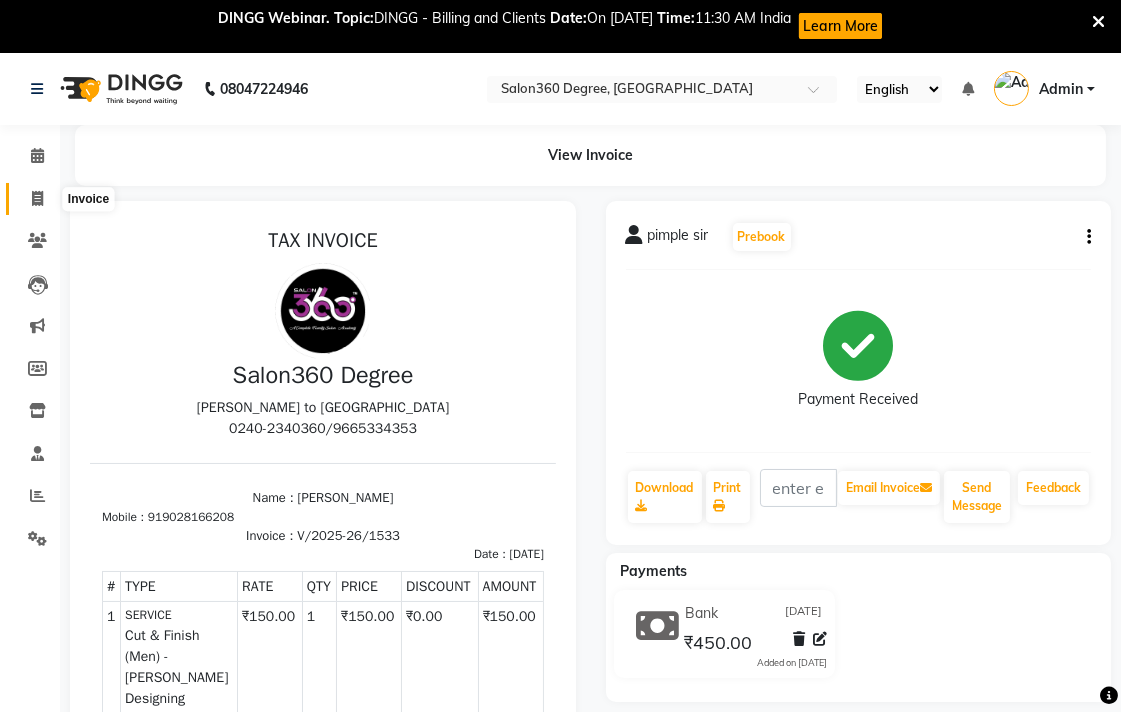 click 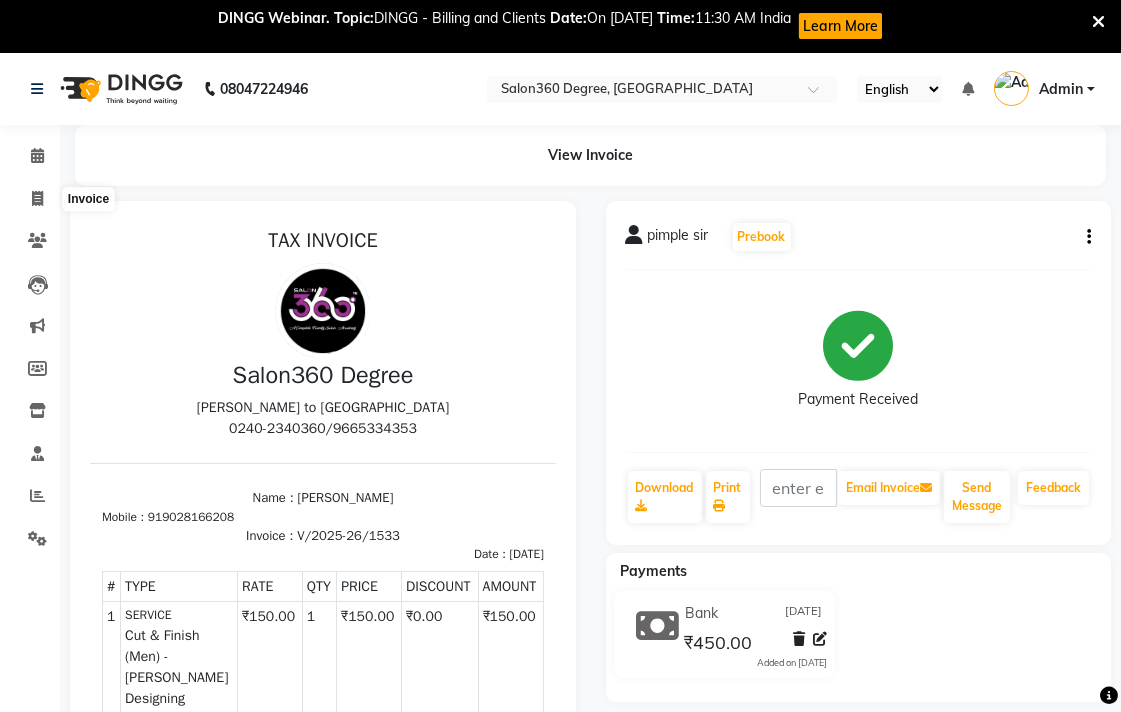 select on "5215" 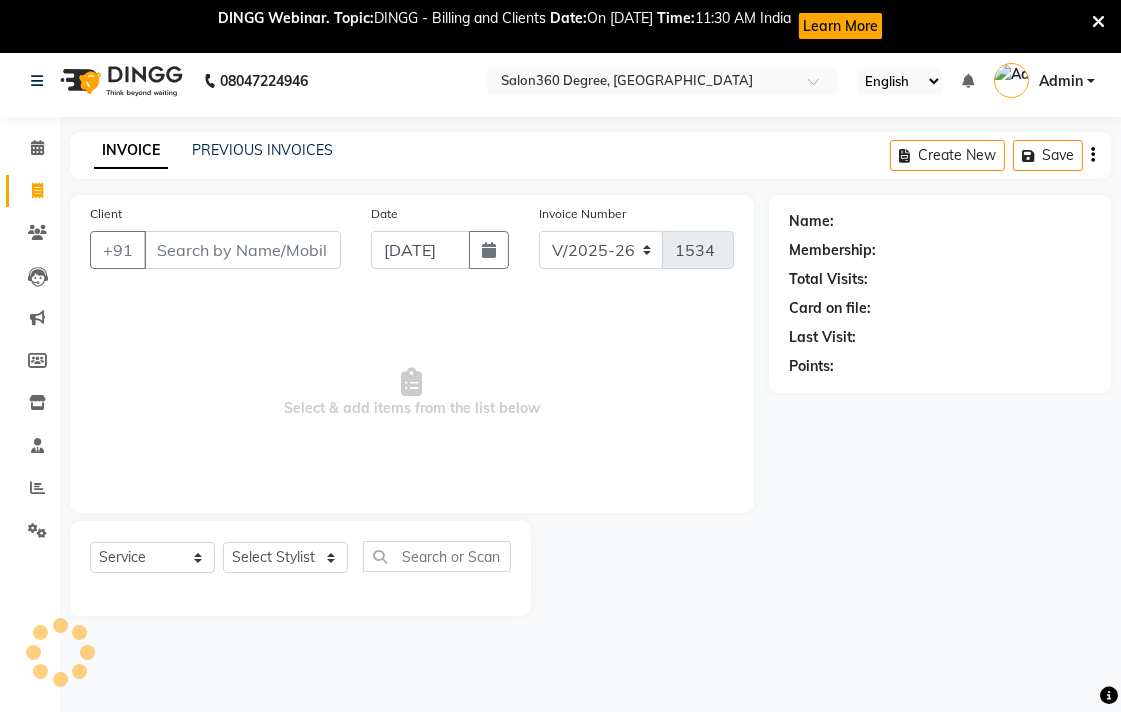 scroll, scrollTop: 53, scrollLeft: 0, axis: vertical 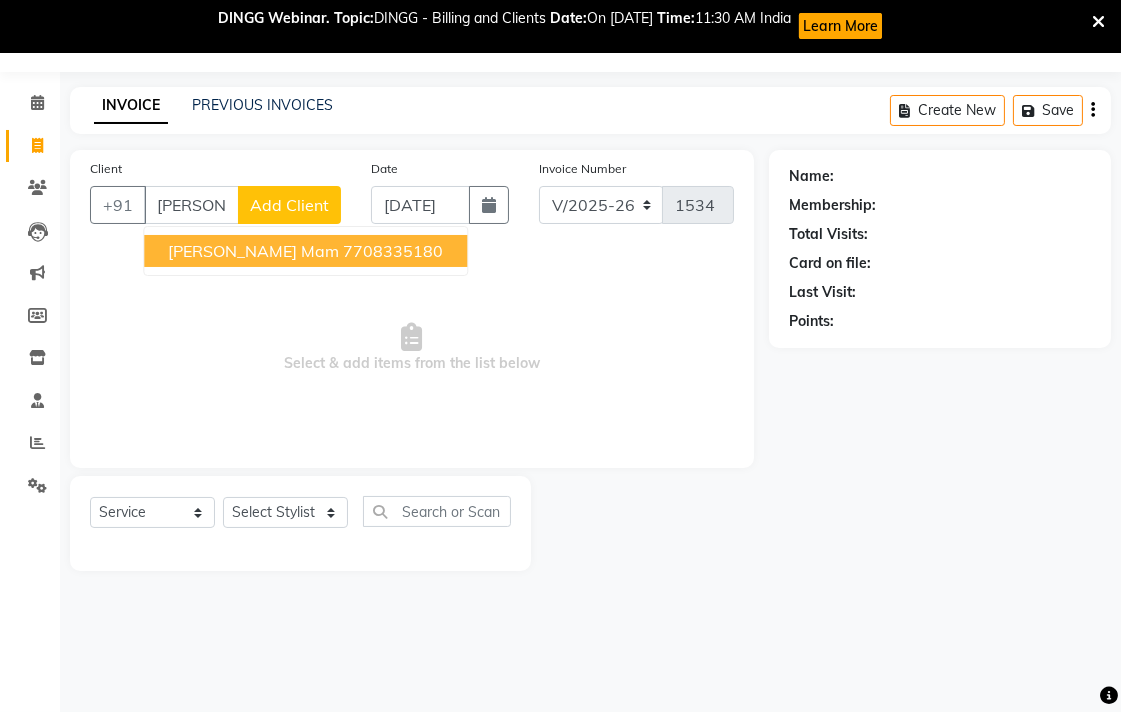 click on "kiruba mam" at bounding box center [253, 251] 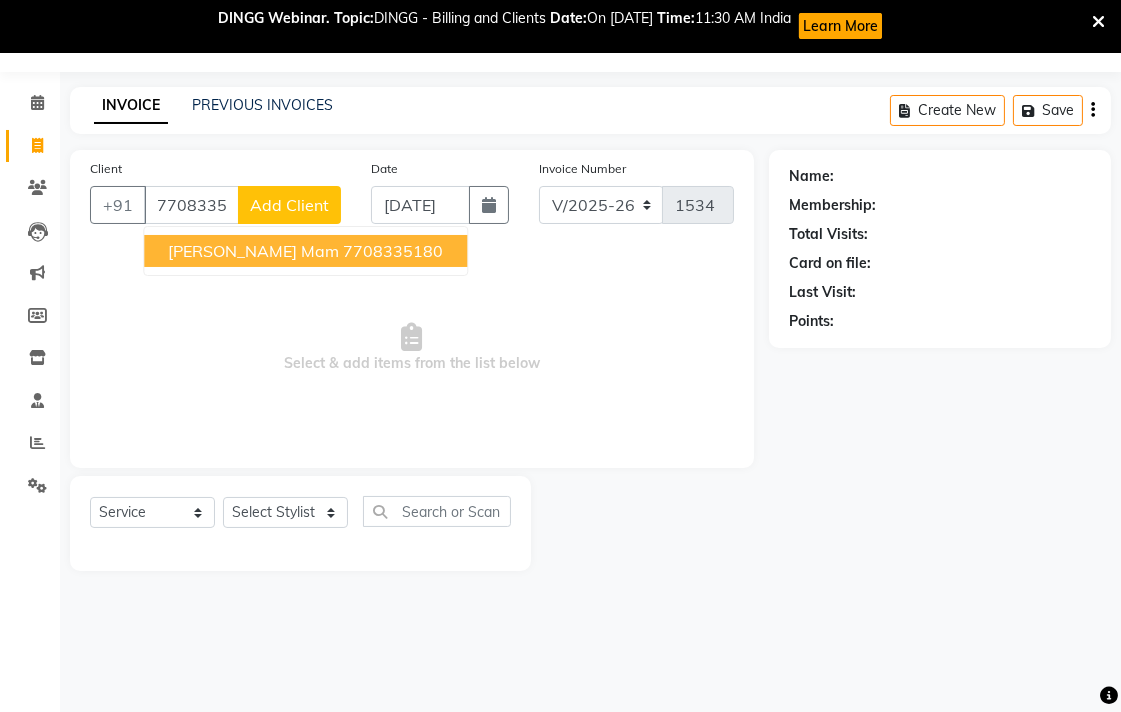 type on "7708335180" 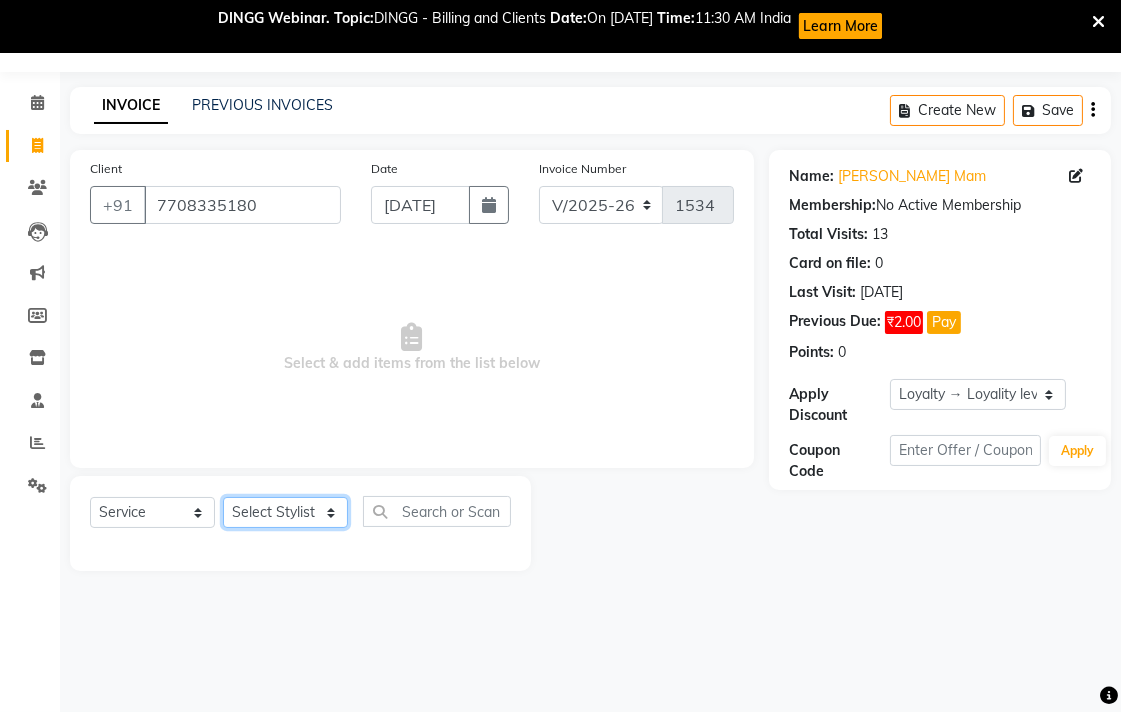 click on "Select Stylist Ankush Warpe Arati Garol dwarka panchal gaju khde Ganesh Harane Mahesh Kanore pooja pansai Rahul Motewar Sachin Kale savli hiwale shraddha bhaware" 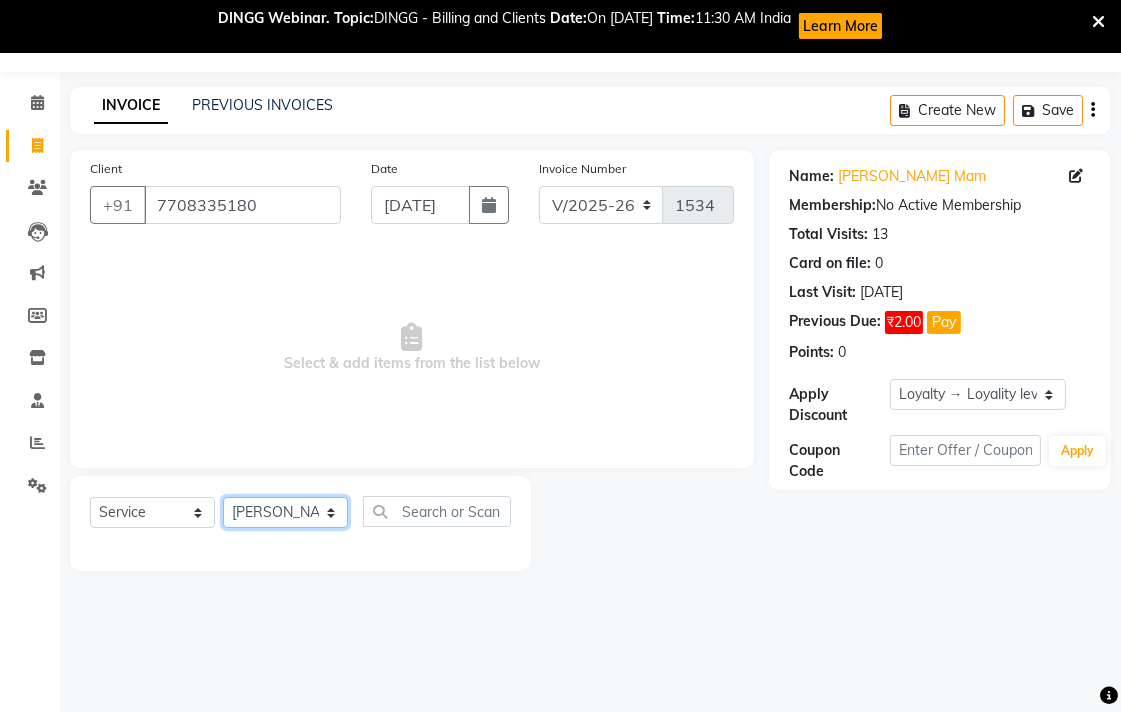 click on "Select Stylist Ankush Warpe Arati Garol dwarka panchal gaju khde Ganesh Harane Mahesh Kanore pooja pansai Rahul Motewar Sachin Kale savli hiwale shraddha bhaware" 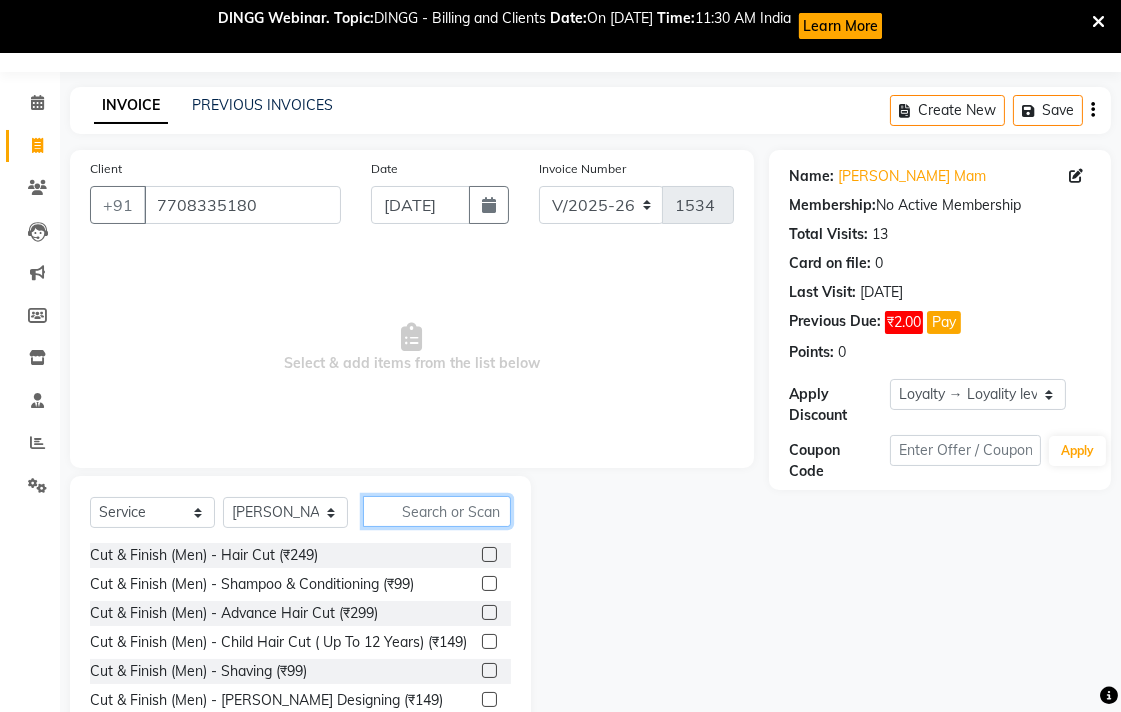 click 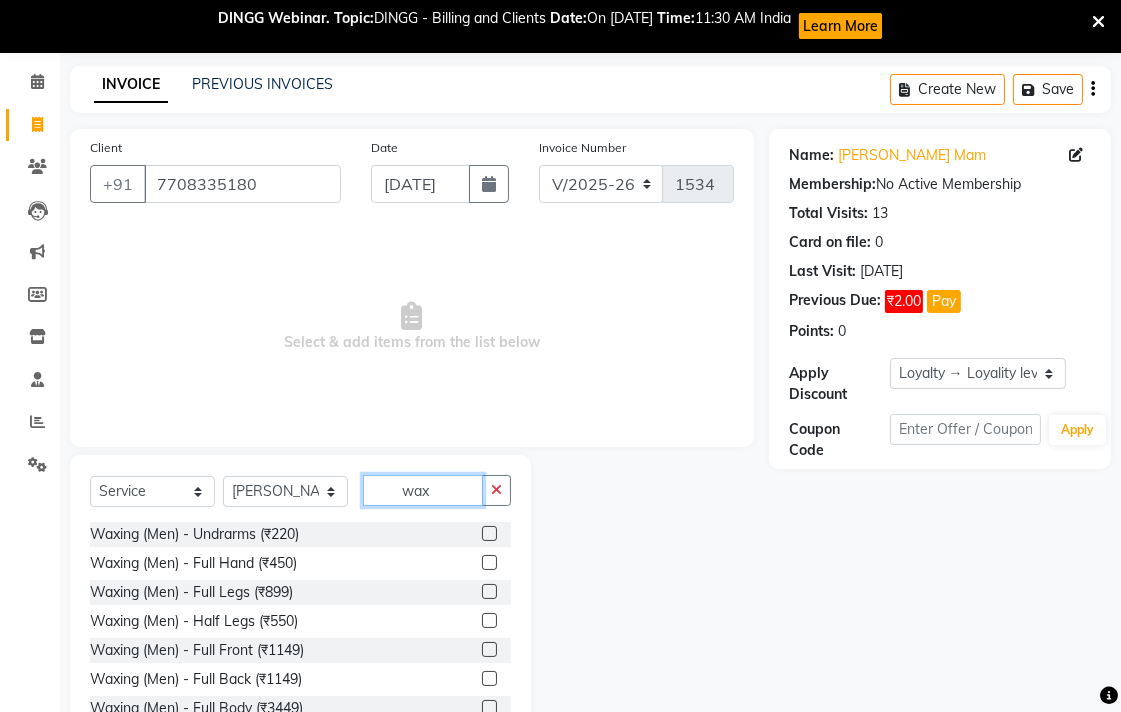 scroll, scrollTop: 142, scrollLeft: 0, axis: vertical 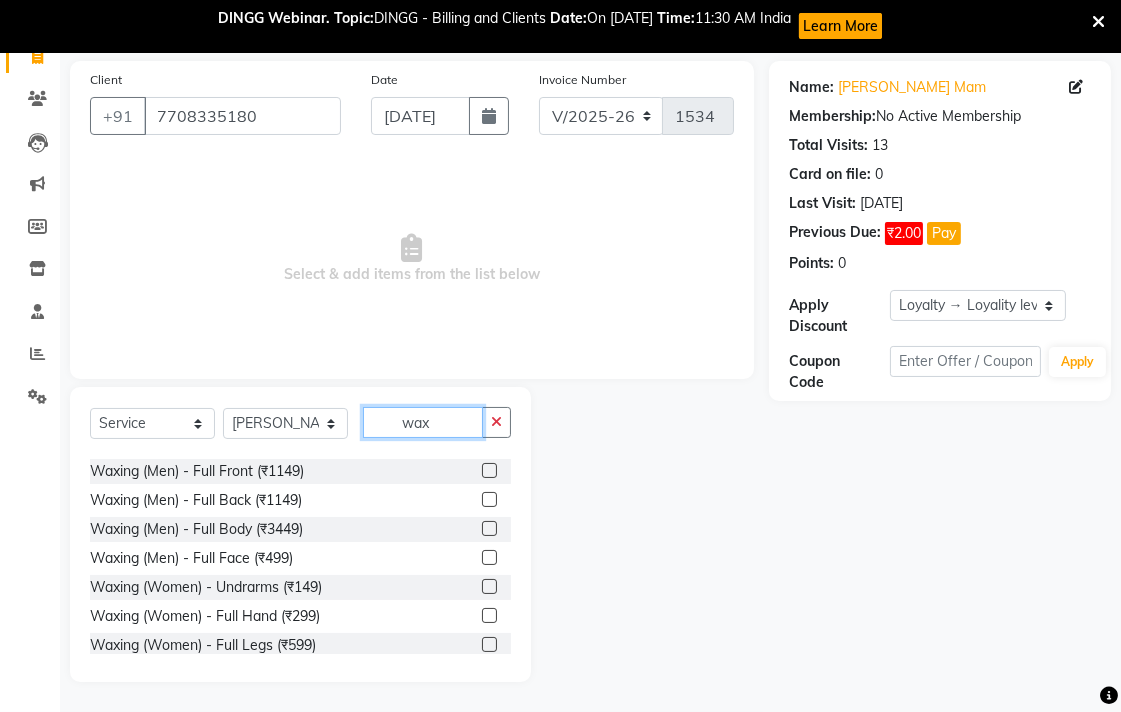 type on "wax" 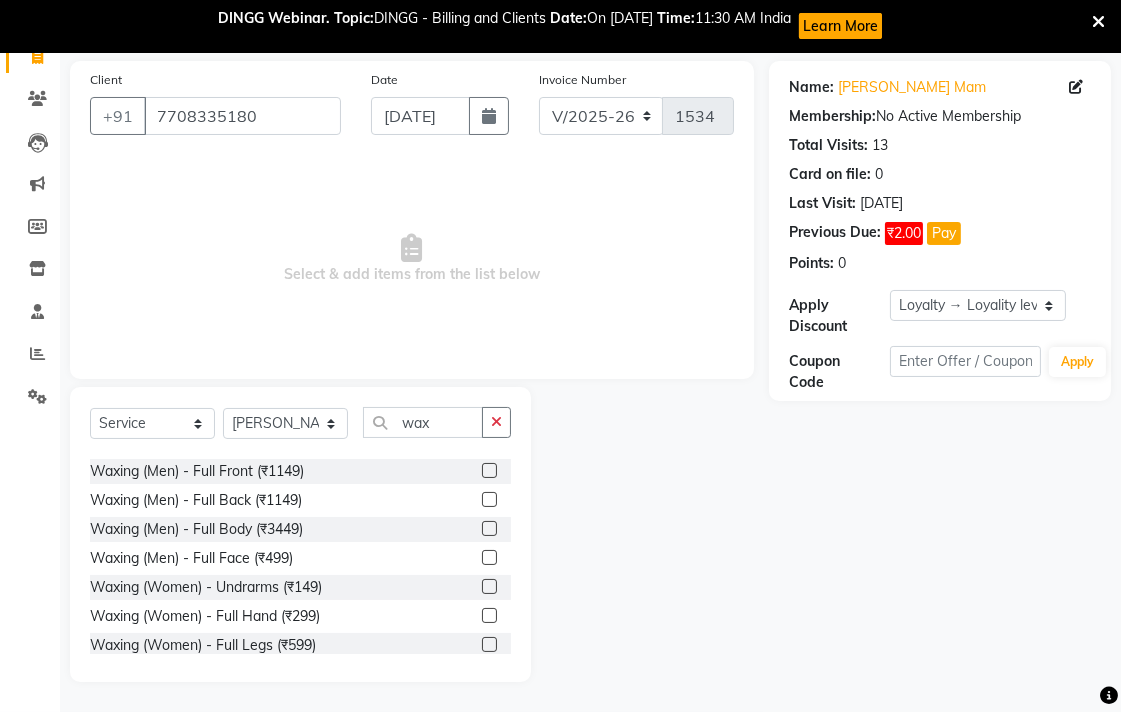 click 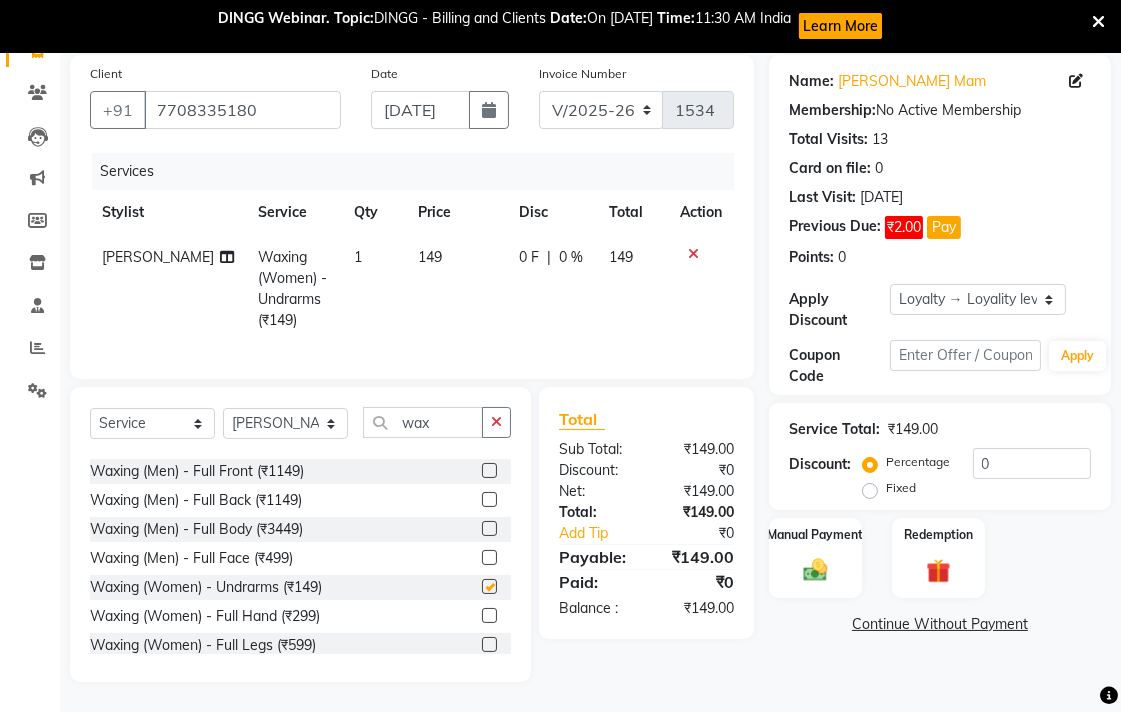 scroll, scrollTop: 164, scrollLeft: 0, axis: vertical 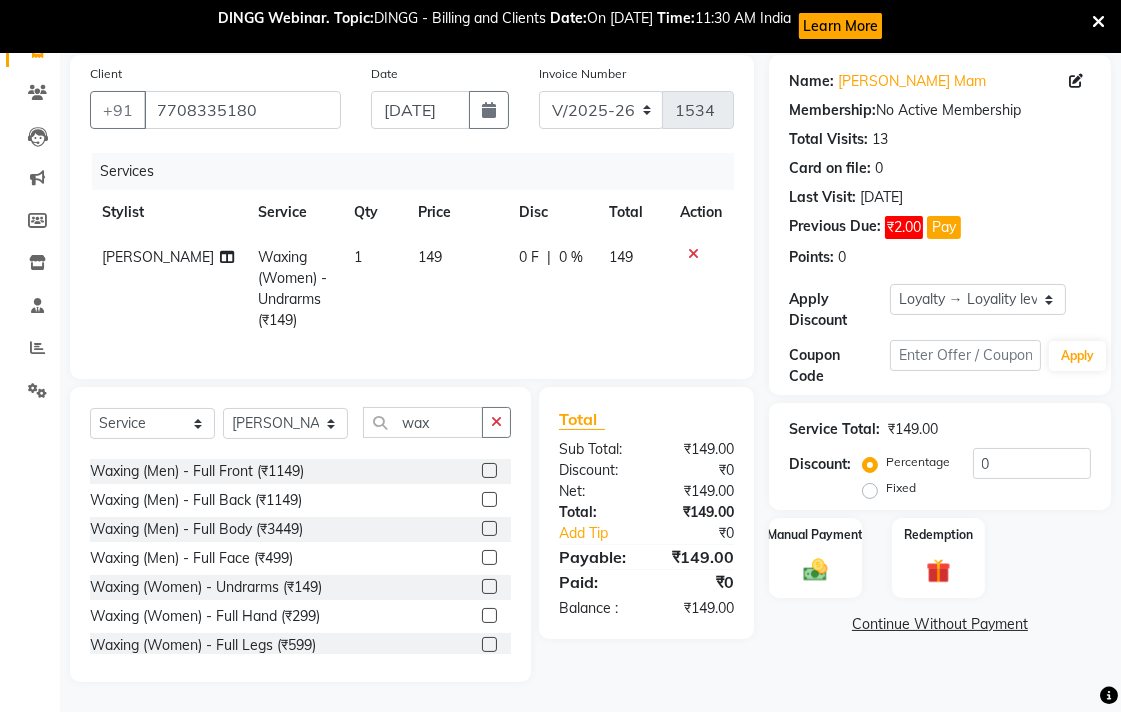 checkbox on "false" 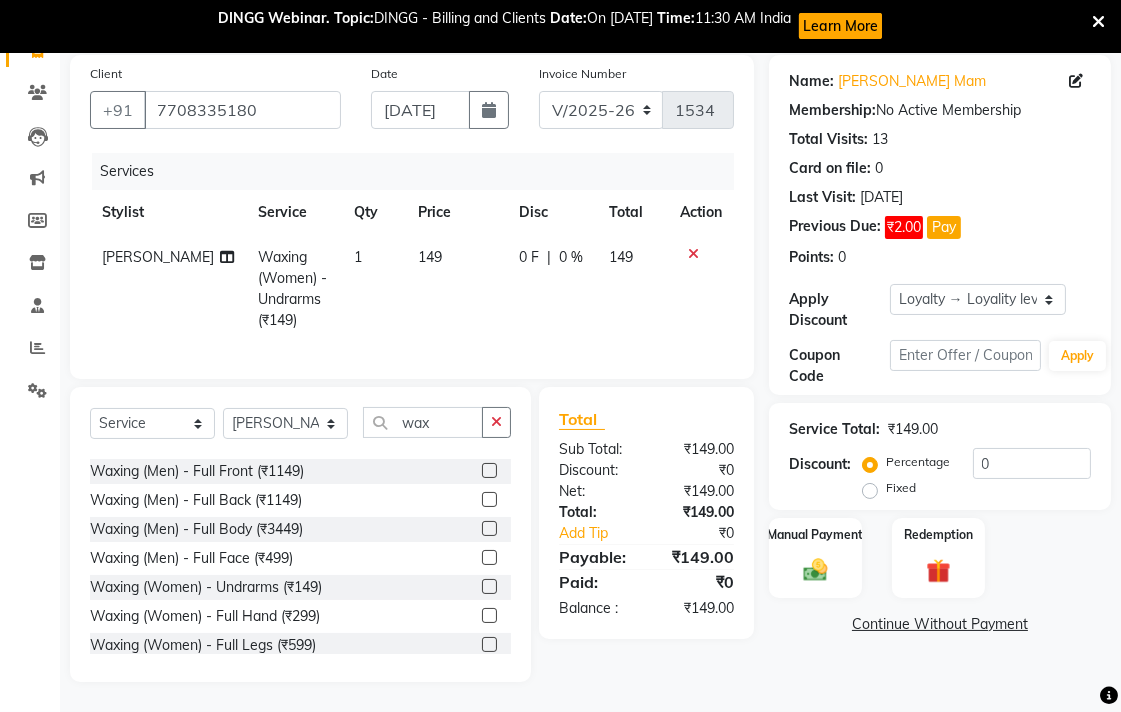 drag, startPoint x: 473, startPoint y: 612, endPoint x: 512, endPoint y: 615, distance: 39.115215 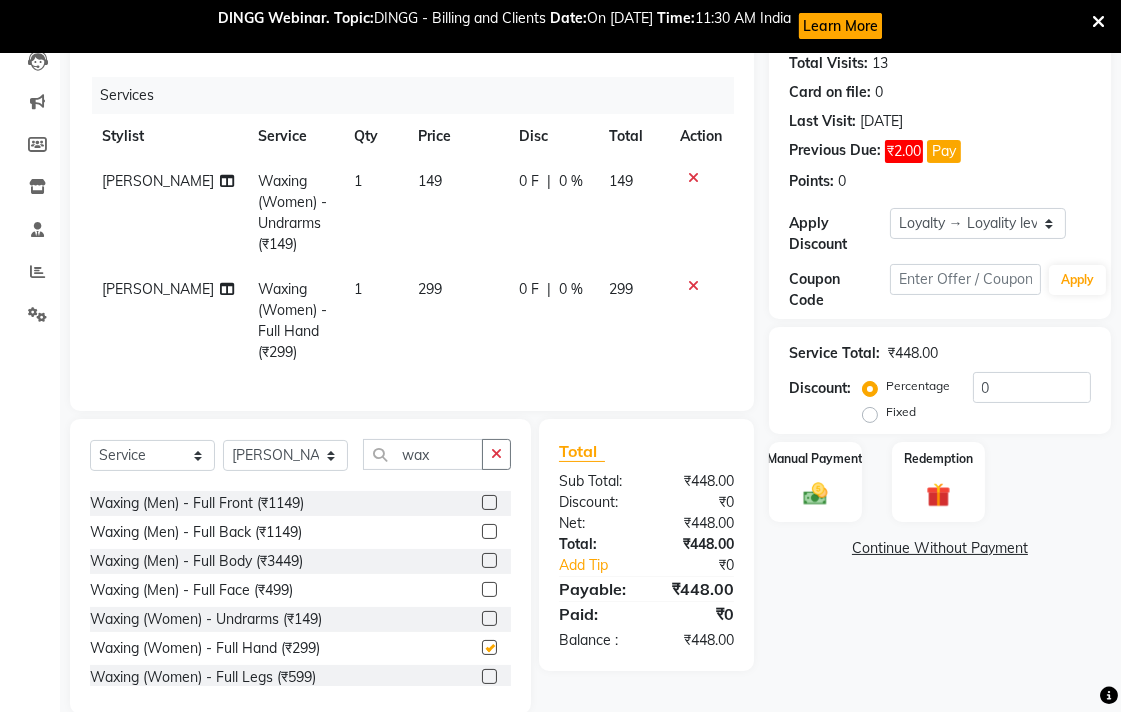 scroll, scrollTop: 272, scrollLeft: 0, axis: vertical 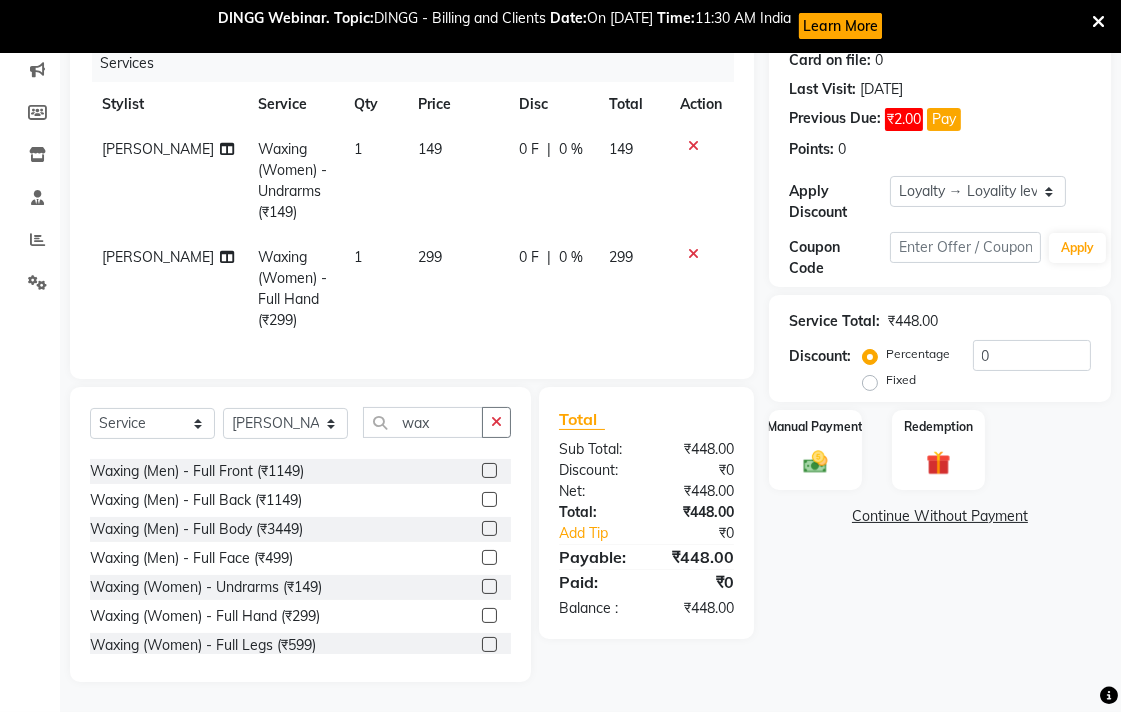 checkbox on "false" 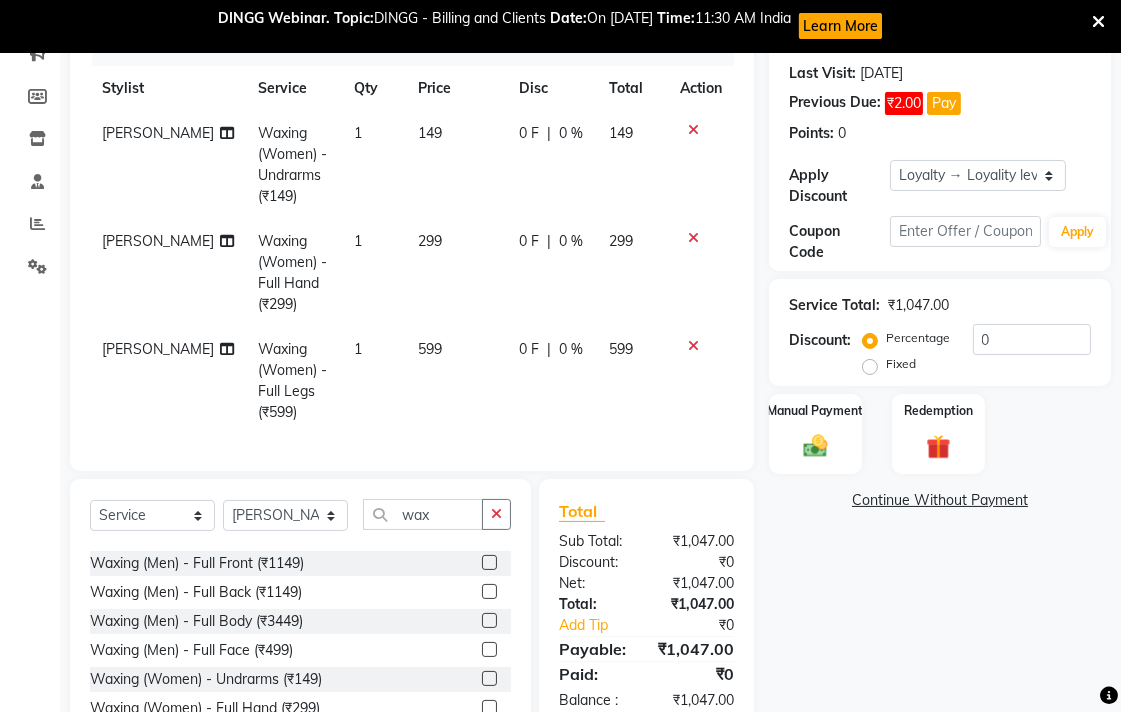 checkbox on "false" 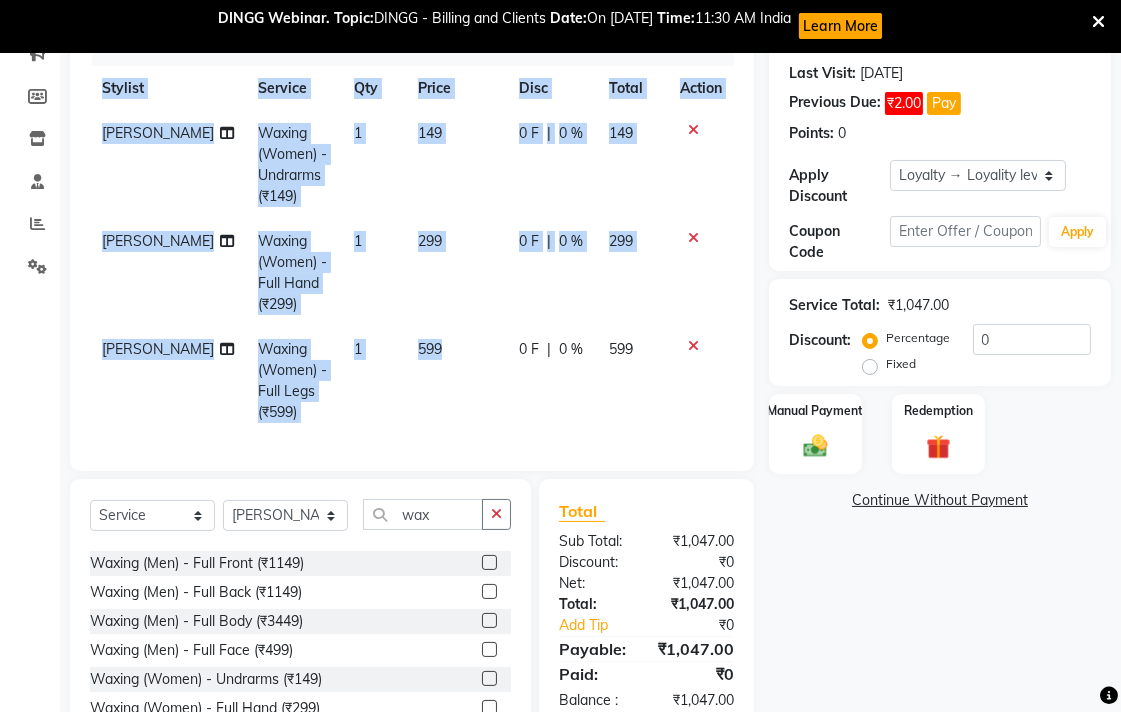 click on "599" 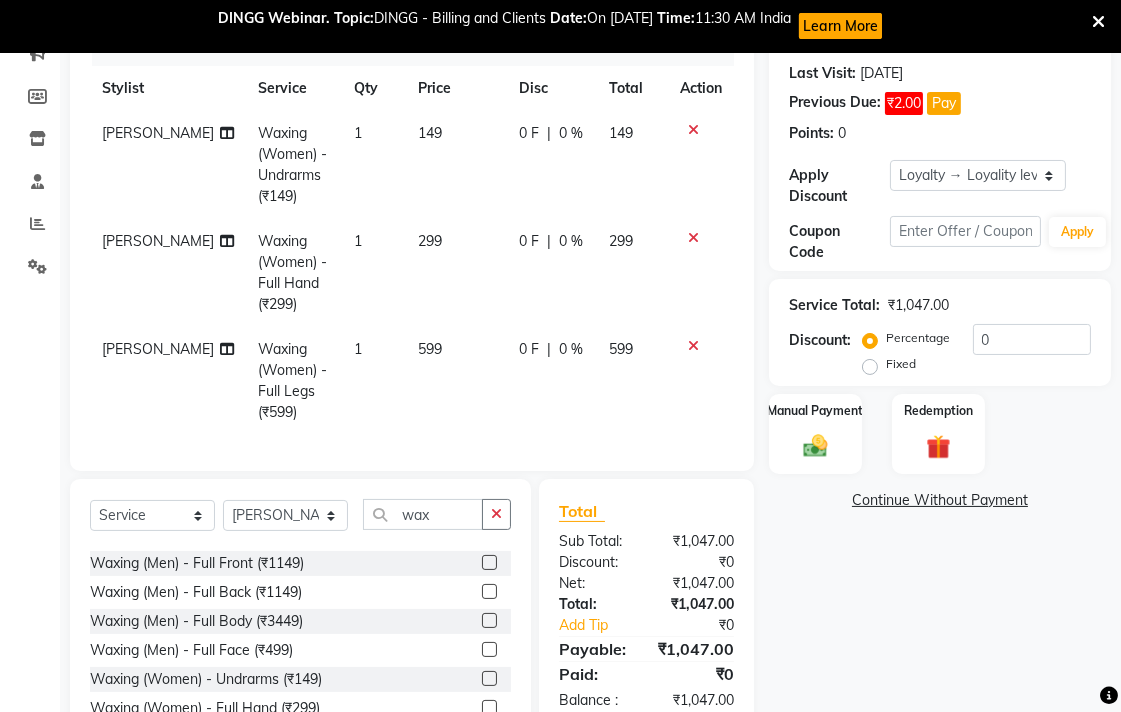 select on "80072" 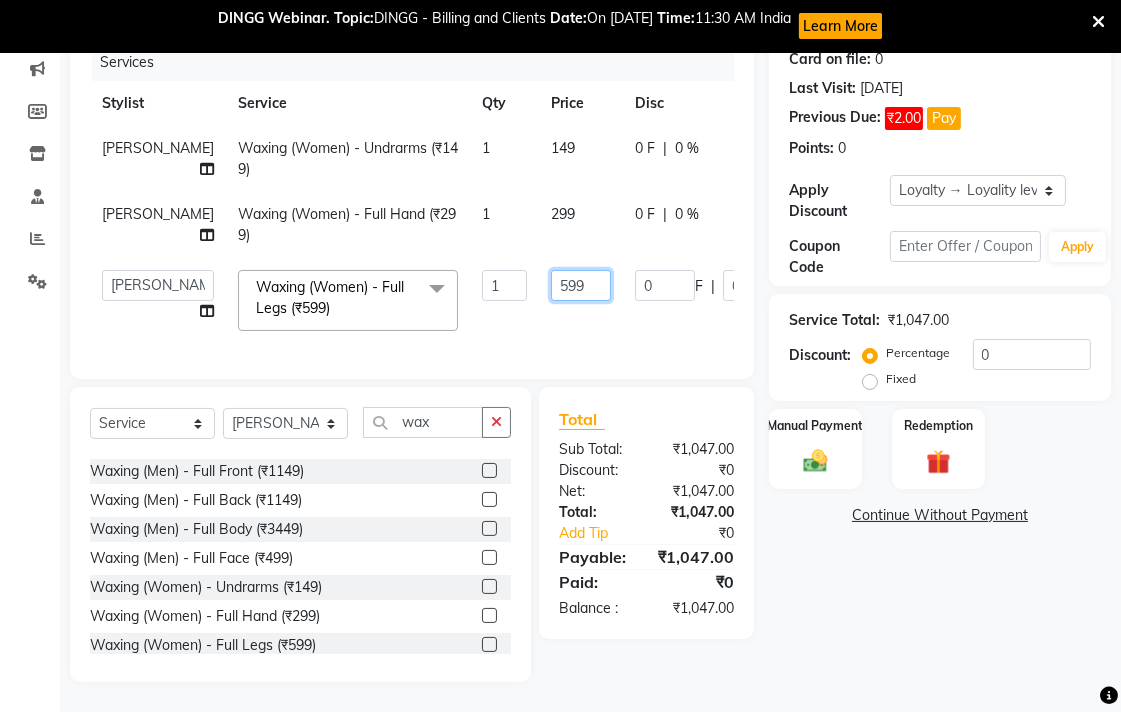 click on "599" 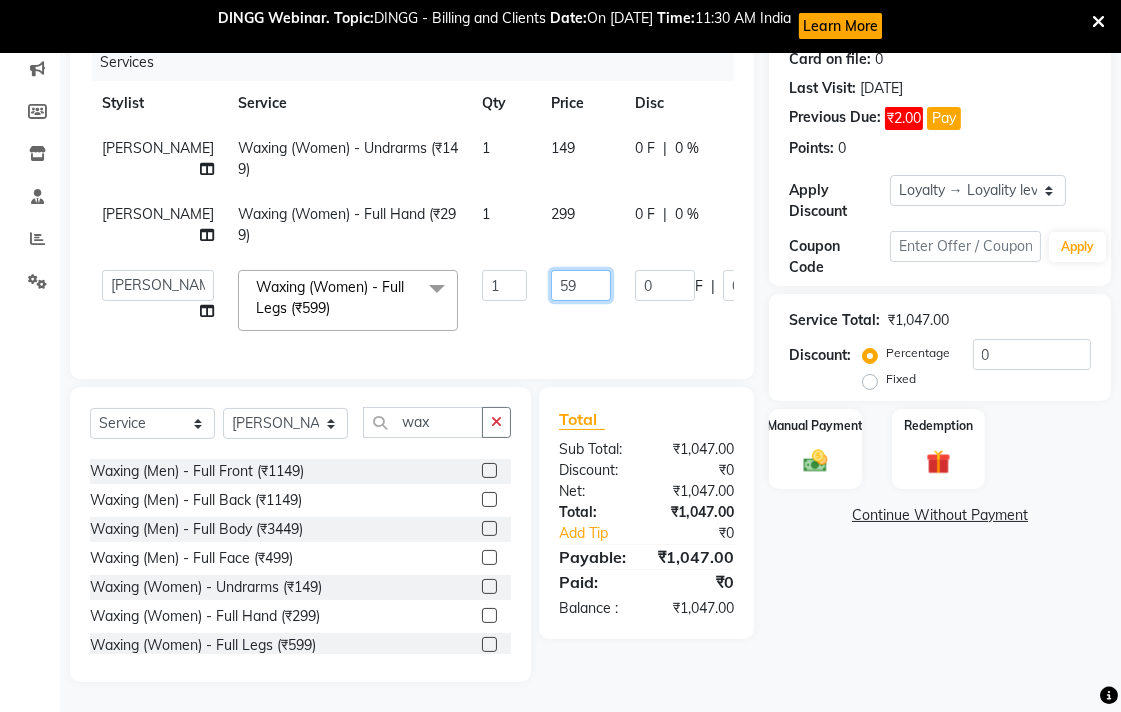 type on "5" 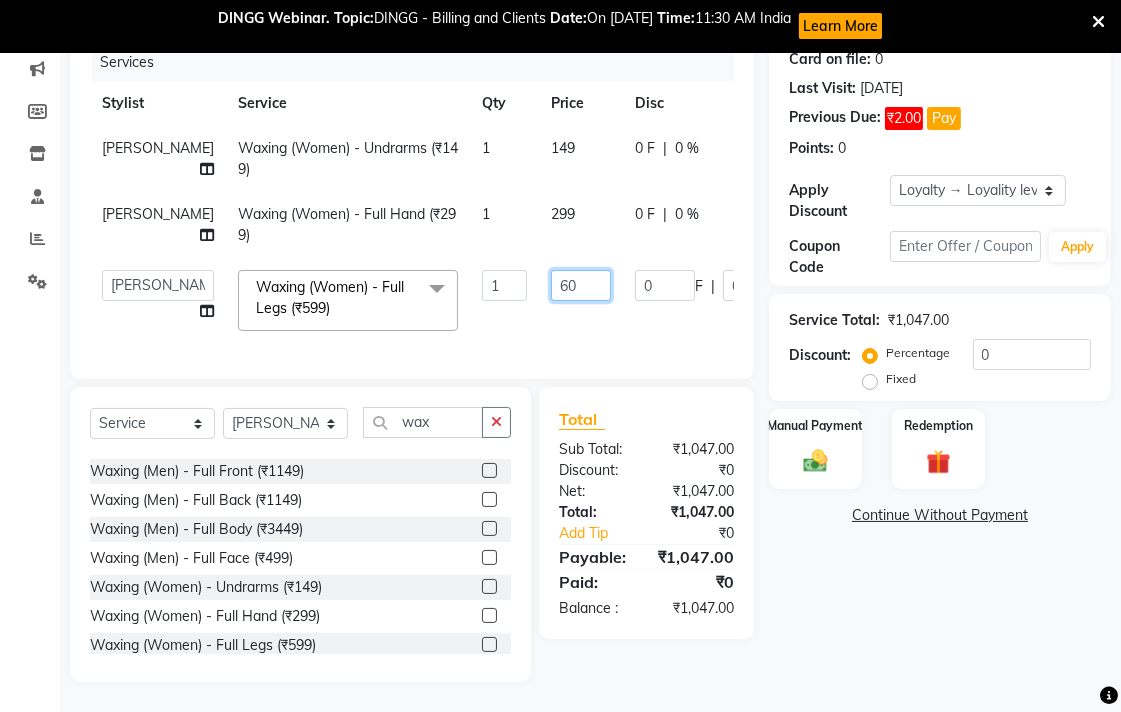 type on "600" 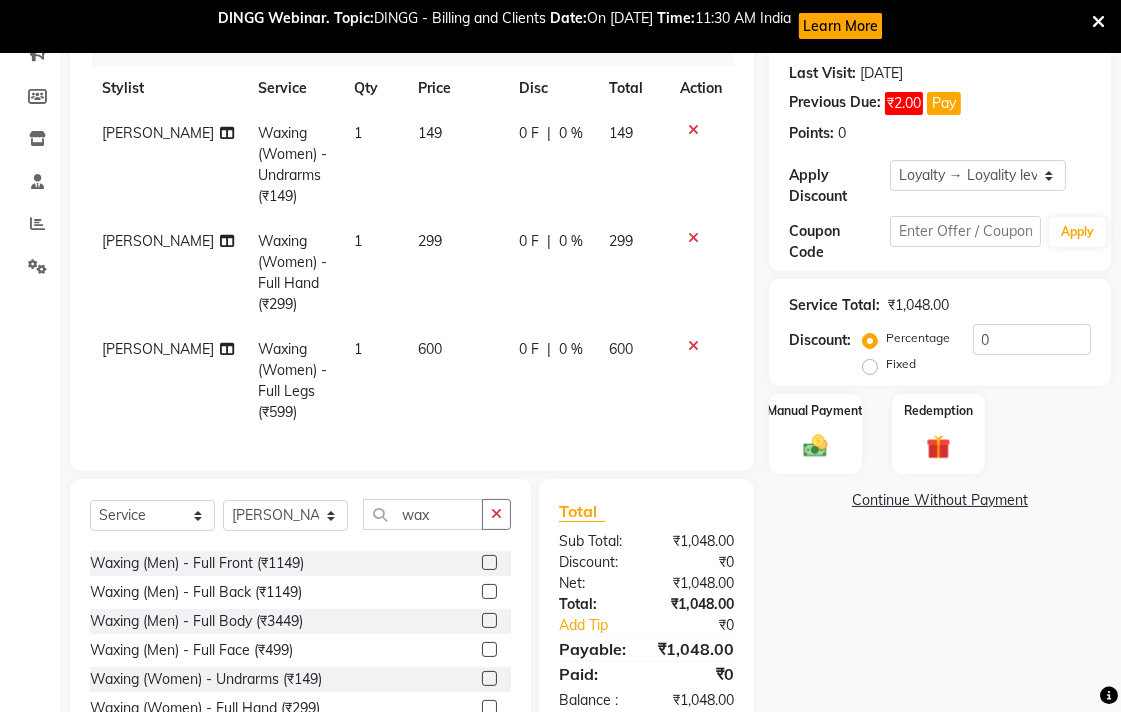click on "savli hiwale Waxing  (Women) - Full Hand (₹299) 1 299 0 F | 0 % 299" 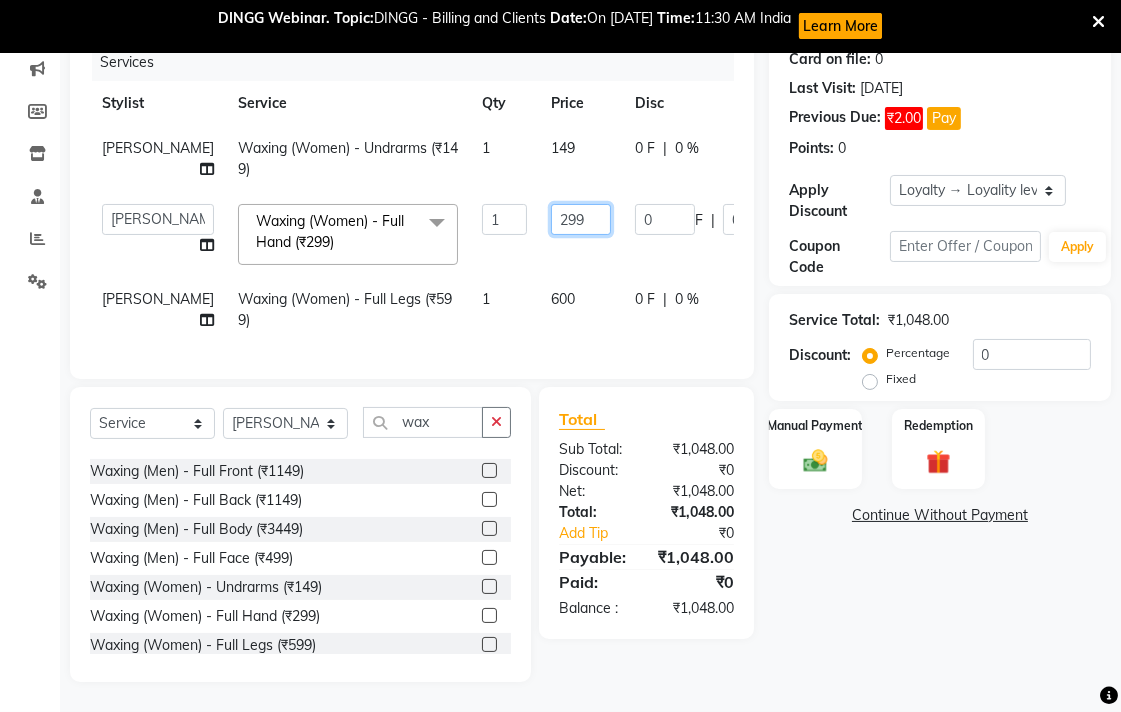 click on "299" 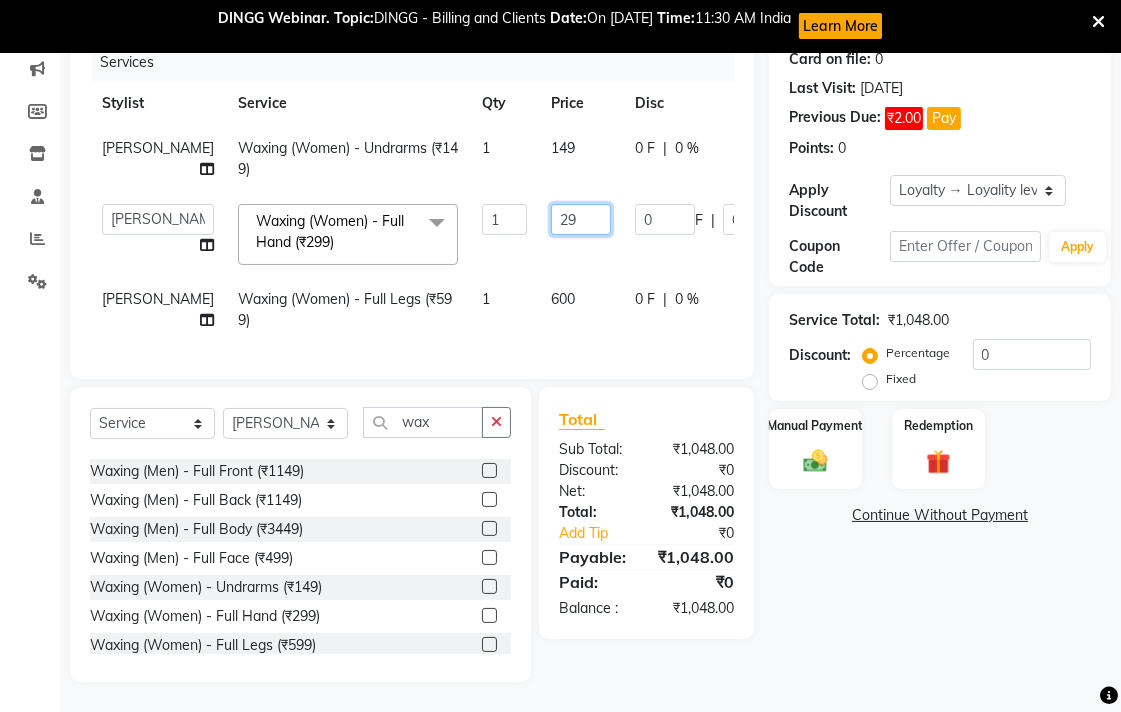 type on "2" 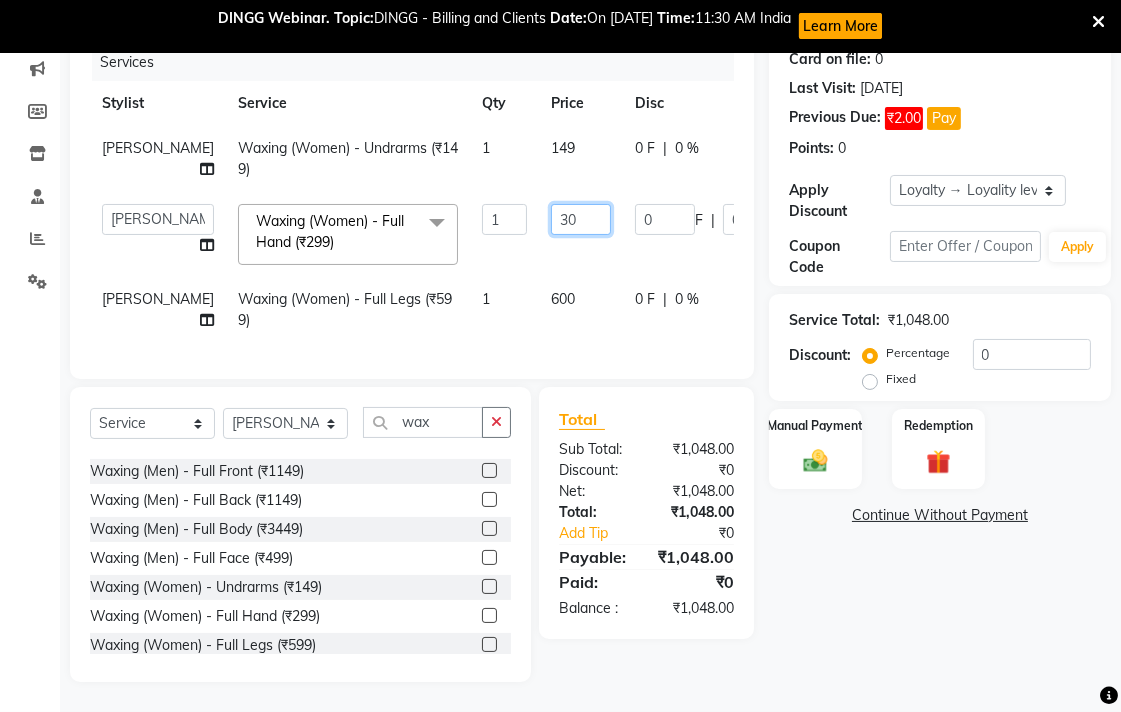 type on "300" 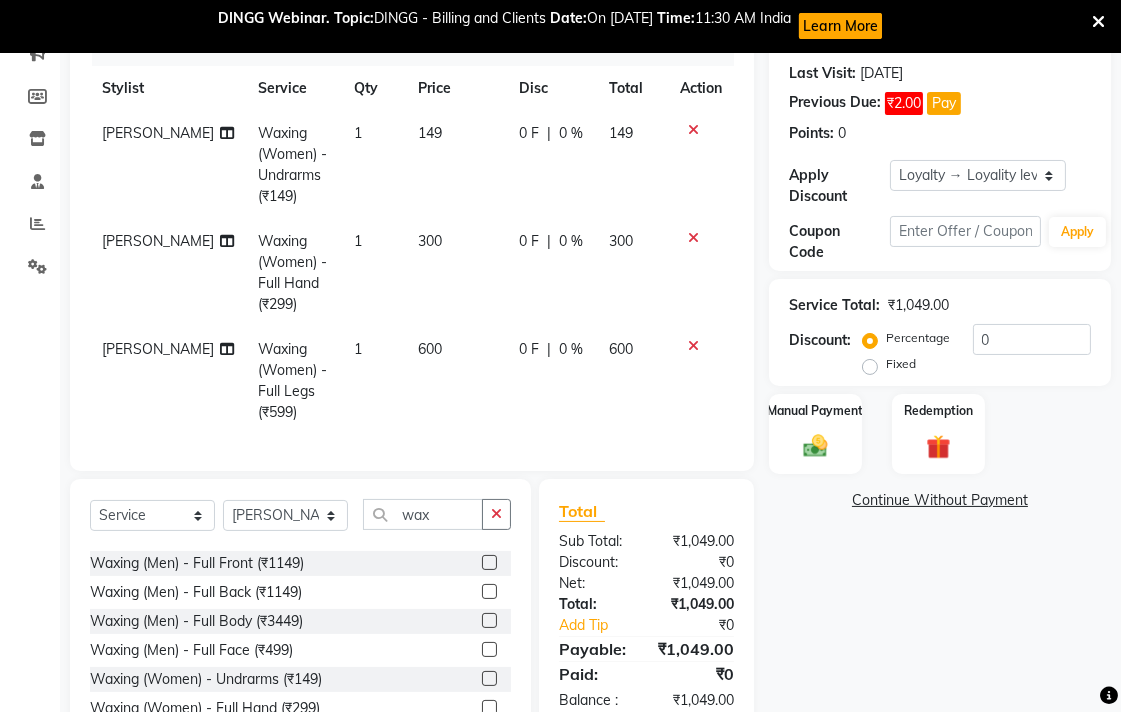 click on "savli hiwale Waxing  (Women) - Undrarms (₹149) 1 149 0 F | 0 % 149" 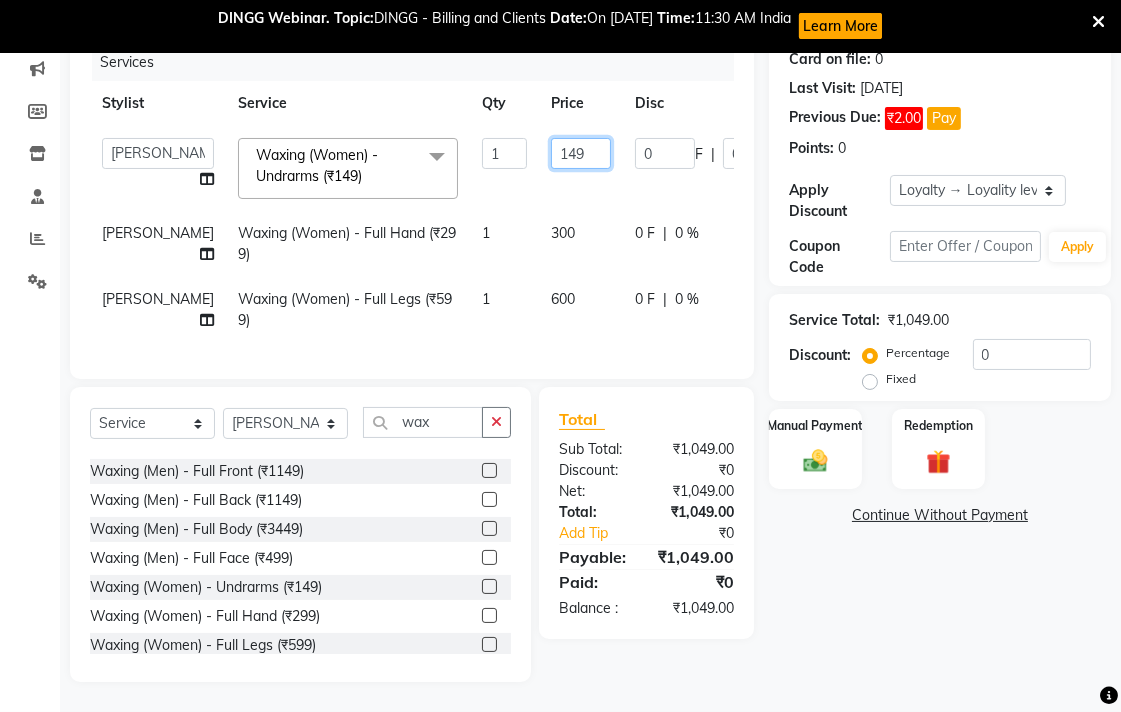 click on "149" 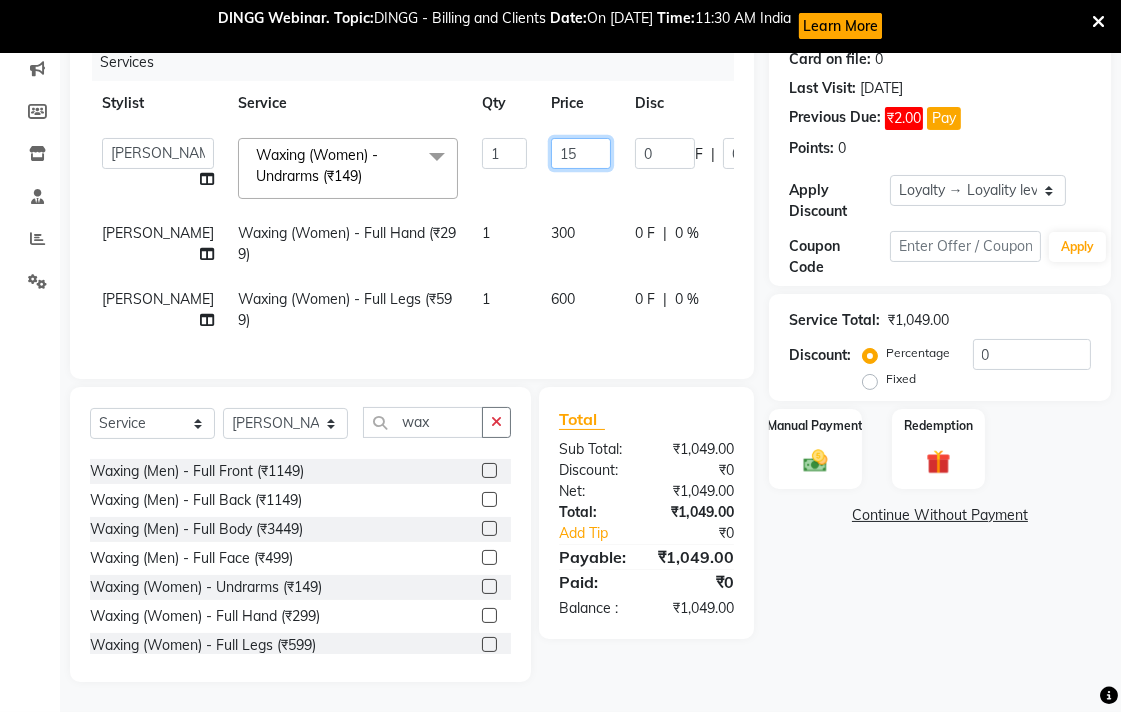type on "150" 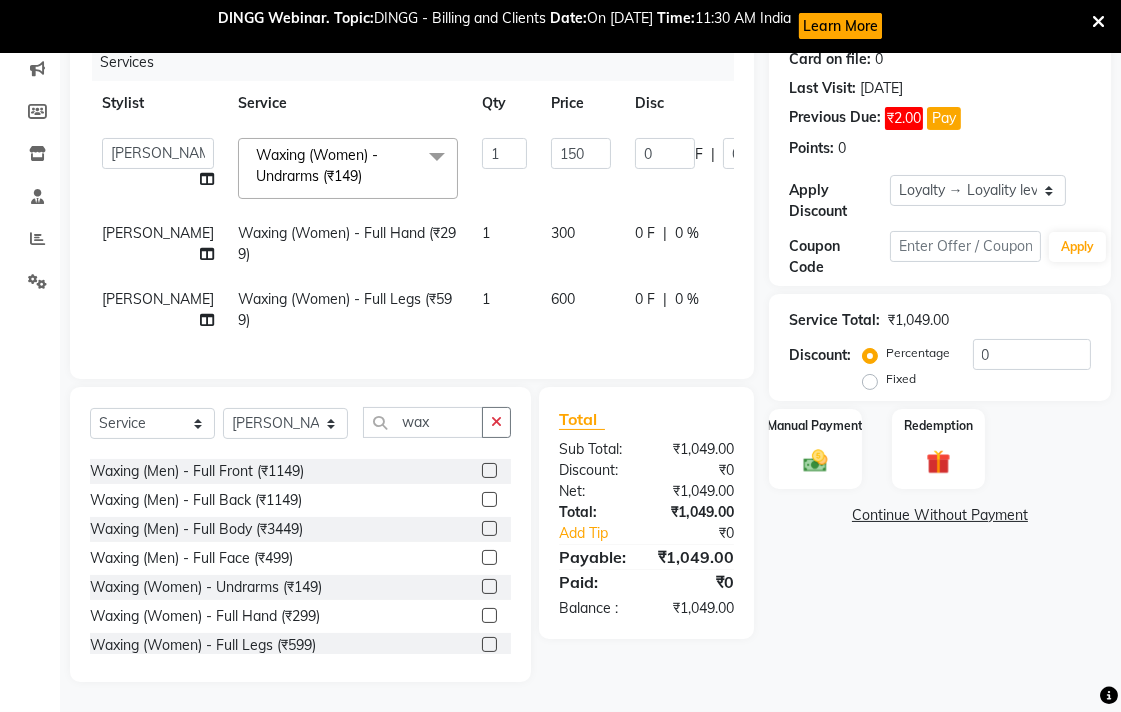 click on "Name: Kiruba Mam Membership:  No Active Membership  Total Visits:  13 Card on file:  0 Last Visit:   05-06-2025 Previous Due:  ₹2.00 Pay Points:   0  Apply Discount Select  Loyalty → Loyality level 1  Coupon Code Apply Service Total:  ₹1,049.00  Discount:  Percentage   Fixed  0 Manual Payment Redemption  Continue Without Payment" 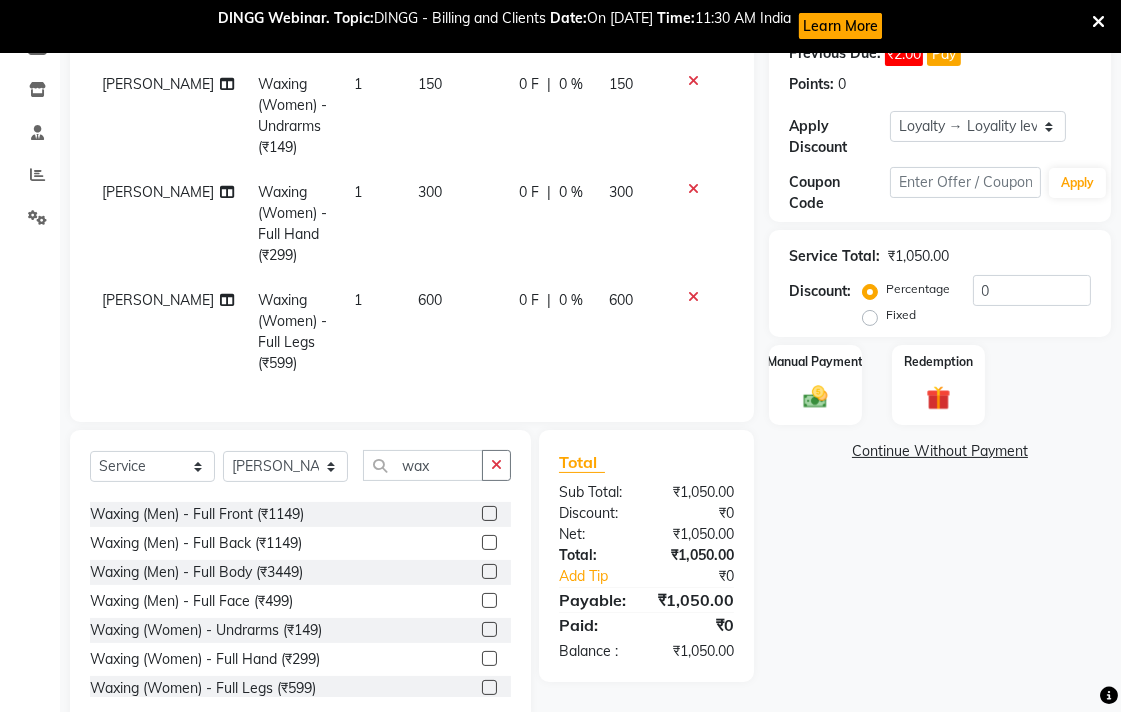 scroll, scrollTop: 360, scrollLeft: 0, axis: vertical 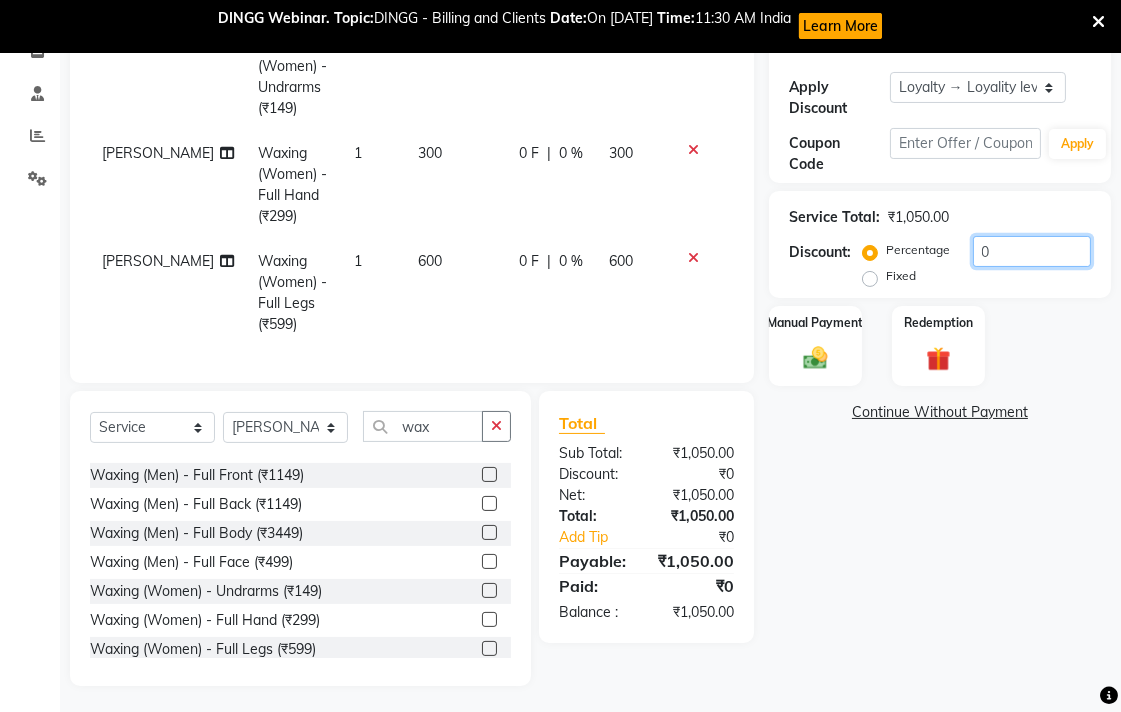 click on "0" 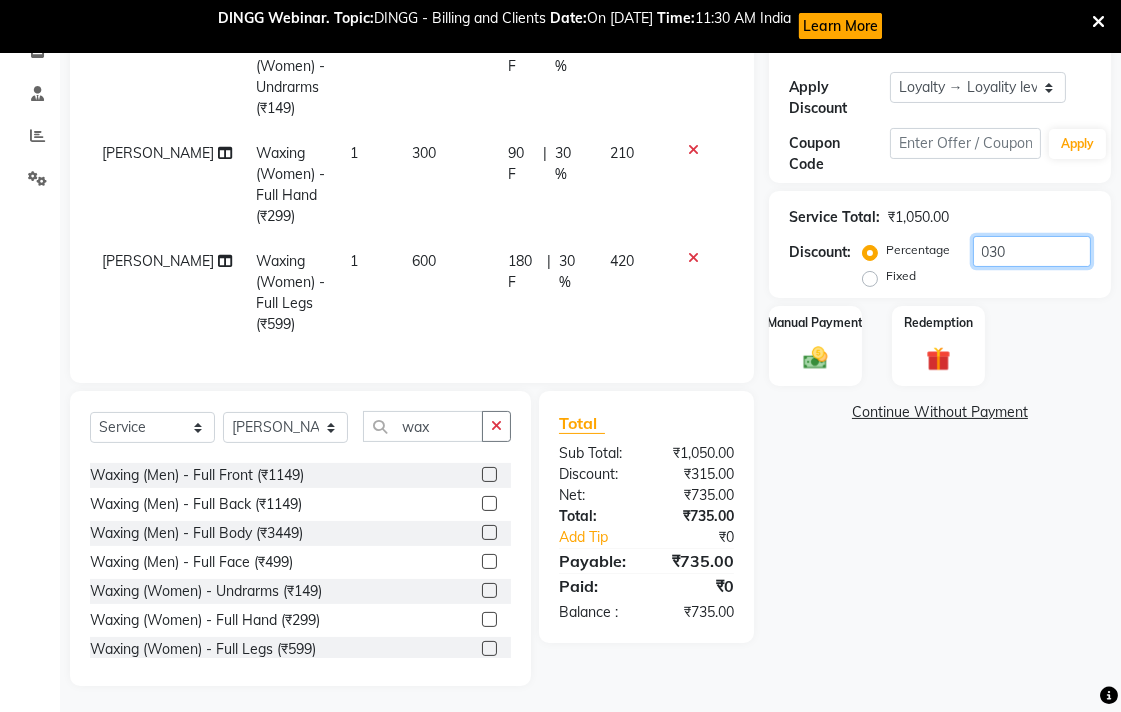 type on "030" 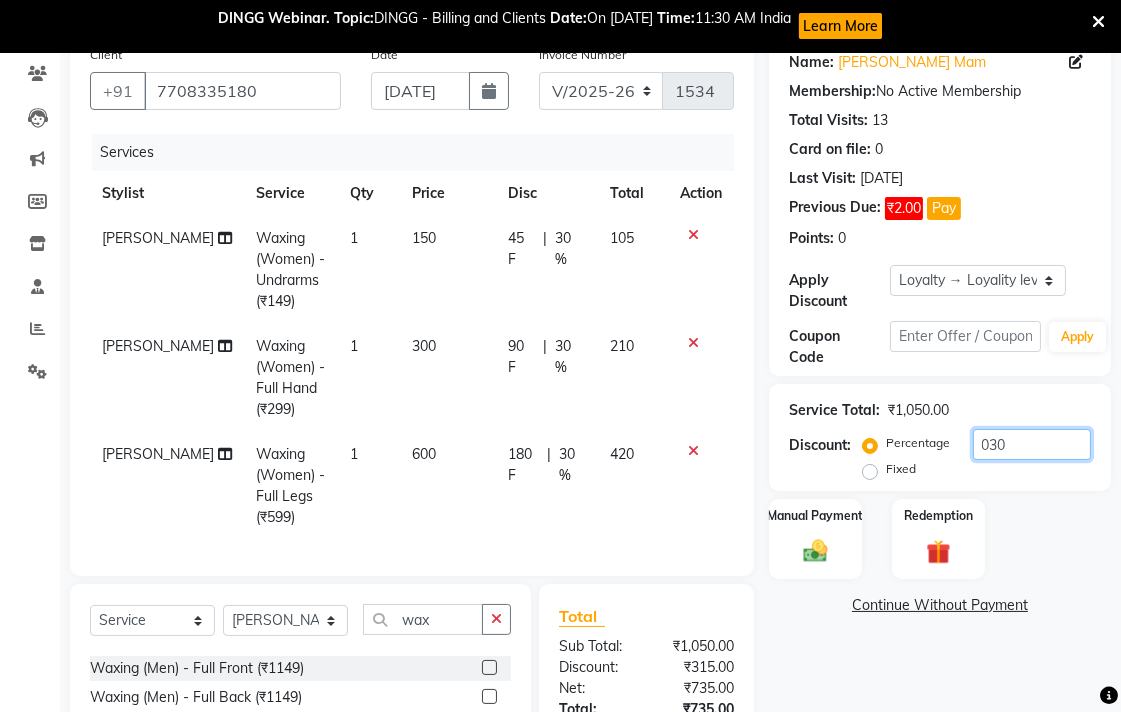 scroll, scrollTop: 360, scrollLeft: 0, axis: vertical 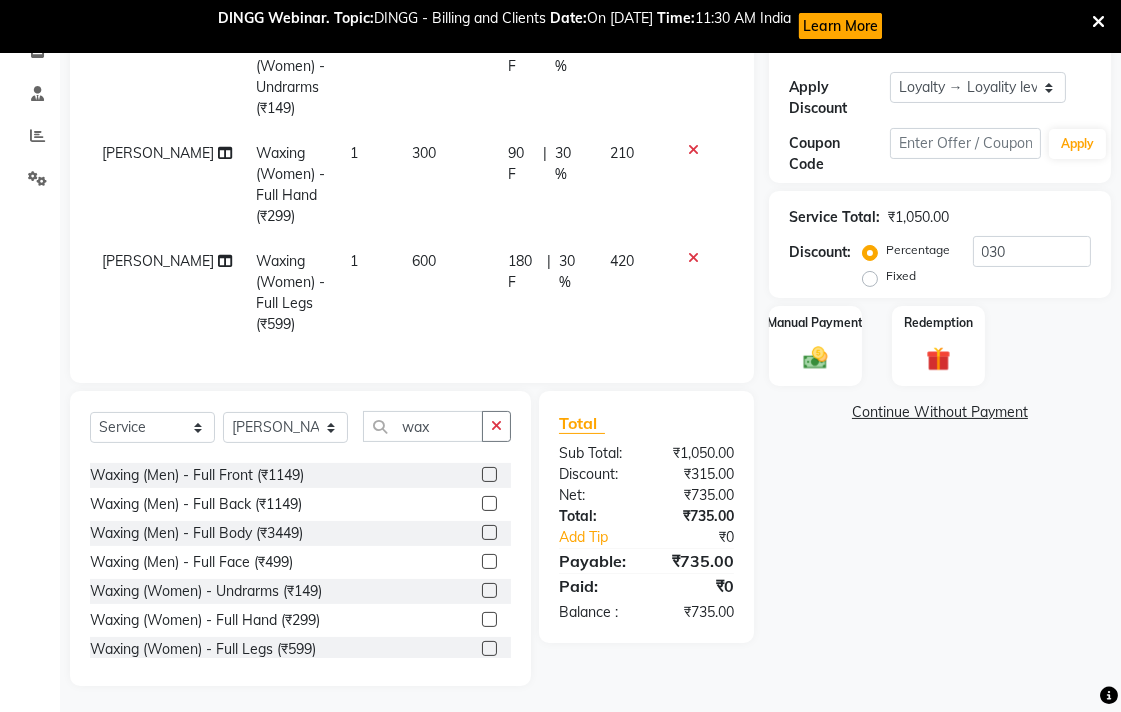 click on "600" 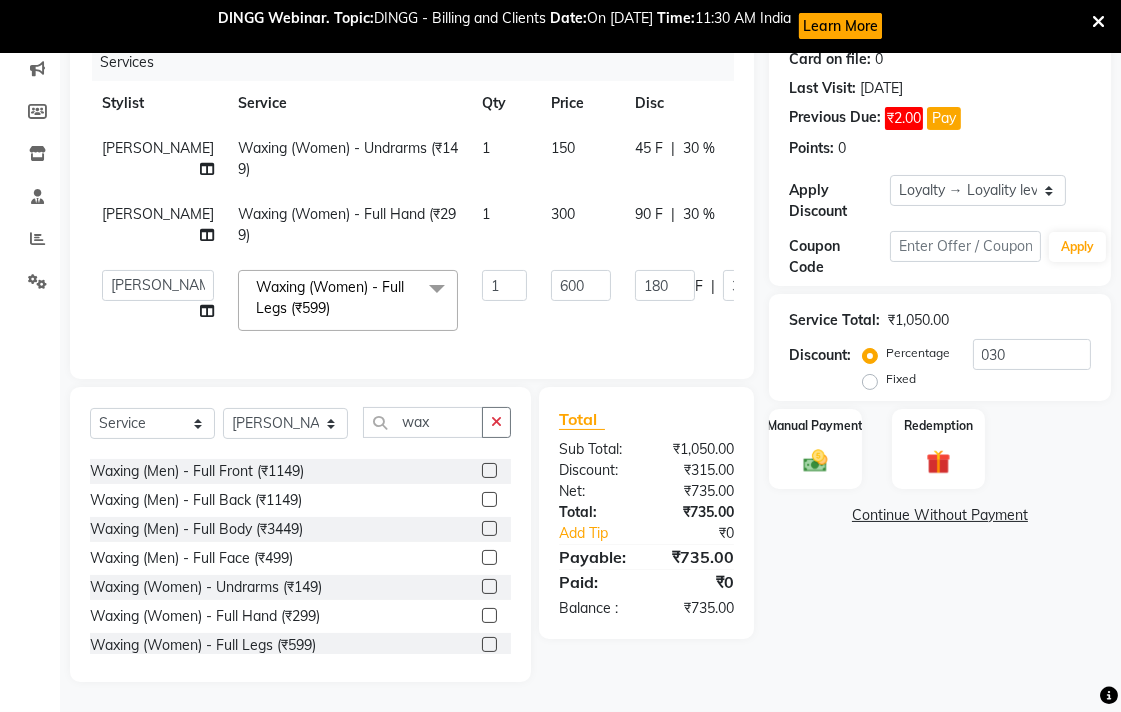 scroll, scrollTop: 315, scrollLeft: 0, axis: vertical 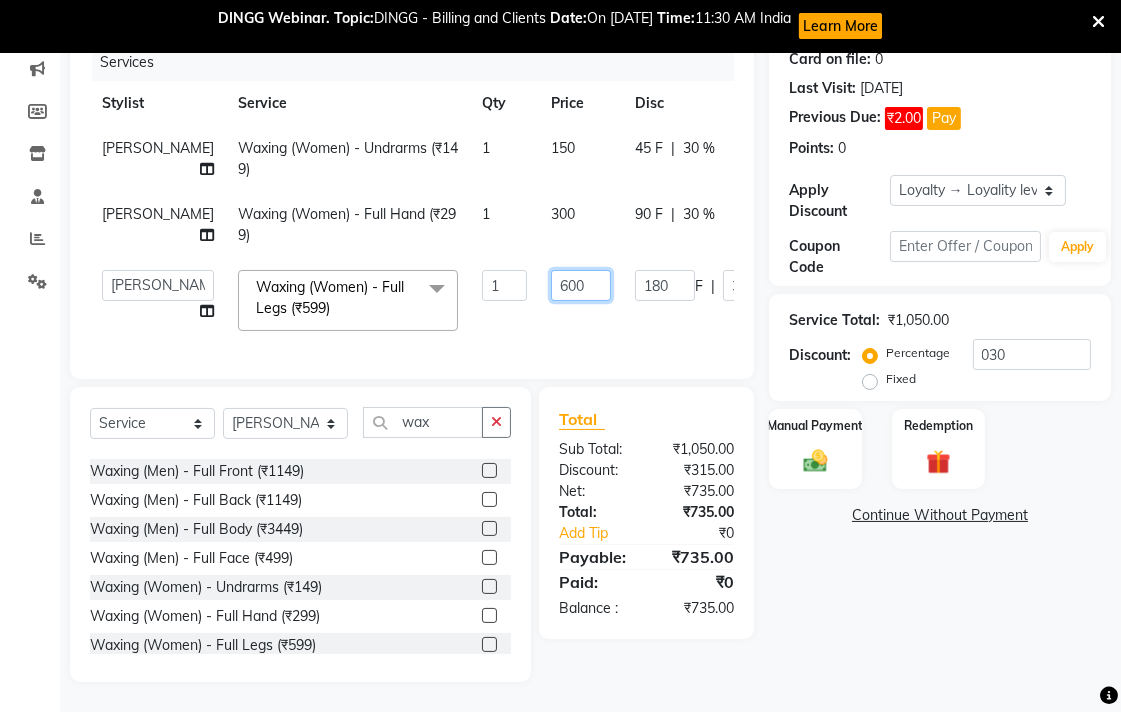 click on "600" 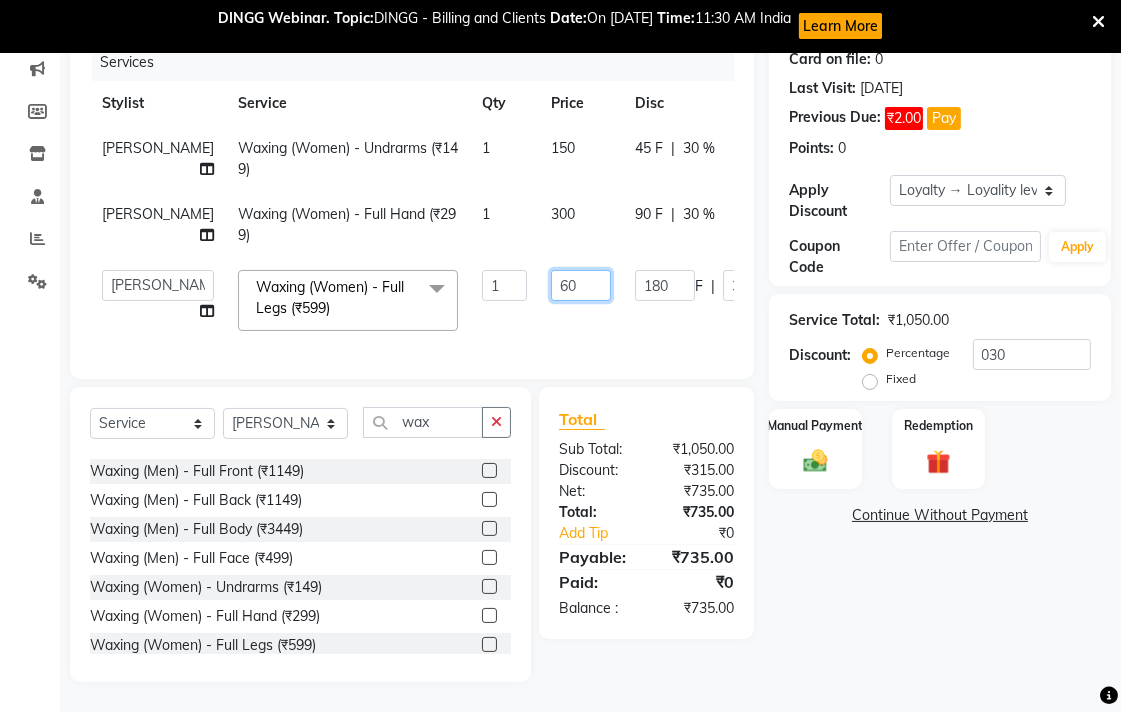 type on "6" 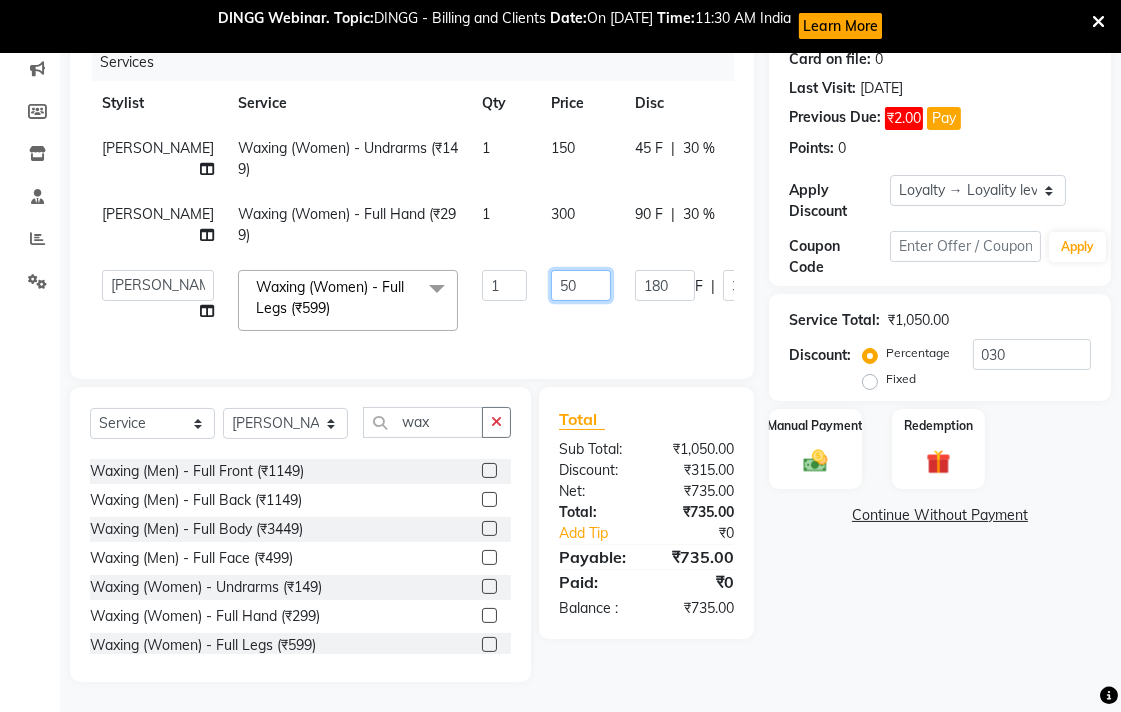 type on "500" 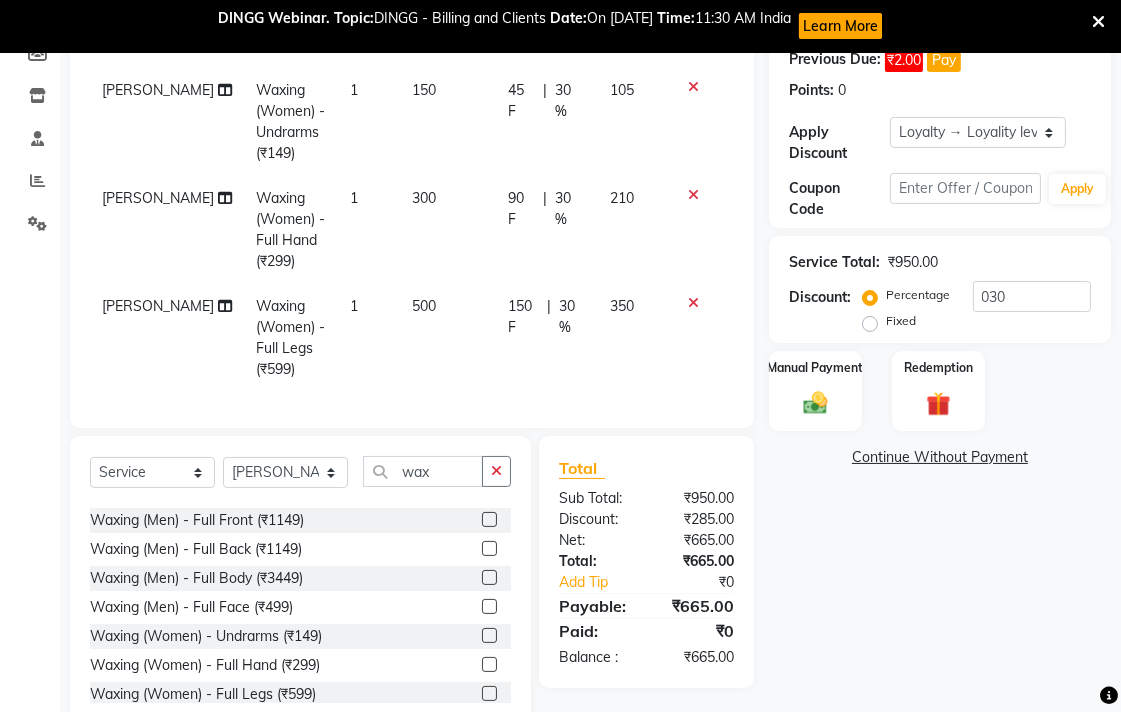 click on "Name: Kiruba Mam Membership:  No Active Membership  Total Visits:  13 Card on file:  0 Last Visit:   05-06-2025 Previous Due:  ₹2.00 Pay Points:   0  Apply Discount Select  Loyalty → Loyality level 1  Coupon Code Apply Service Total:  ₹950.00  Discount:  Percentage   Fixed  030 Manual Payment Redemption  Continue Without Payment" 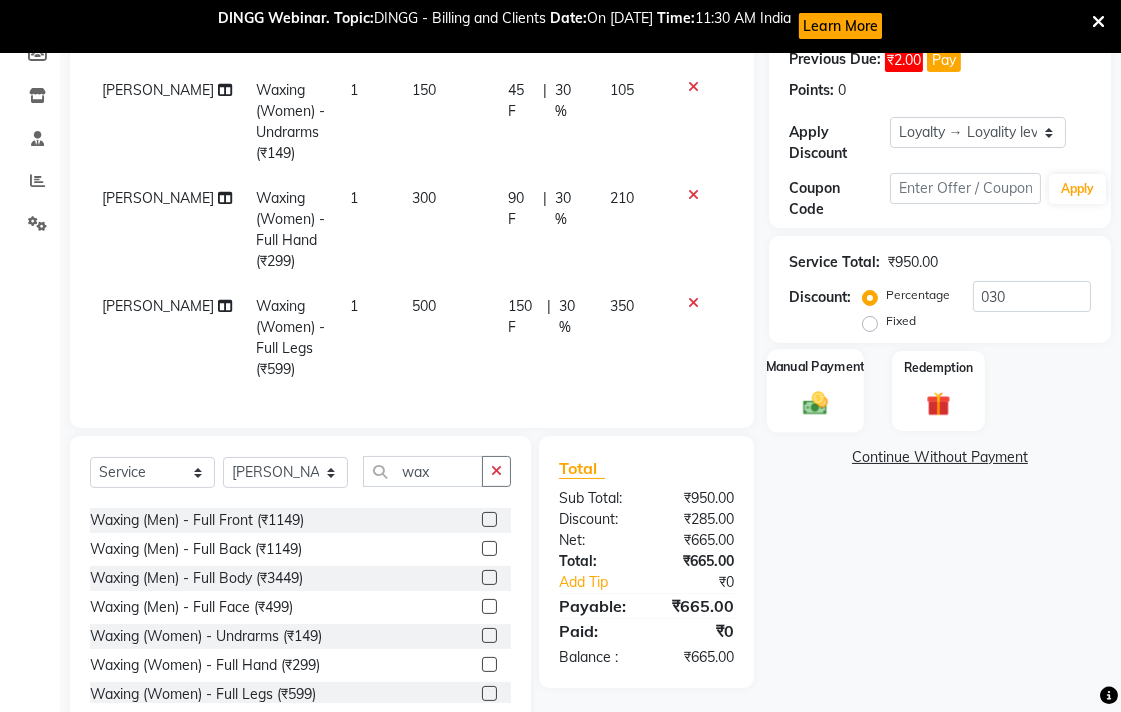 click 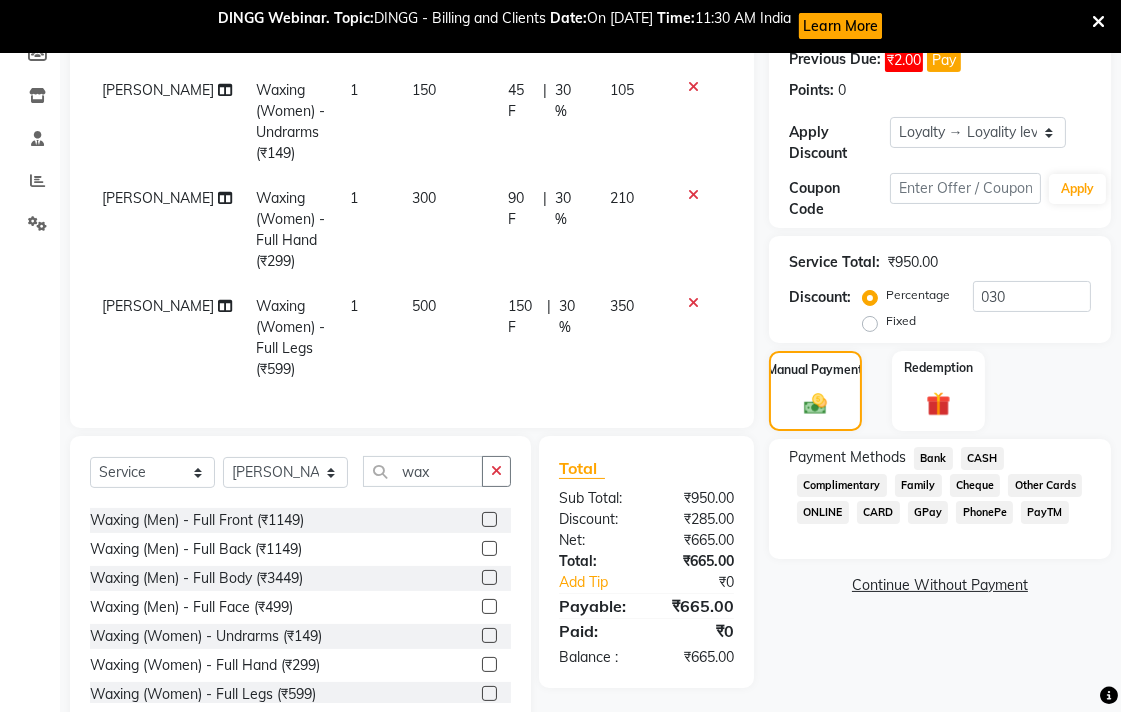 click on "Bank" 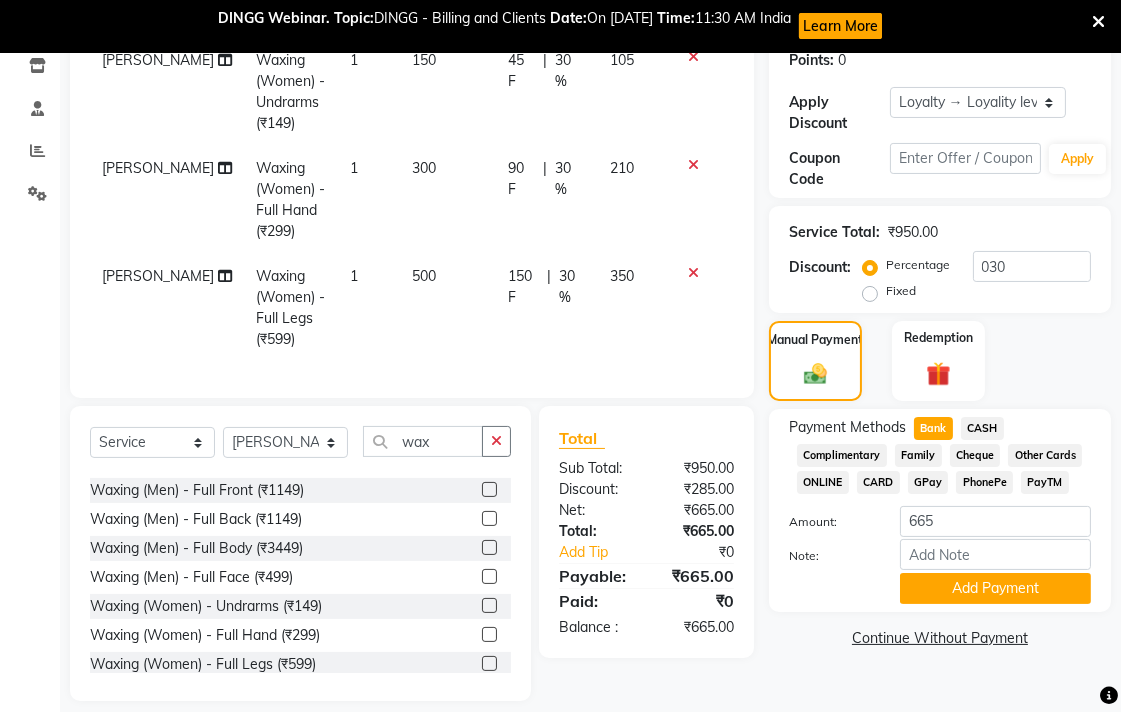 scroll, scrollTop: 360, scrollLeft: 0, axis: vertical 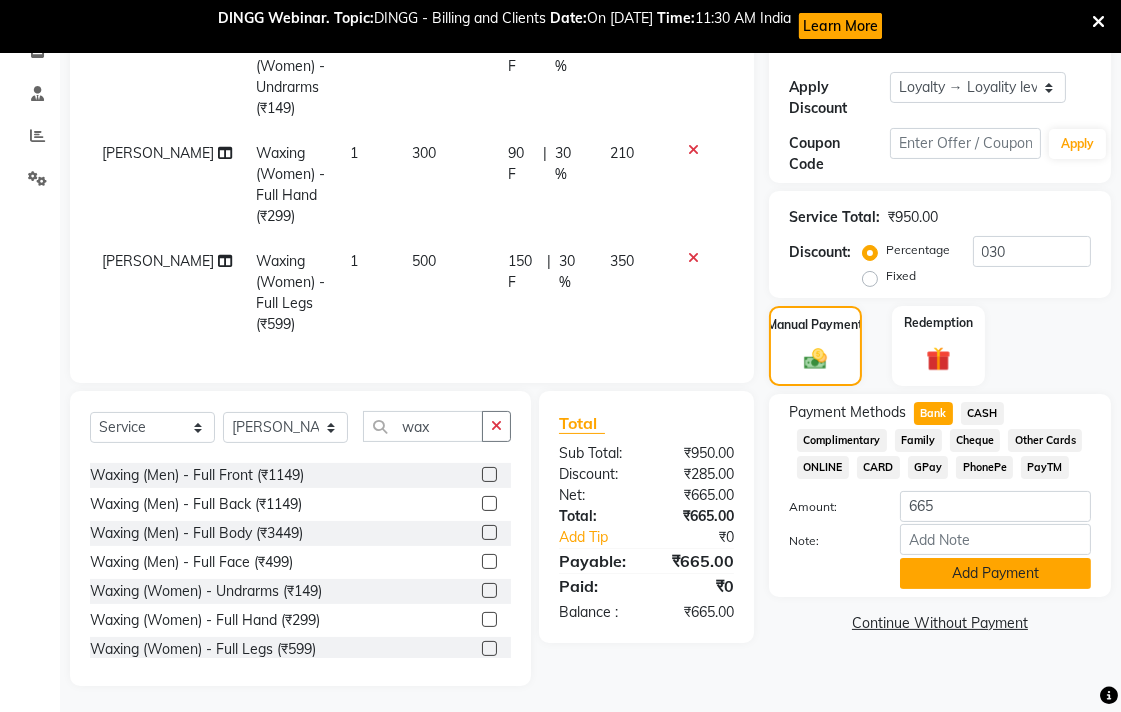 click on "Add Payment" 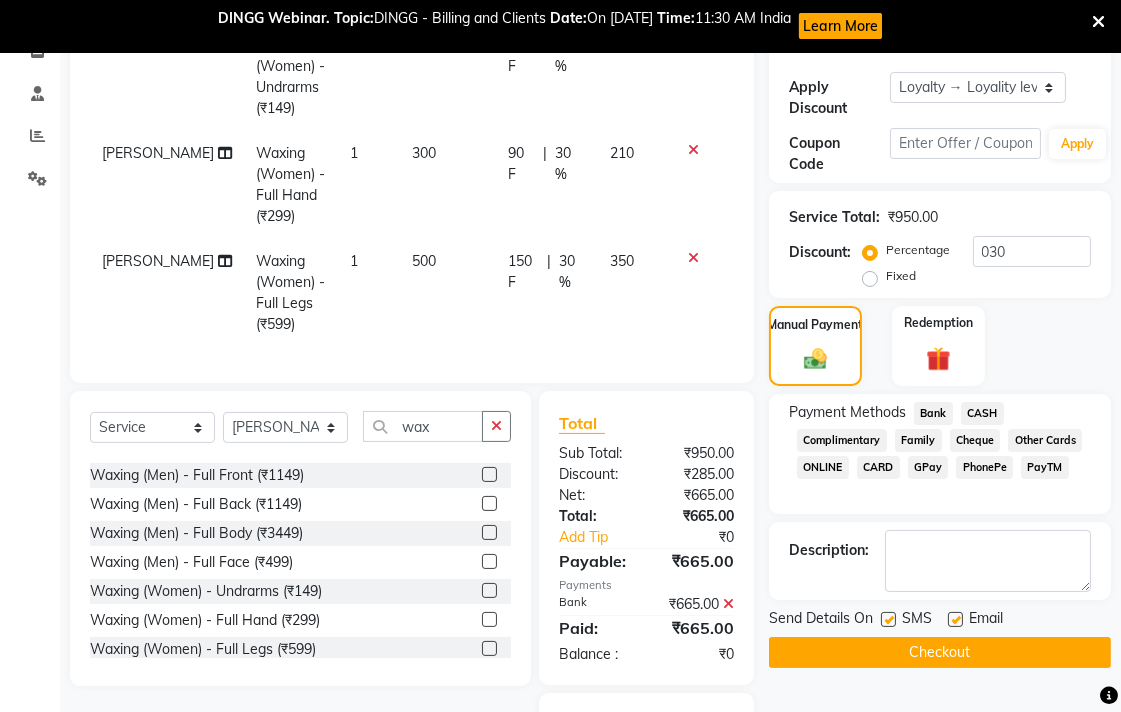 click on "Checkout" 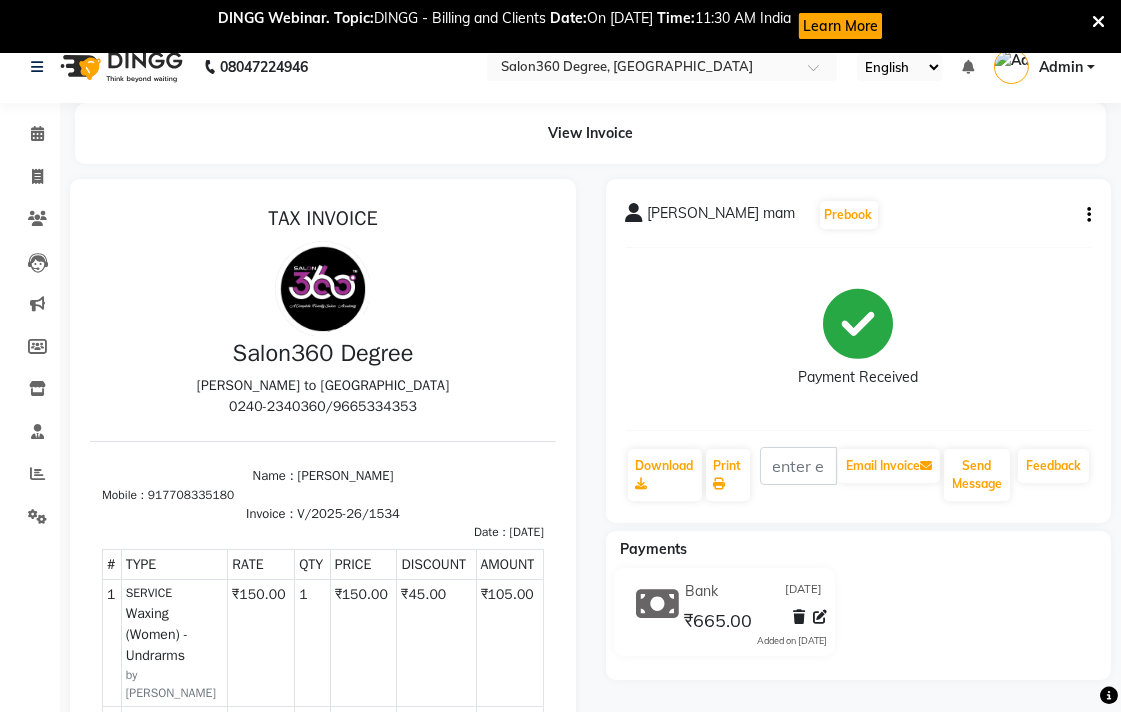 scroll, scrollTop: 0, scrollLeft: 0, axis: both 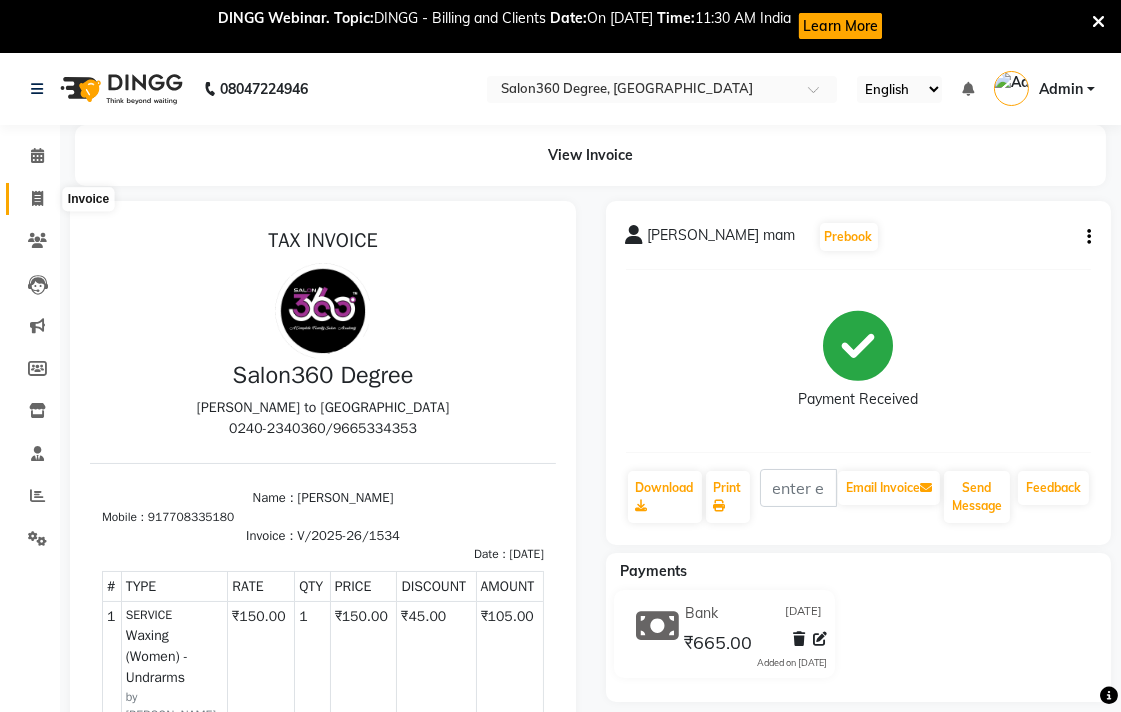 click 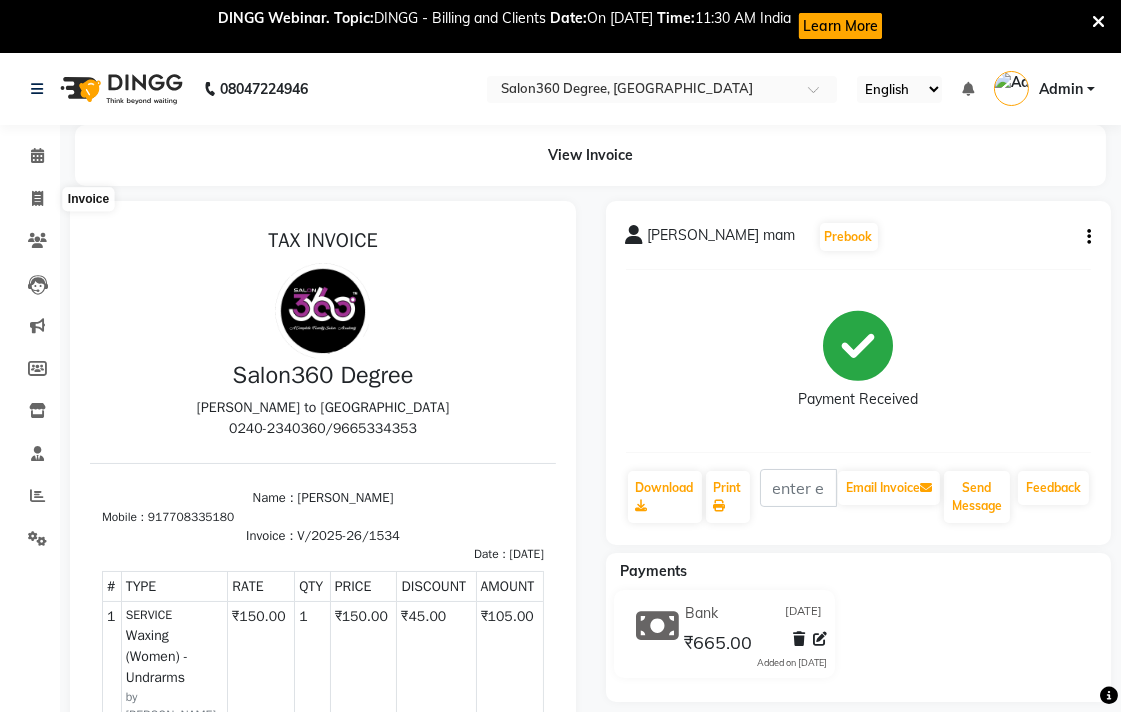 select on "service" 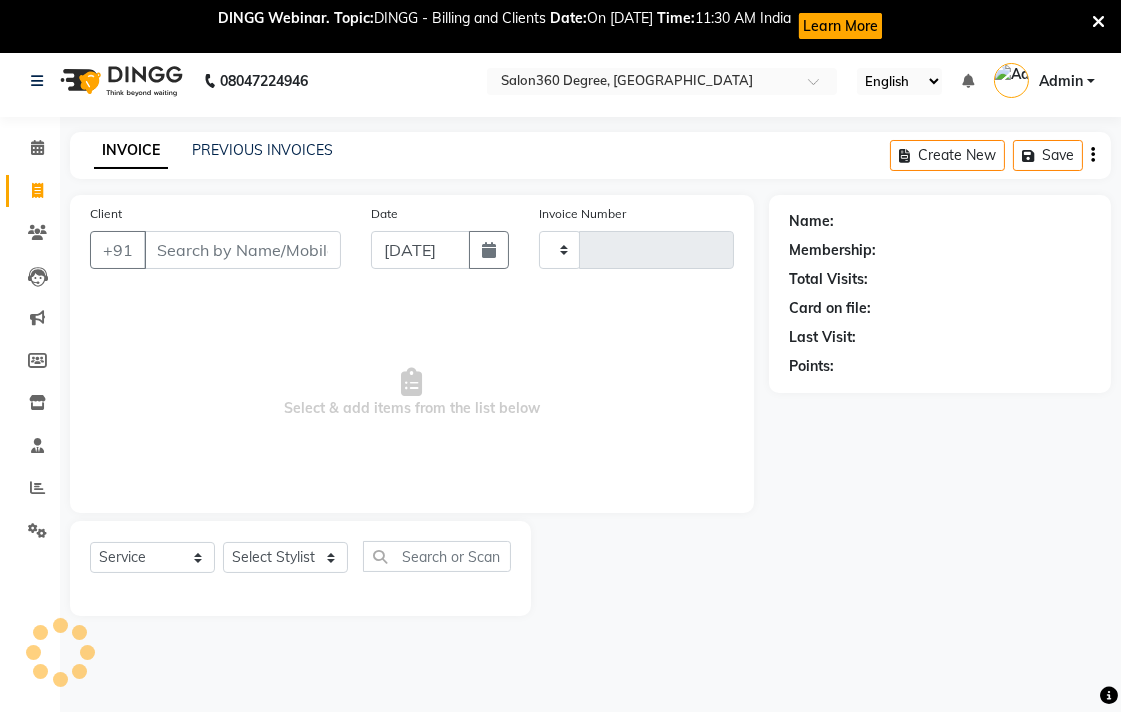 type on "1535" 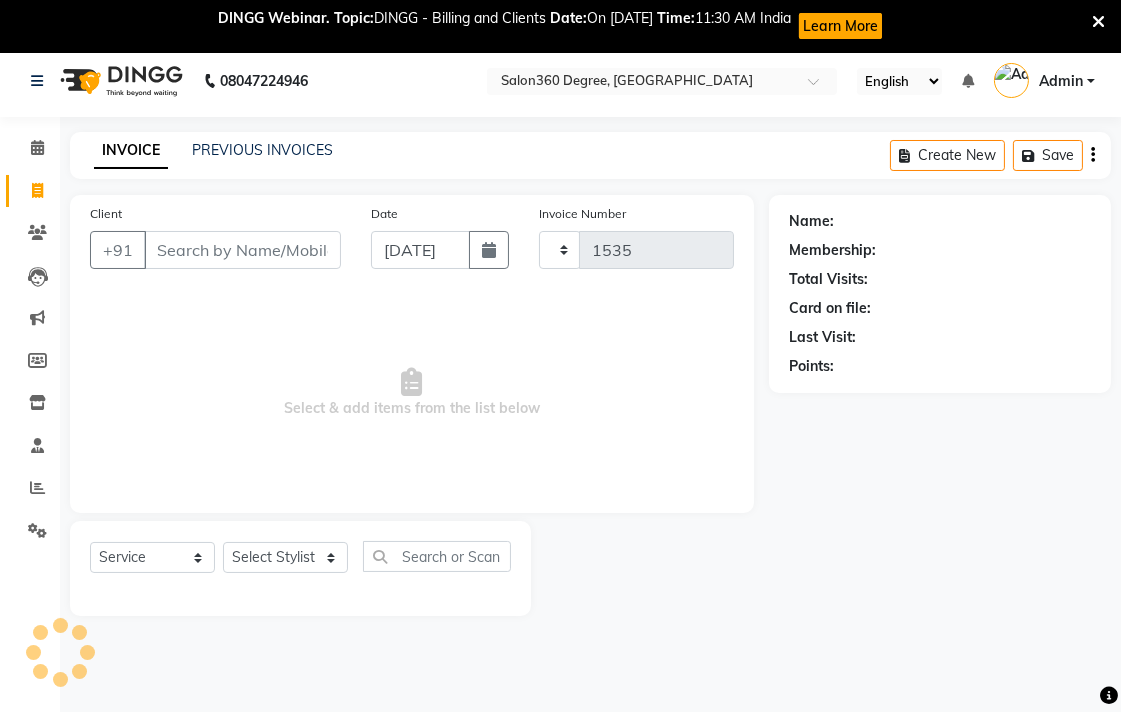 scroll, scrollTop: 53, scrollLeft: 0, axis: vertical 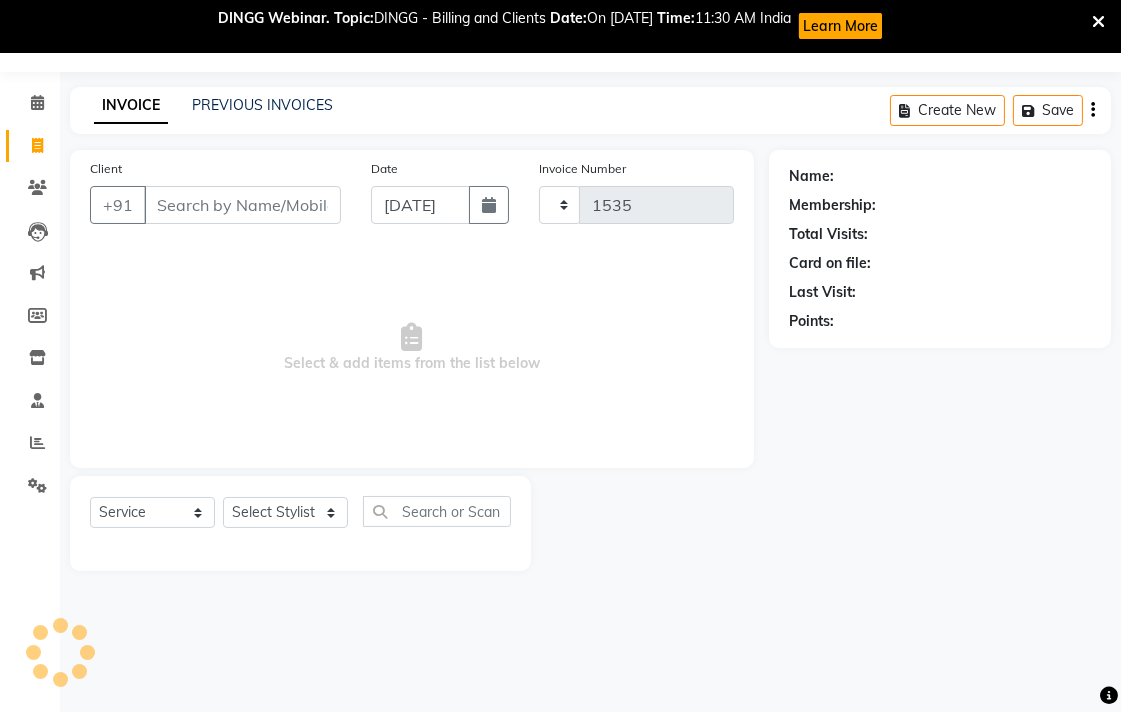 select on "5215" 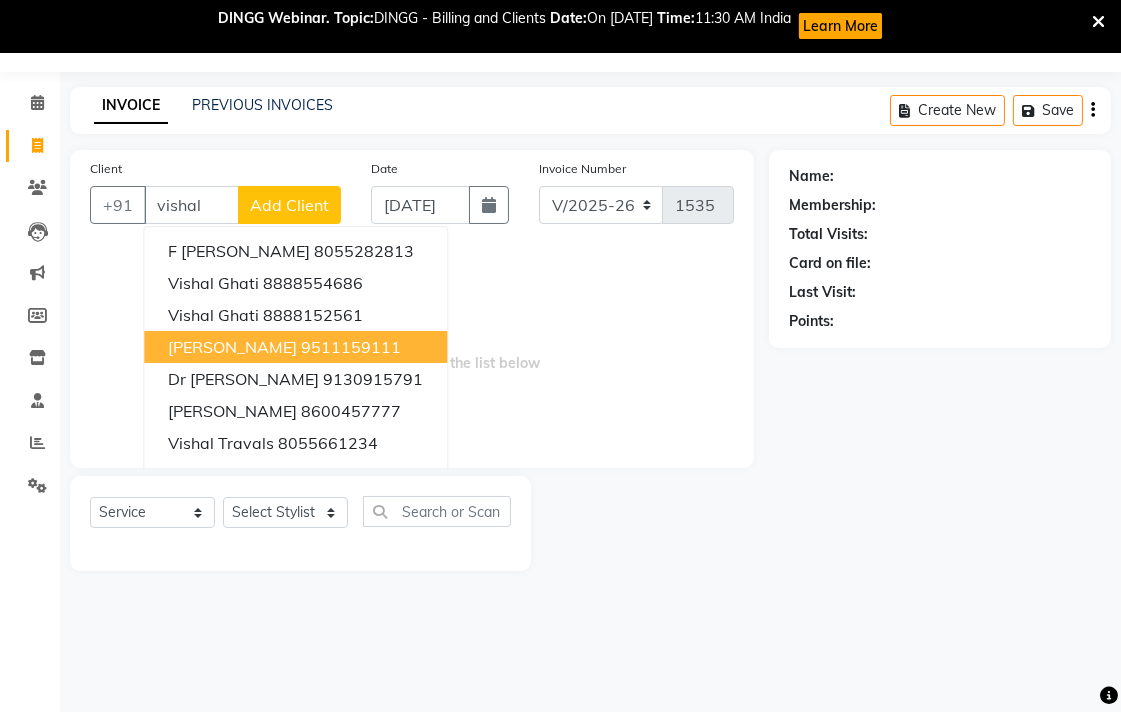 click on "vishal Naralibag" at bounding box center [232, 347] 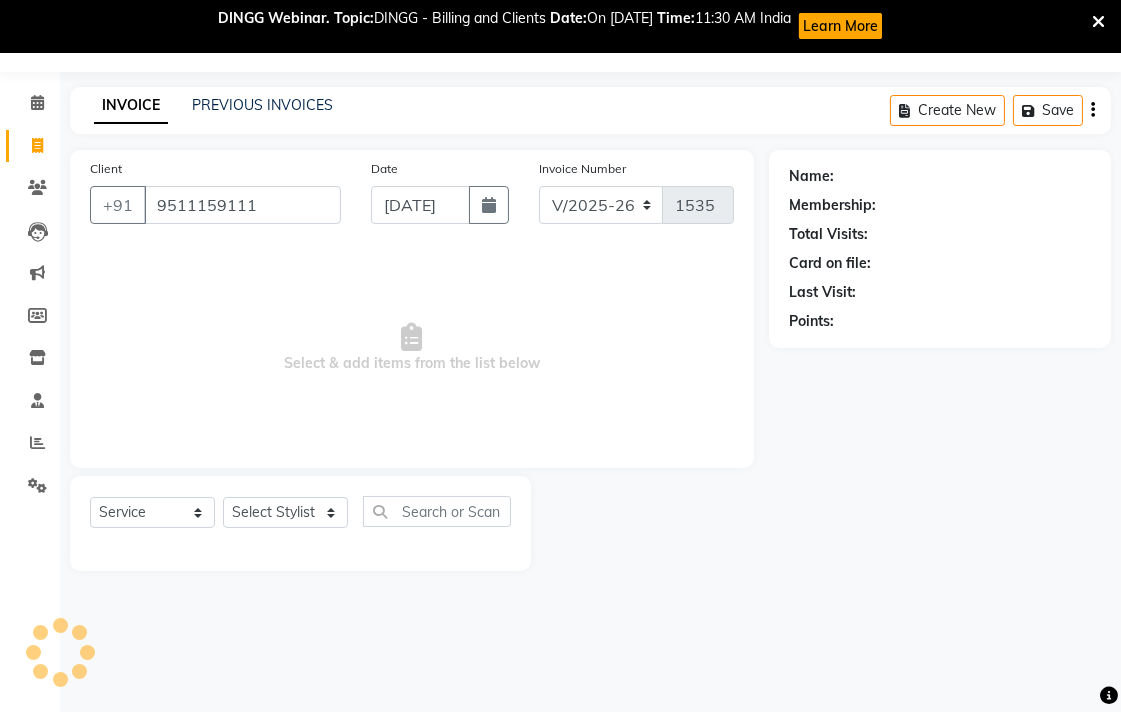 type on "9511159111" 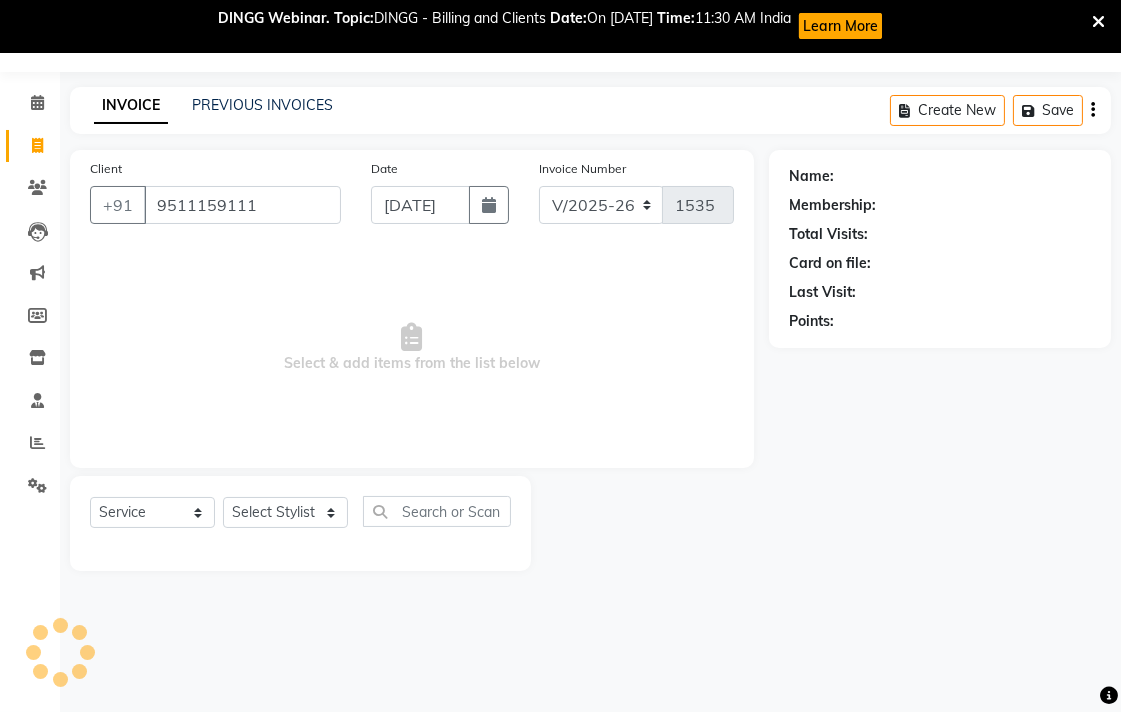 select on "1: Object" 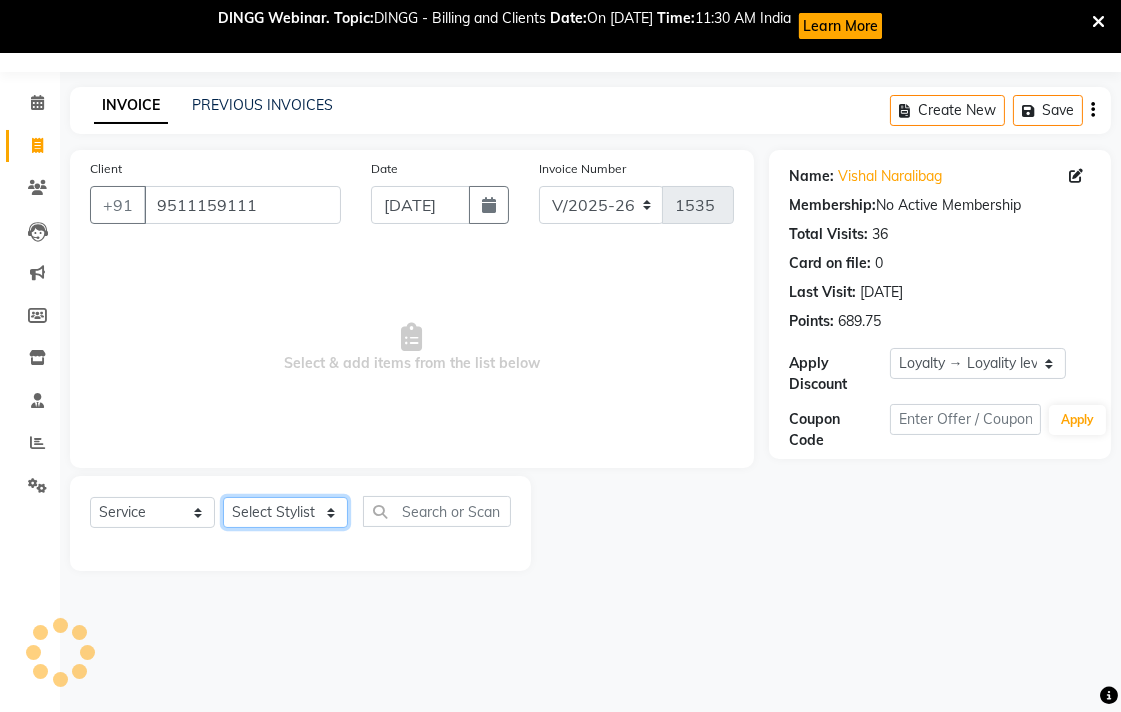 drag, startPoint x: 276, startPoint y: 515, endPoint x: 292, endPoint y: 501, distance: 21.260292 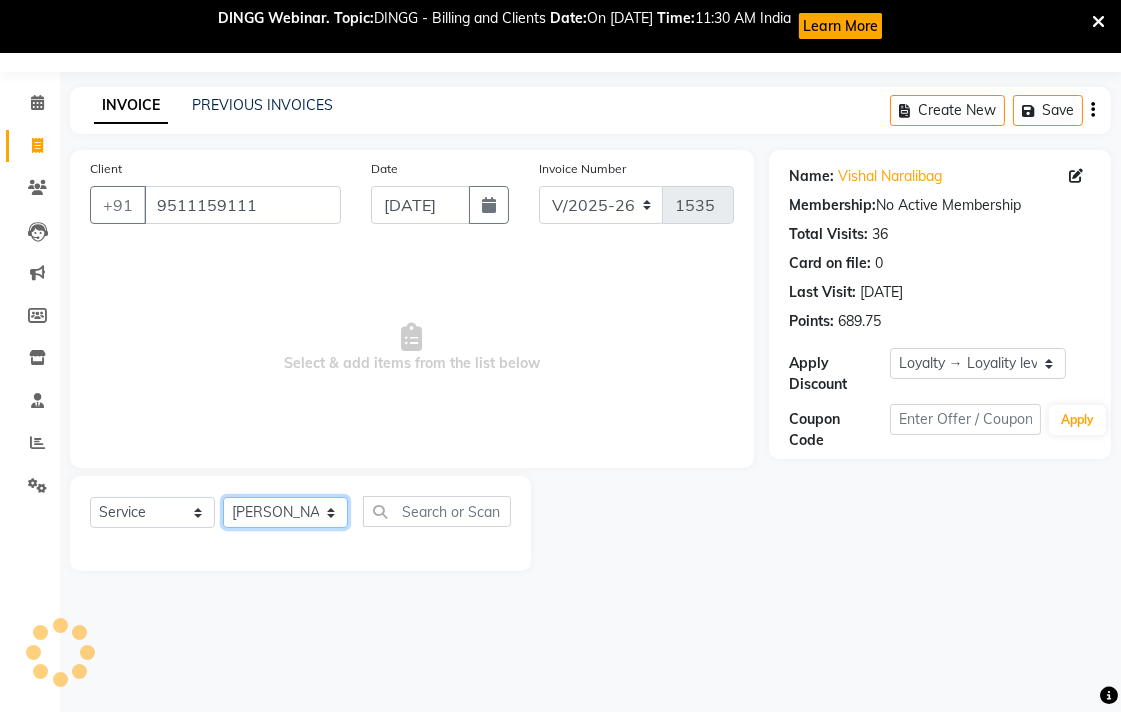 click on "Select Stylist Ankush Warpe Arati Garol dwarka panchal gaju khde Ganesh Harane Mahesh Kanore pooja pansai Rahul Motewar Sachin Kale savli hiwale shraddha bhaware" 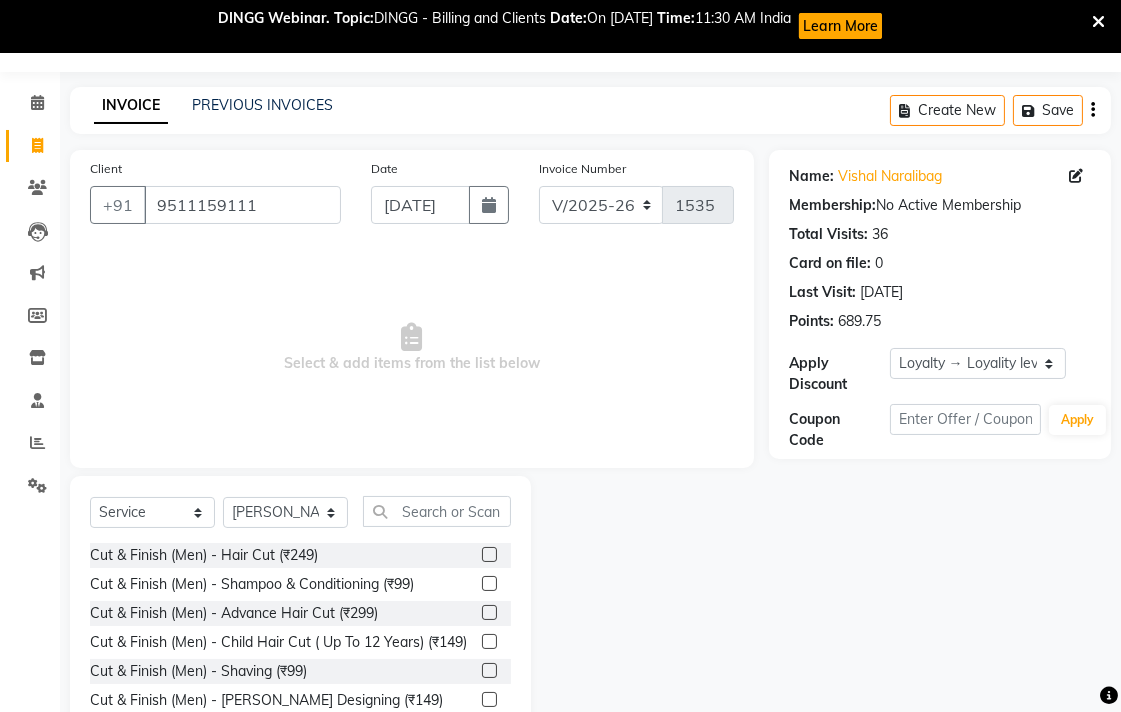 drag, startPoint x: 473, startPoint y: 685, endPoint x: 457, endPoint y: 526, distance: 159.80301 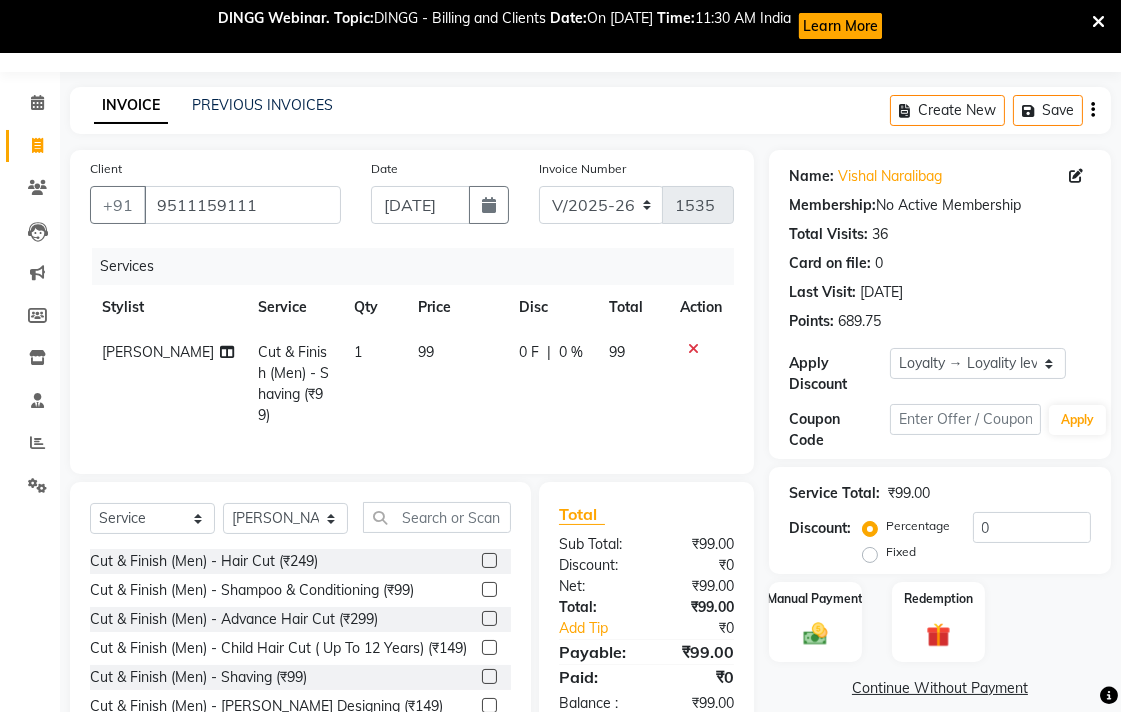 checkbox on "false" 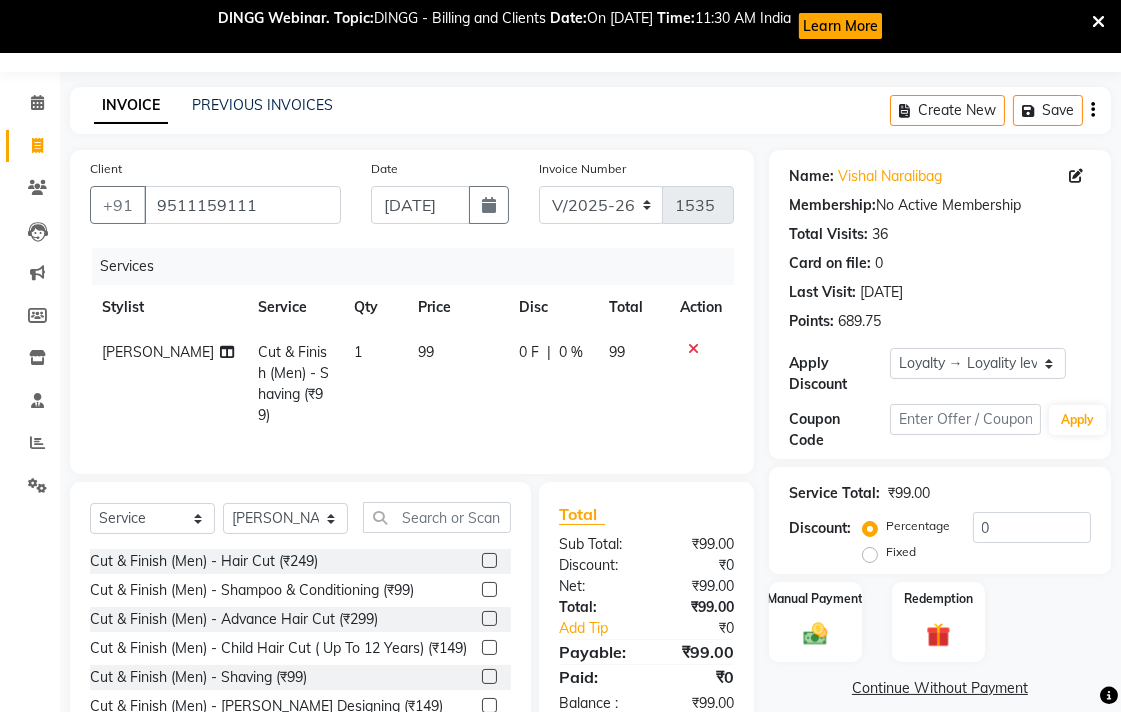 drag, startPoint x: 462, startPoint y: 384, endPoint x: 485, endPoint y: 375, distance: 24.698177 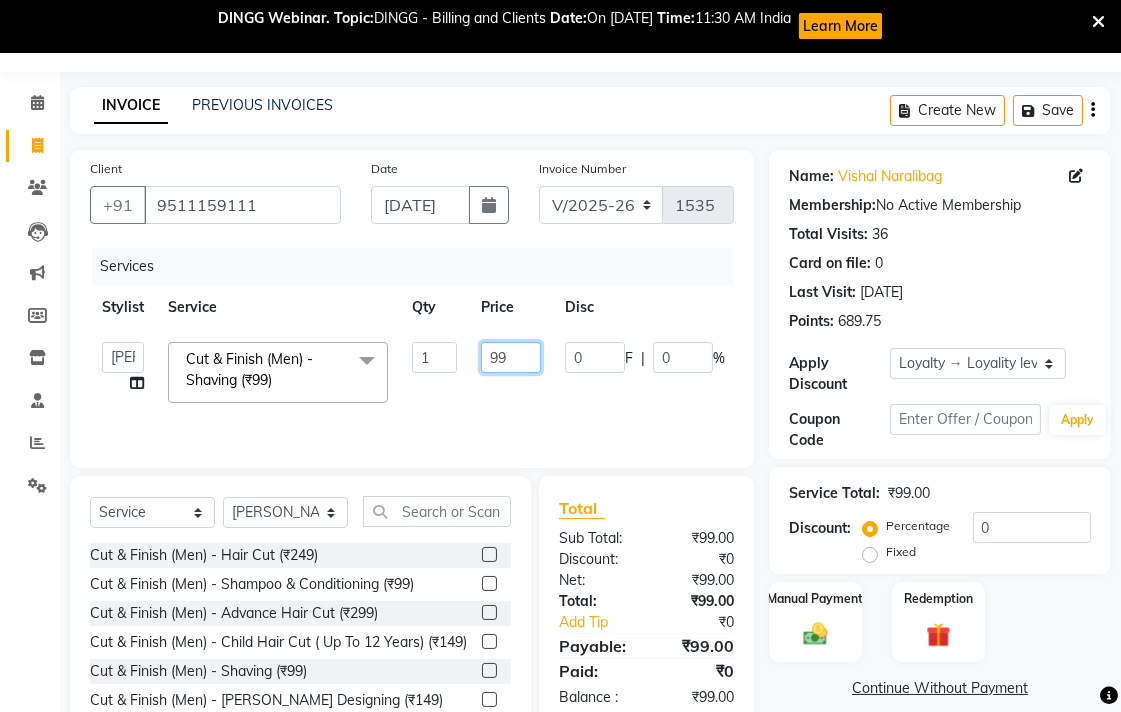 click on "99" 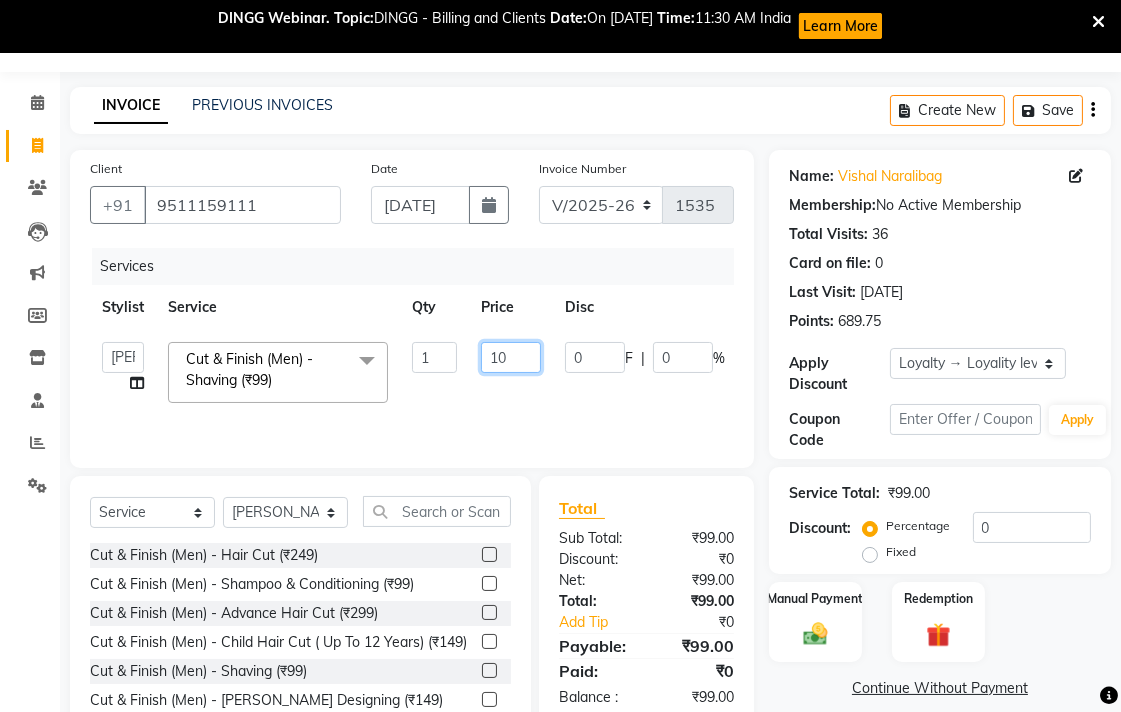 type on "100" 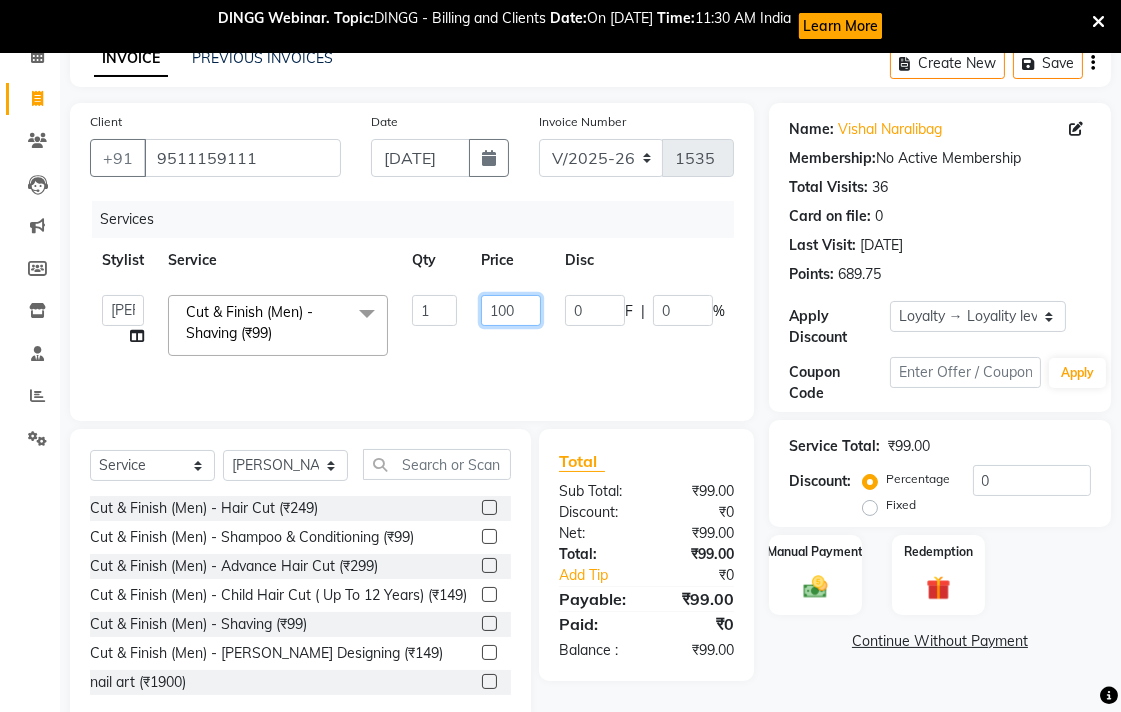 scroll, scrollTop: 142, scrollLeft: 0, axis: vertical 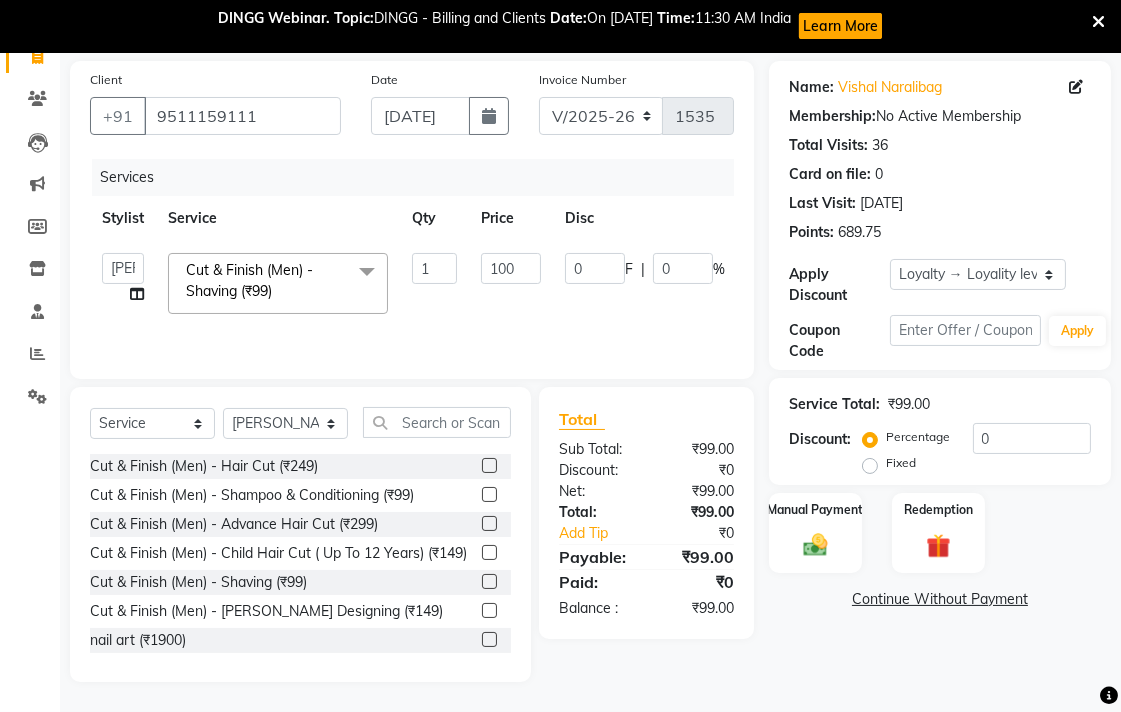 drag, startPoint x: 747, startPoint y: 693, endPoint x: 771, endPoint y: 640, distance: 58.18075 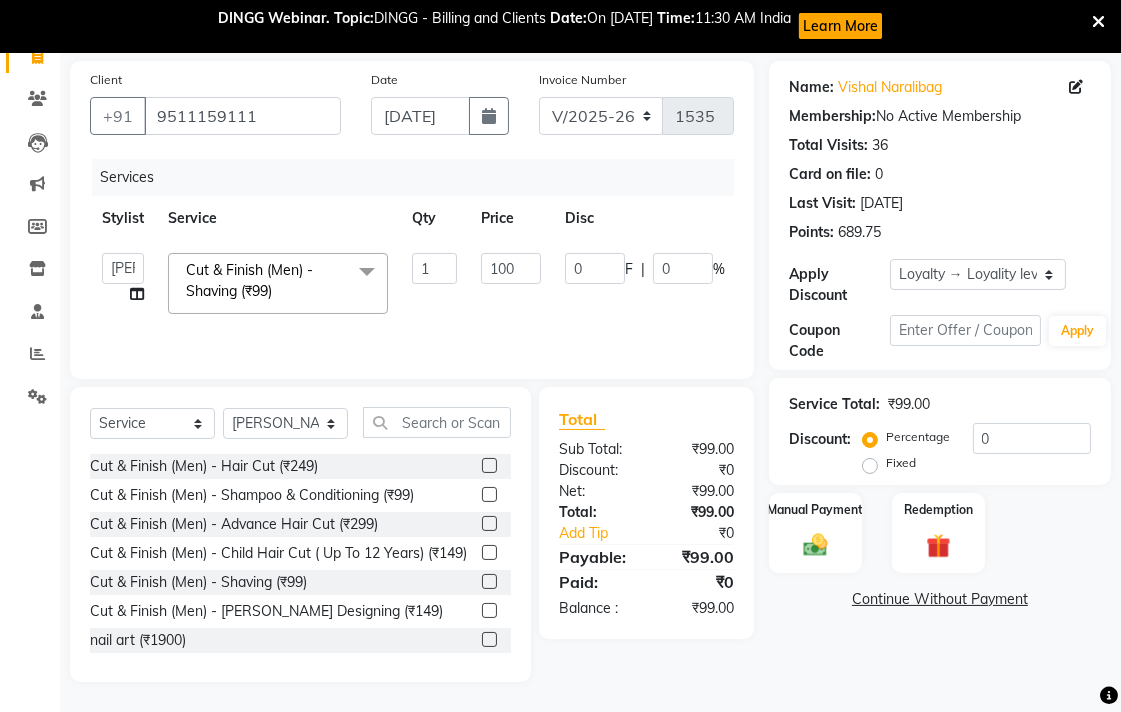 click on "INVOICE PREVIOUS INVOICES Create New   Save  Client +91 9511159111 Date 10-07-2025 Invoice Number V/2025 V/2025-26 1535 Services Stylist Service Qty Price Disc Total Action  Ankush Warpe   Arati Garol   dwarka panchal   gaju khde   Ganesh Harane   Mahesh Kanore   pooja pansai   Rahul Motewar   Sachin Kale   savli hiwale   shraddha bhaware  Cut & Finish (Men) - Shaving (₹99)  x Cut & Finish (Men) - Hair Cut (₹249) Cut & Finish (Men) - Shampoo & Conditioning (₹99) Cut & Finish (Men) - Advance Hair Cut (₹299) Cut & Finish (Men) - Child Hair Cut ( Up To 12 Years) (₹149) Cut & Finish (Men) - Shaving (₹99) Cut & Finish (Men) - Beard Designing (₹149) nail art (₹1900) FREE EYEBRO  (₹0) FACE SCARBING (₹100) pearsing (₹400) beard color (₹199) mustace color (₹99) Fiber complex tretment (₹3500) eyerpeirsing par pear (₹300) shea bater spa men (₹2000) shea bater hair spa women (₹3000) color aply only (₹300) bio plstia  (₹6000) Cut & Finish (Women) - Hair Cut (₹349) 1 100 0 F | 0 % 0" 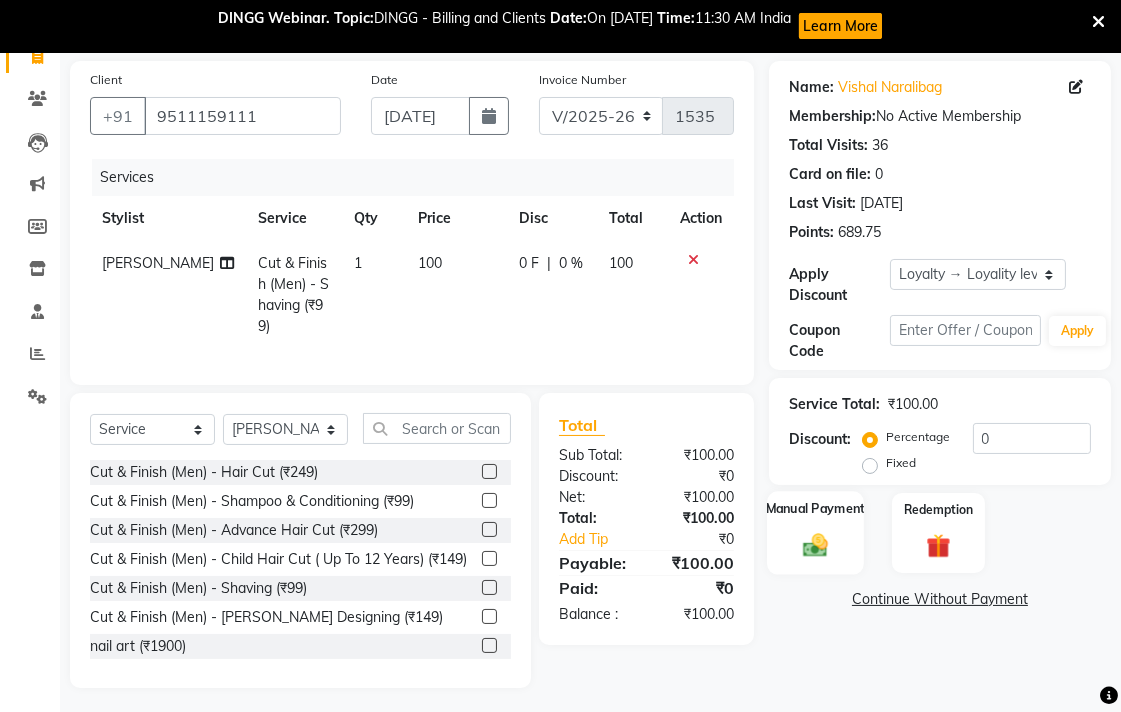 click on "Manual Payment" 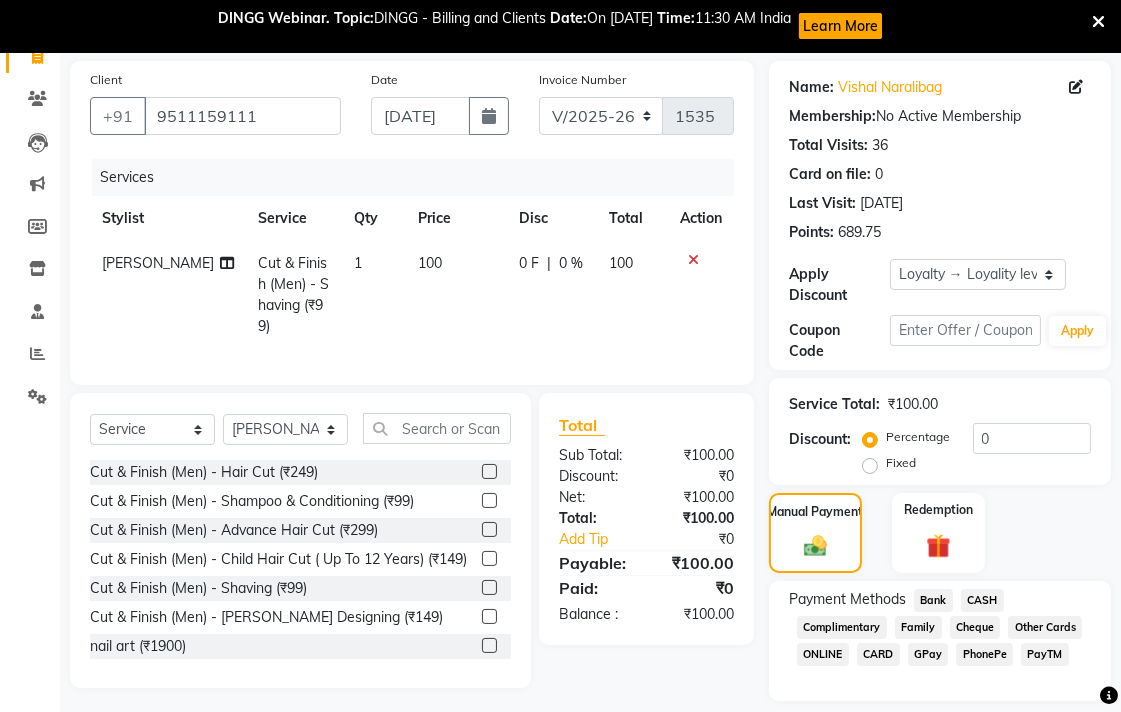 click on "CASH" 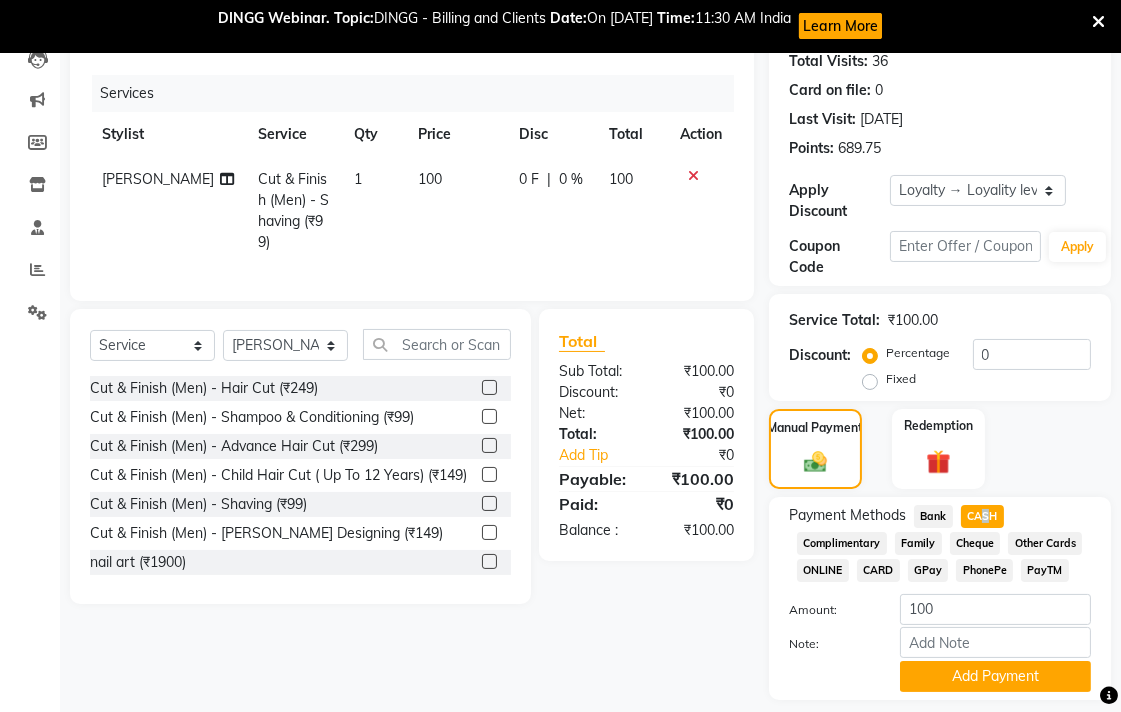 scroll, scrollTop: 285, scrollLeft: 0, axis: vertical 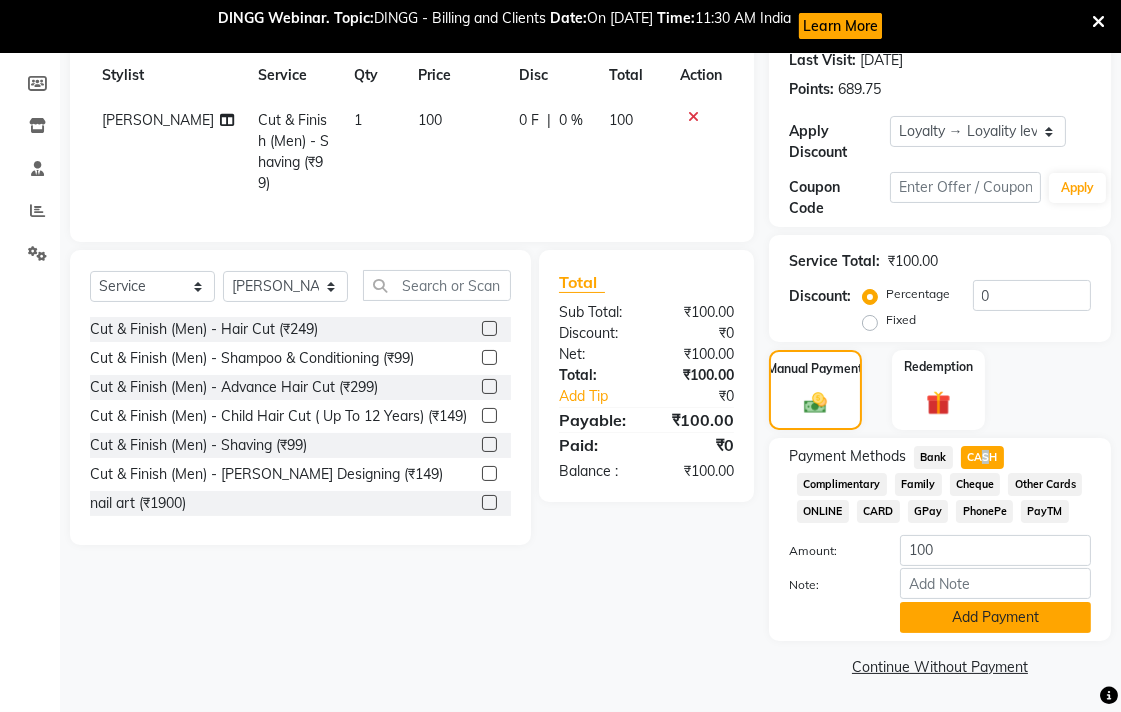 click on "Add Payment" 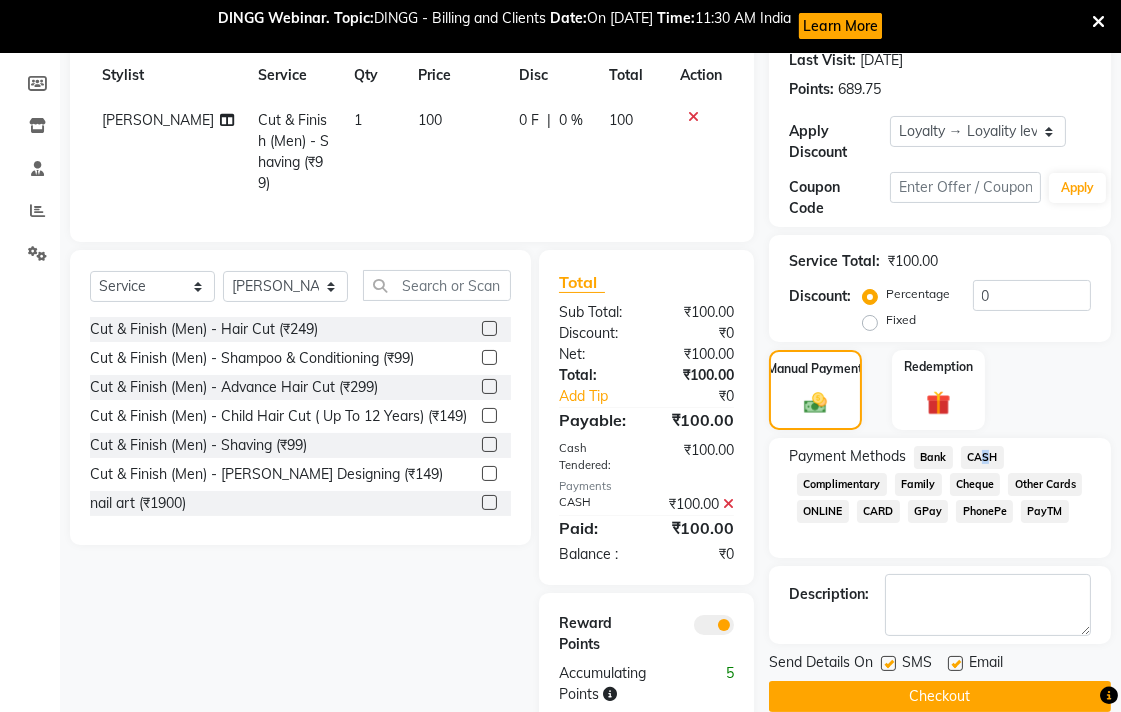 click on "Checkout" 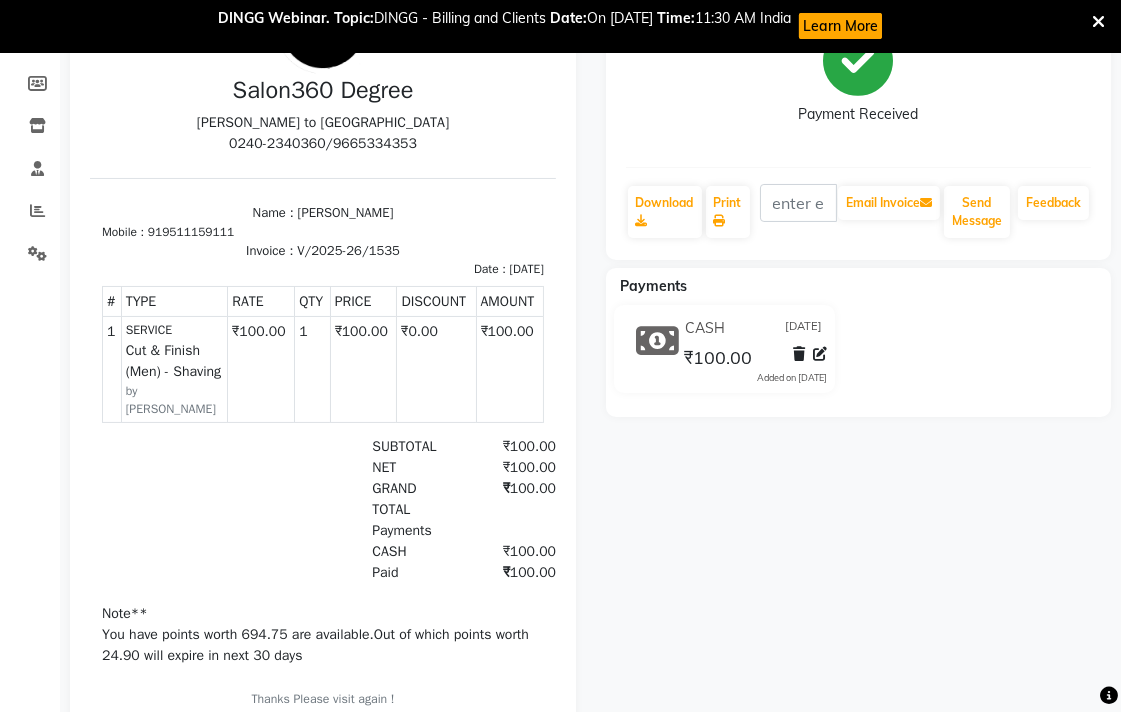scroll, scrollTop: 0, scrollLeft: 0, axis: both 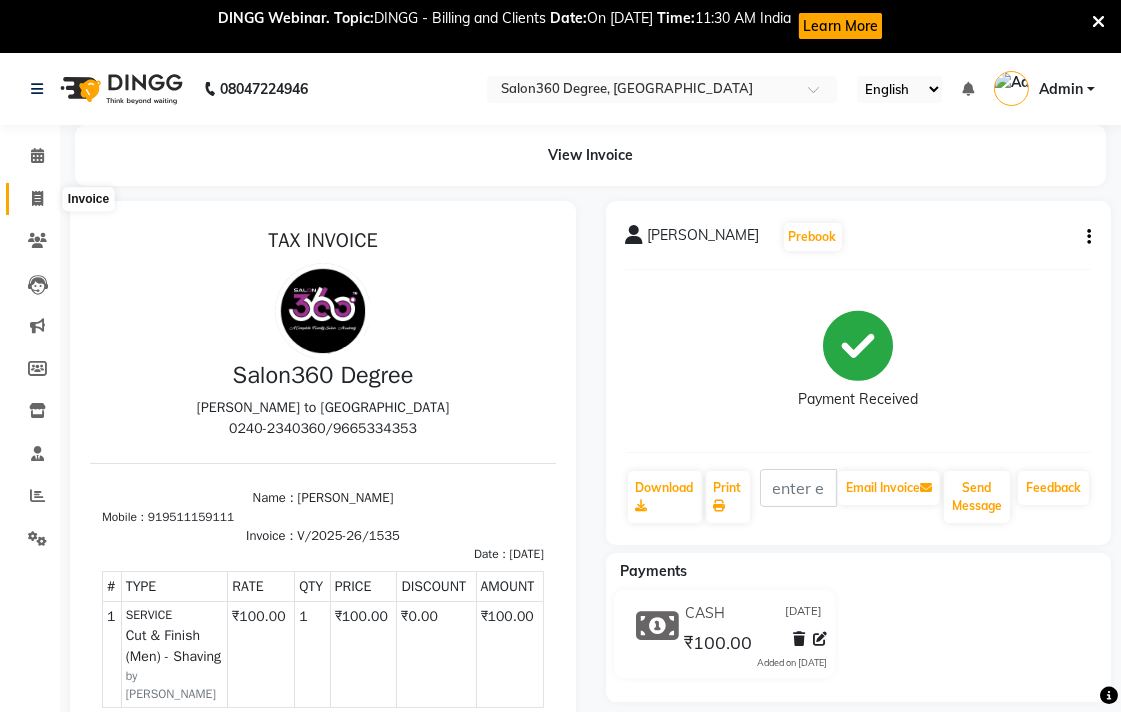 click 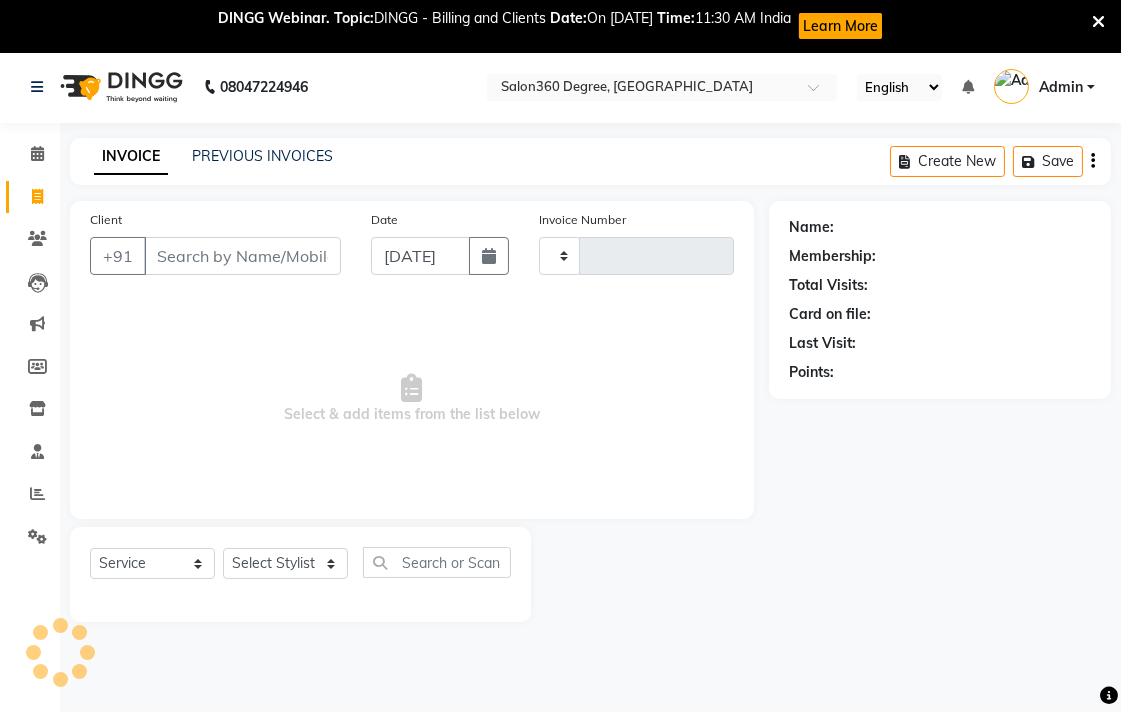 type on "1536" 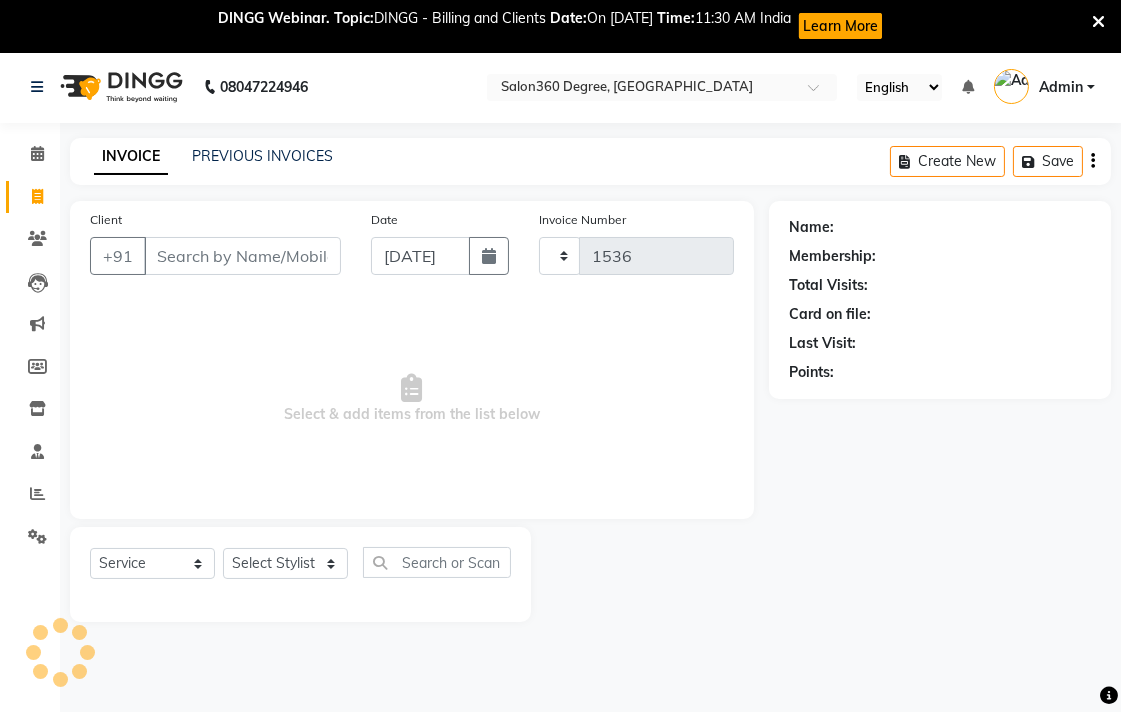 scroll, scrollTop: 53, scrollLeft: 0, axis: vertical 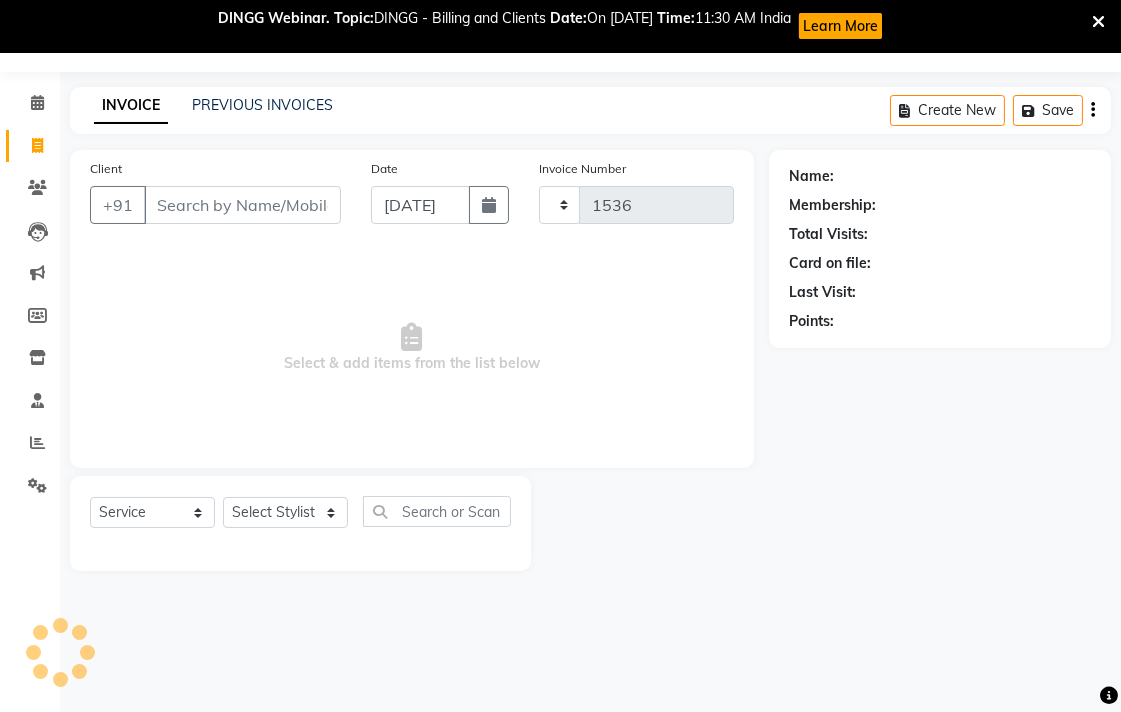 select on "5215" 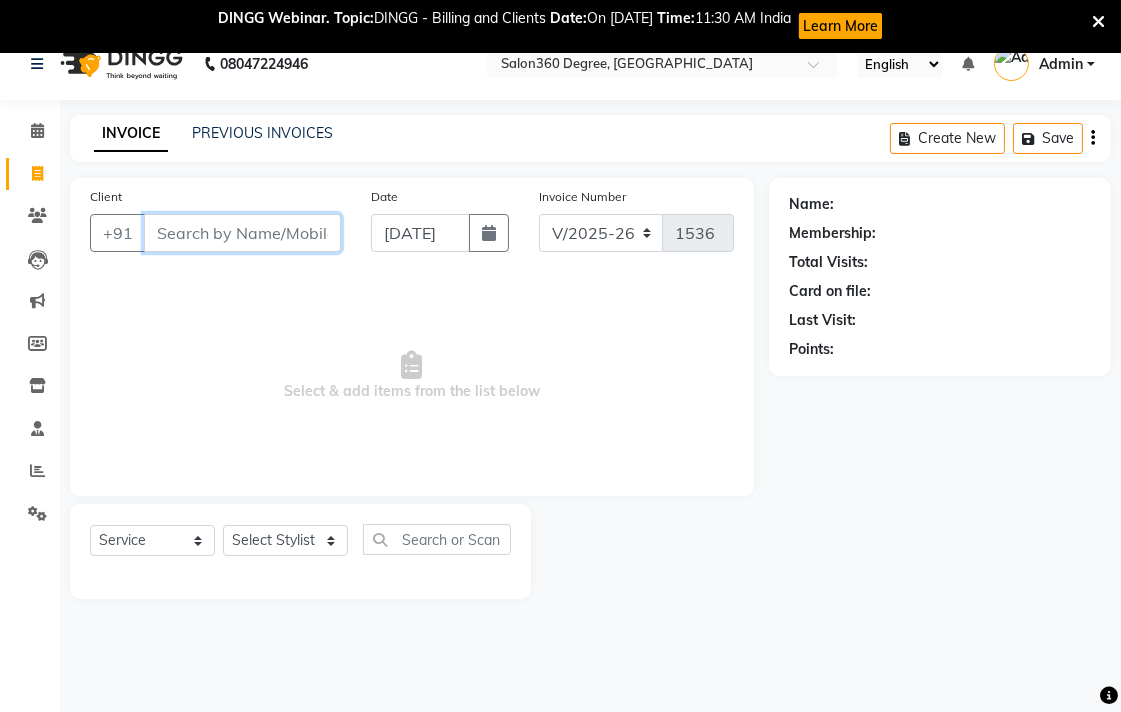 scroll, scrollTop: 0, scrollLeft: 0, axis: both 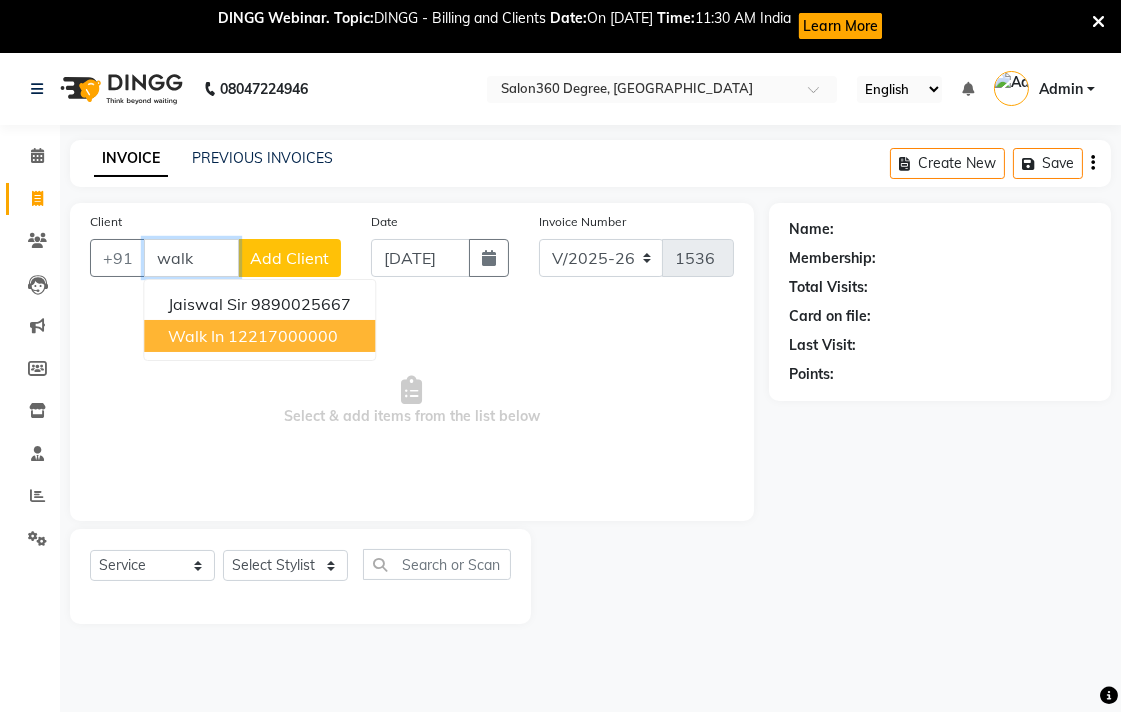 drag, startPoint x: 247, startPoint y: 336, endPoint x: 290, endPoint y: 454, distance: 125.59061 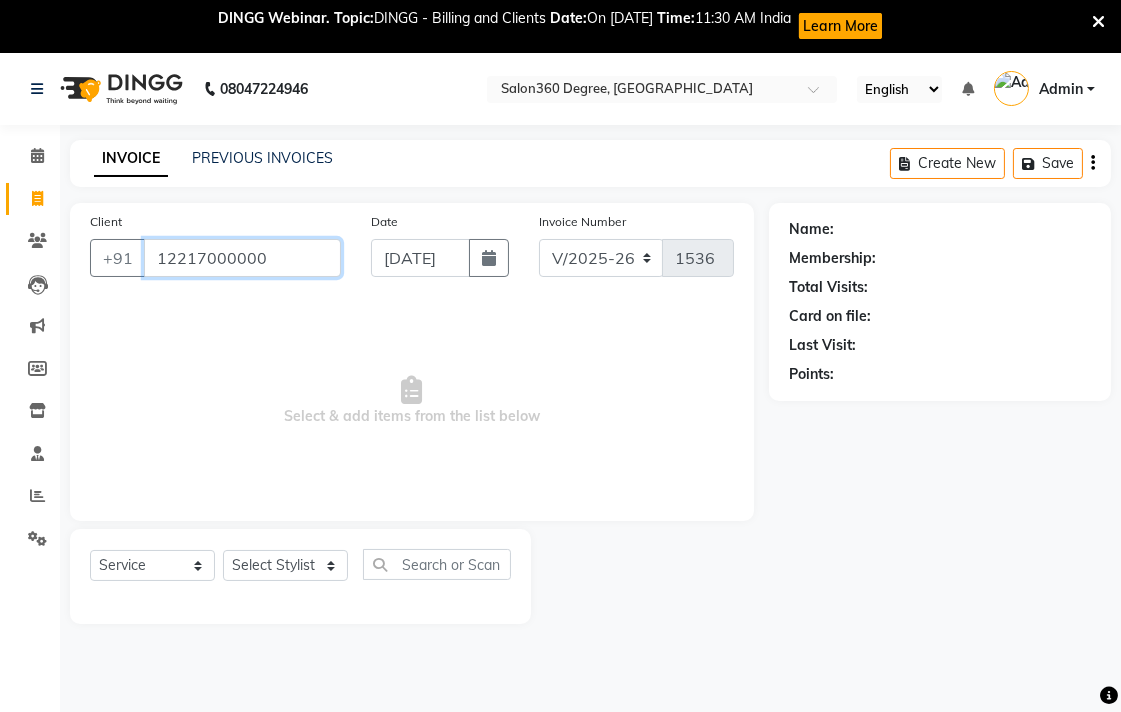 type on "12217000000" 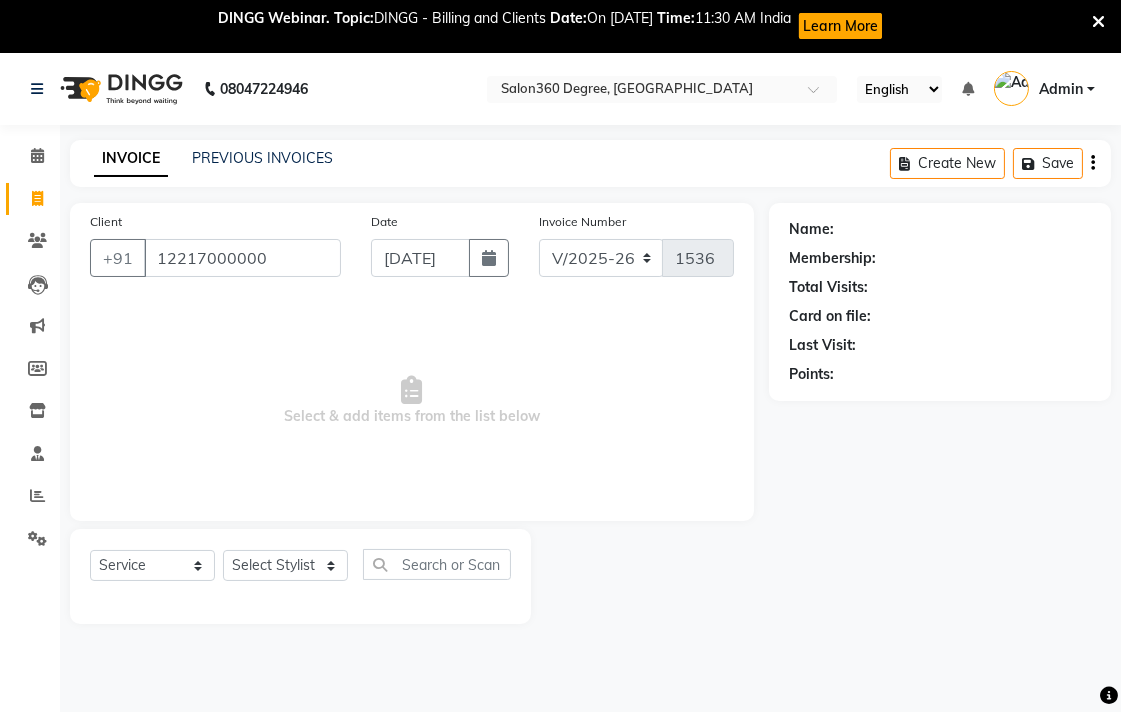 select on "1: Object" 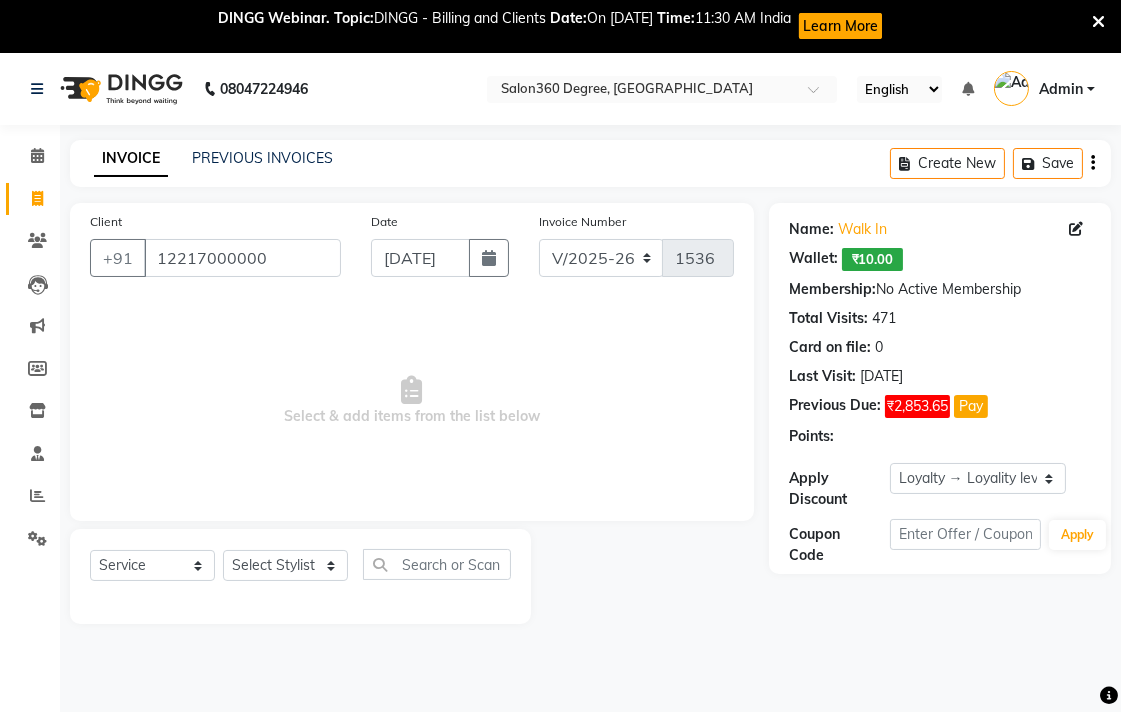 drag, startPoint x: 298, startPoint y: 538, endPoint x: 304, endPoint y: 561, distance: 23.769728 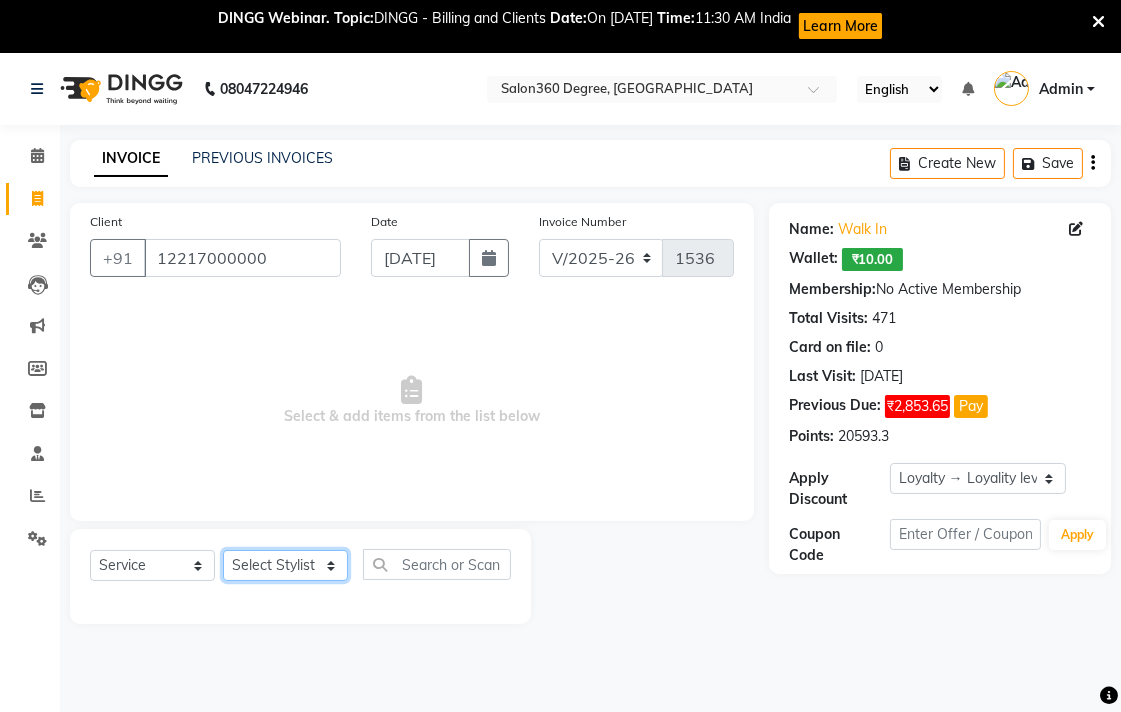 click on "Select Stylist Ankush Warpe Arati Garol dwarka panchal gaju khde Ganesh Harane Mahesh Kanore pooja pansai Rahul Motewar Sachin Kale savli hiwale shraddha bhaware" 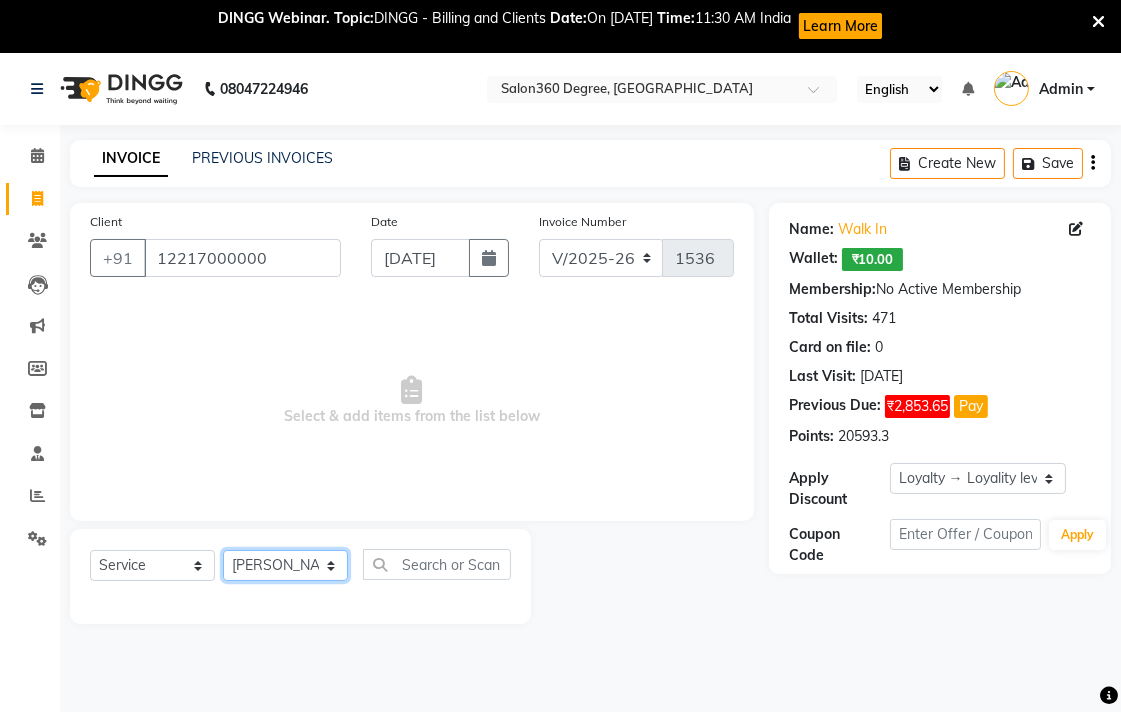 click on "Select Stylist Ankush Warpe Arati Garol dwarka panchal gaju khde Ganesh Harane Mahesh Kanore pooja pansai Rahul Motewar Sachin Kale savli hiwale shraddha bhaware" 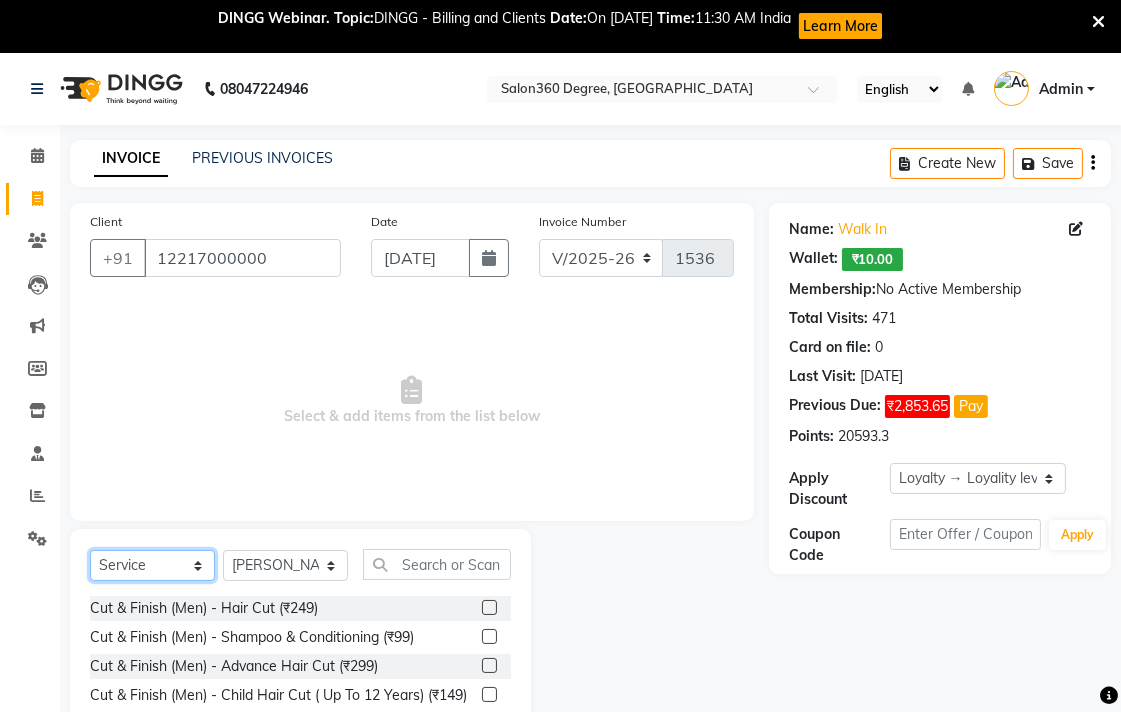 drag, startPoint x: 200, startPoint y: 560, endPoint x: 198, endPoint y: 546, distance: 14.142136 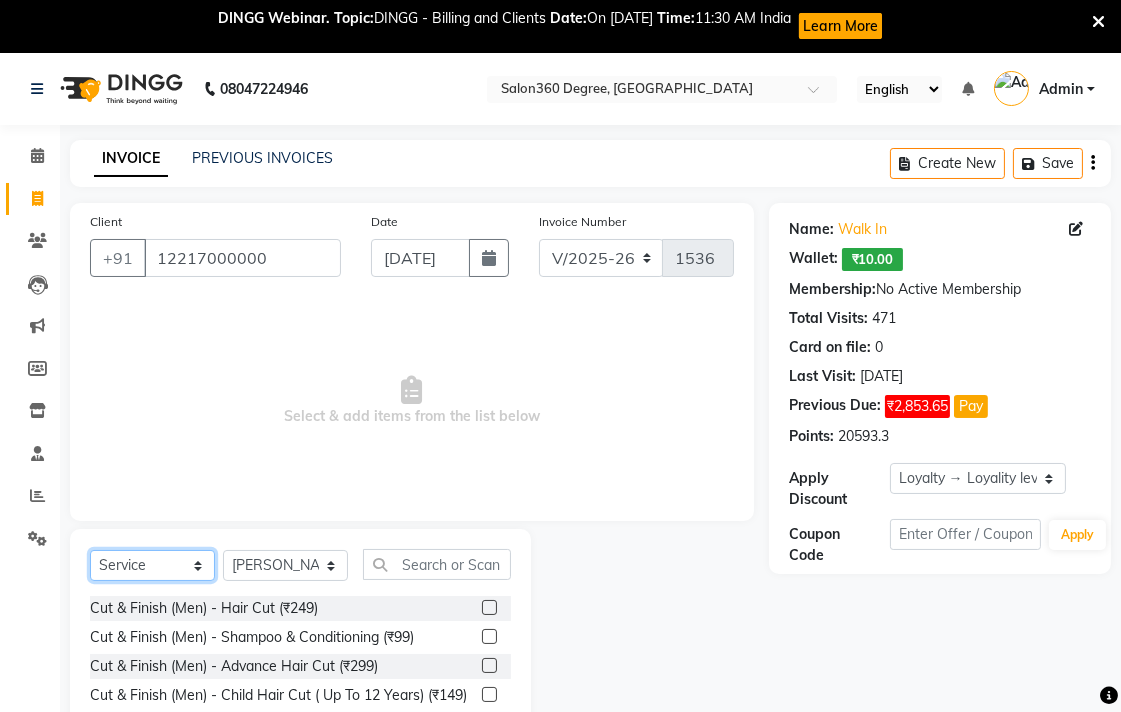 select on "product" 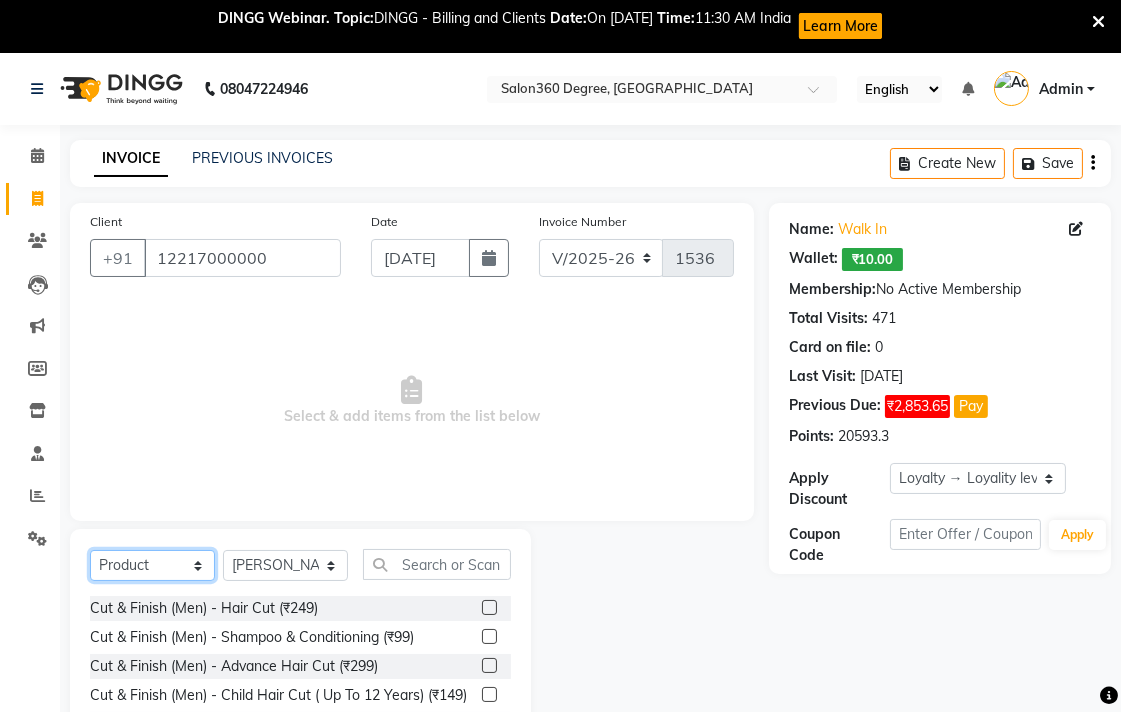 click on "Select  Service  Product  Membership  Package Voucher Prepaid Gift Card" 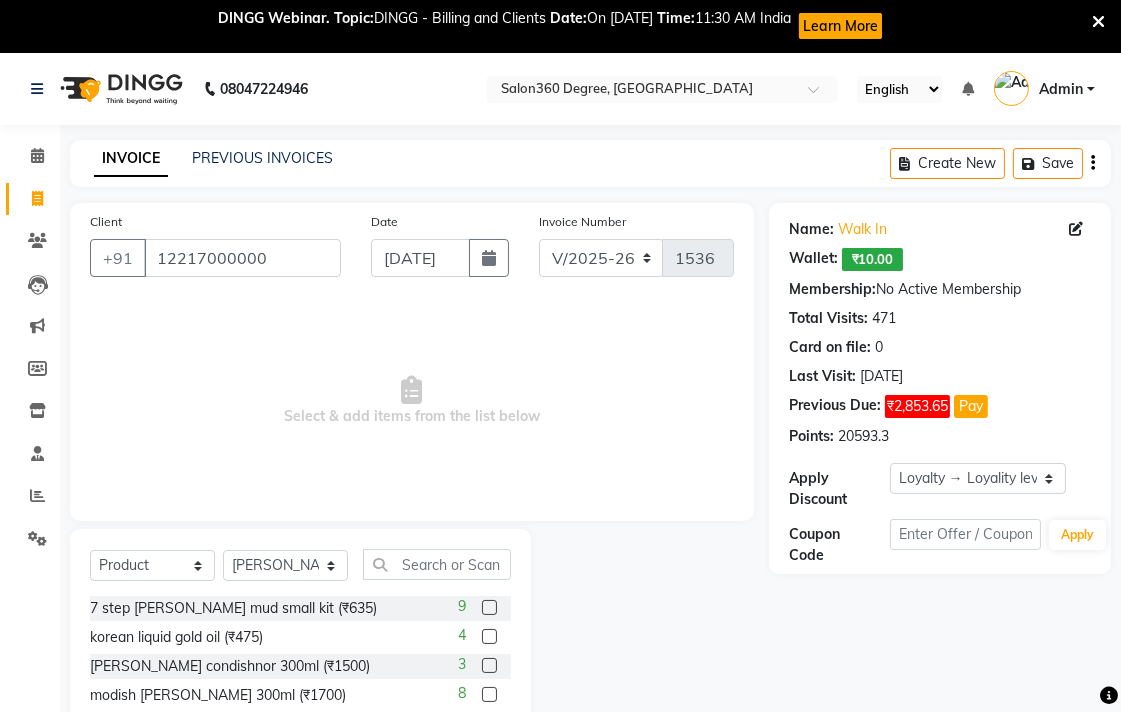 drag, startPoint x: 392, startPoint y: 547, endPoint x: 411, endPoint y: 556, distance: 21.023796 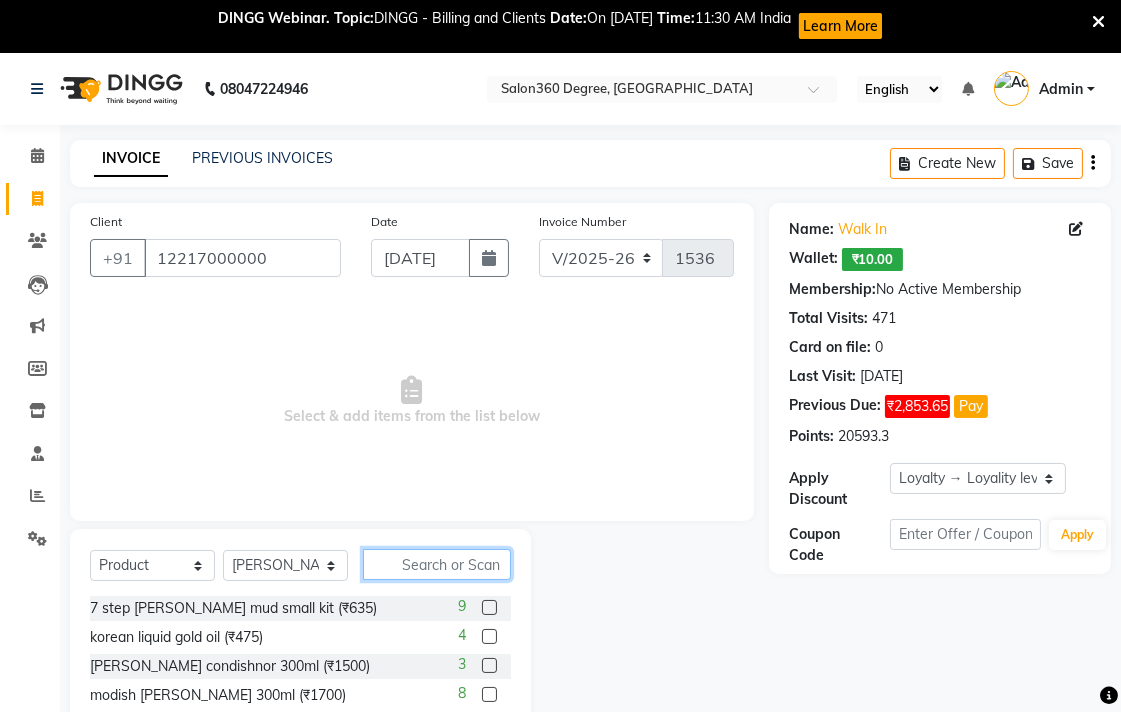 click 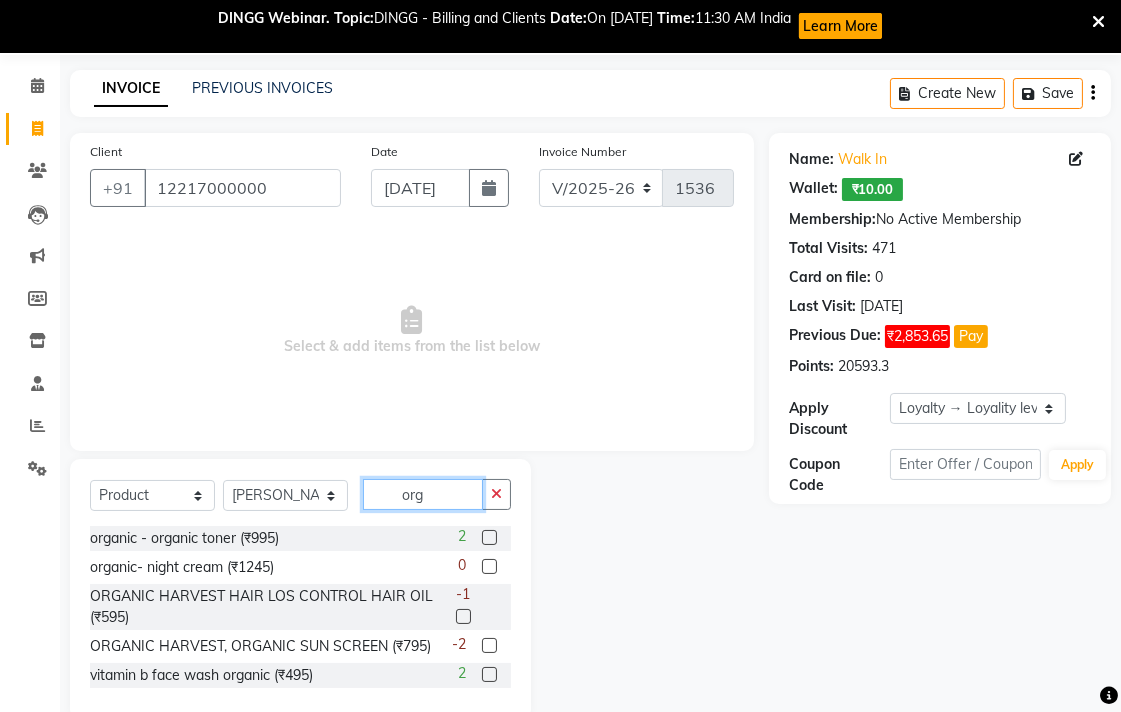 scroll, scrollTop: 107, scrollLeft: 0, axis: vertical 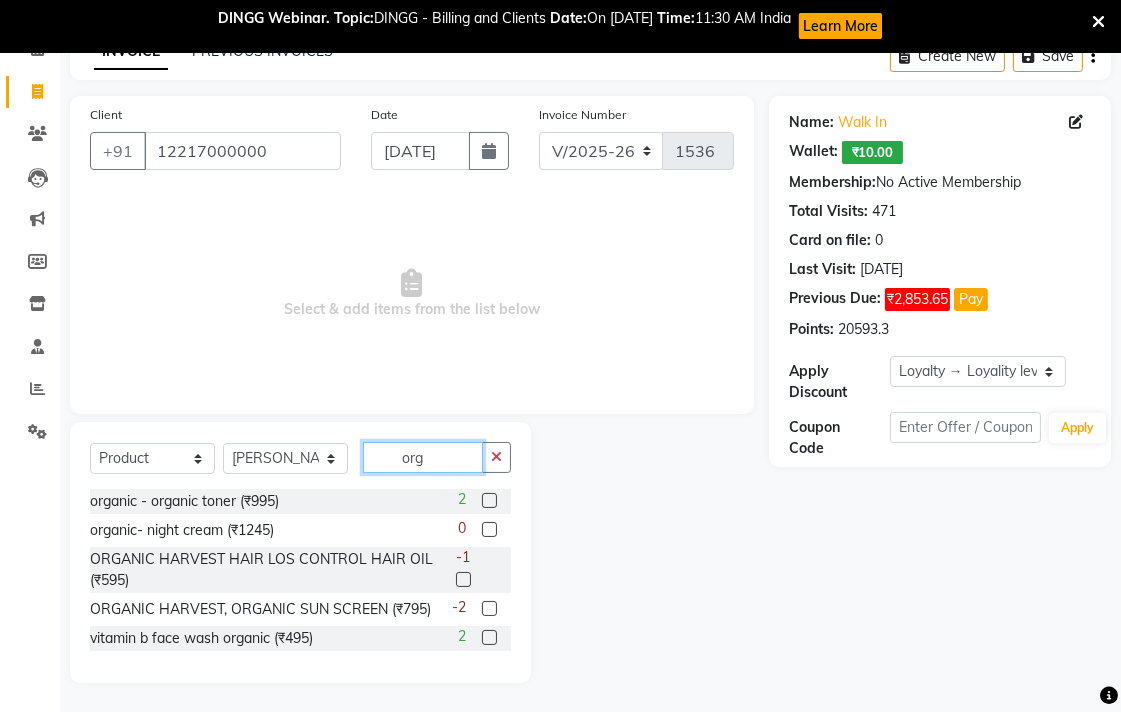 type on "org" 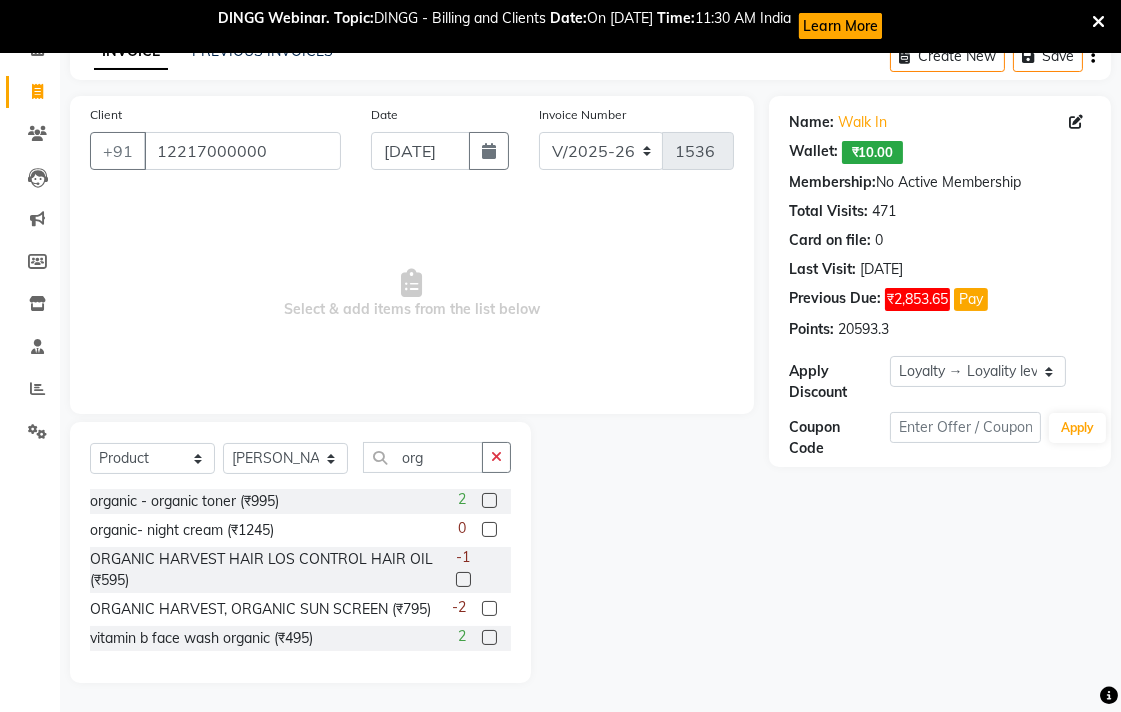 click 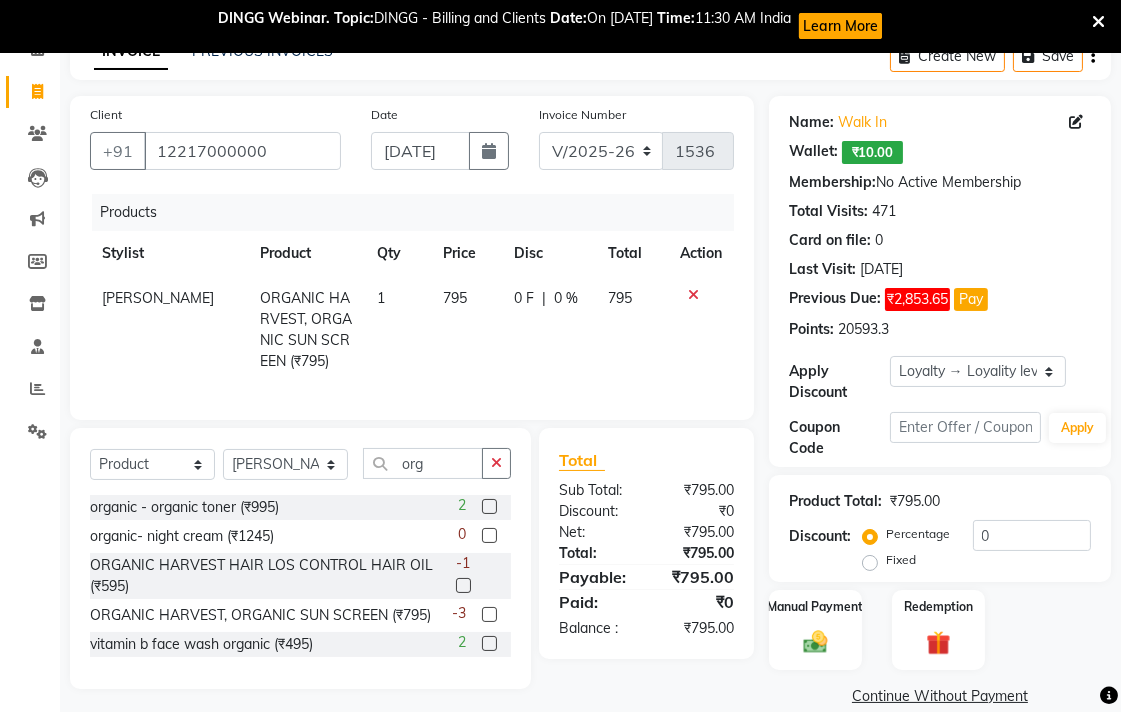 click 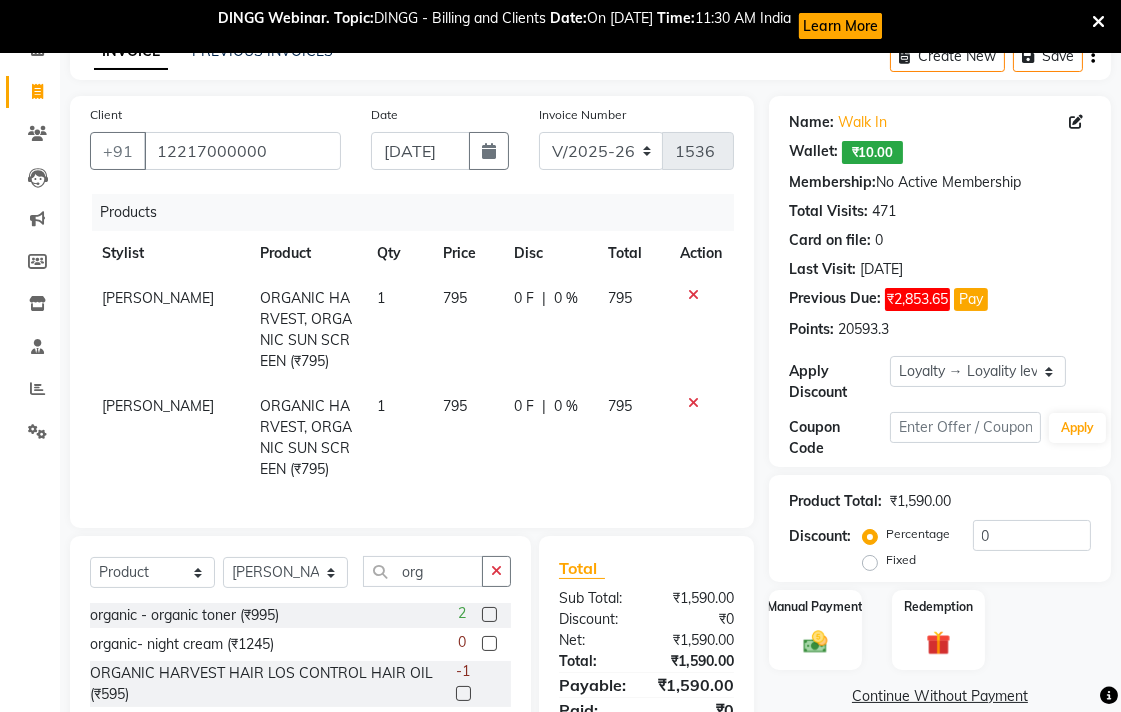 checkbox on "false" 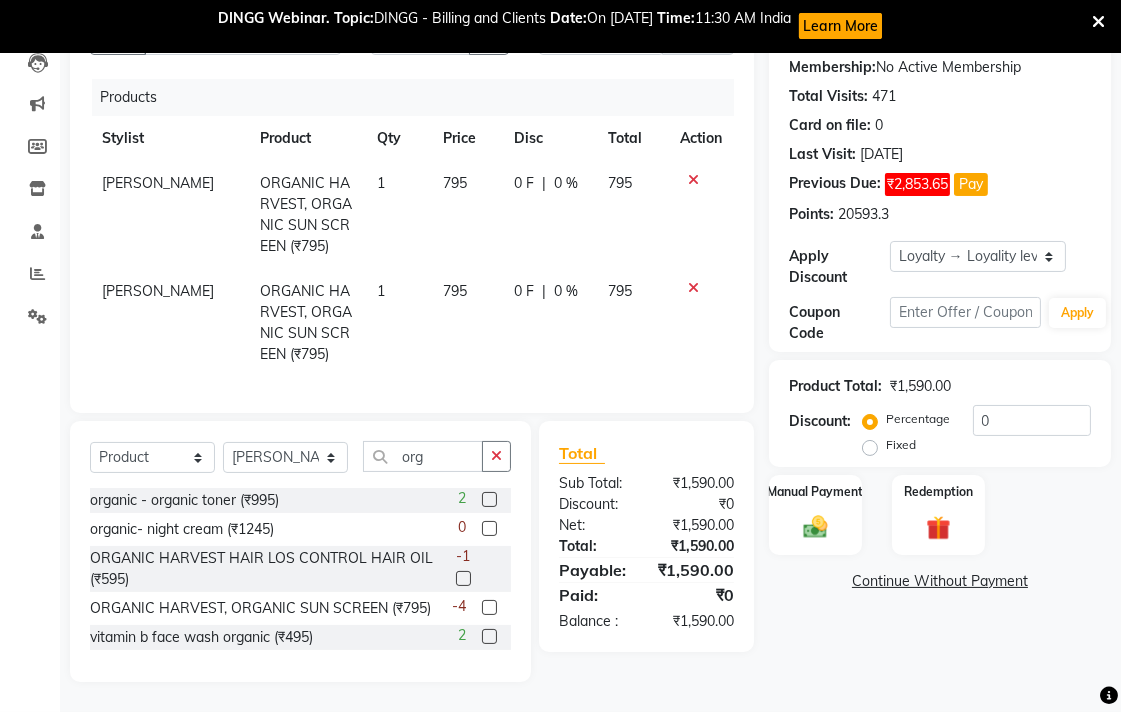 scroll, scrollTop: 238, scrollLeft: 0, axis: vertical 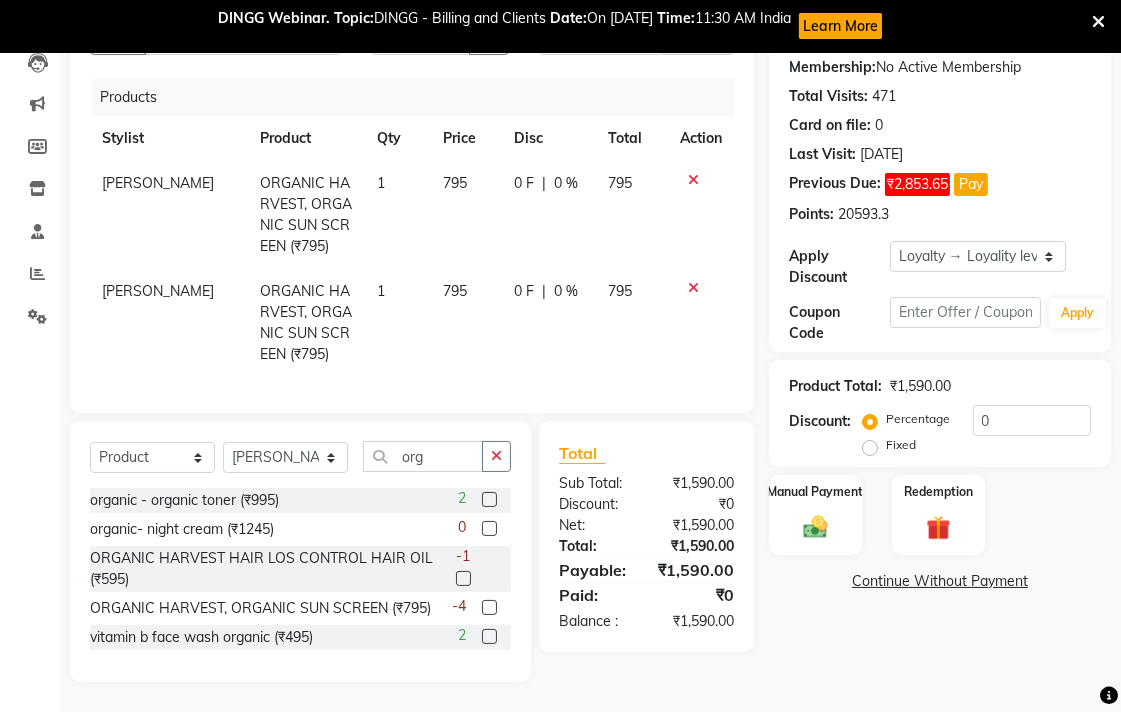 drag, startPoint x: 866, startPoint y: 432, endPoint x: 967, endPoint y: 420, distance: 101.71037 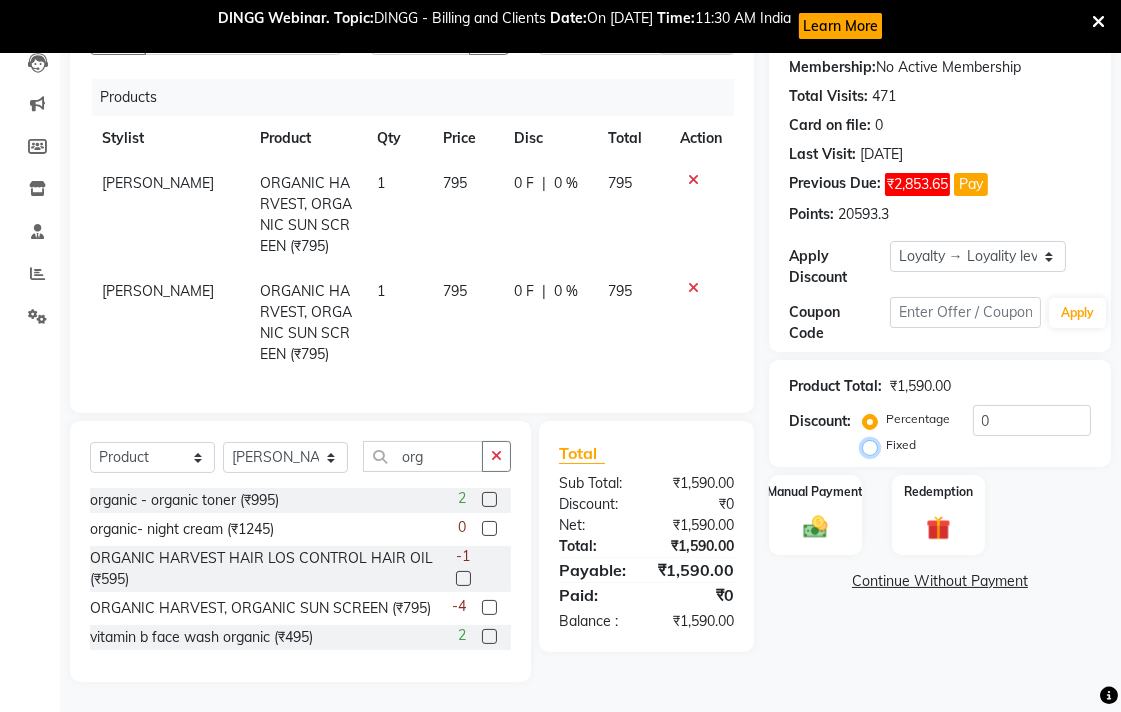 click on "Fixed" at bounding box center (874, 445) 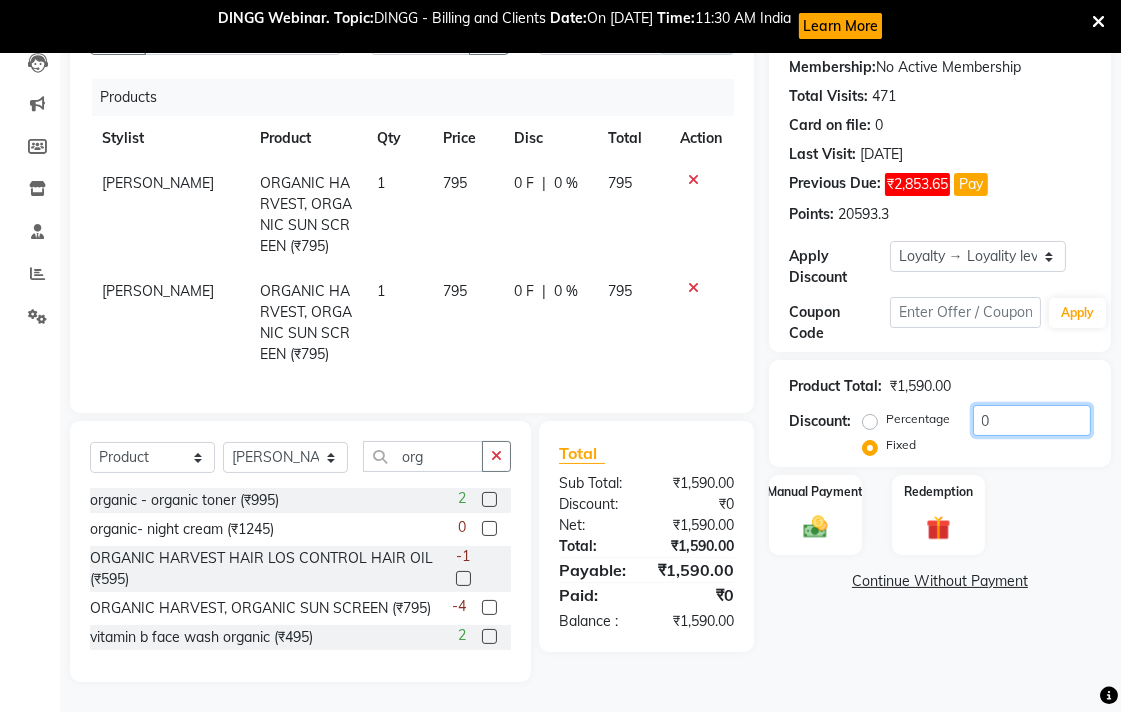 click on "0" 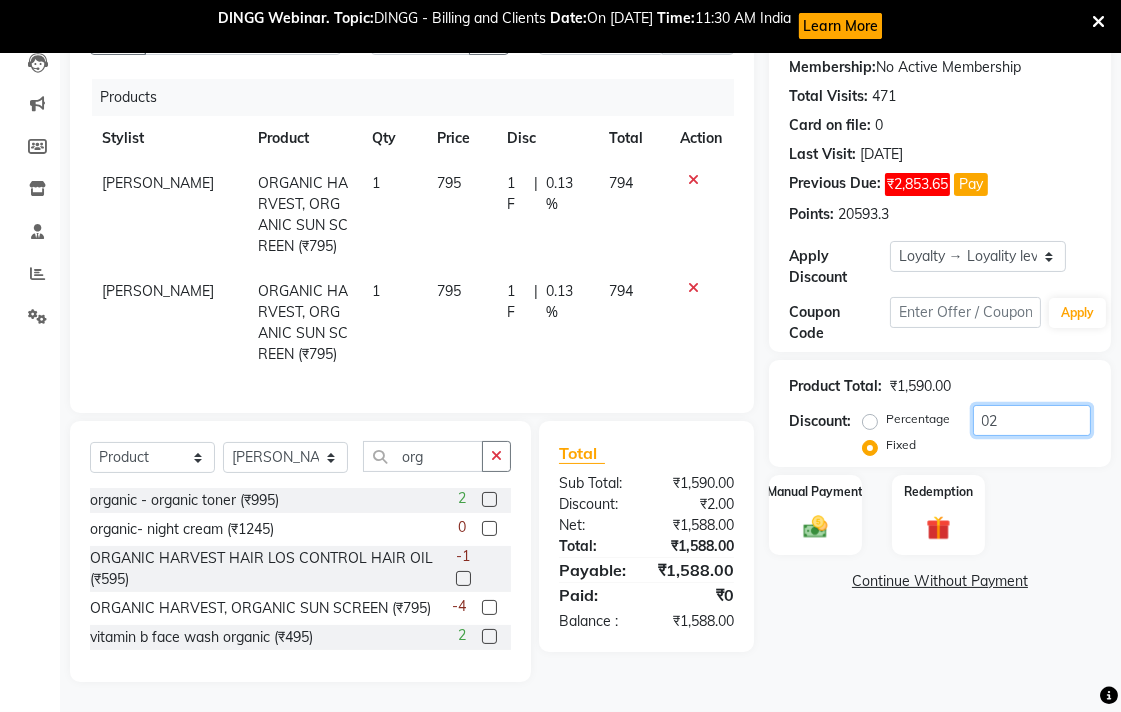 type on "0" 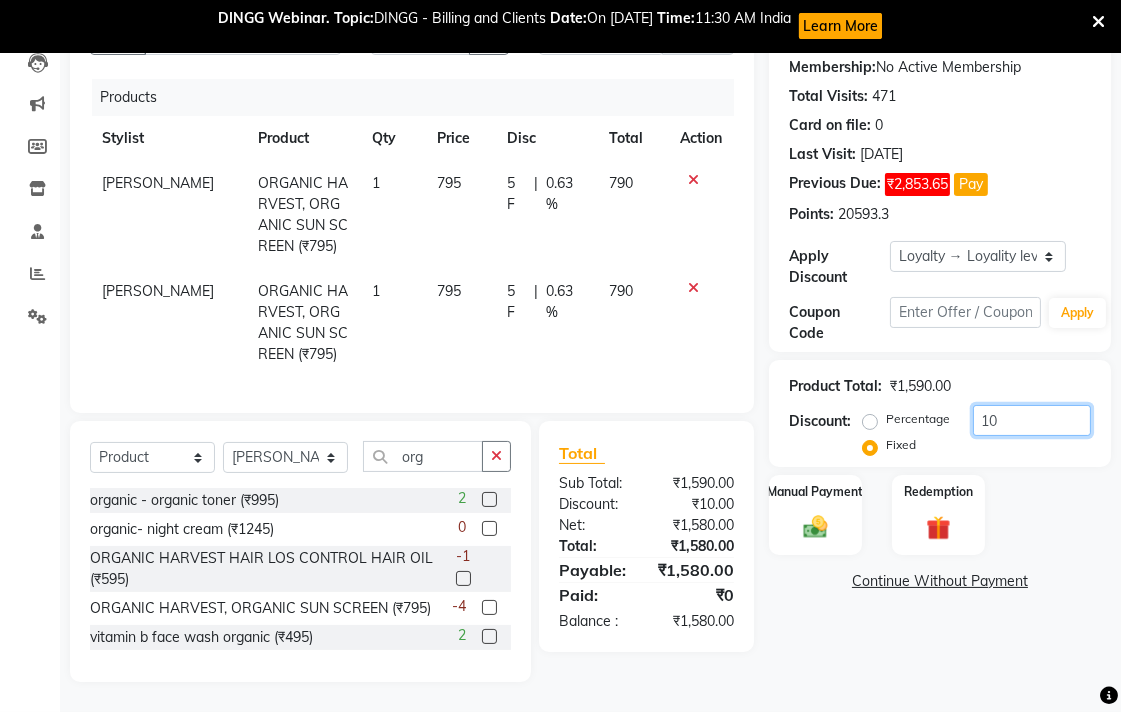 type on "10" 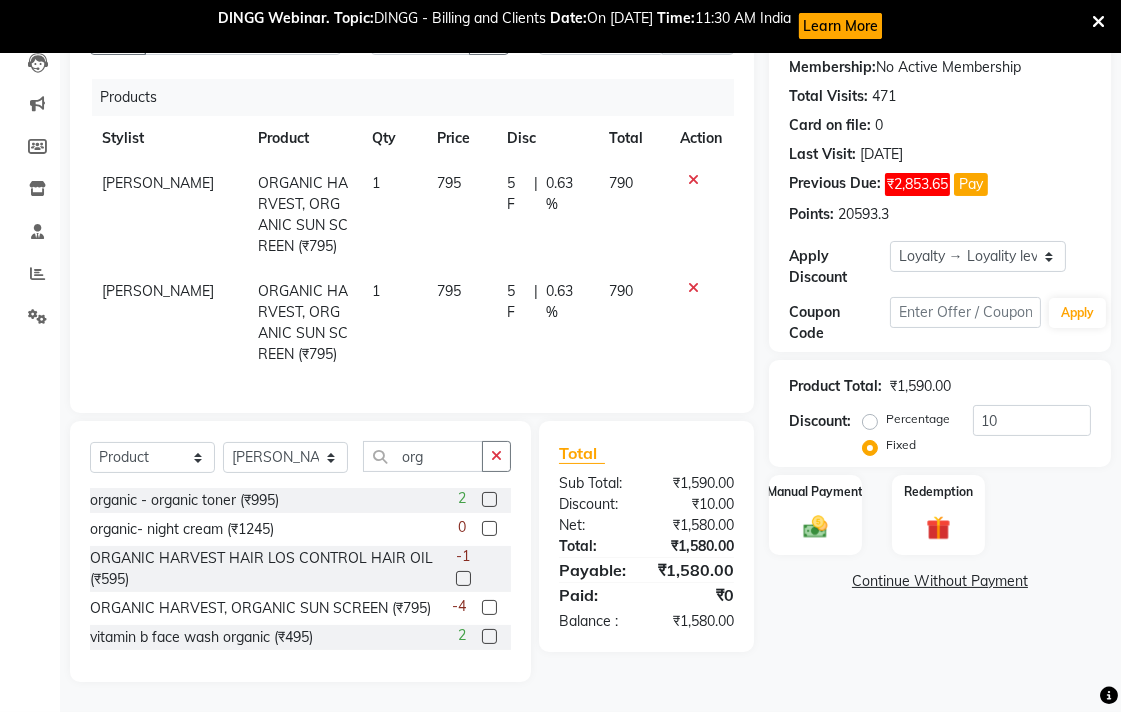 drag, startPoint x: 866, startPoint y: 398, endPoint x: 992, endPoint y: 404, distance: 126.14278 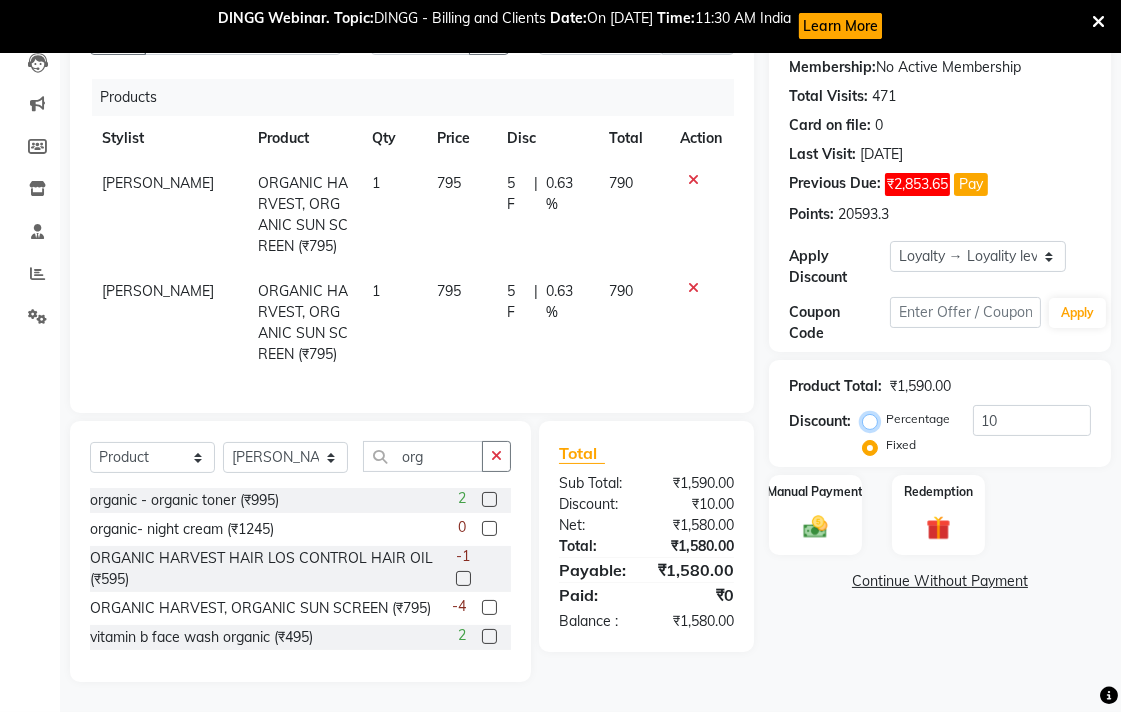 click on "Percentage" at bounding box center (874, 419) 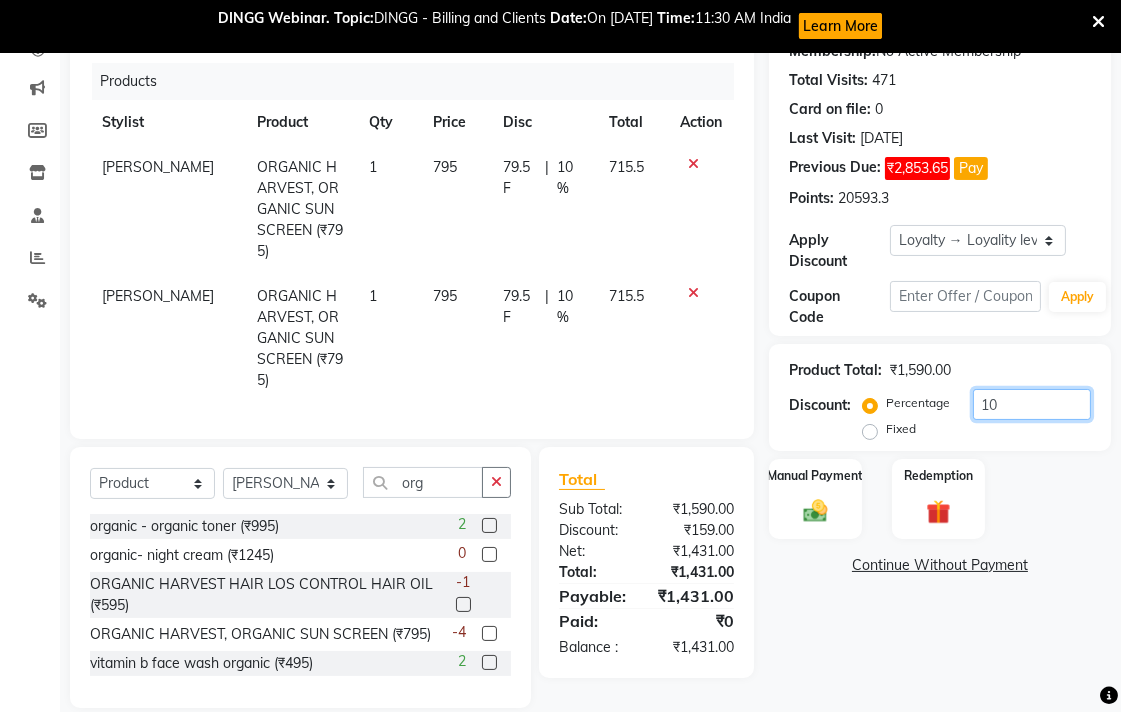 click on "10" 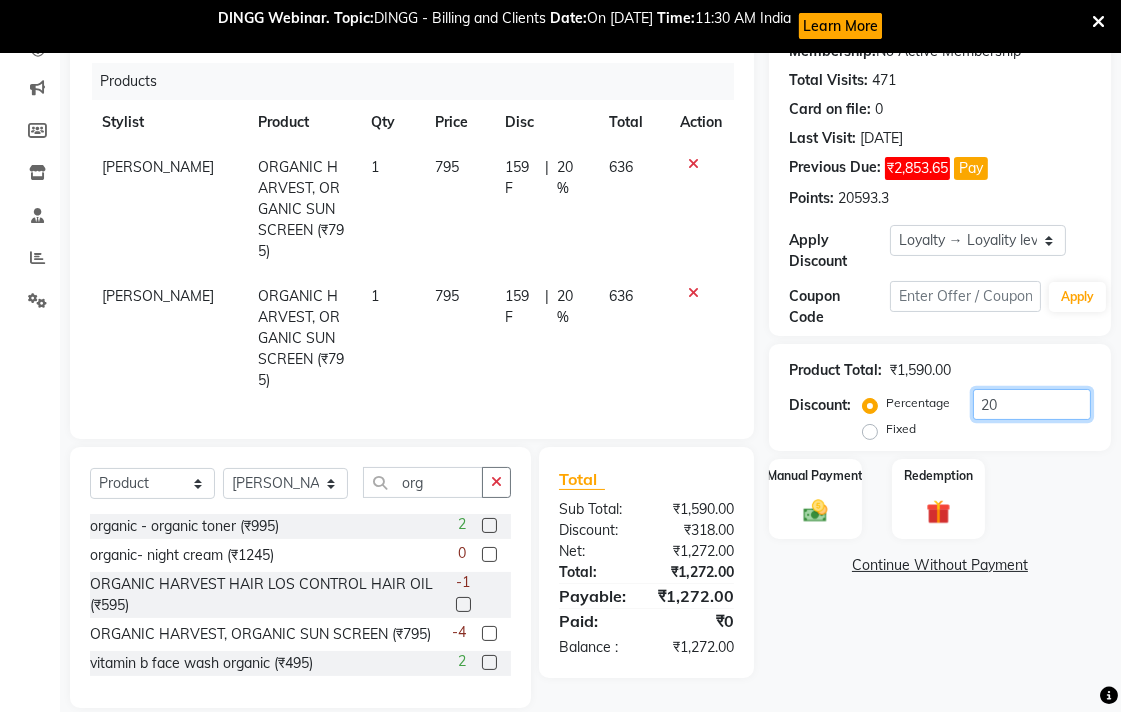 type on "20" 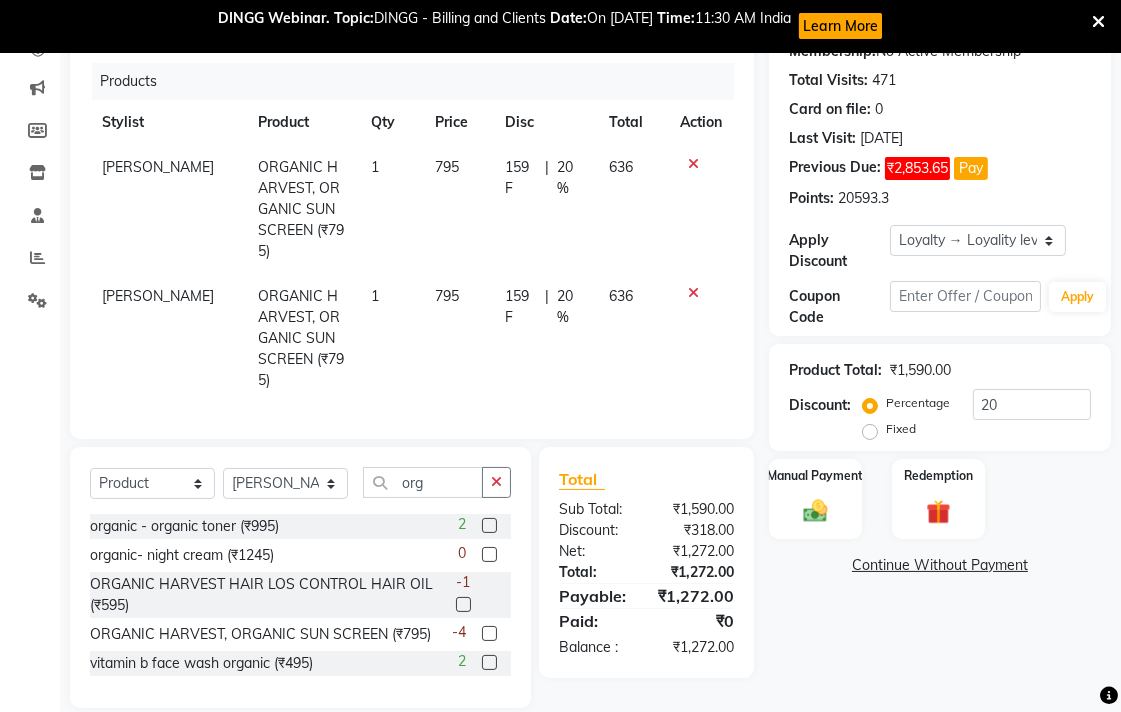 click on "795" 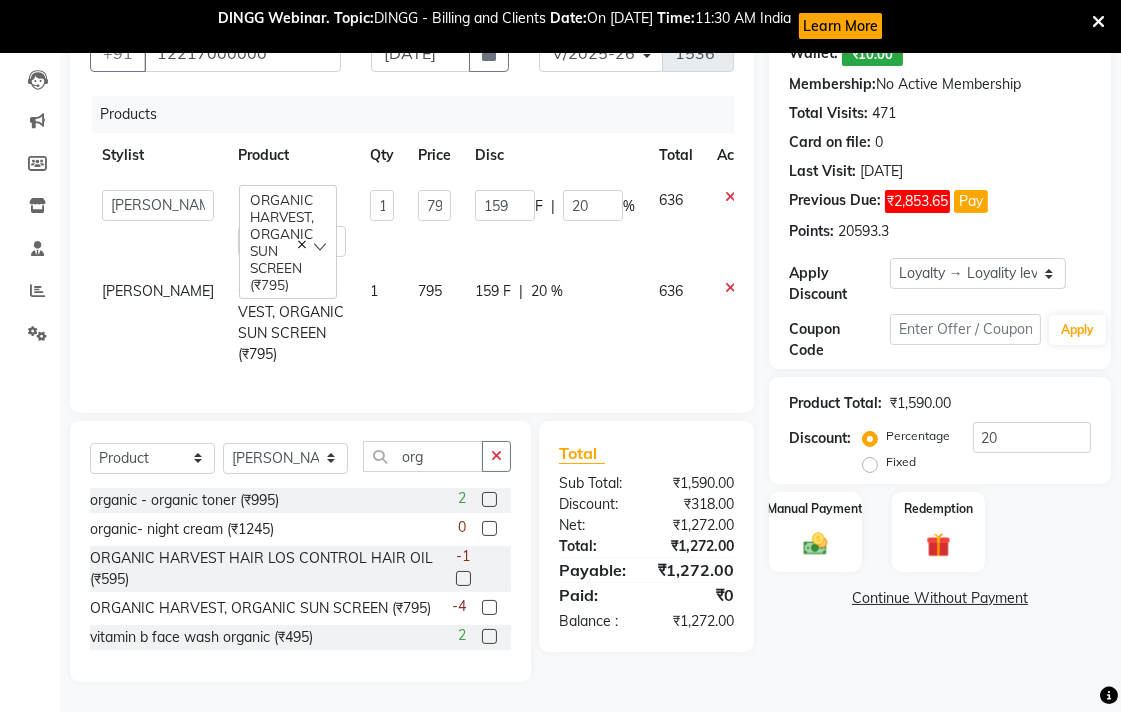 scroll, scrollTop: 223, scrollLeft: 0, axis: vertical 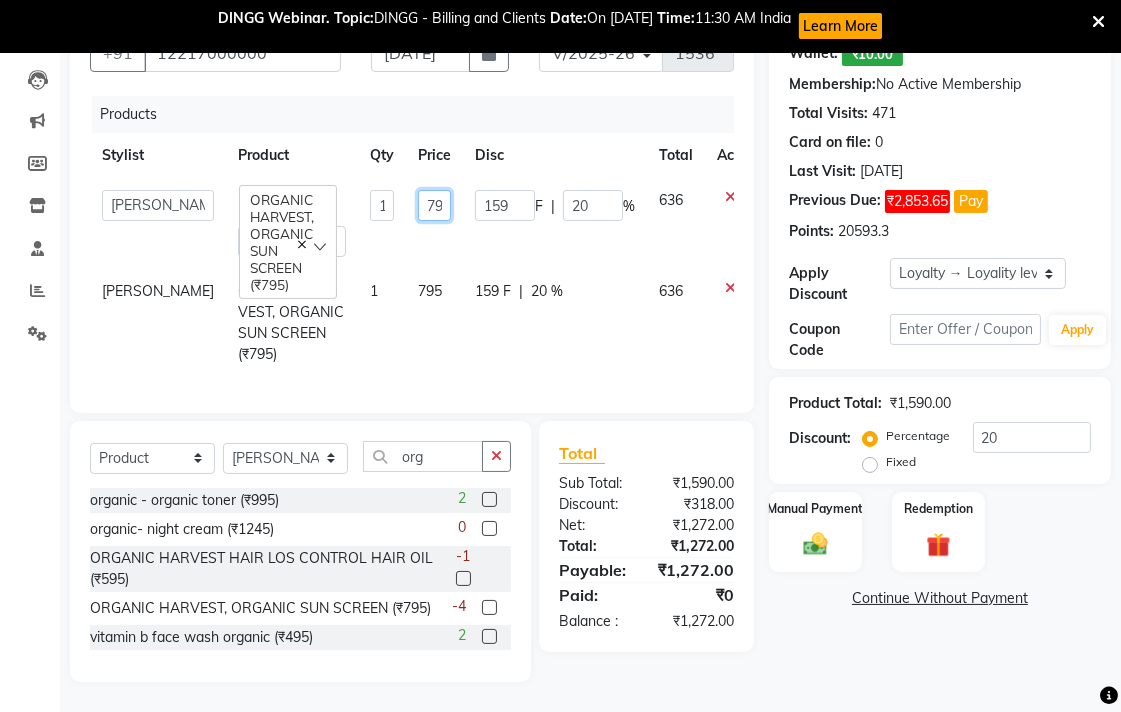 click on "795" 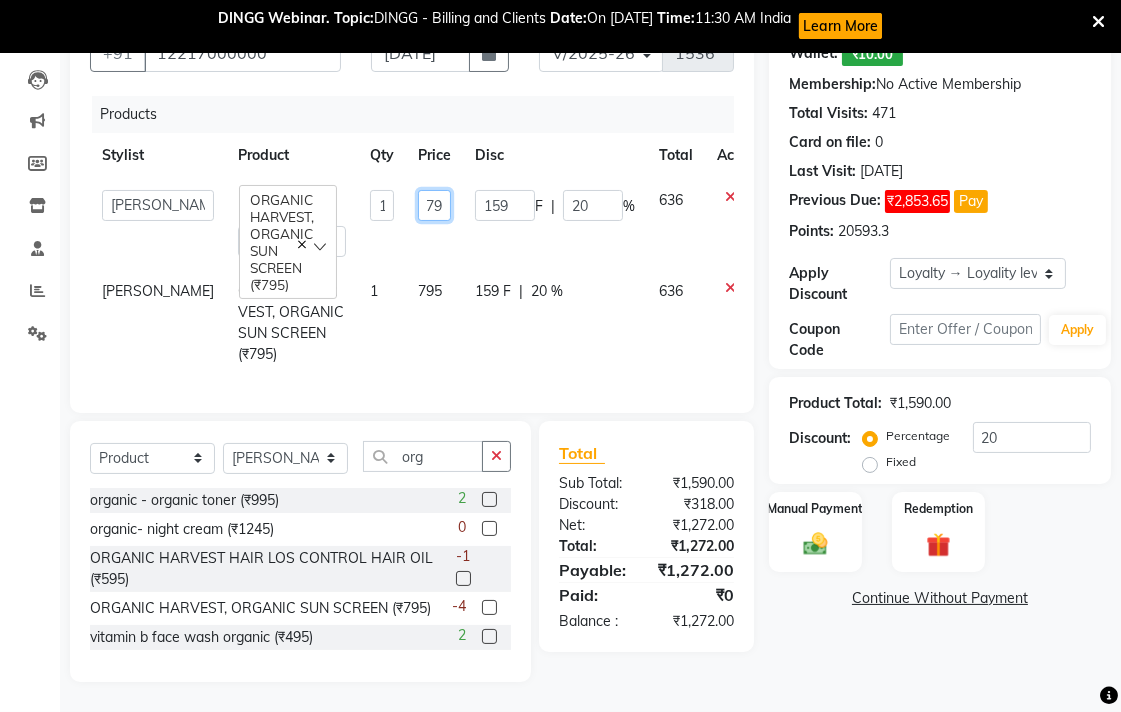 scroll, scrollTop: 0, scrollLeft: 0, axis: both 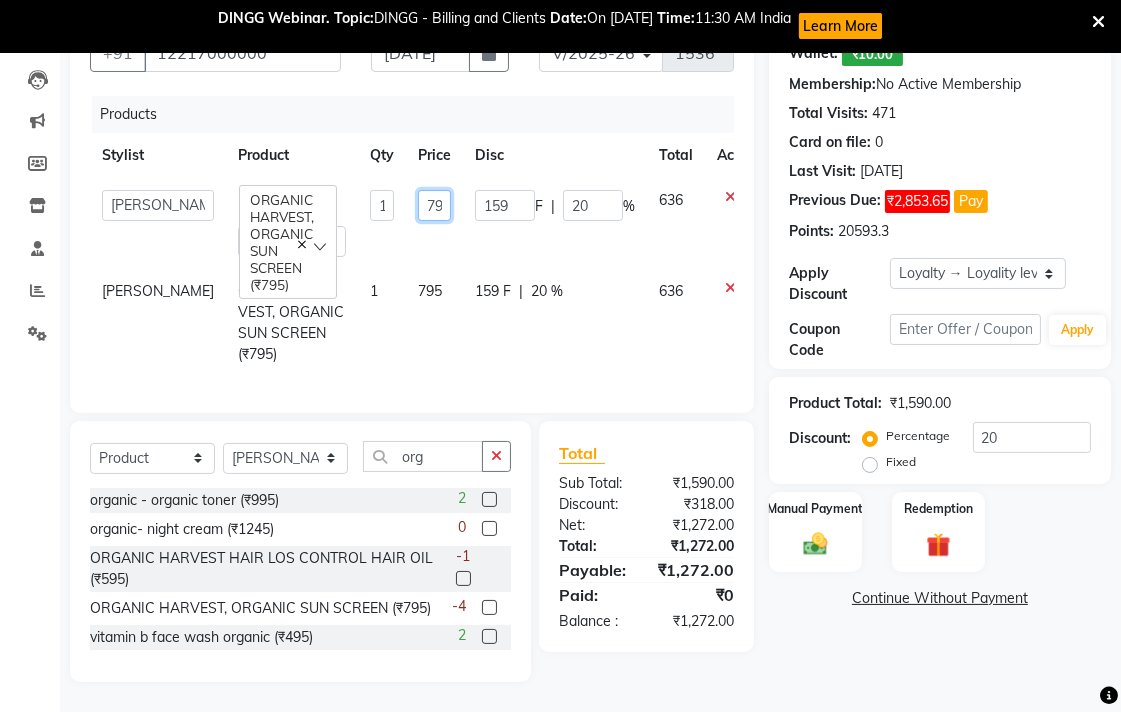 type on "7" 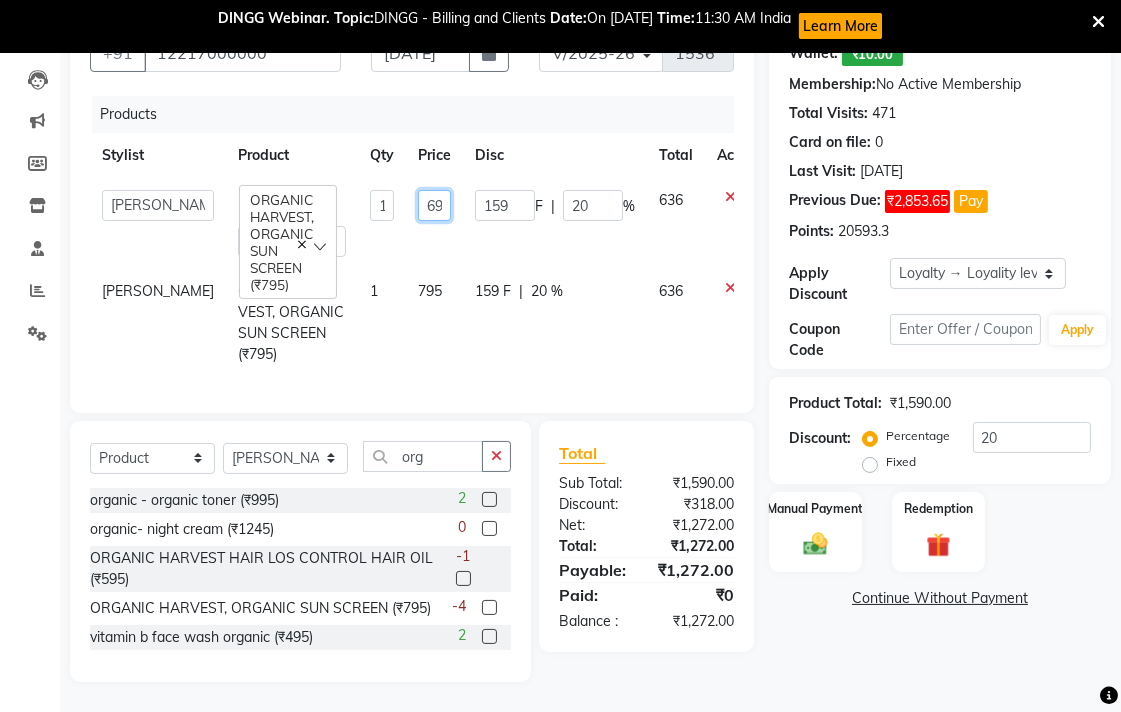 type on "695" 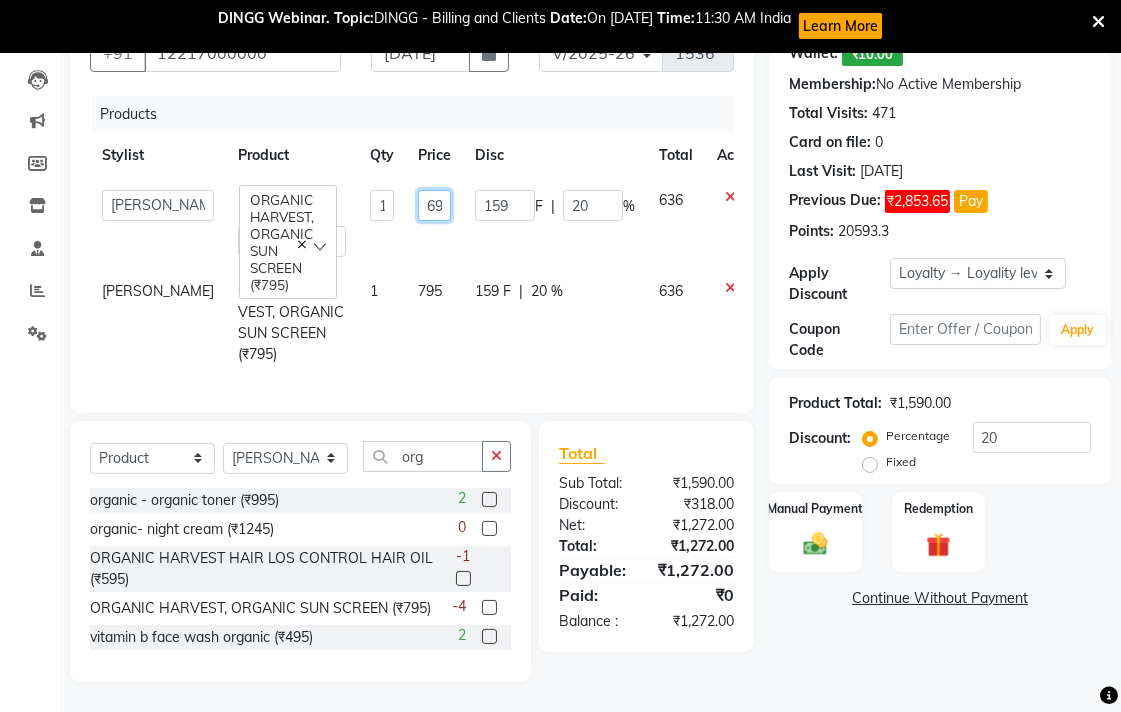 scroll, scrollTop: 0, scrollLeft: 6, axis: horizontal 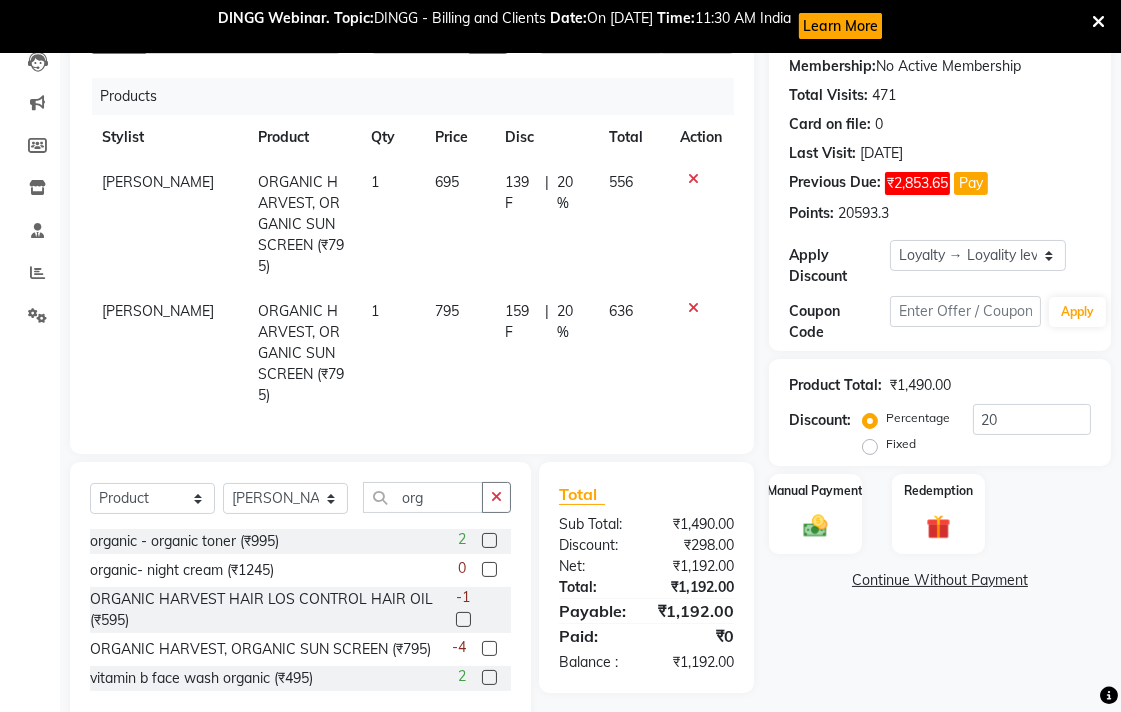 click on "Ganesh Harane ORGANIC HARVEST, ORGANIC SUN SCREEN (₹795) 1 795 159 F | 20 % 636" 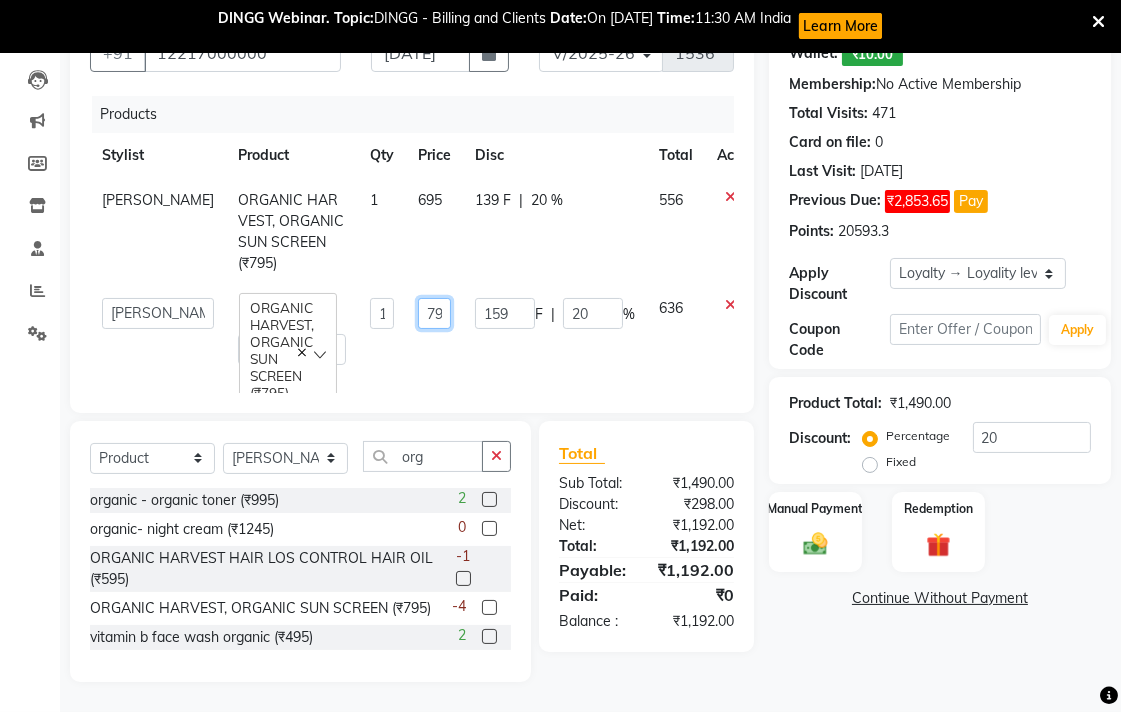 drag, startPoint x: 377, startPoint y: 294, endPoint x: 392, endPoint y: 301, distance: 16.552946 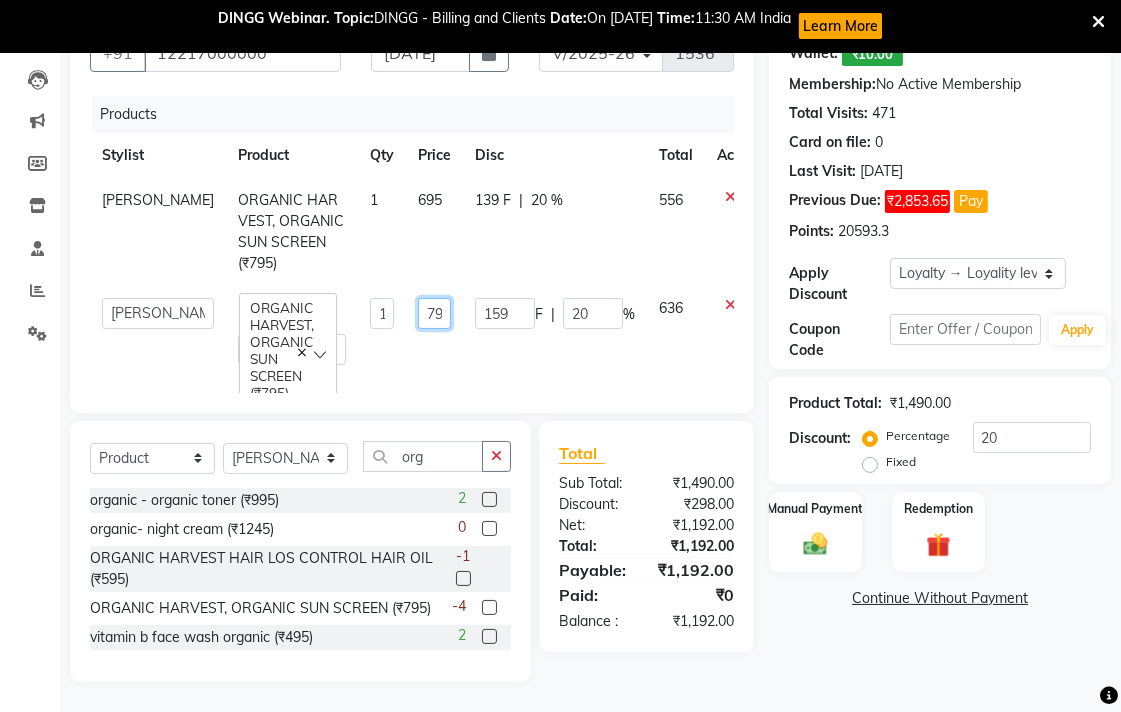 click on "795" 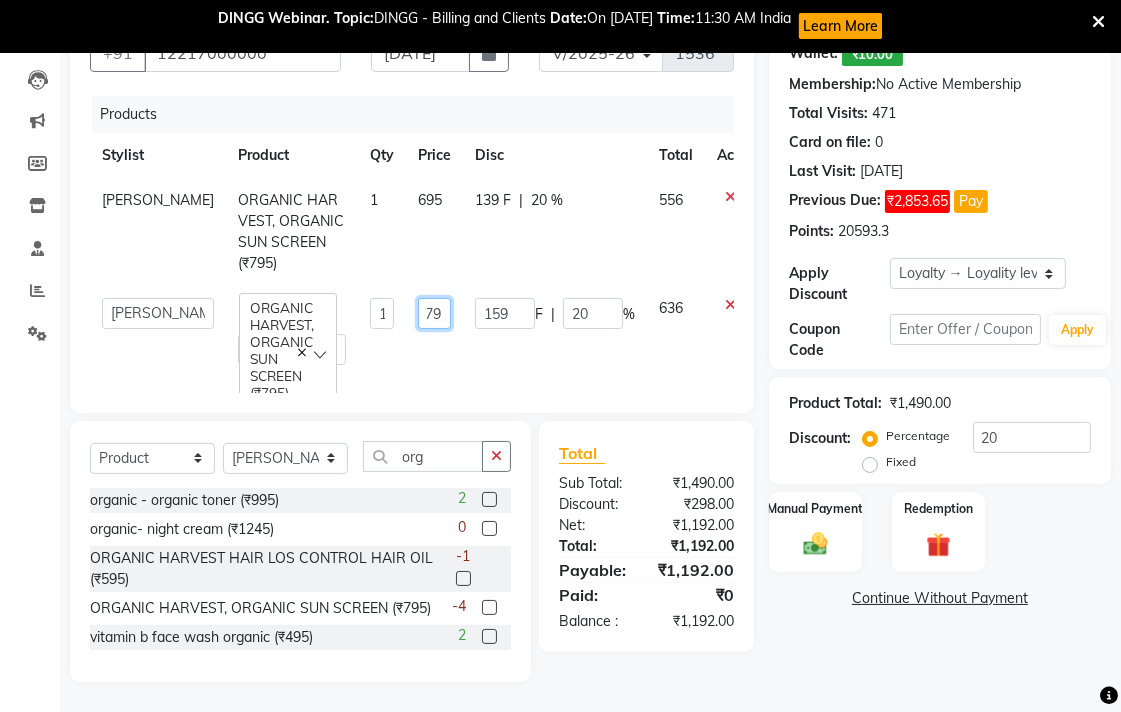 scroll, scrollTop: 0, scrollLeft: 8, axis: horizontal 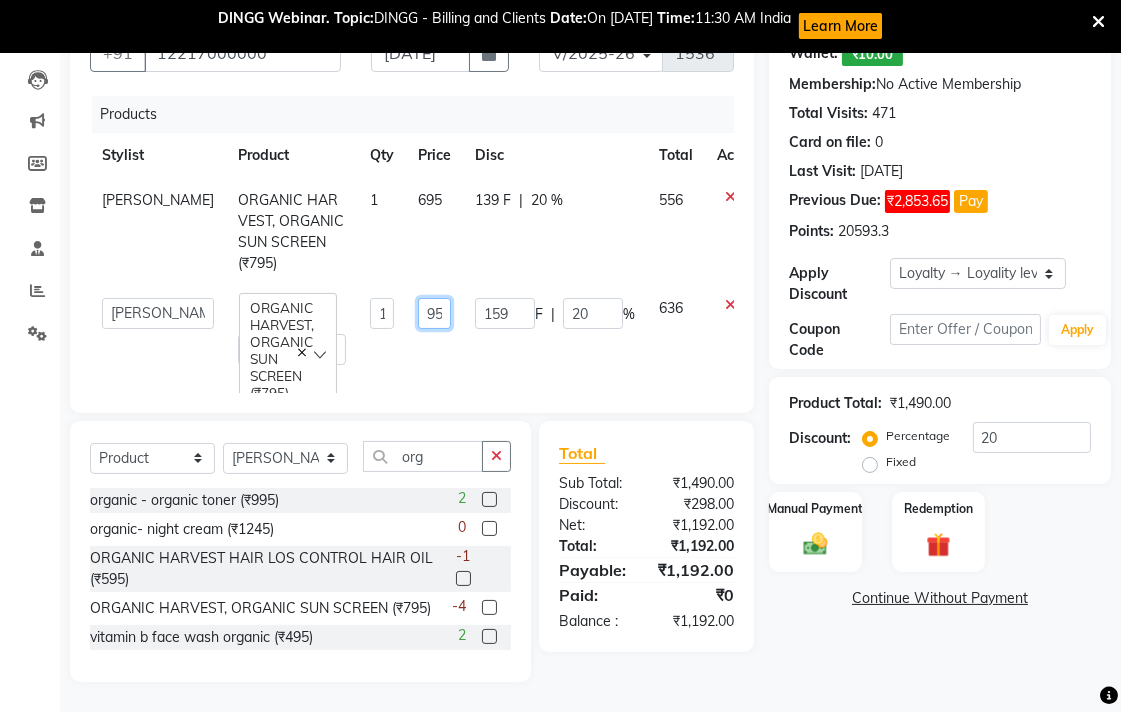 click on "795" 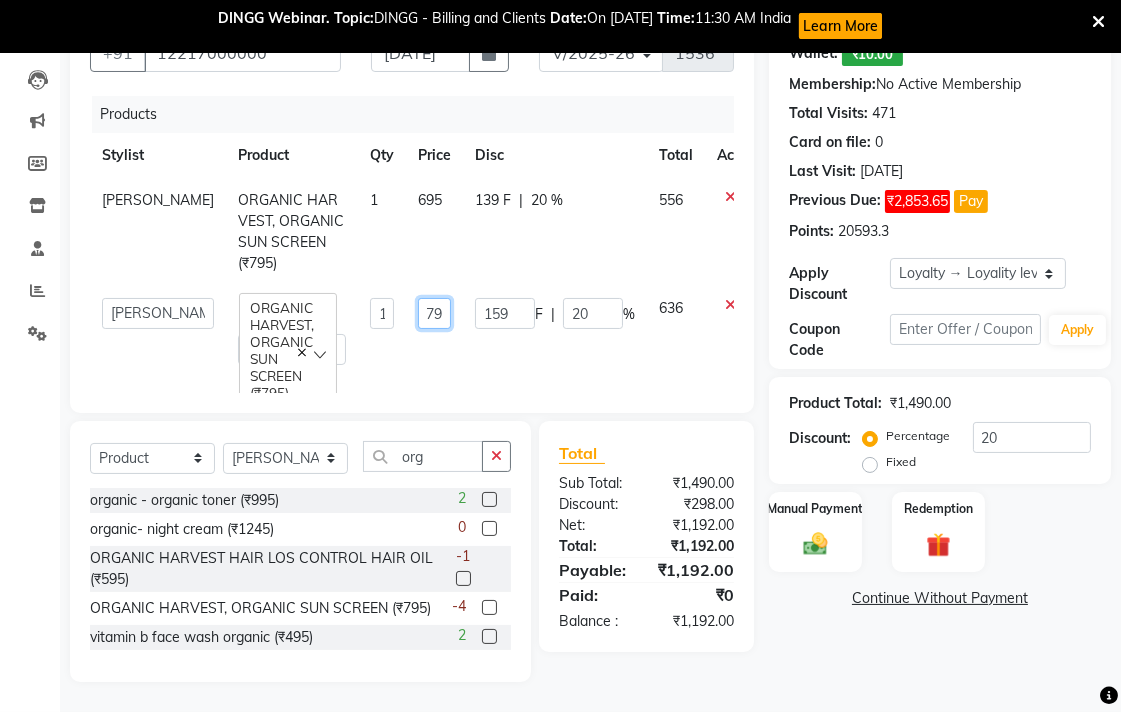 scroll, scrollTop: 0, scrollLeft: 0, axis: both 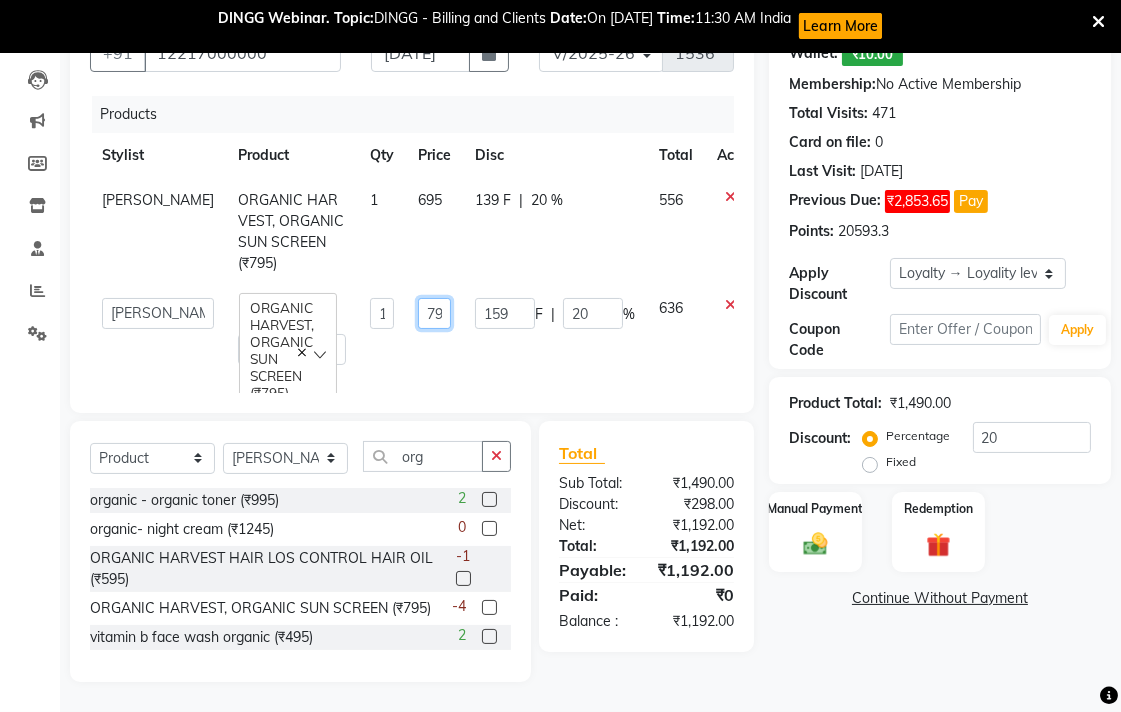 type on "7" 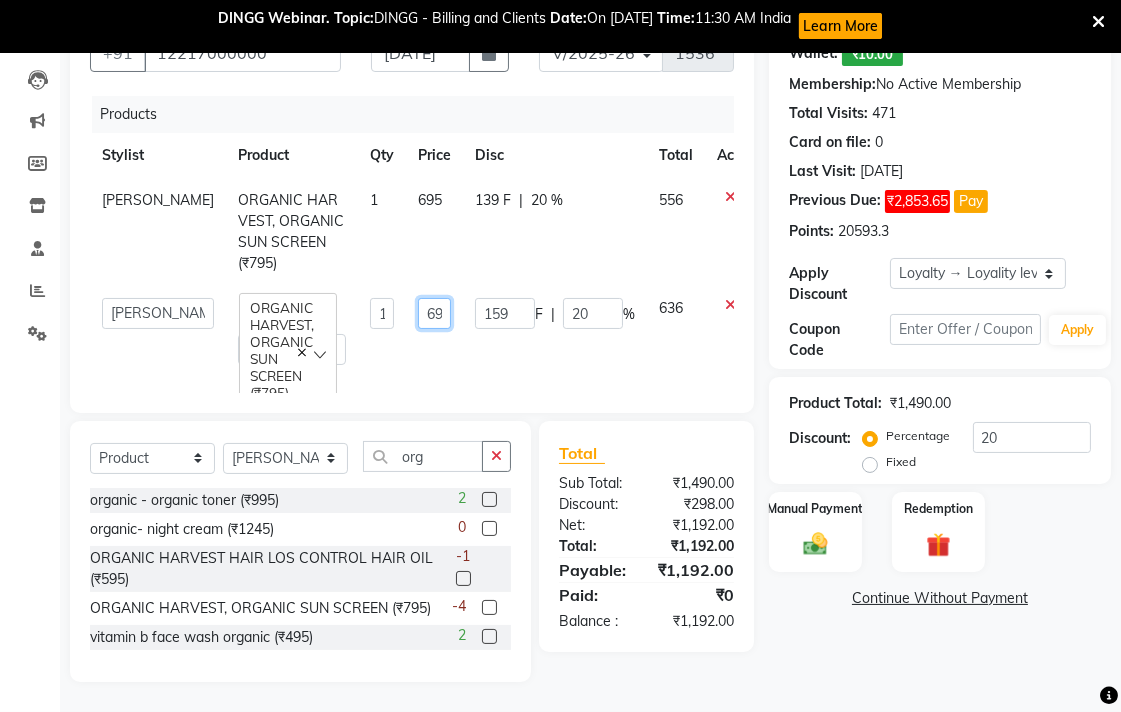 scroll, scrollTop: 206, scrollLeft: 0, axis: vertical 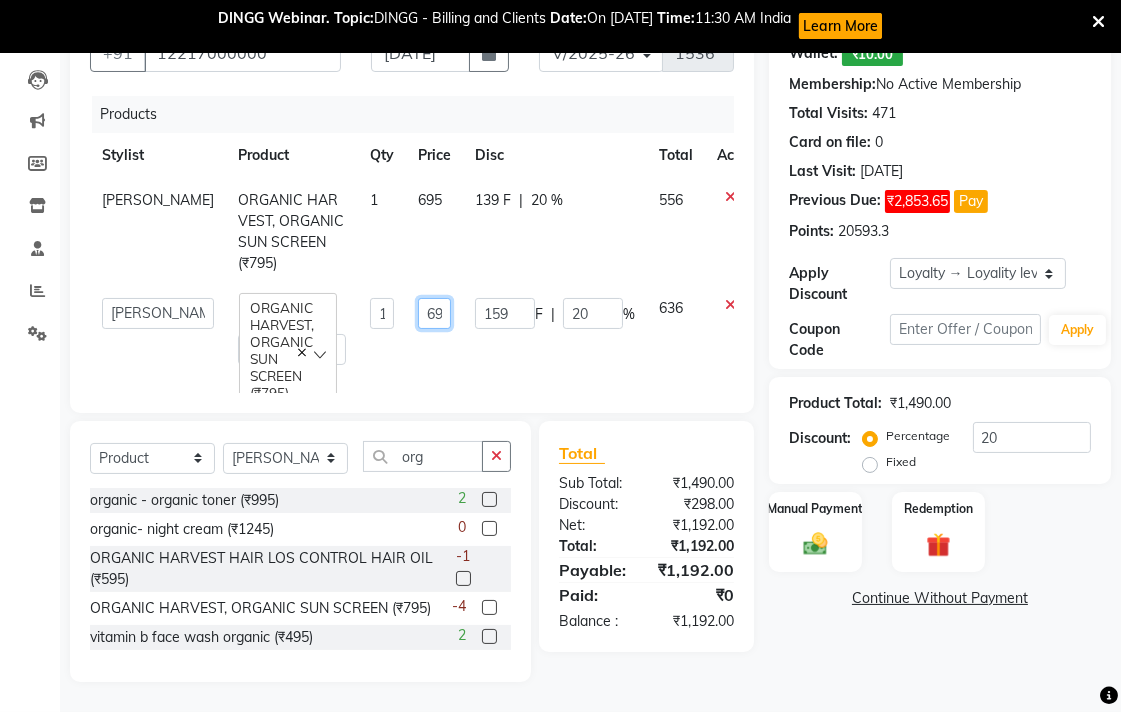 type on "695" 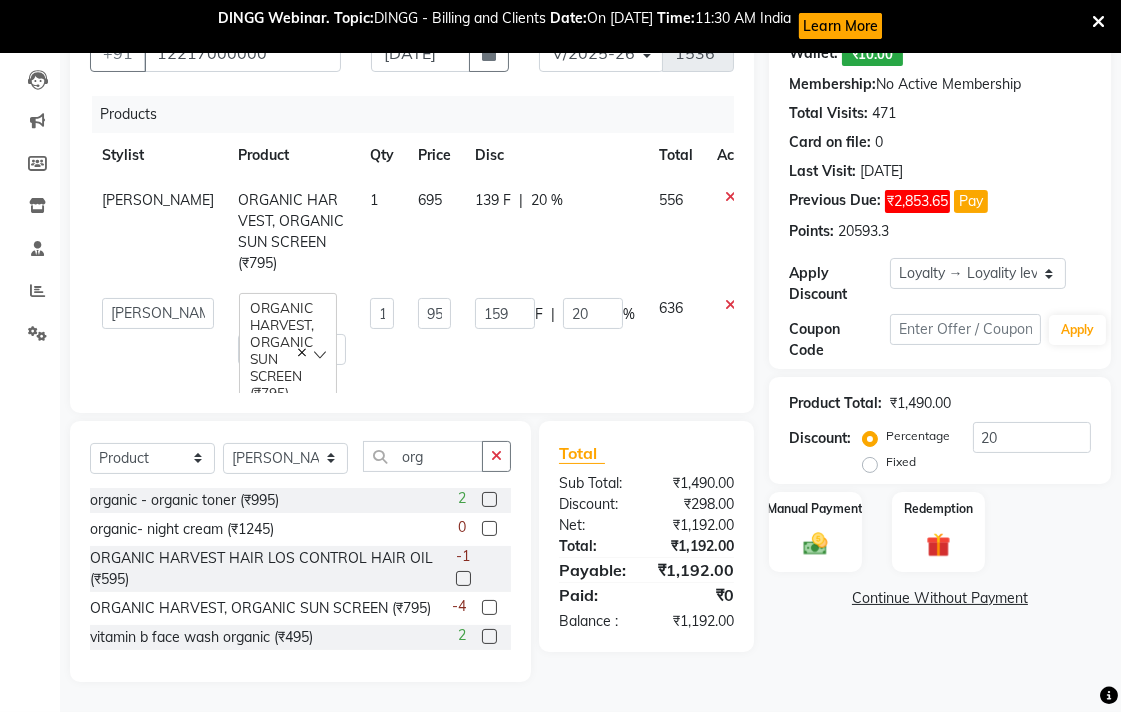 click on "Name: Walk In  Wallet:   ₹10.00  Membership:  No Active Membership  Total Visits:  471 Card on file:  0 Last Visit:   09-07-2025 Previous Due:  ₹2,853.65 Pay Points:   20593.3  Apply Discount Select  Loyalty → Loyality level 1  Coupon Code Apply Product Total:  ₹1,490.00  Discount:  Percentage   Fixed  20 Manual Payment Redemption  Continue Without Payment" 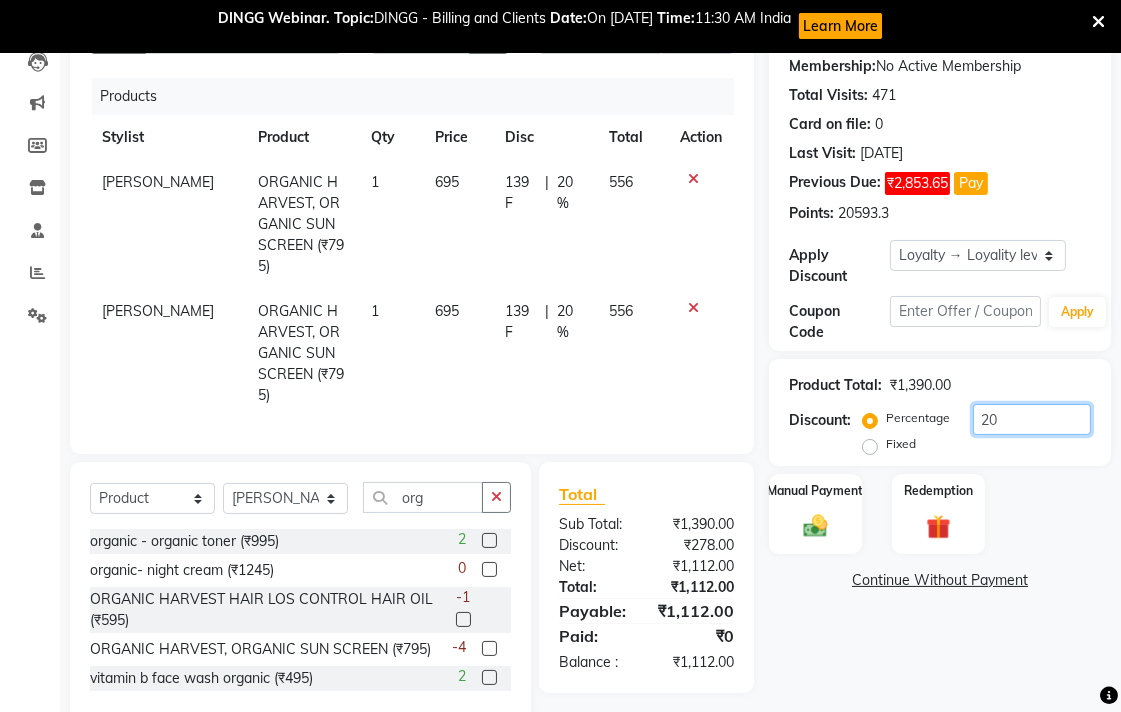click on "20" 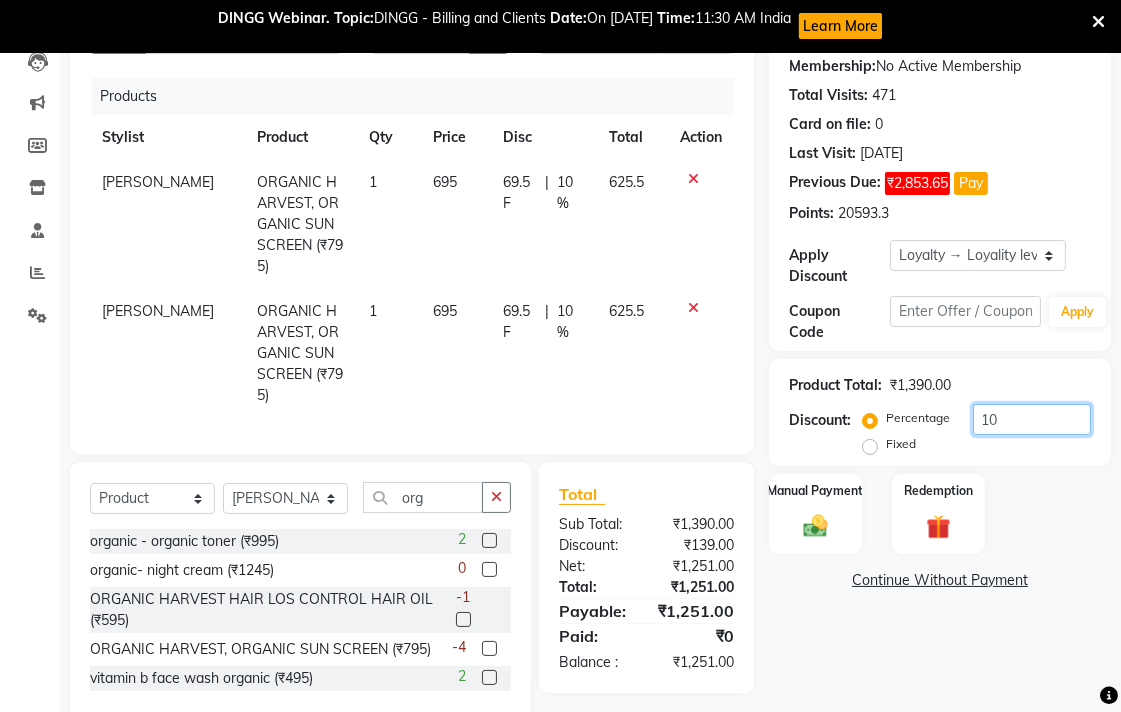 type on "1" 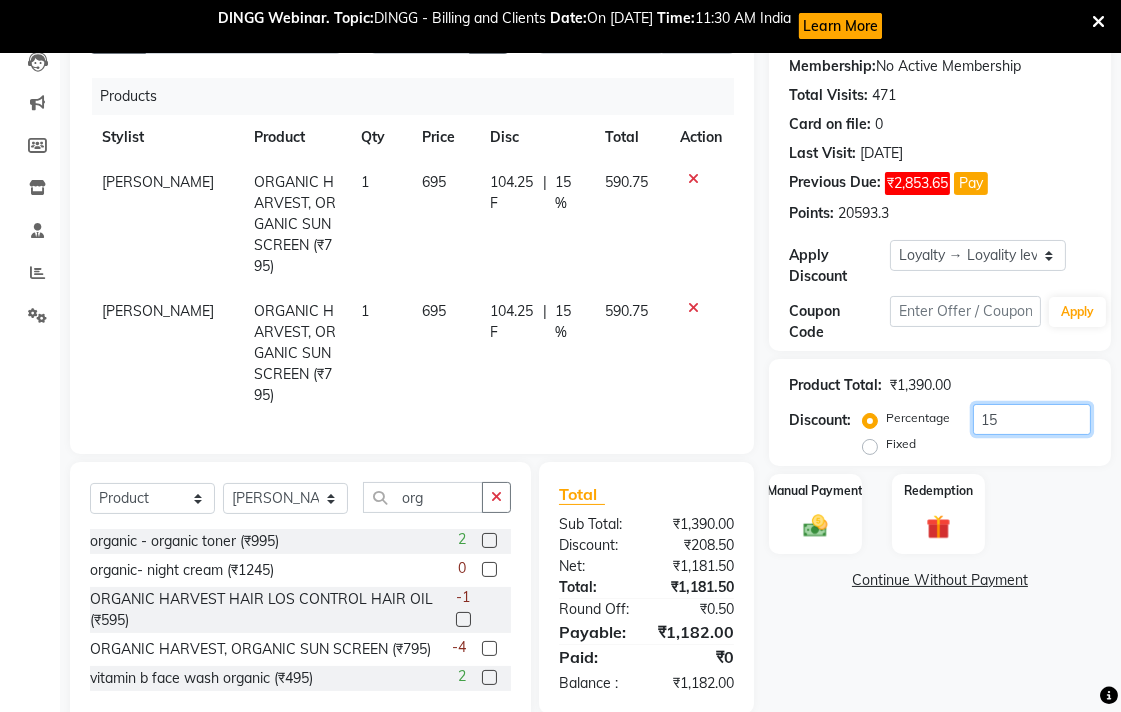 type on "1" 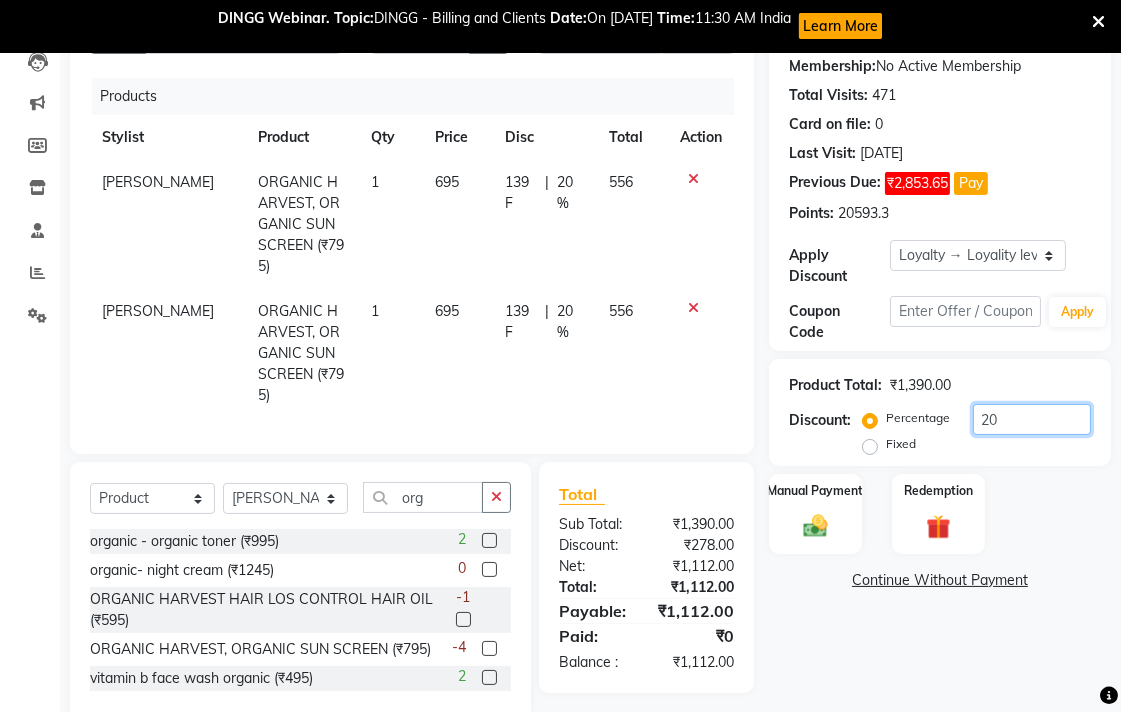 type on "2" 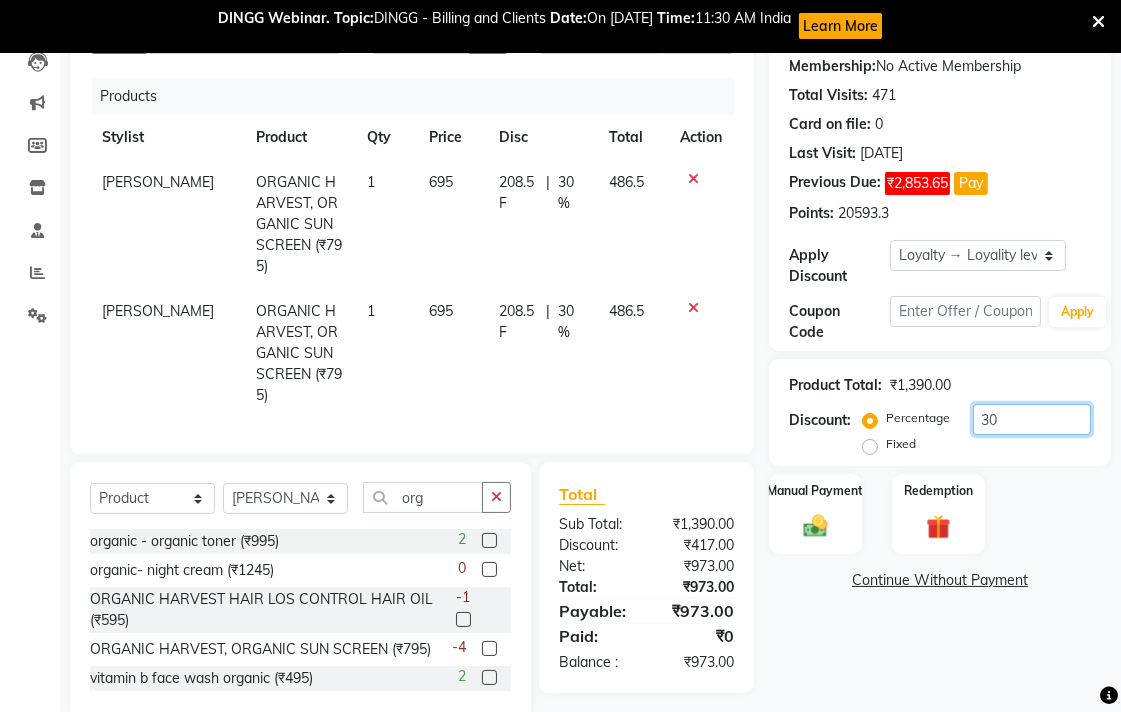 type on "3" 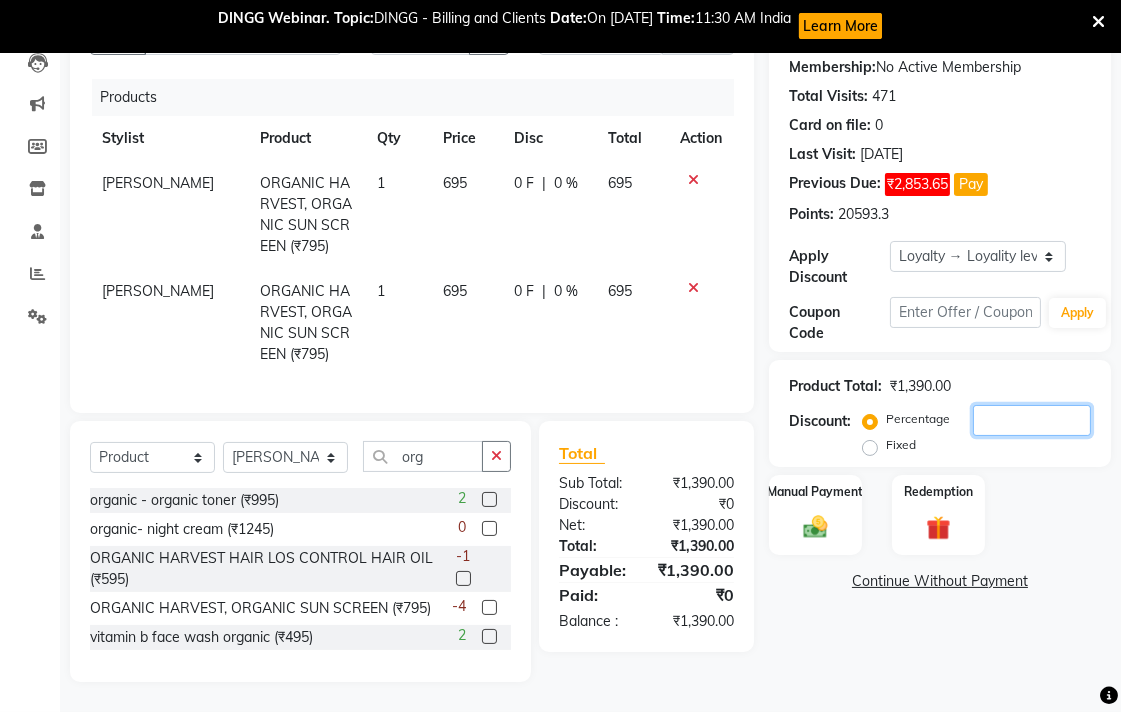 type 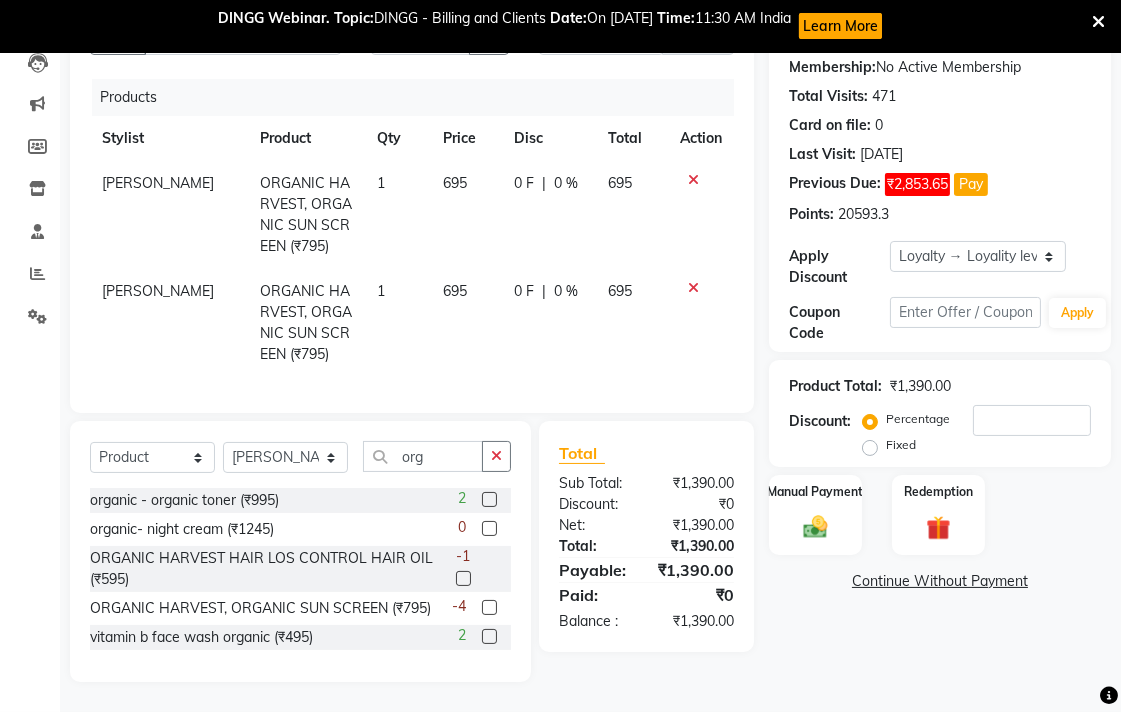 click on "695" 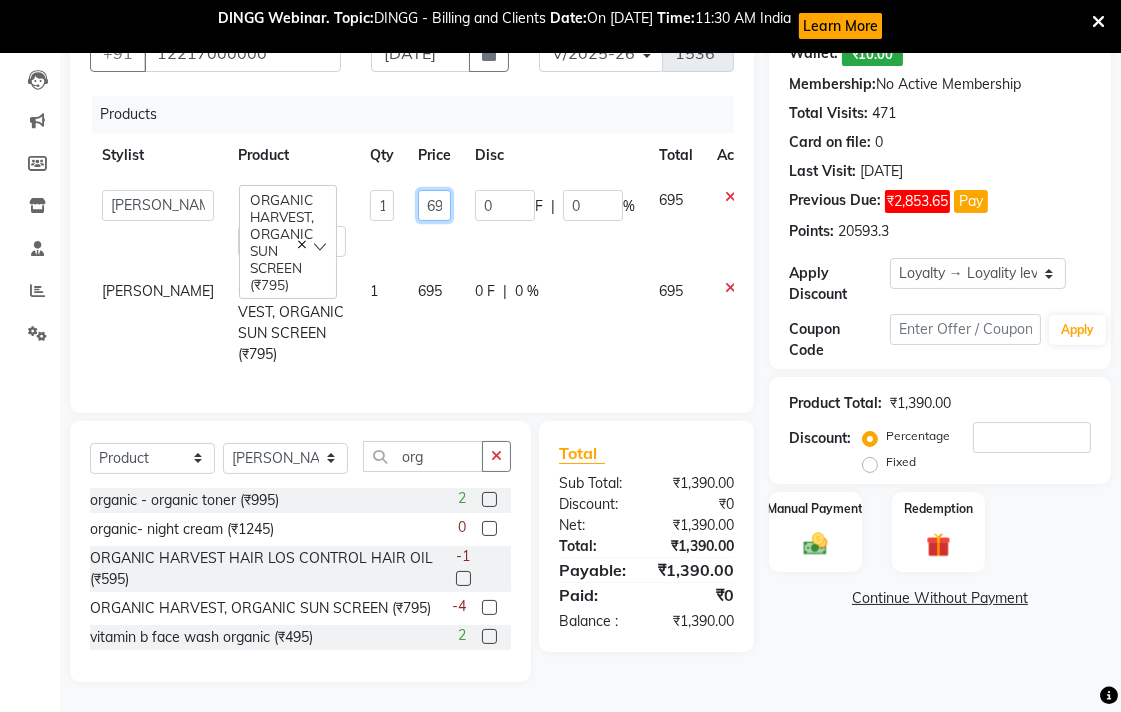 click on "695" 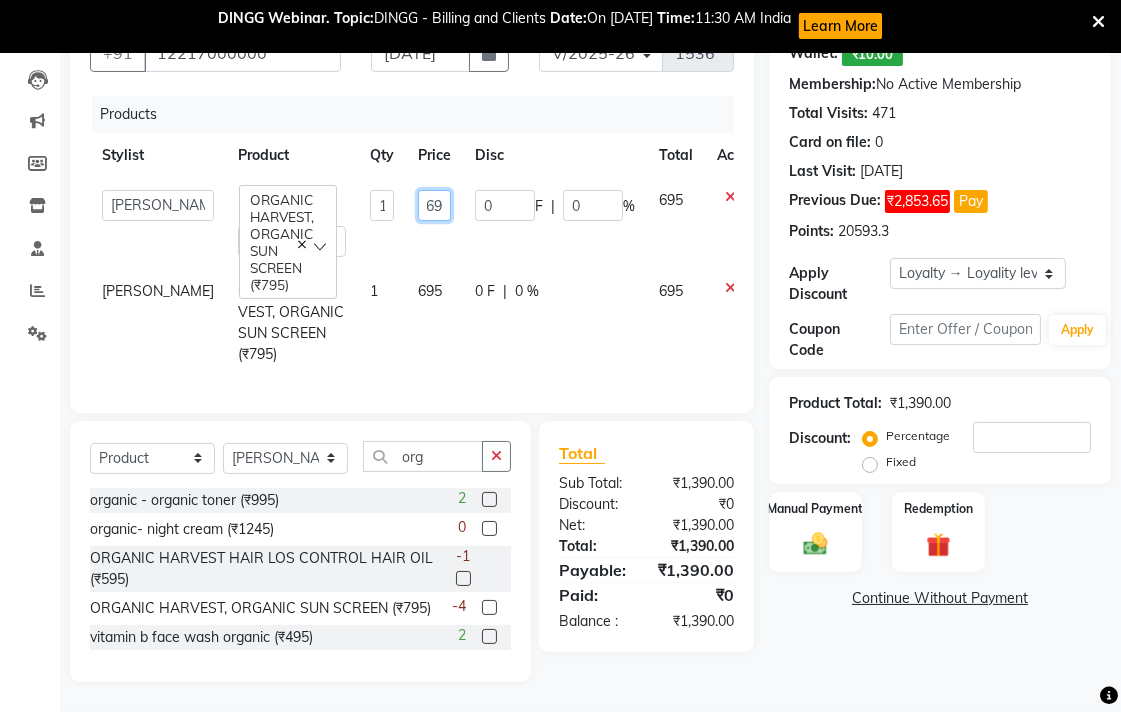 scroll, scrollTop: 0, scrollLeft: 0, axis: both 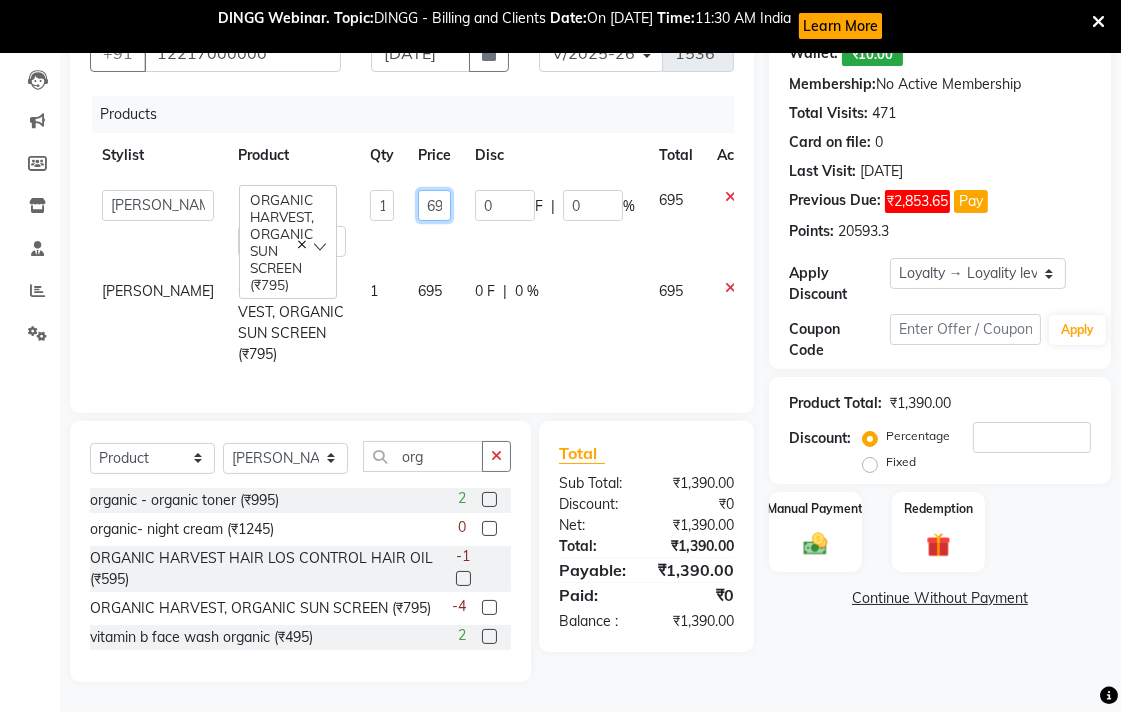 type on "6" 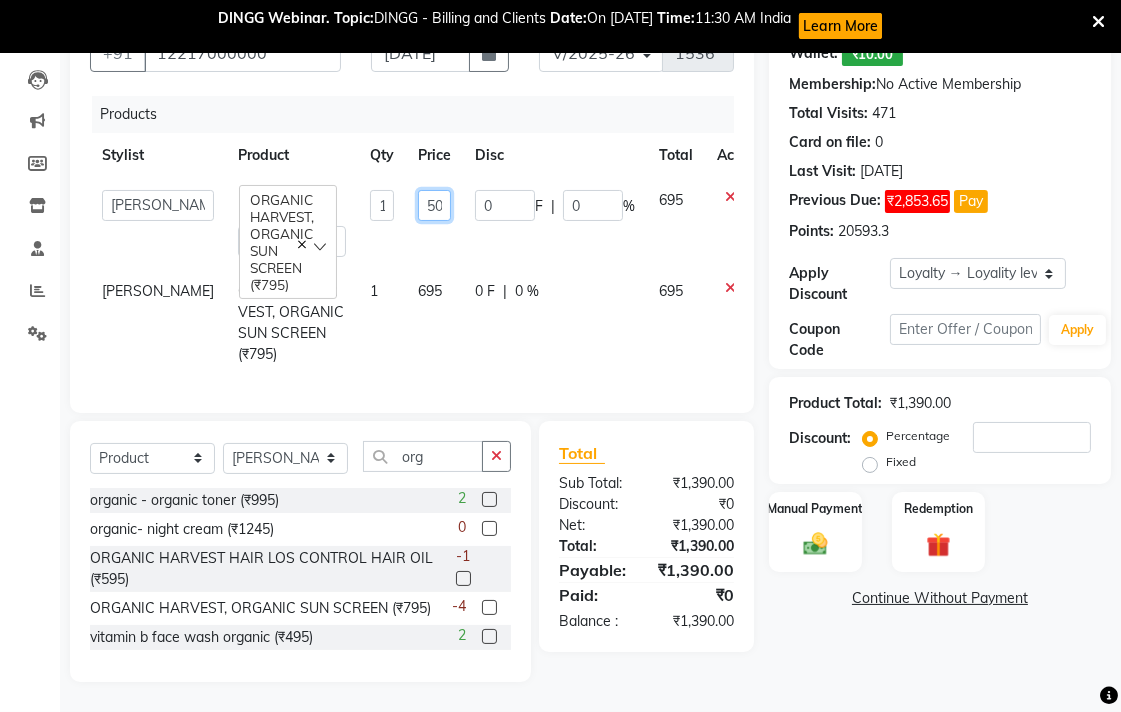 type on "500" 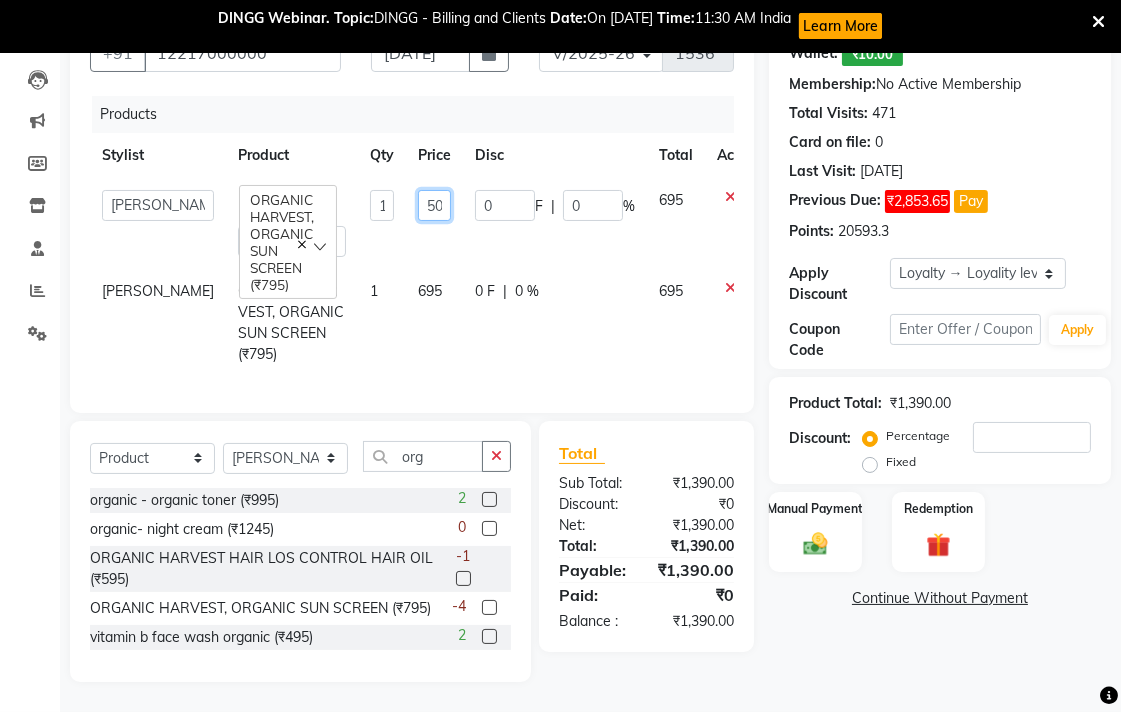 scroll, scrollTop: 0, scrollLeft: 6, axis: horizontal 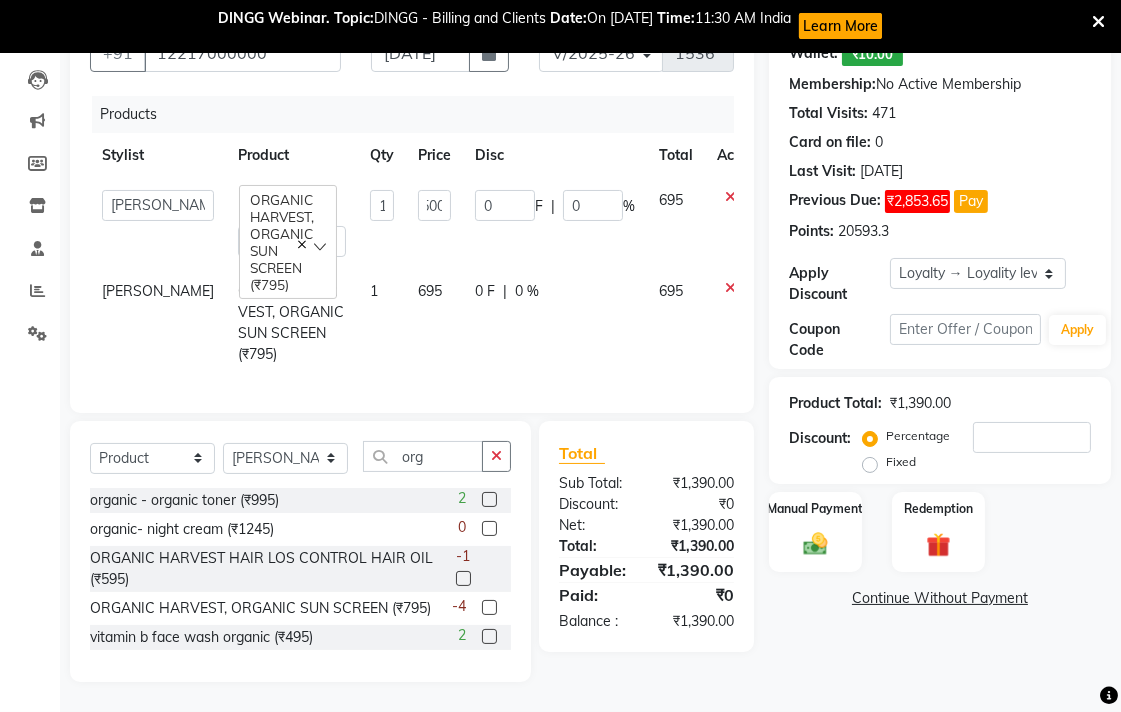 click on "Ganesh Harane ORGANIC HARVEST, ORGANIC SUN SCREEN (₹795) 1 695 0 F | 0 % 695" 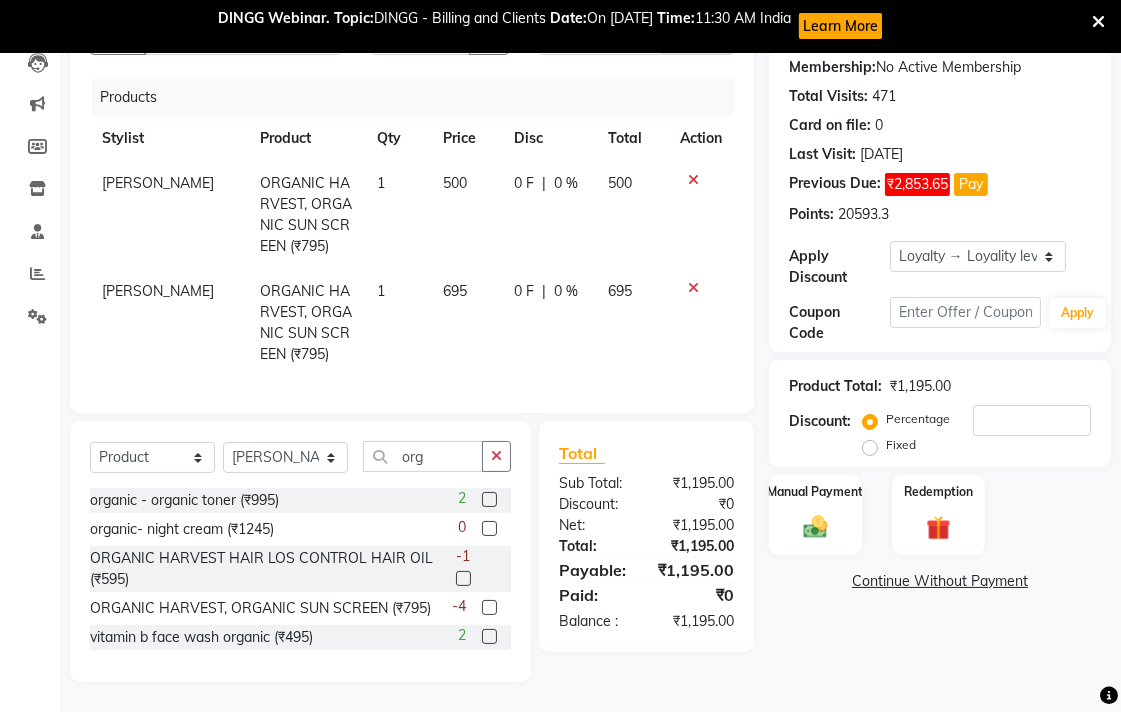 click on "695" 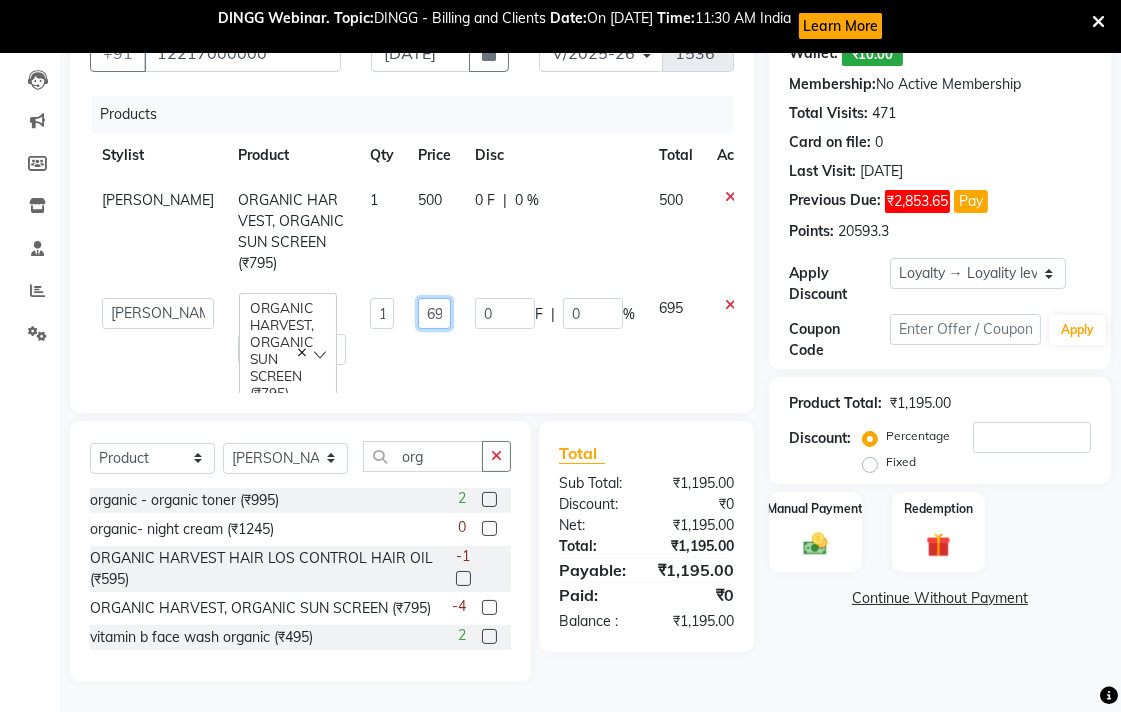 click on "695" 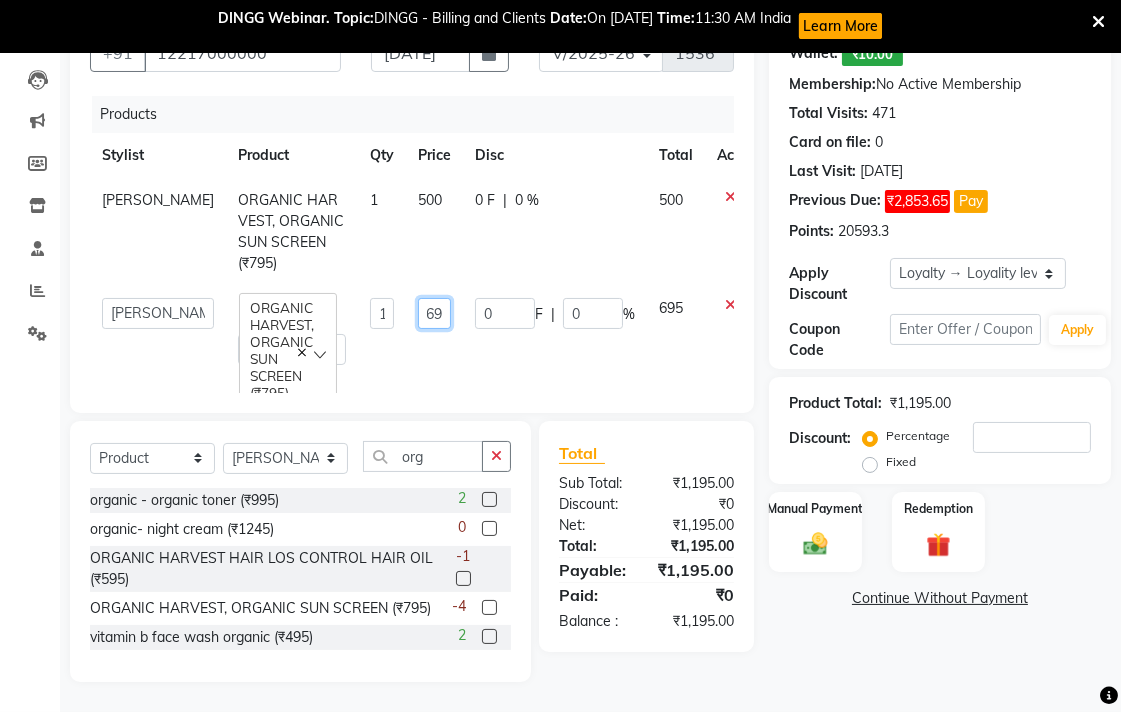 scroll, scrollTop: 0, scrollLeft: 0, axis: both 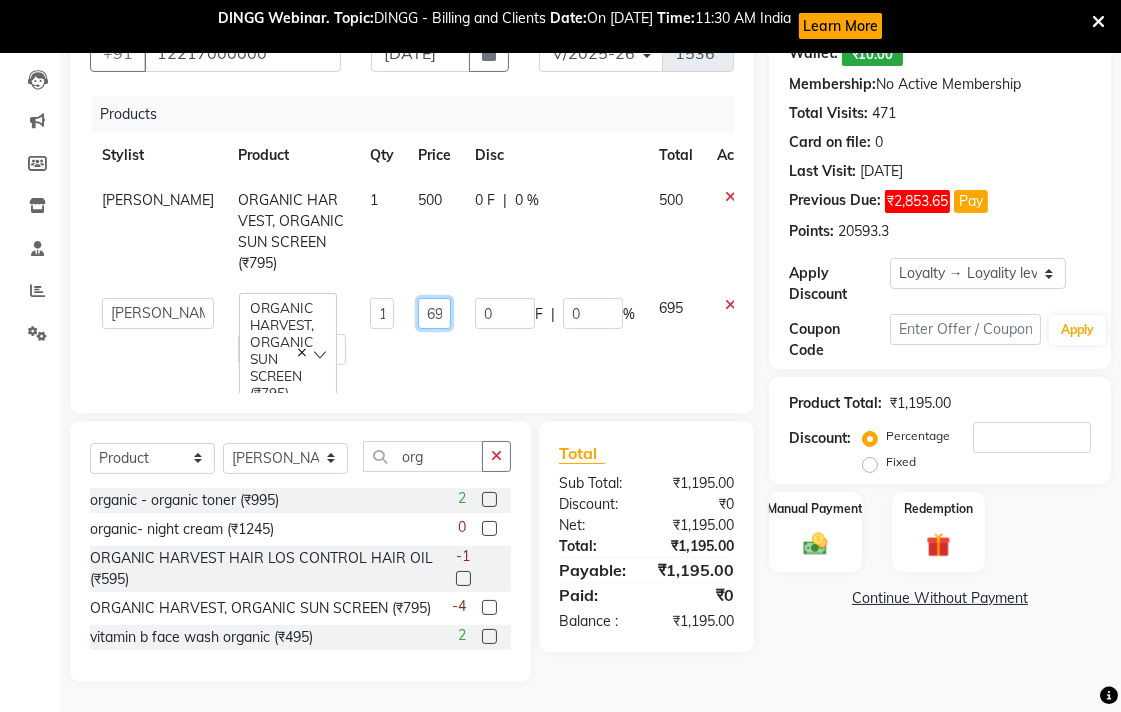 type on "6" 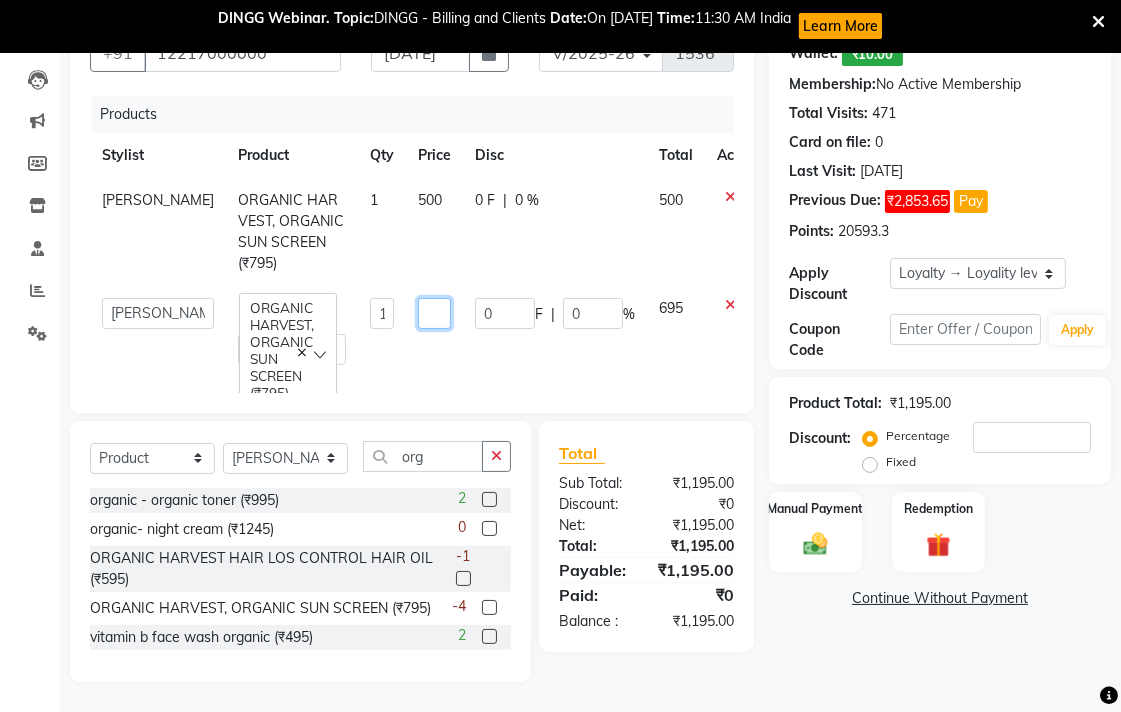 scroll, scrollTop: 206, scrollLeft: 0, axis: vertical 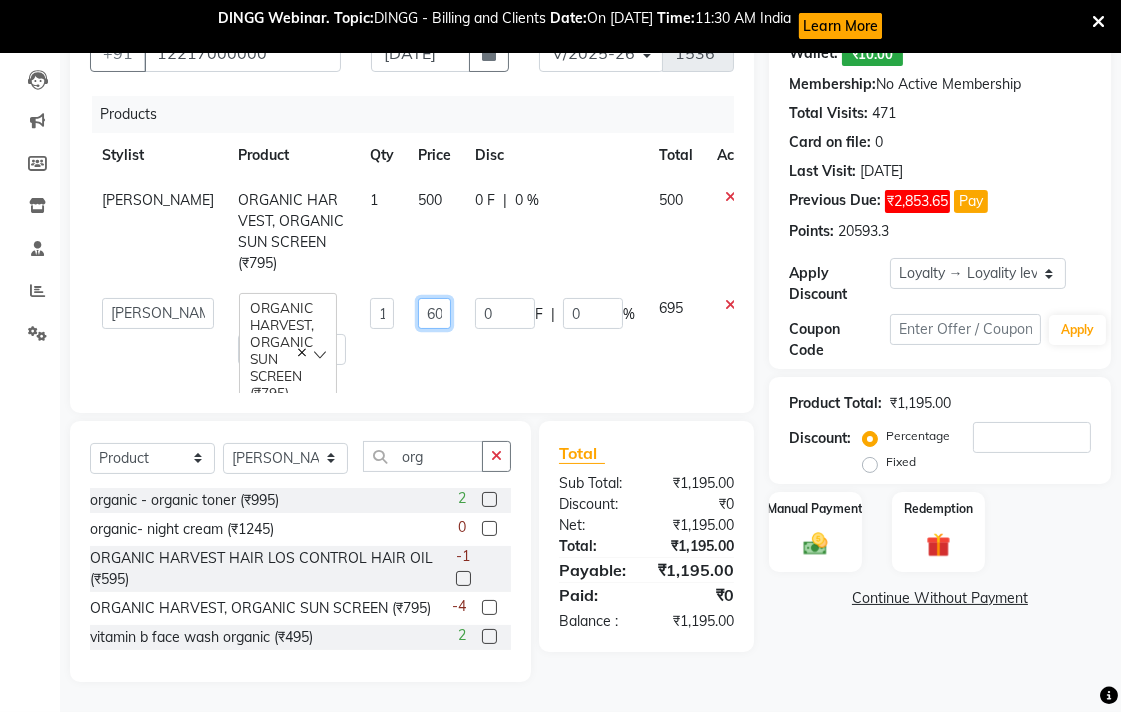 type on "600" 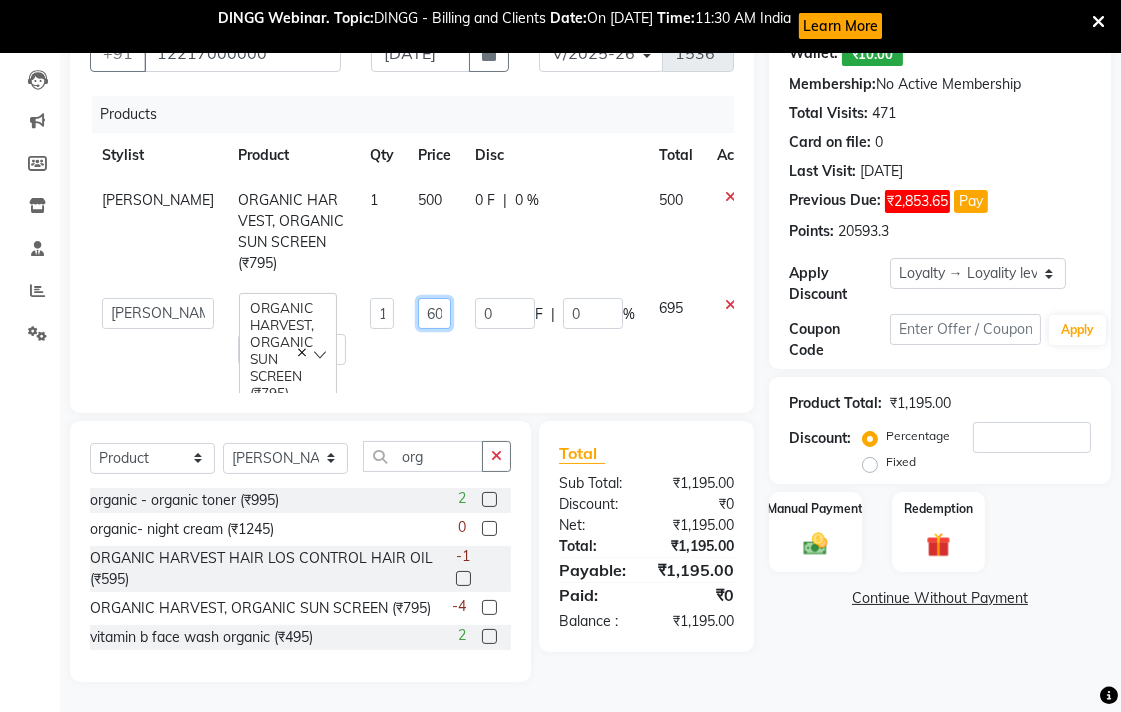 scroll, scrollTop: 223, scrollLeft: 0, axis: vertical 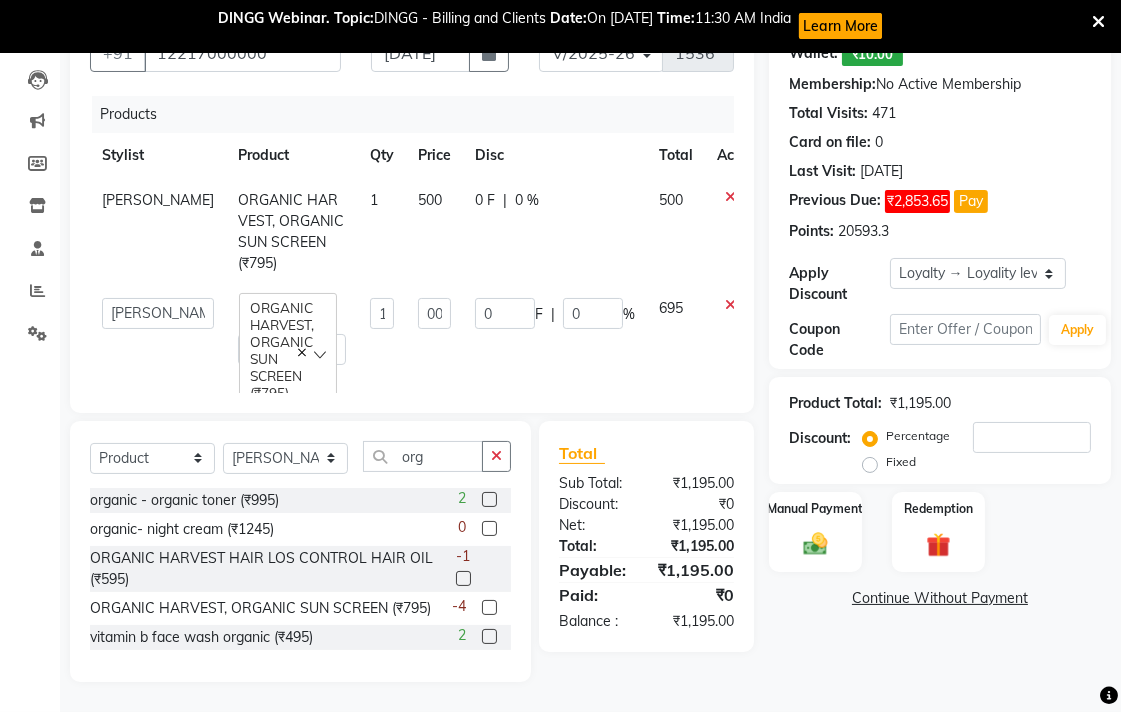 click on "Name: Walk In  Wallet:   ₹10.00  Membership:  No Active Membership  Total Visits:  471 Card on file:  0 Last Visit:   09-07-2025 Previous Due:  ₹2,853.65 Pay Points:   20593.3  Apply Discount Select  Loyalty → Loyality level 1  Coupon Code Apply Product Total:  ₹1,195.00  Discount:  Percentage   Fixed  Manual Payment Redemption  Continue Without Payment" 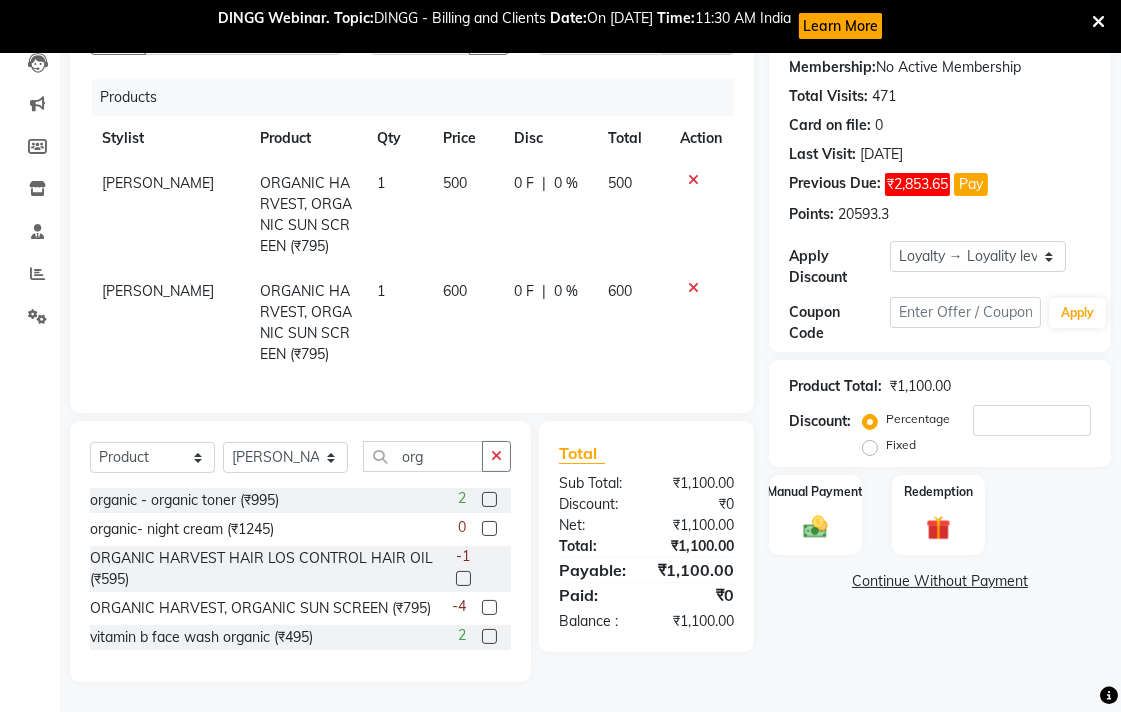 click on "600" 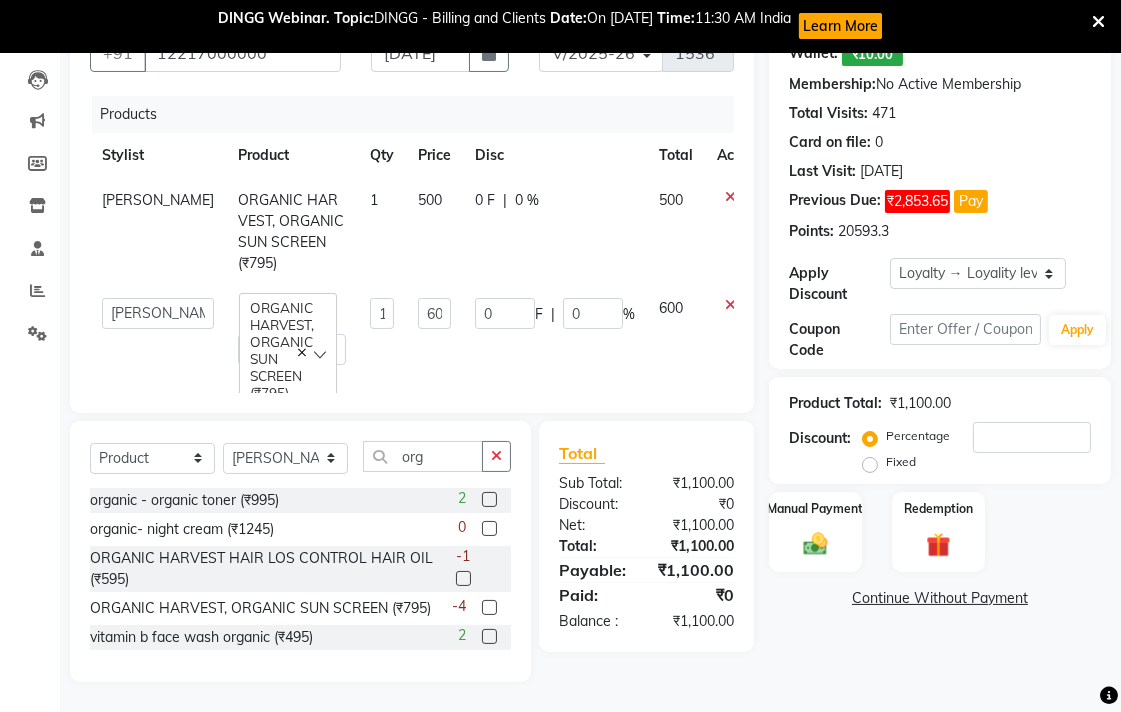 click on "600" 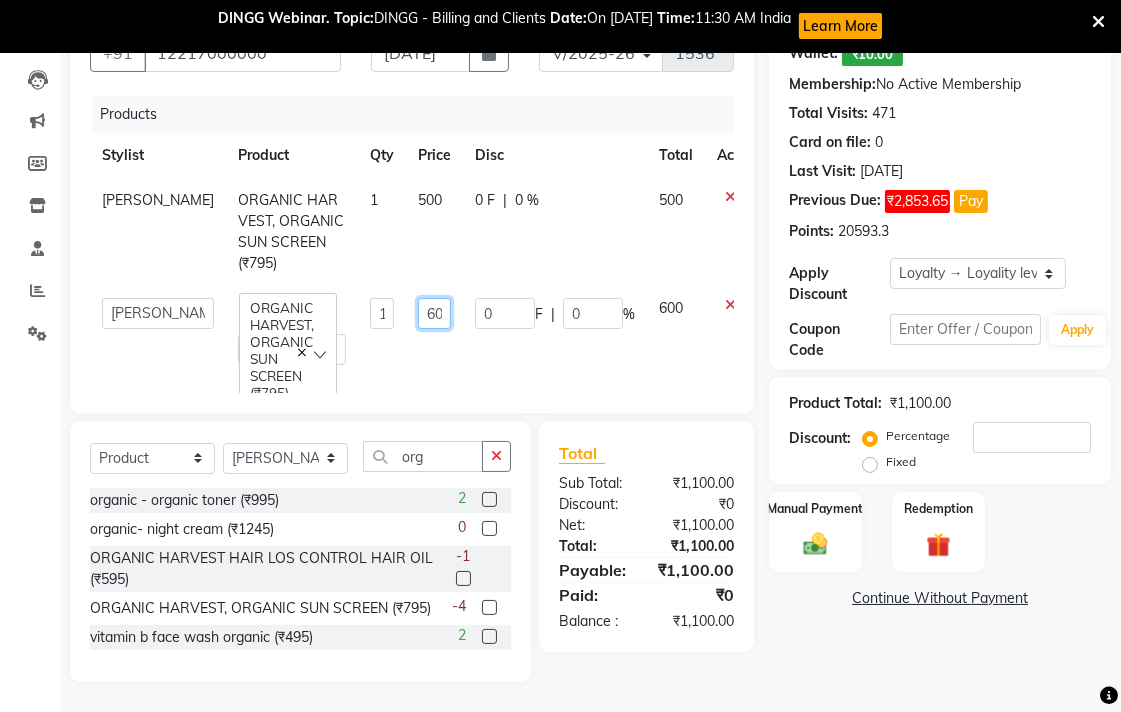 click on "600" 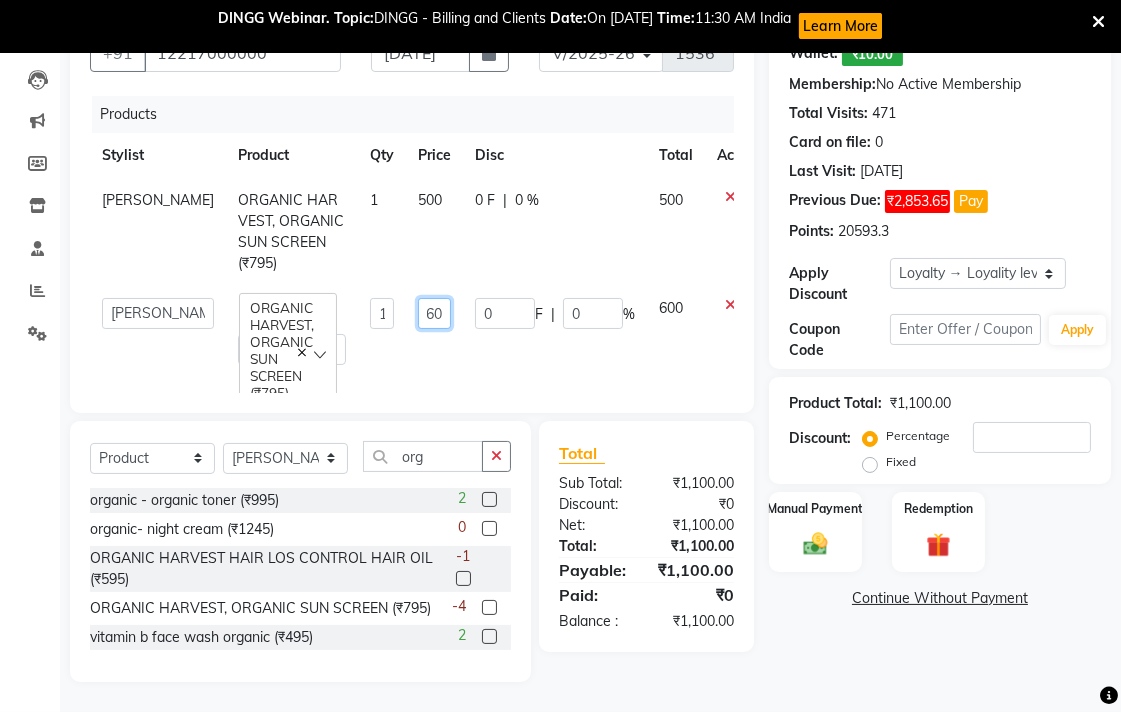 scroll, scrollTop: 206, scrollLeft: 0, axis: vertical 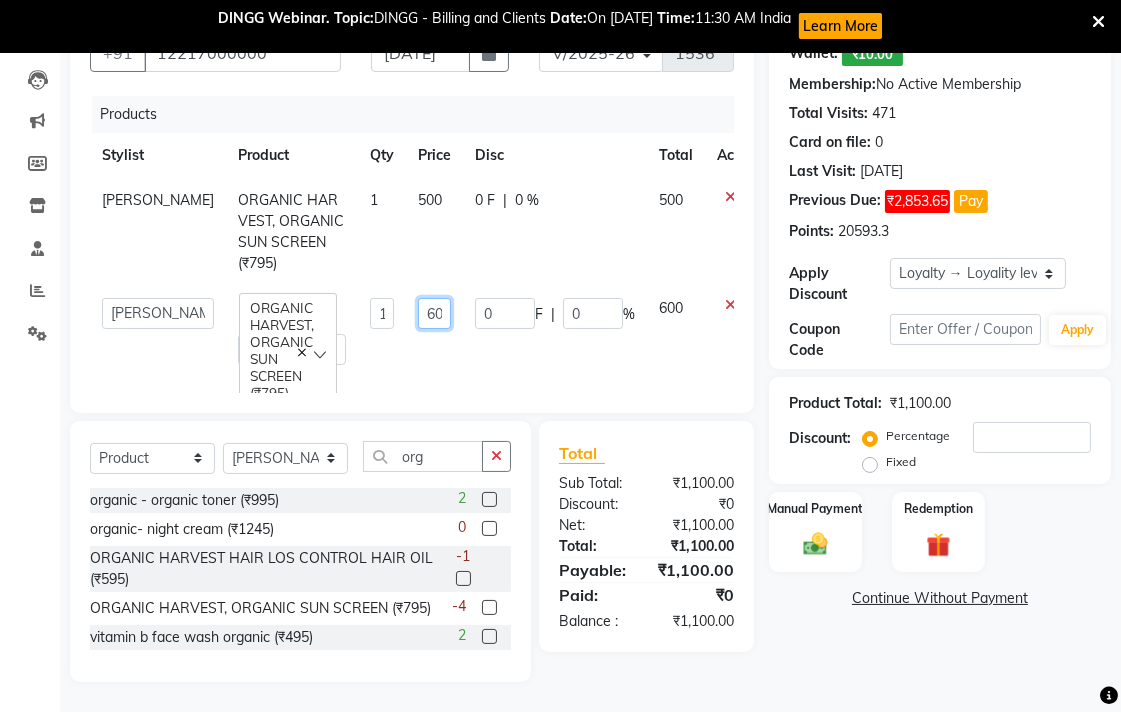 type on "6" 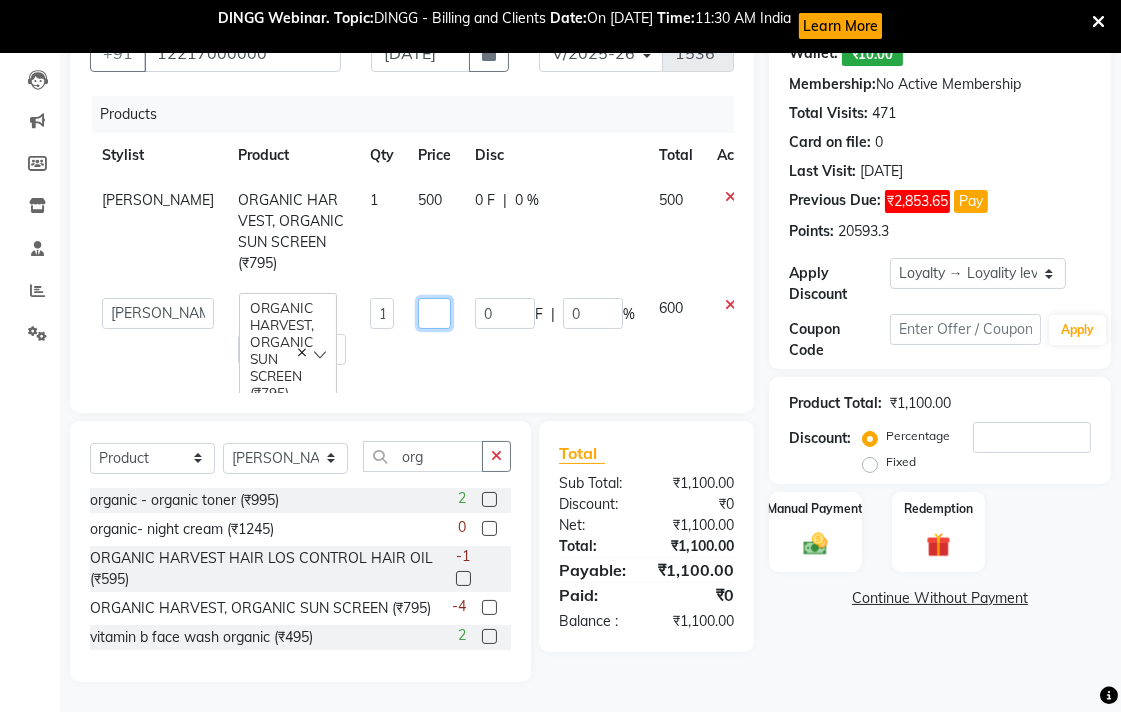 scroll, scrollTop: 206, scrollLeft: 0, axis: vertical 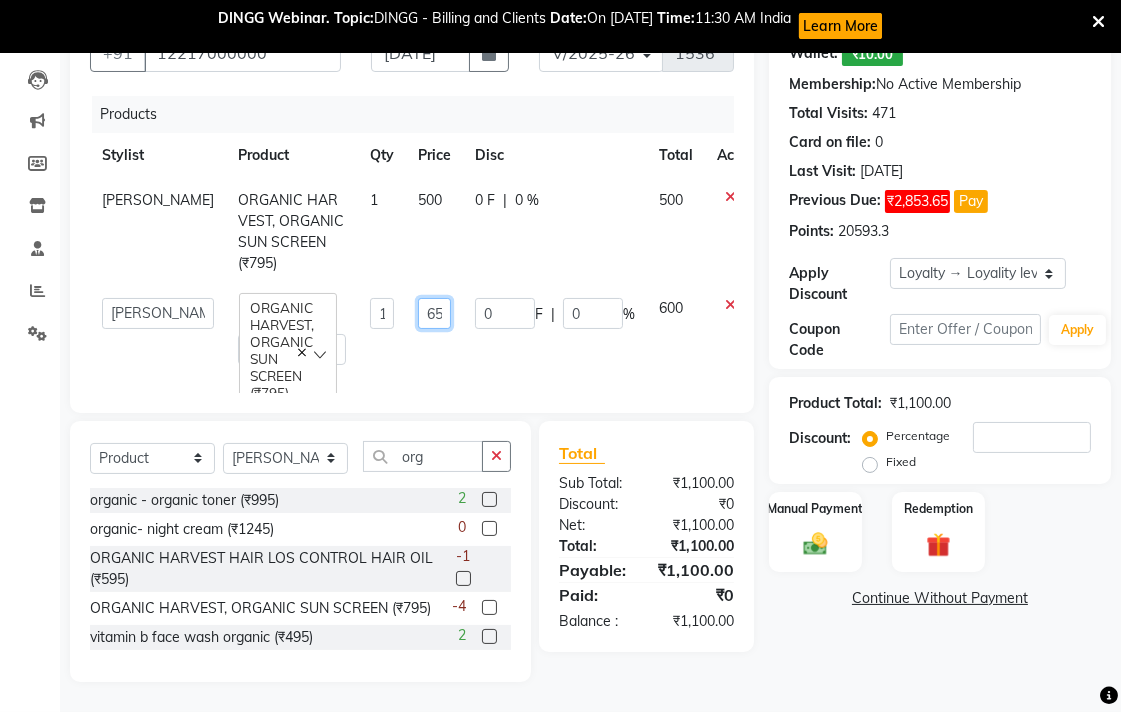 type on "650" 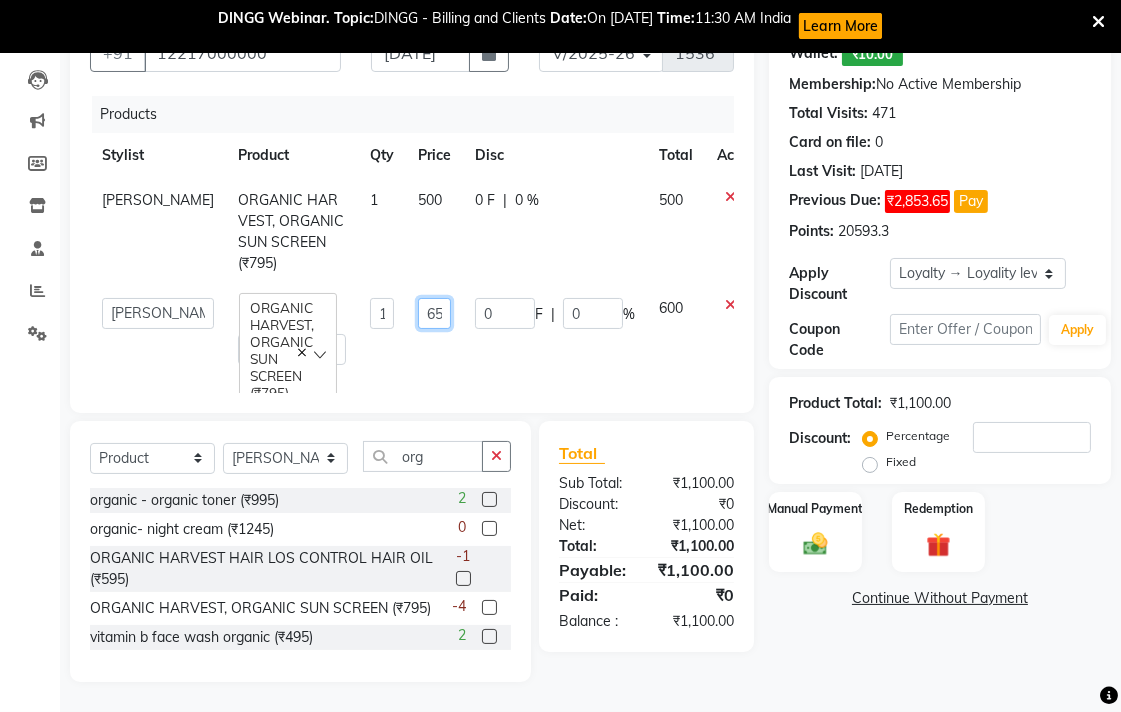 scroll, scrollTop: 223, scrollLeft: 0, axis: vertical 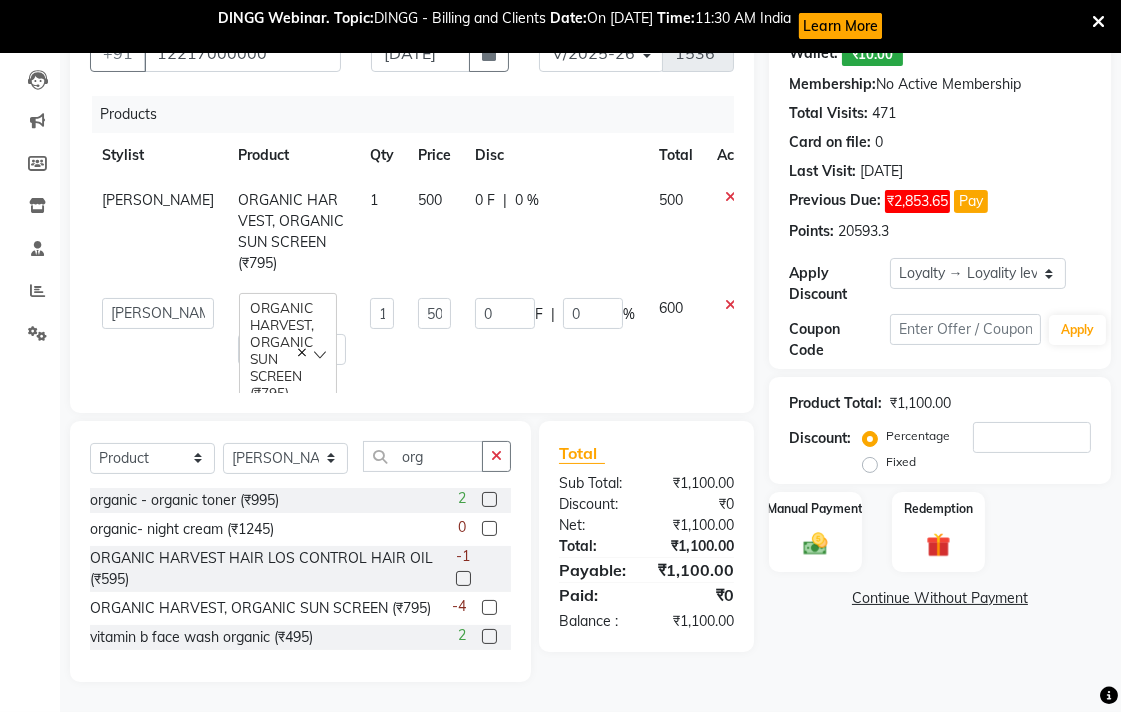 click on "Name: Walk In  Wallet:   ₹10.00  Membership:  No Active Membership  Total Visits:  471 Card on file:  0 Last Visit:   09-07-2025 Previous Due:  ₹2,853.65 Pay Points:   20593.3  Apply Discount Select  Loyalty → Loyality level 1  Coupon Code Apply Product Total:  ₹1,100.00  Discount:  Percentage   Fixed  Manual Payment Redemption  Continue Without Payment" 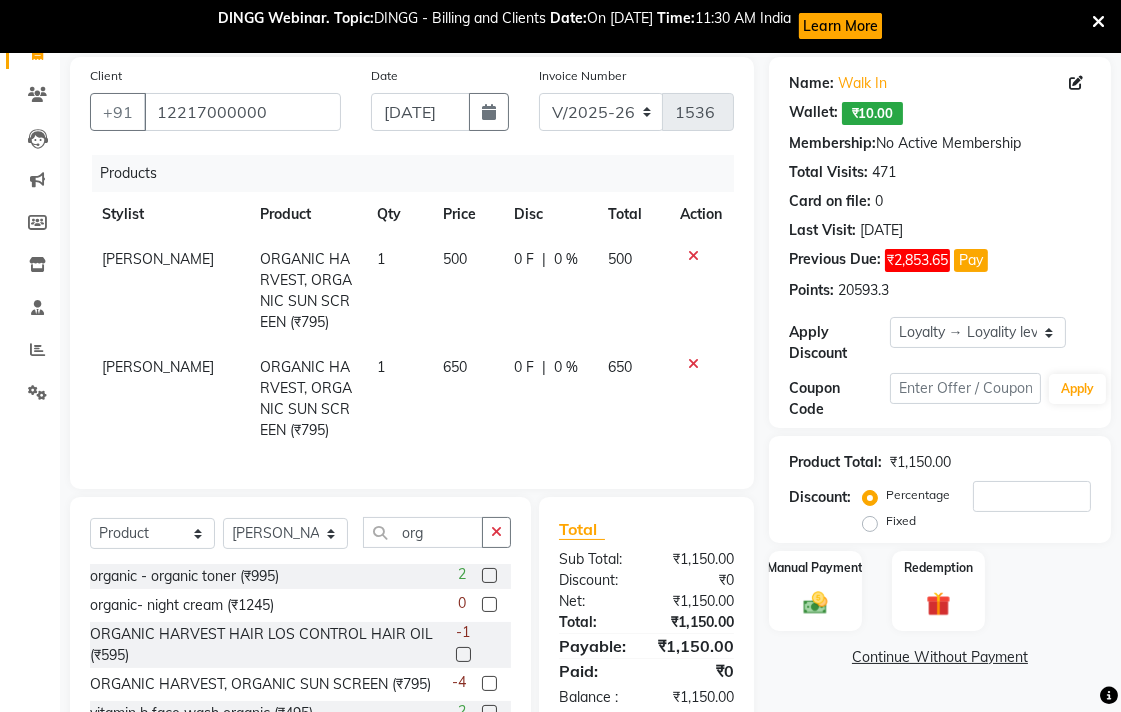 scroll, scrollTop: 238, scrollLeft: 0, axis: vertical 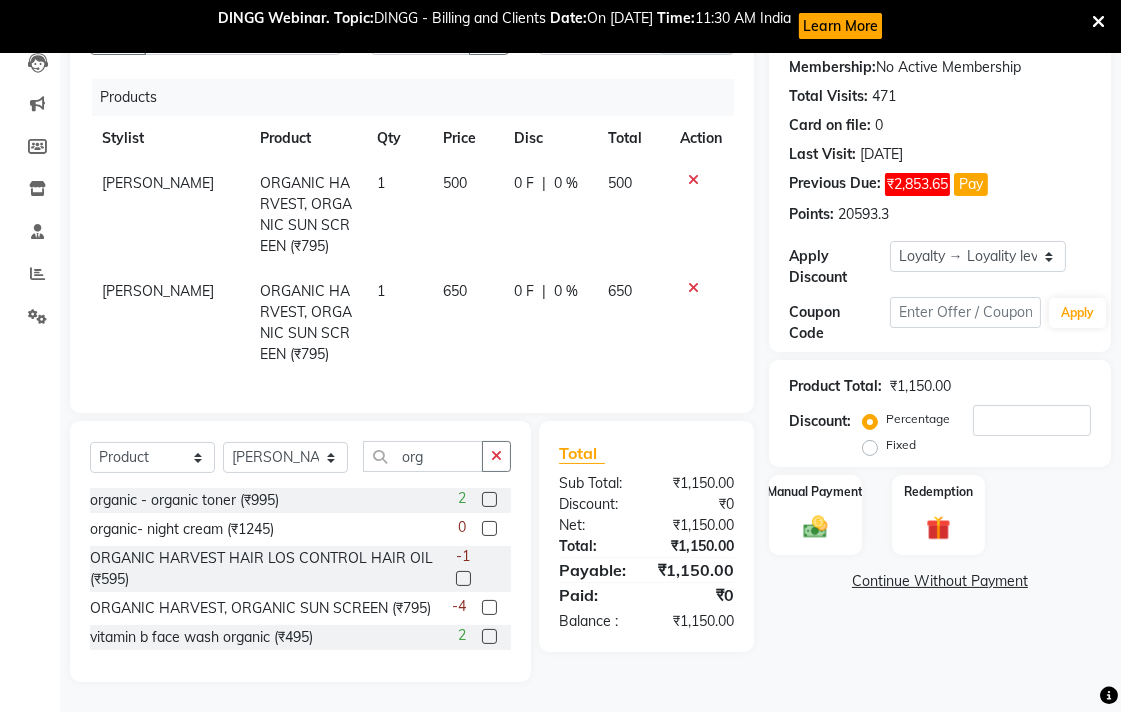 click on "650" 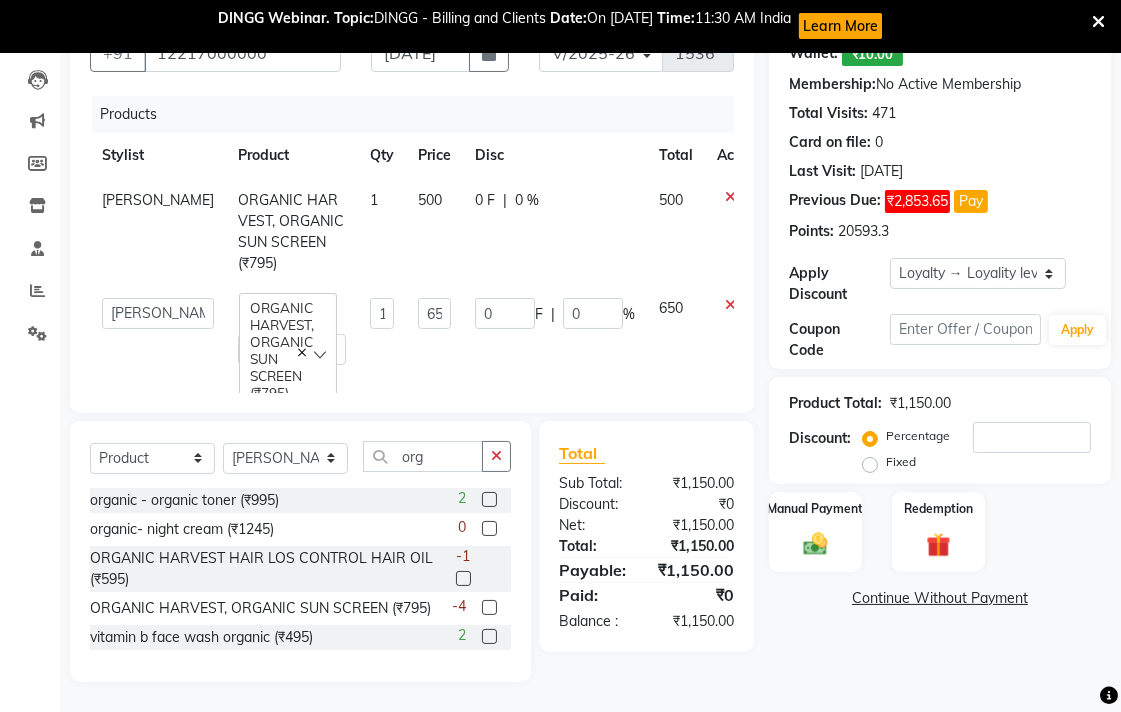 scroll, scrollTop: 223, scrollLeft: 0, axis: vertical 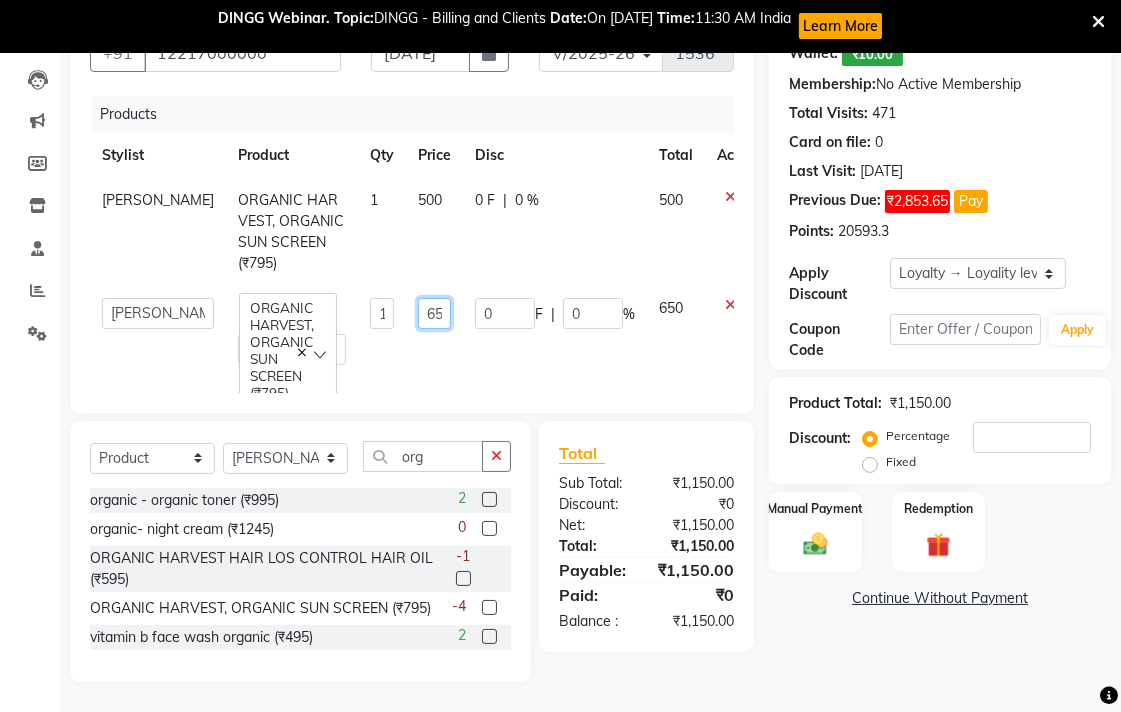 click on "650" 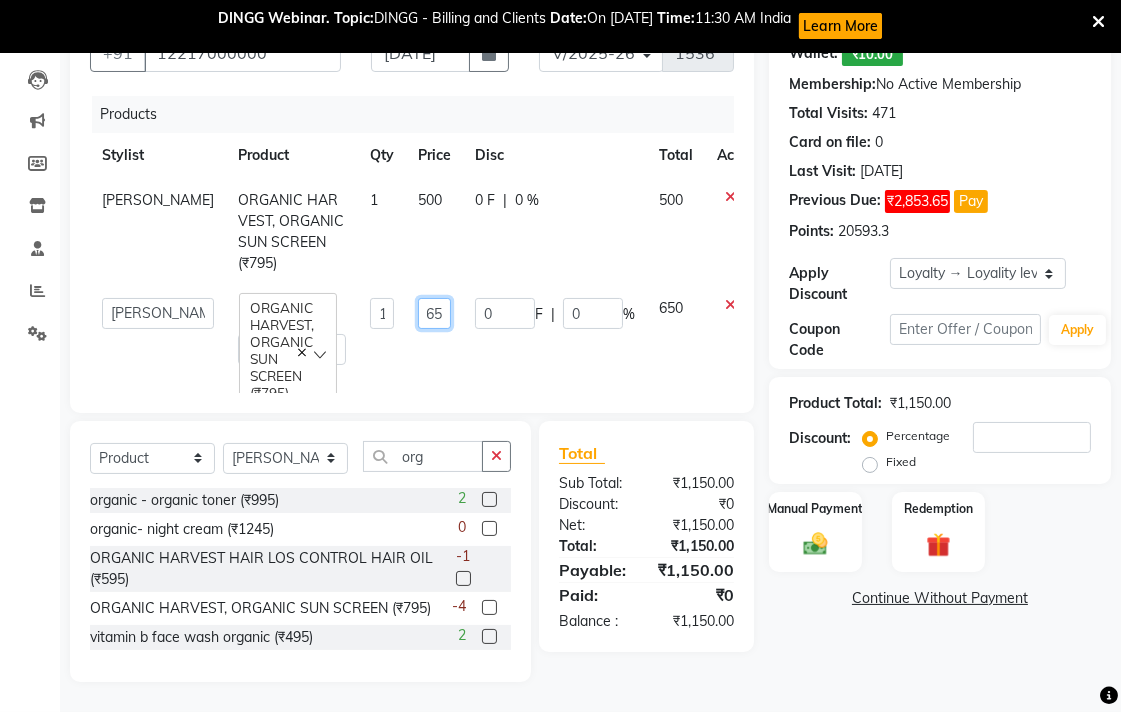 scroll, scrollTop: 0, scrollLeft: 0, axis: both 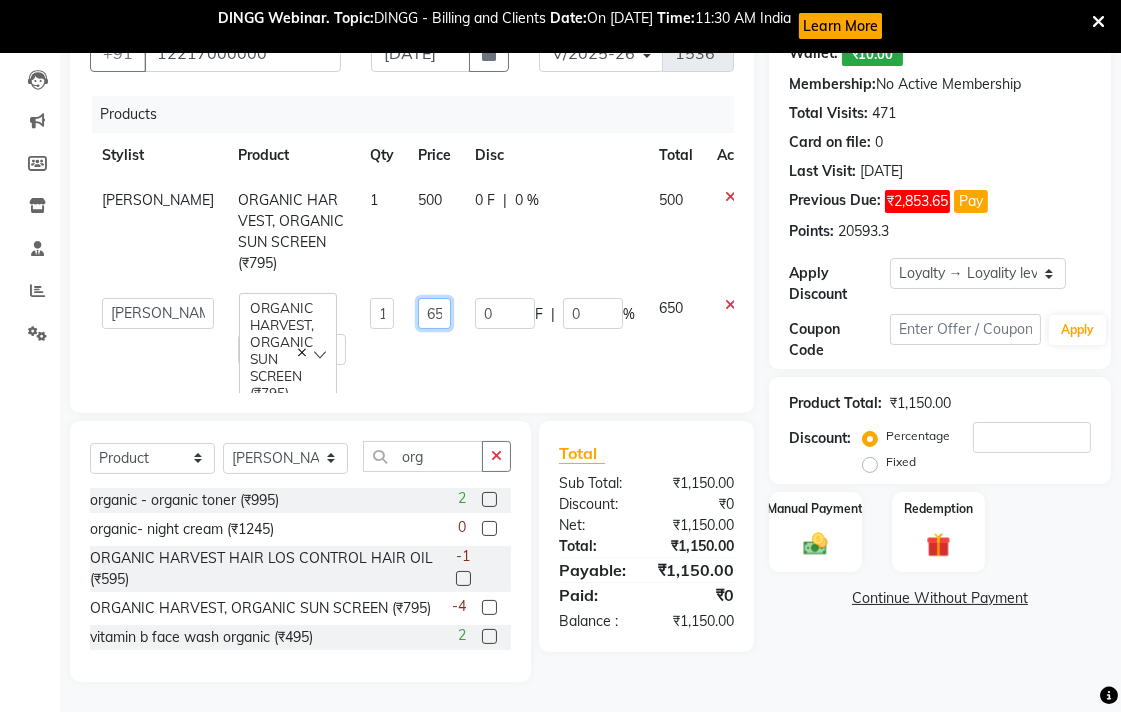 type on "6" 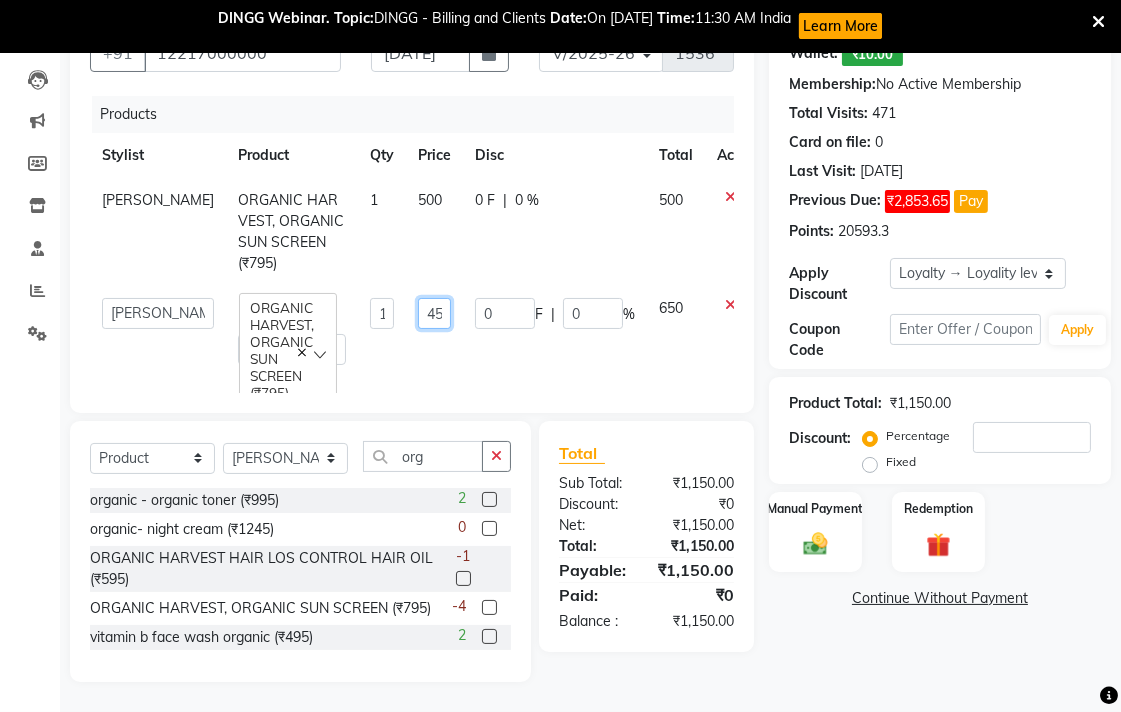 scroll, scrollTop: 223, scrollLeft: 0, axis: vertical 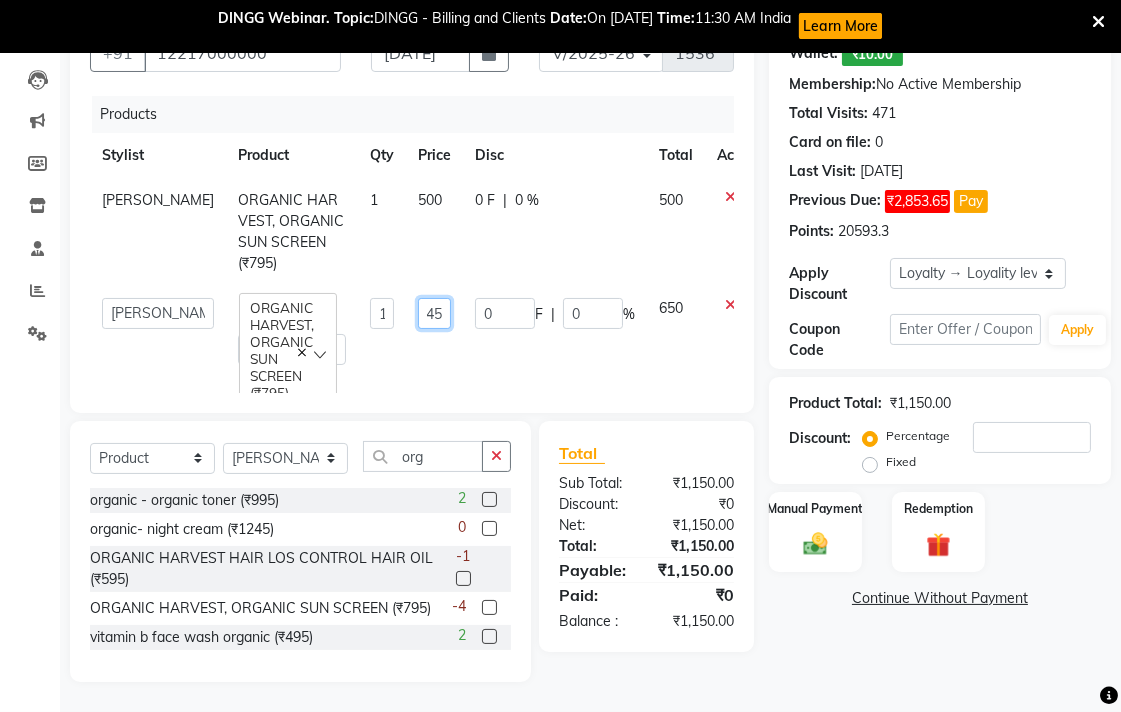 type on "450" 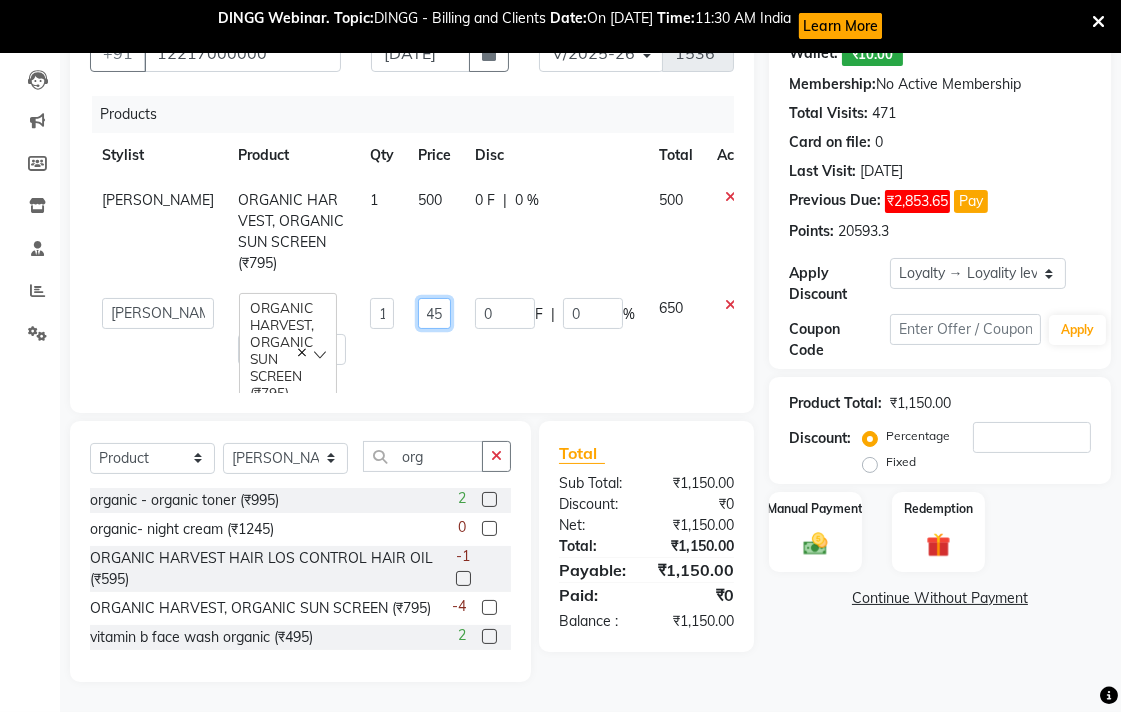 scroll, scrollTop: 0, scrollLeft: 8, axis: horizontal 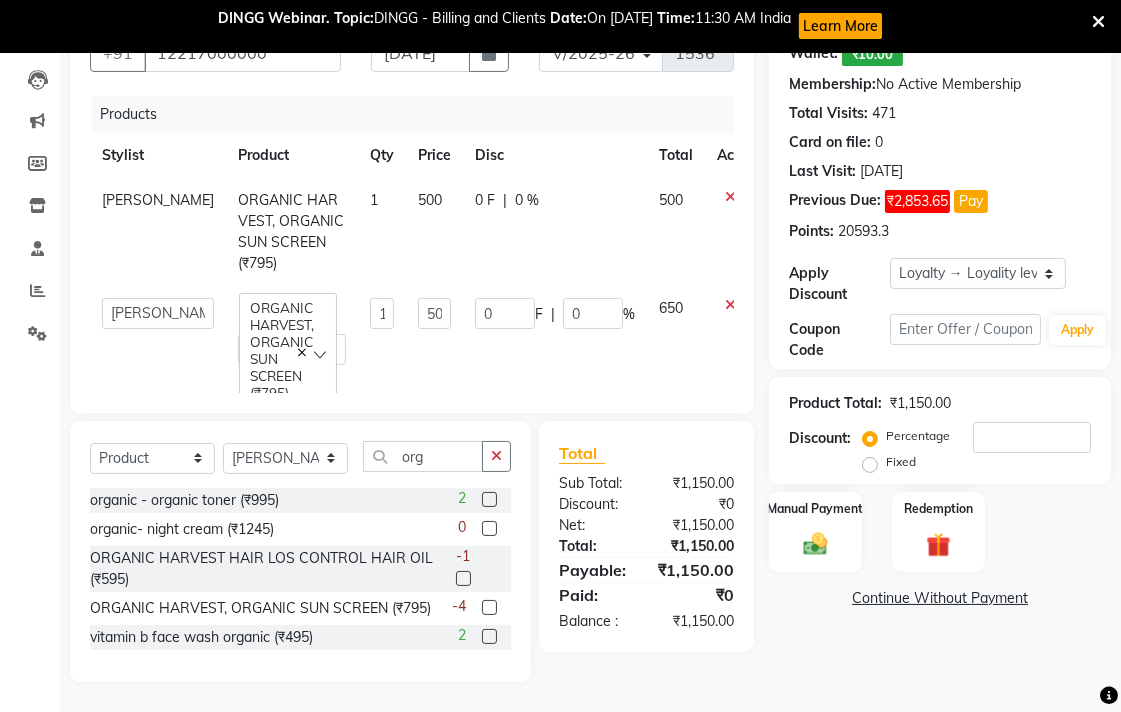click on "Name: Walk In  Wallet:   ₹10.00  Membership:  No Active Membership  Total Visits:  471 Card on file:  0 Last Visit:   09-07-2025 Previous Due:  ₹2,853.65 Pay Points:   20593.3  Apply Discount Select  Loyalty → Loyality level 1  Coupon Code Apply Product Total:  ₹1,150.00  Discount:  Percentage   Fixed  Manual Payment Redemption  Continue Without Payment" 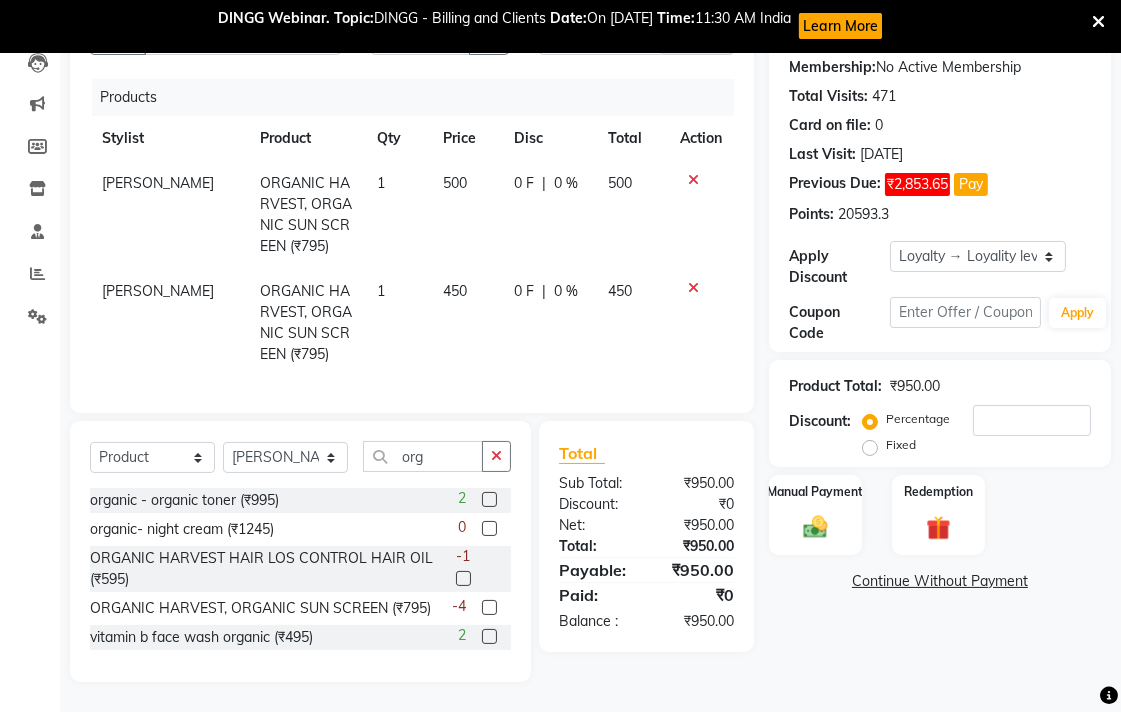 click on "450" 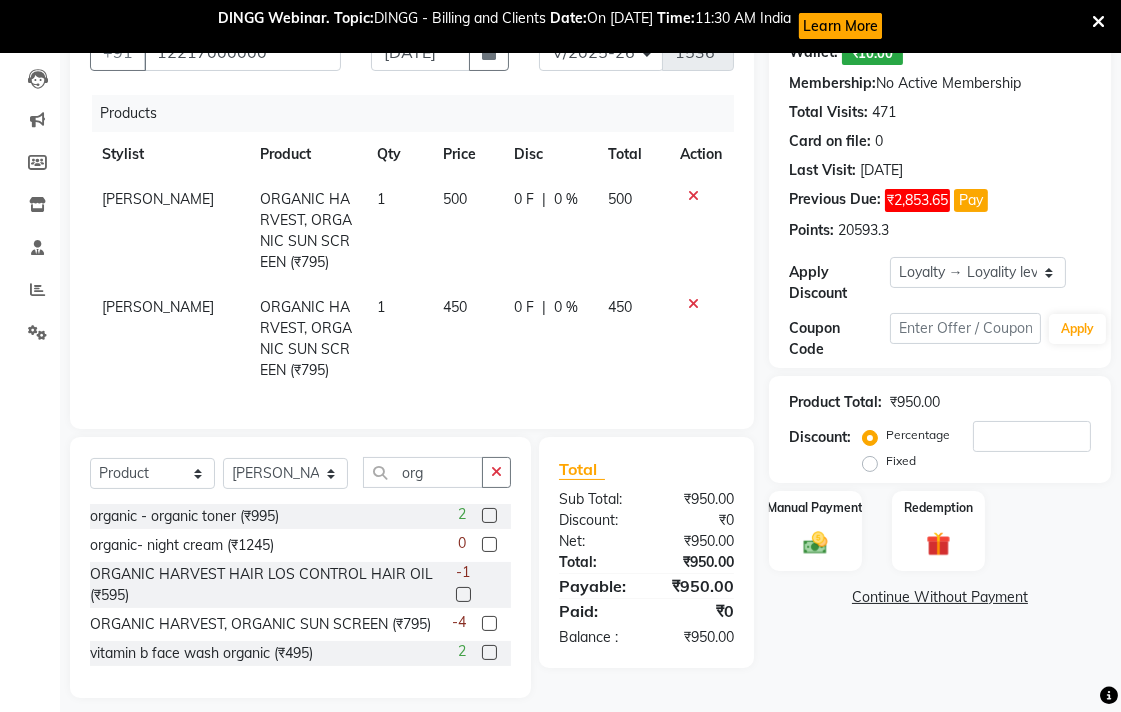 select on "33518" 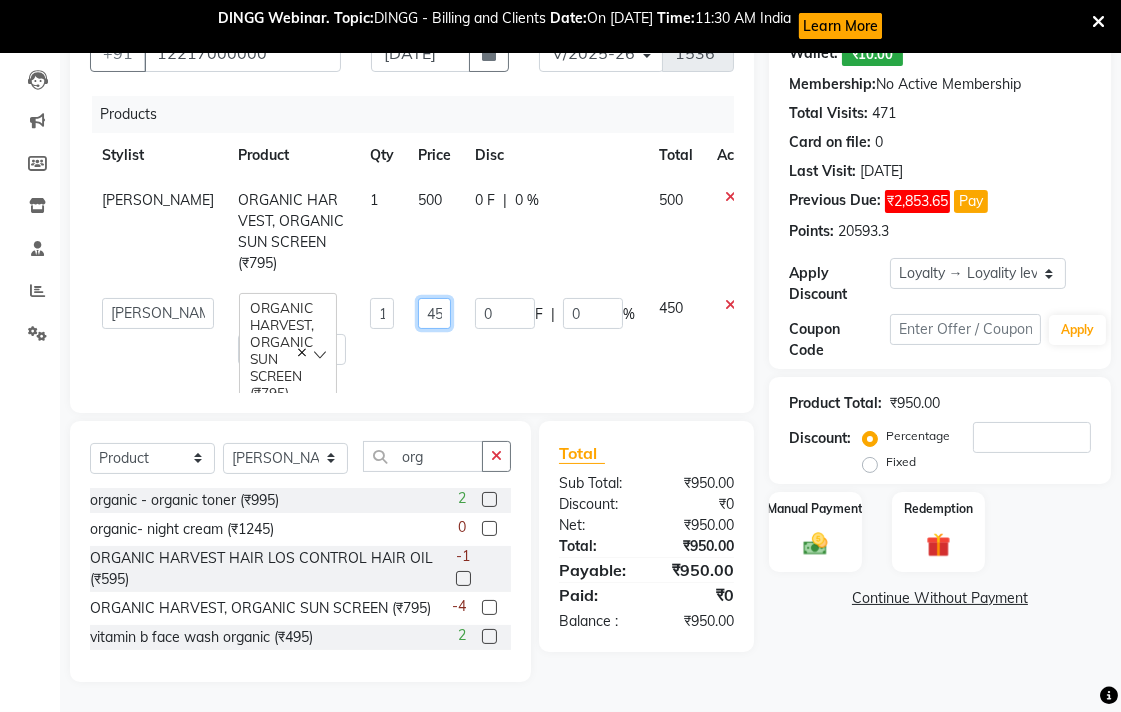 click on "450" 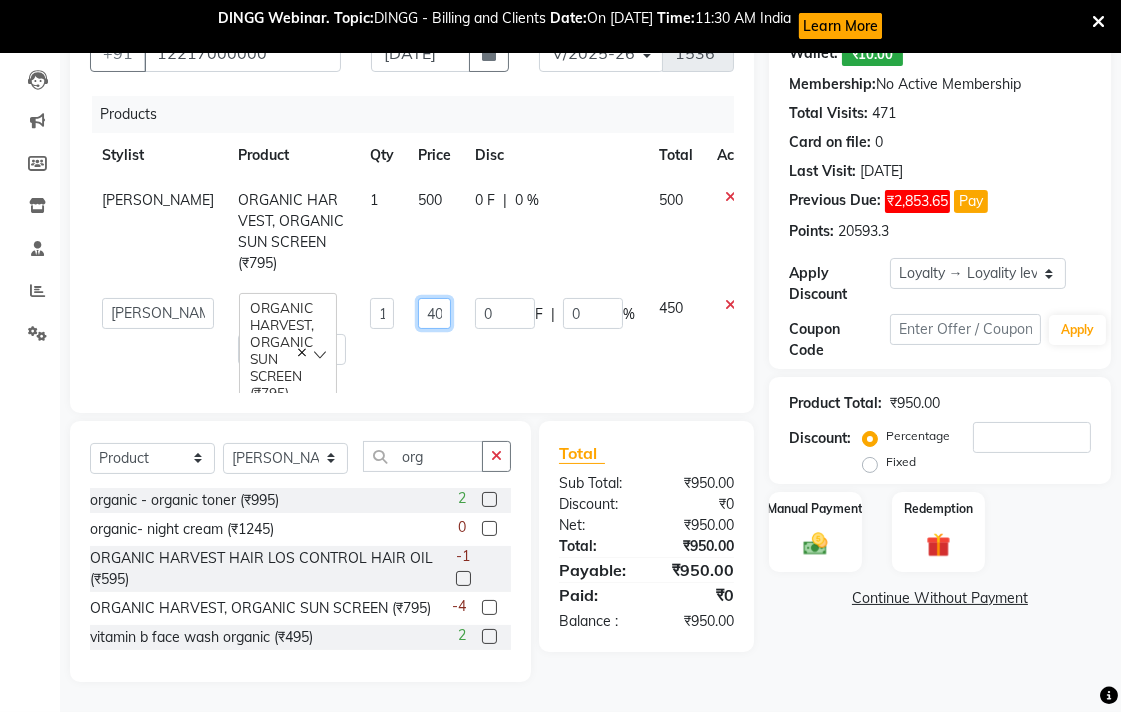 type on "0" 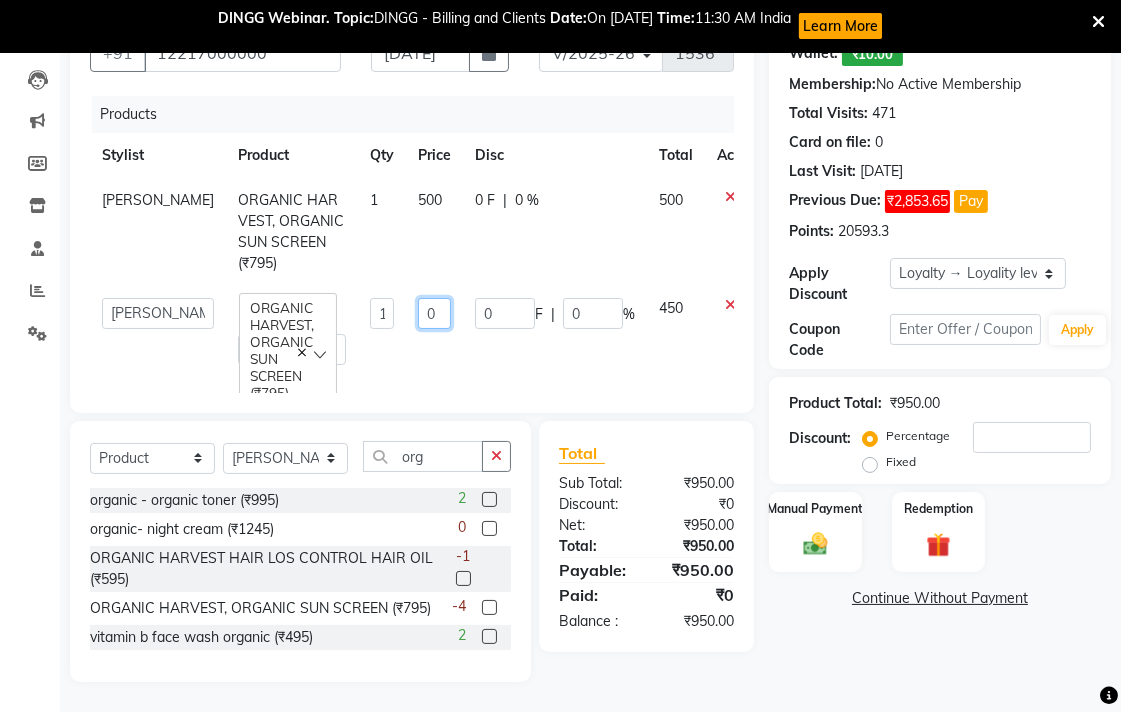scroll, scrollTop: 223, scrollLeft: 0, axis: vertical 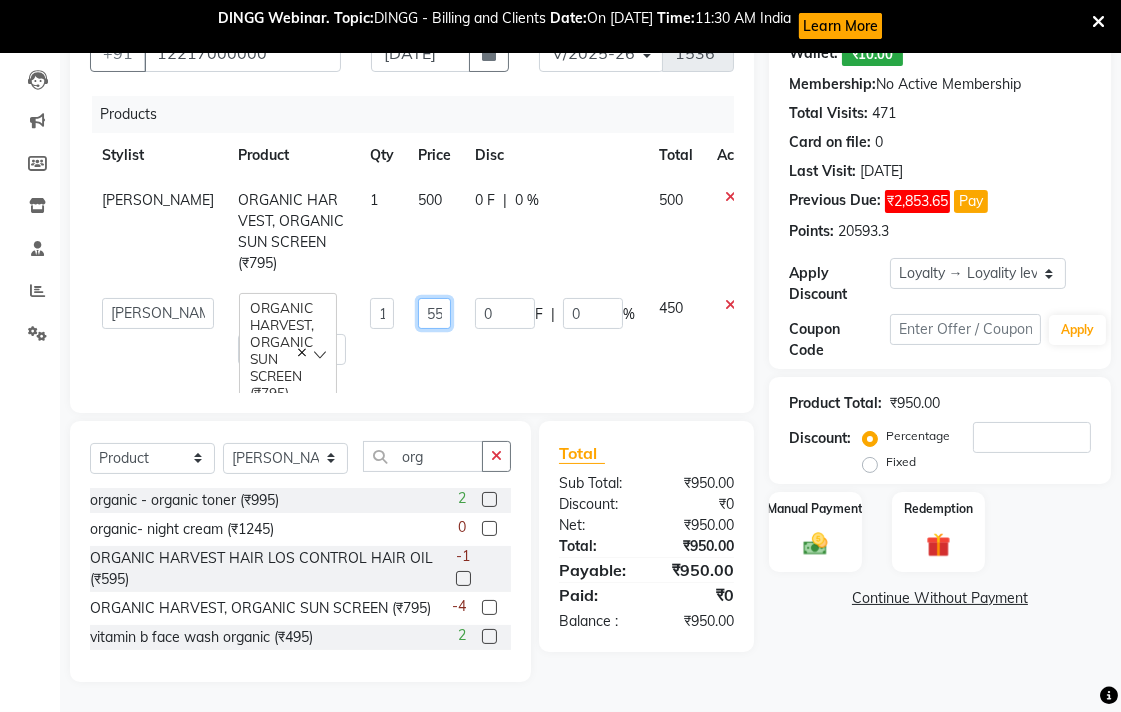 type on "550" 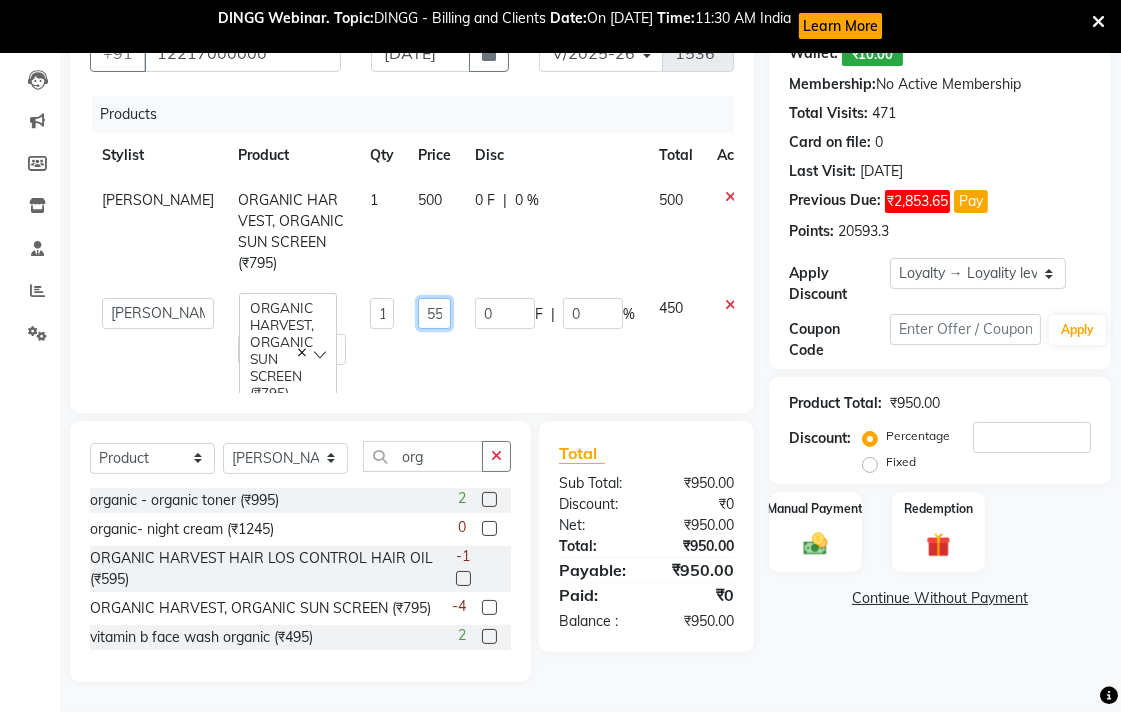 scroll, scrollTop: 223, scrollLeft: 0, axis: vertical 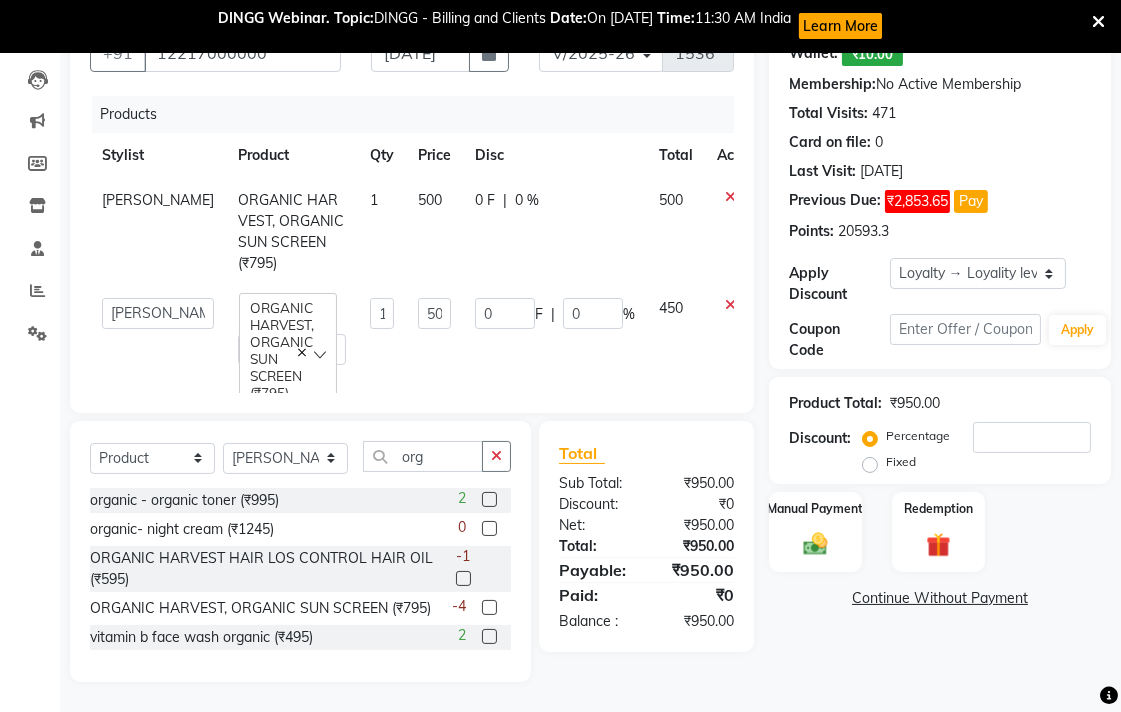 click on "Name: Walk In  Wallet:   ₹10.00  Membership:  No Active Membership  Total Visits:  471 Card on file:  0 Last Visit:   09-07-2025 Previous Due:  ₹2,853.65 Pay Points:   20593.3  Apply Discount Select  Loyalty → Loyality level 1  Coupon Code Apply Product Total:  ₹950.00  Discount:  Percentage   Fixed  Manual Payment Redemption  Continue Without Payment" 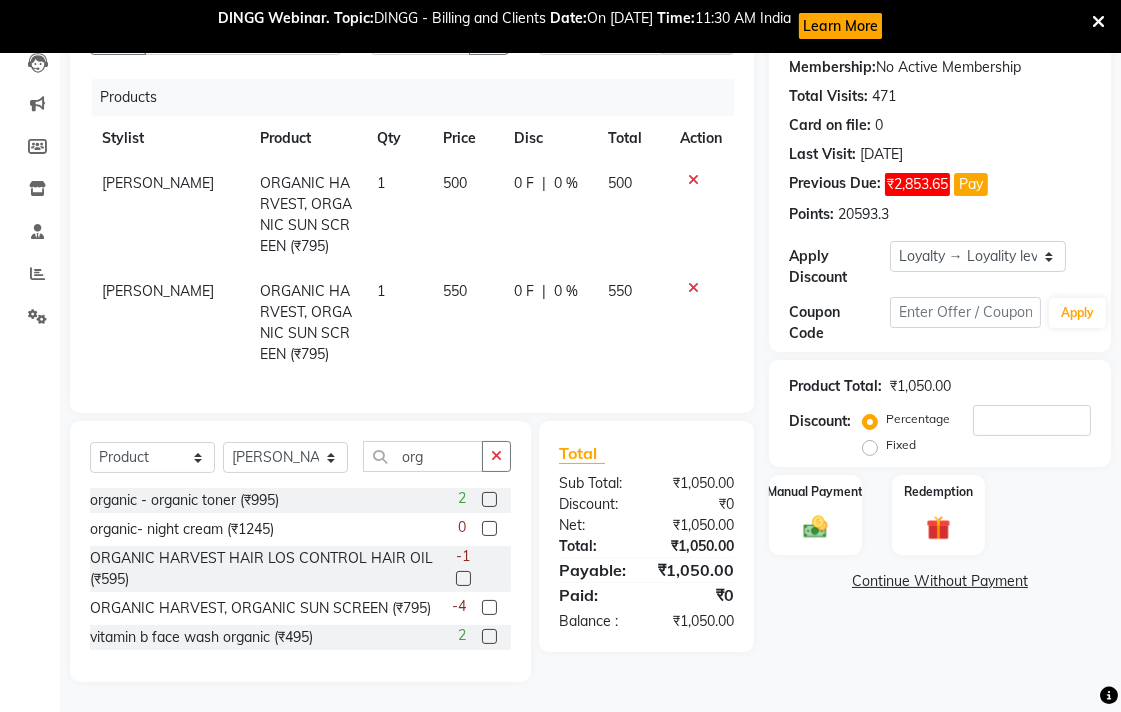 drag, startPoint x: 854, startPoint y: 506, endPoint x: 873, endPoint y: 500, distance: 19.924858 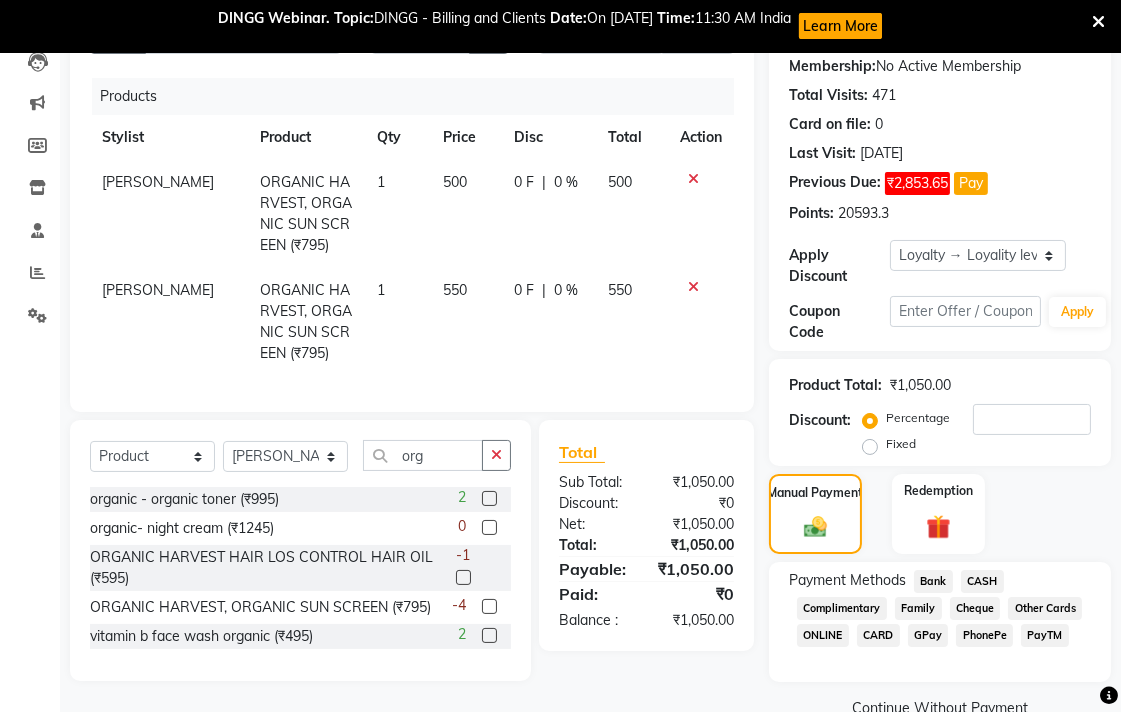 click on "CASH" 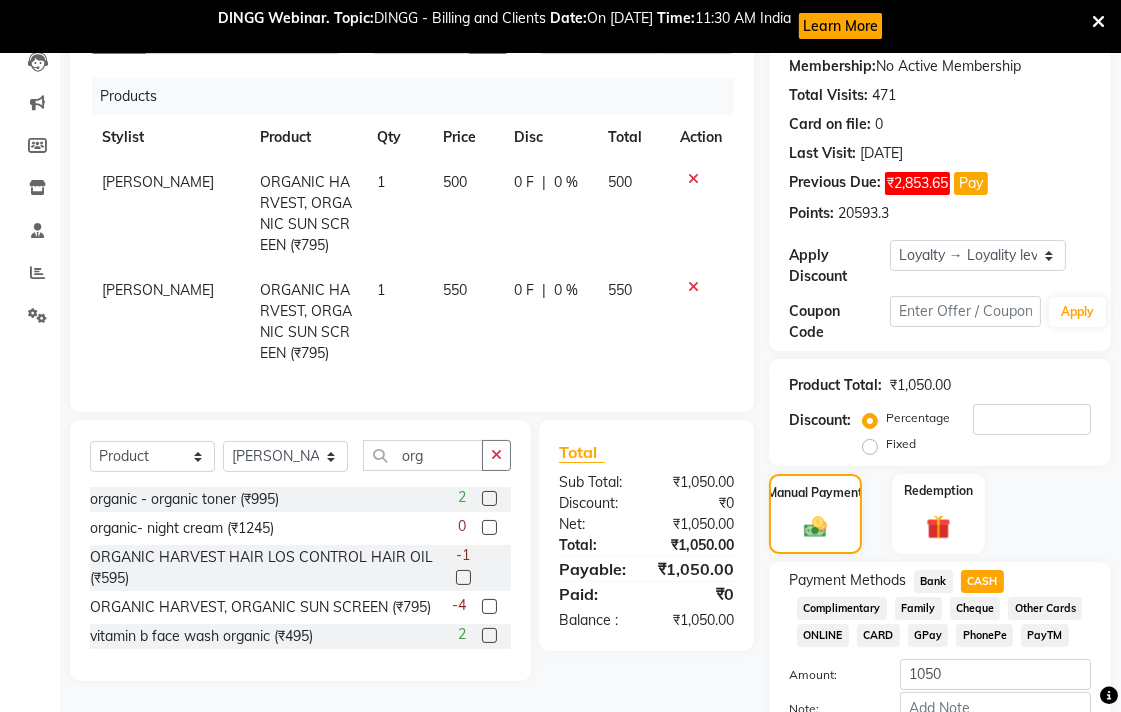 scroll 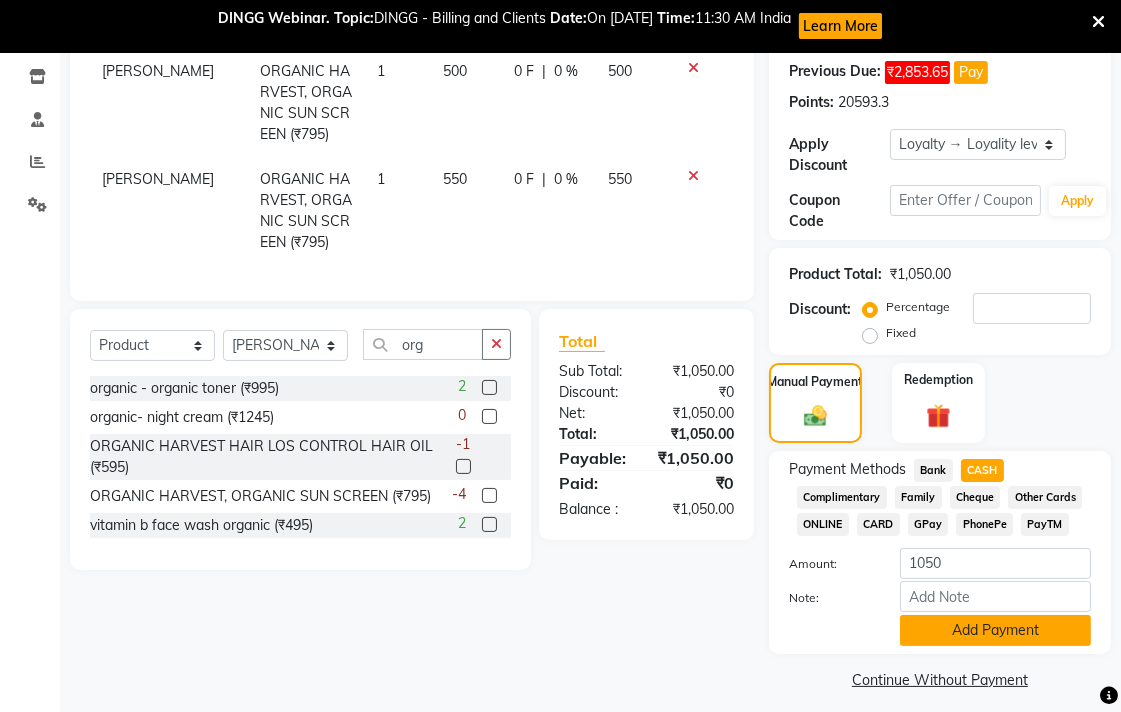 click on "Add Payment" 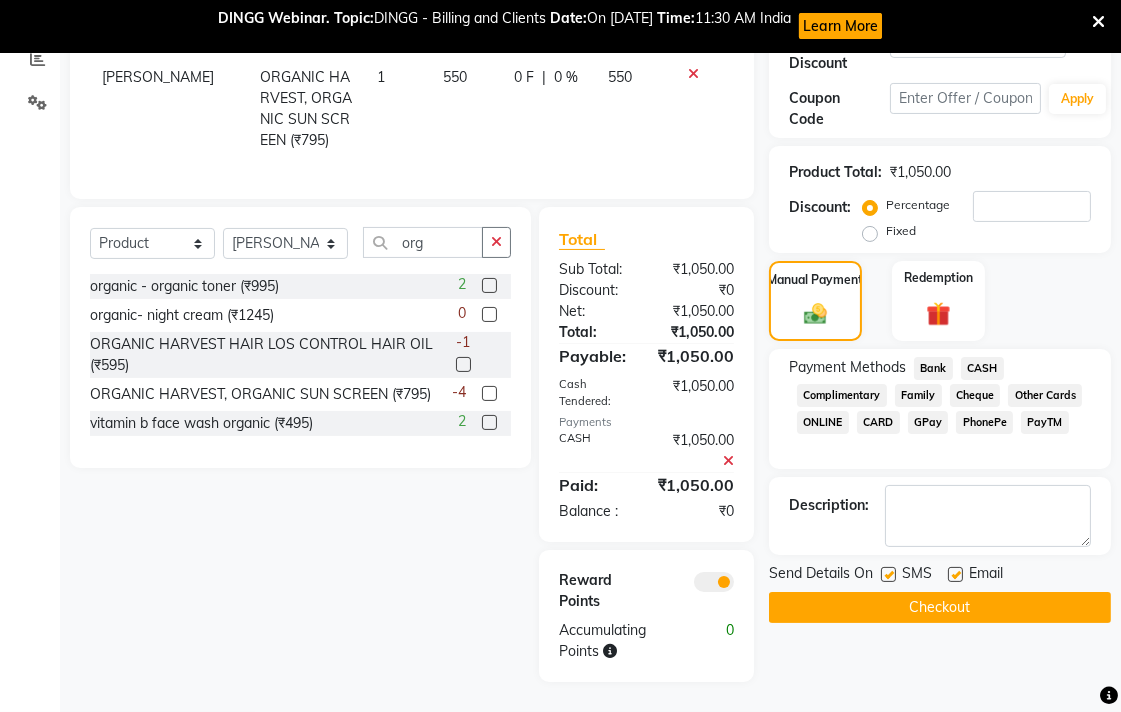 click on "Checkout" 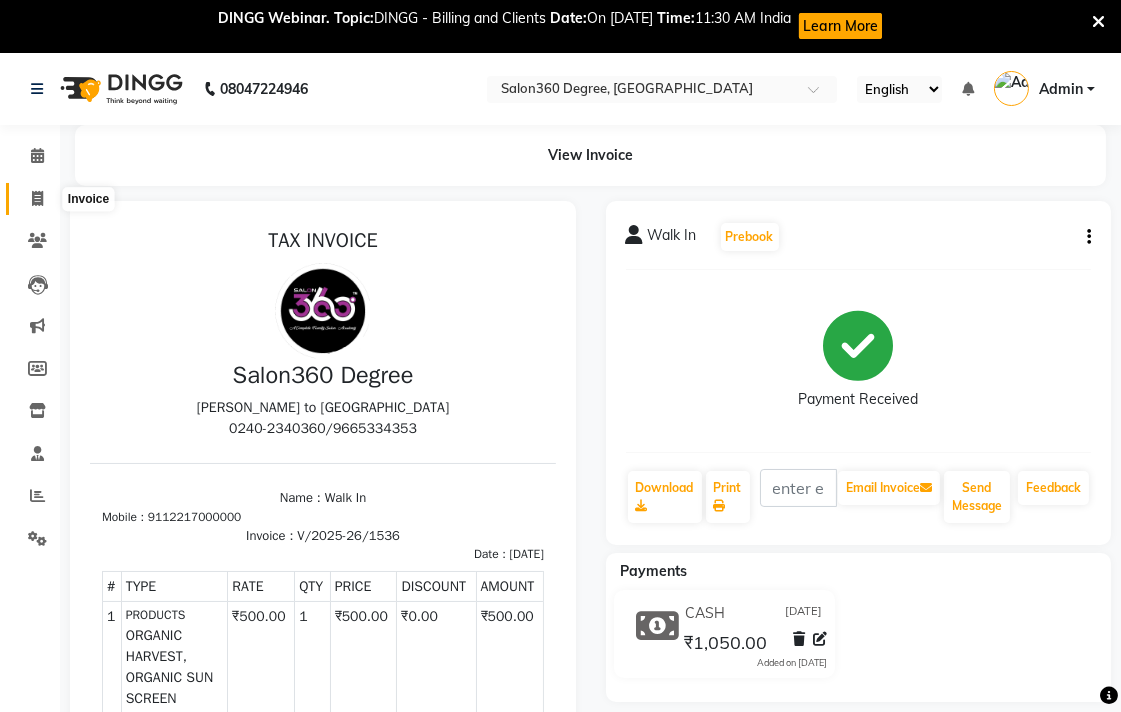 click 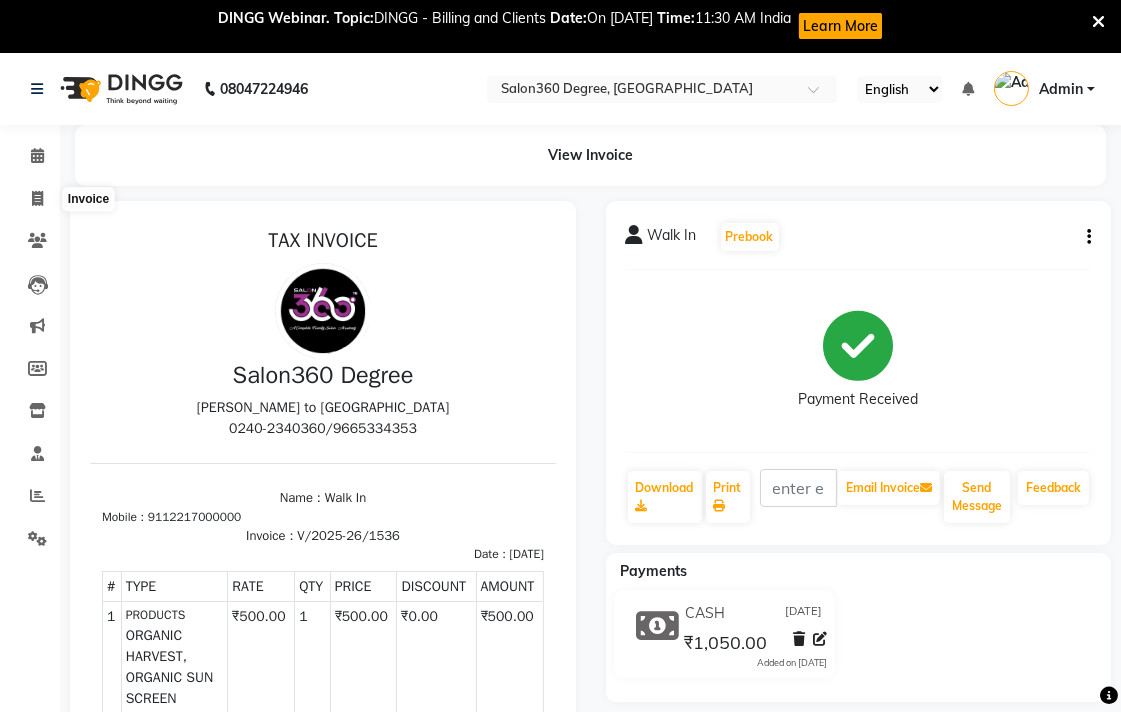 select on "service" 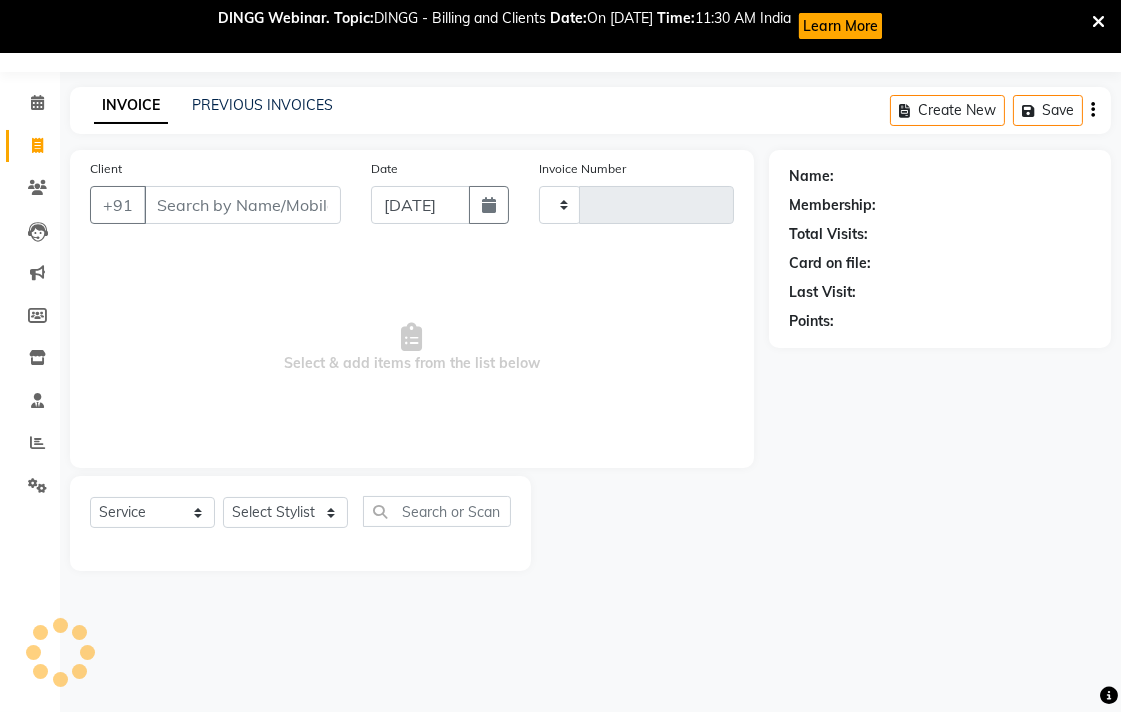 type on "1537" 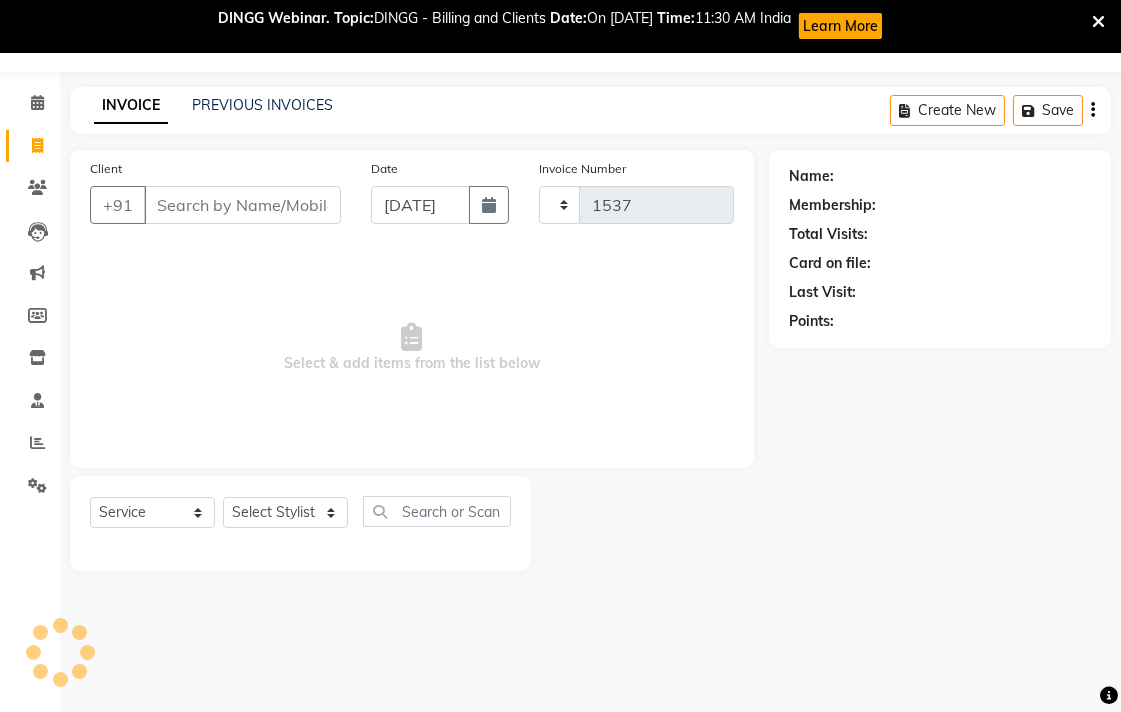select on "5215" 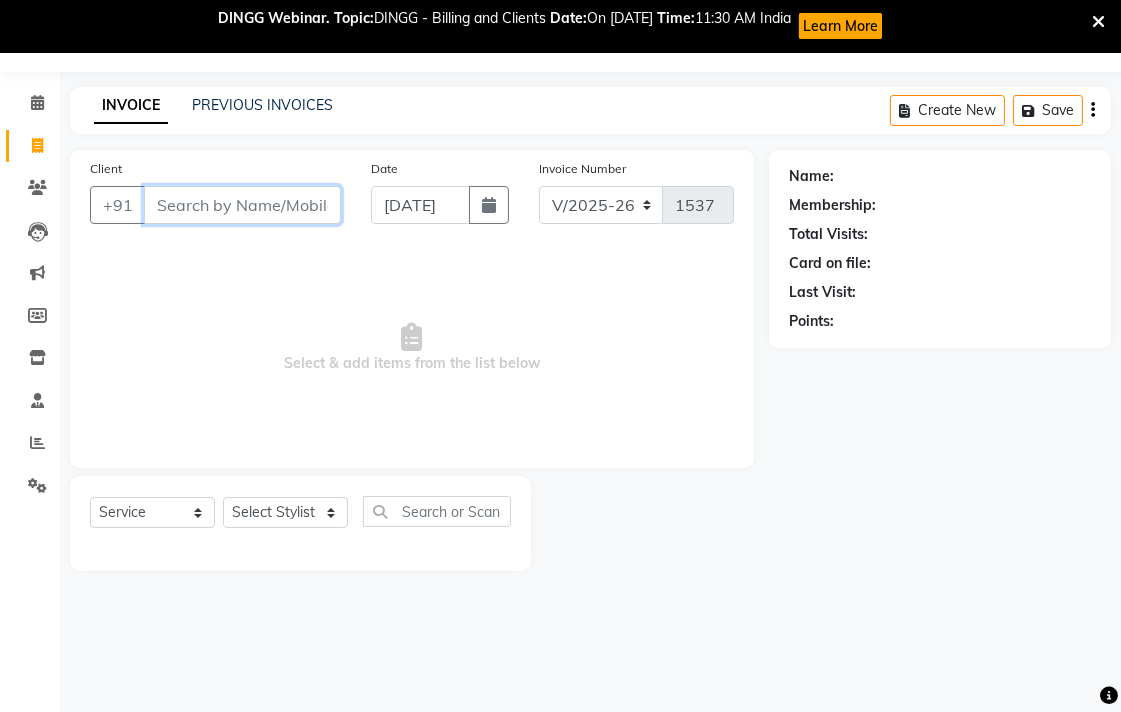 paste on "9823599999" 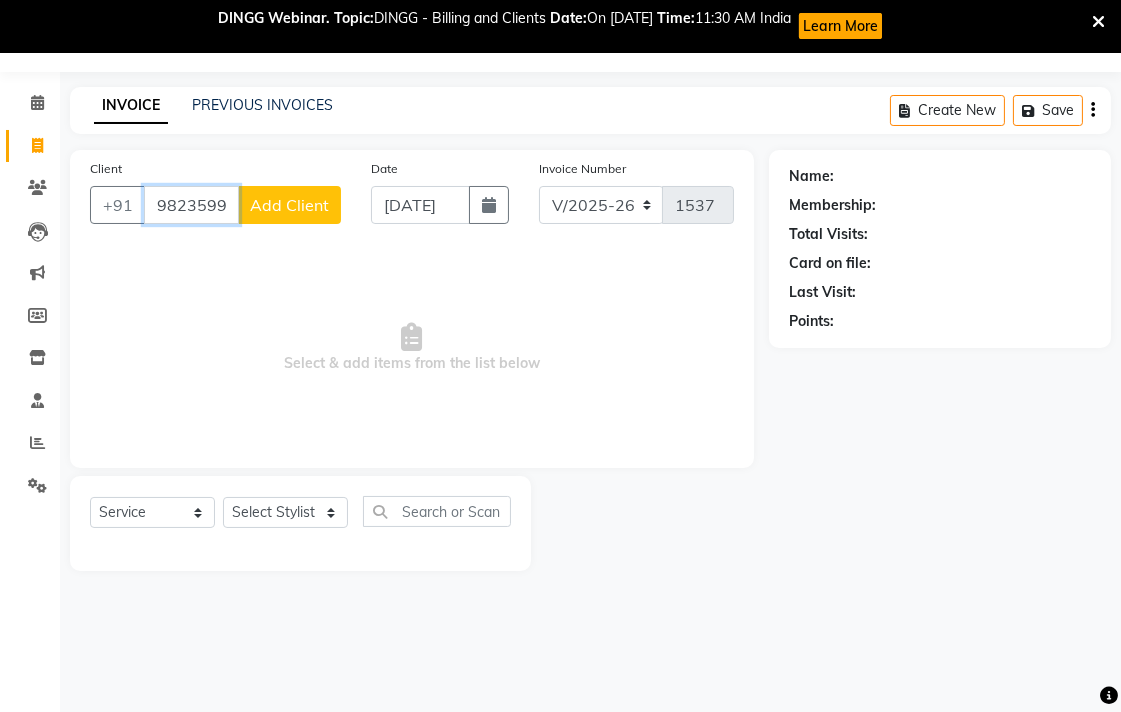 type on "9823599999" 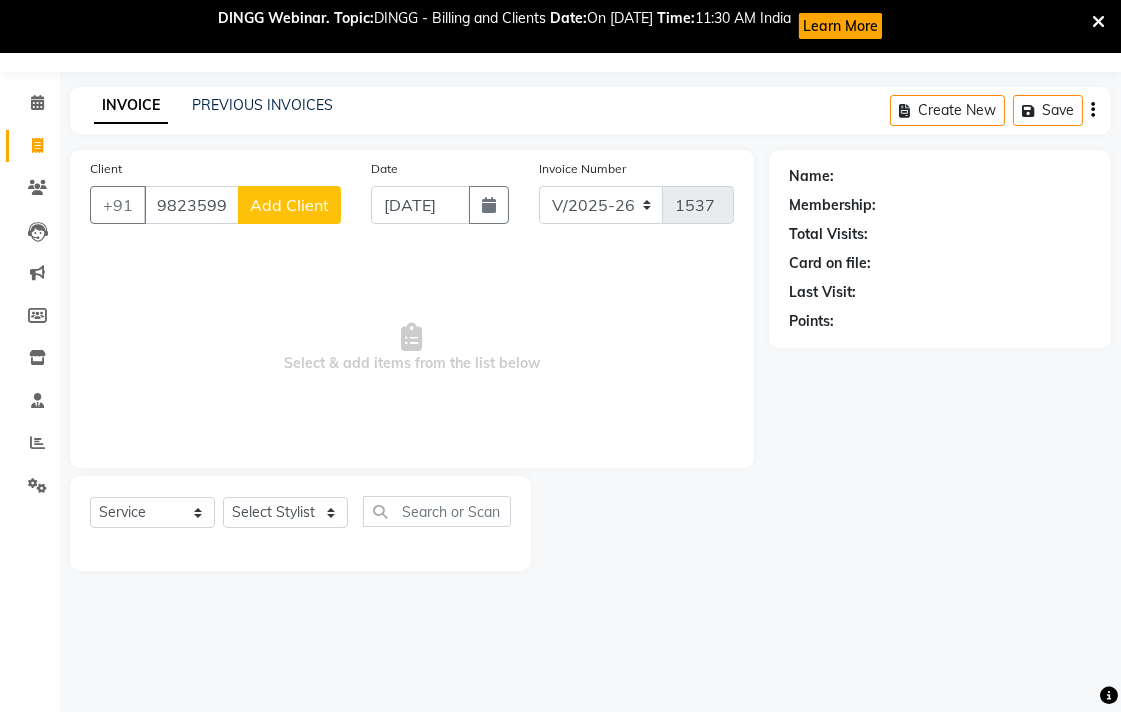 click on "Add Client" 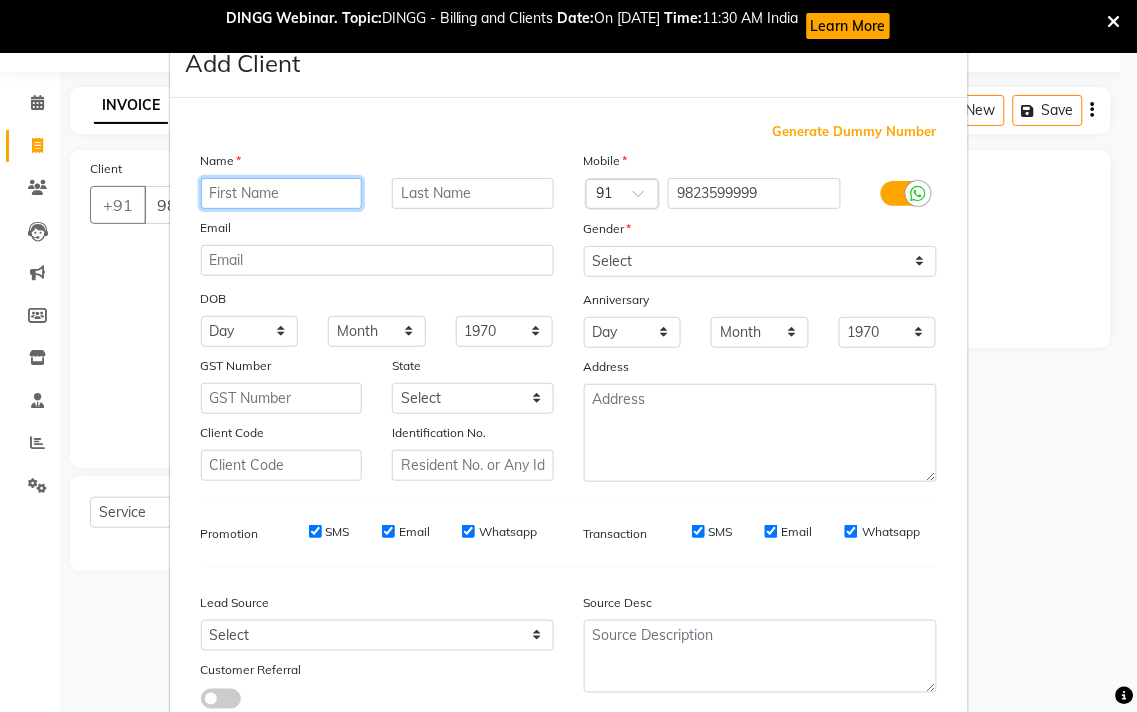 paste on "priyanka" 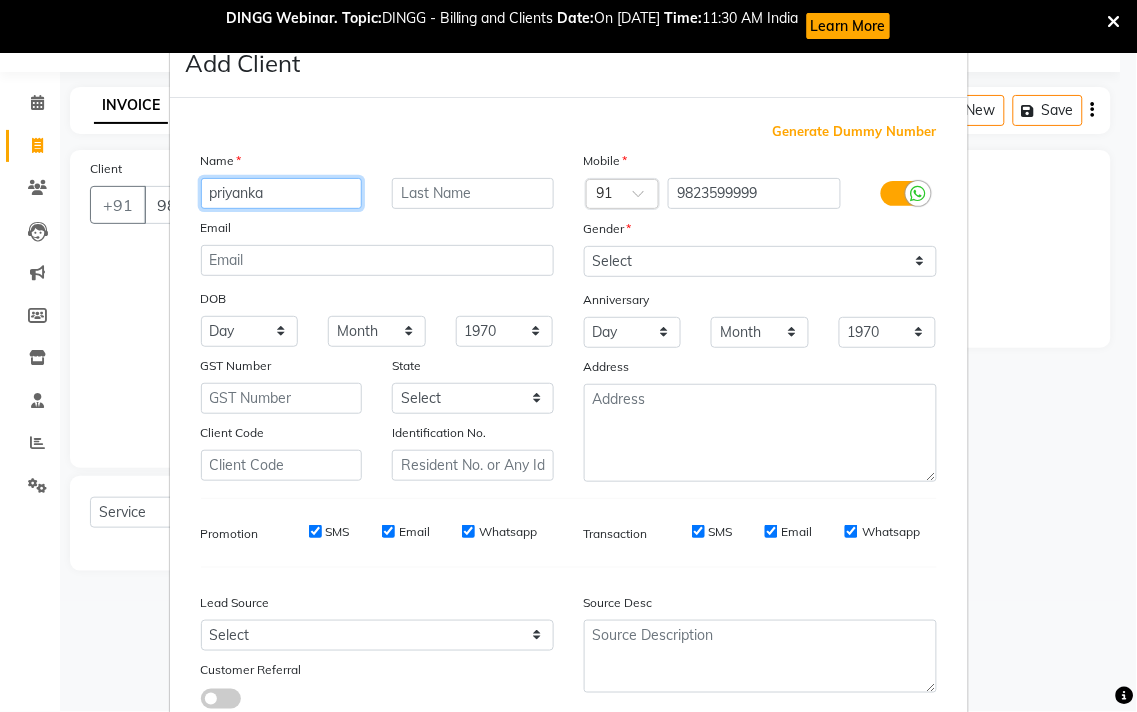 type on "priyanka" 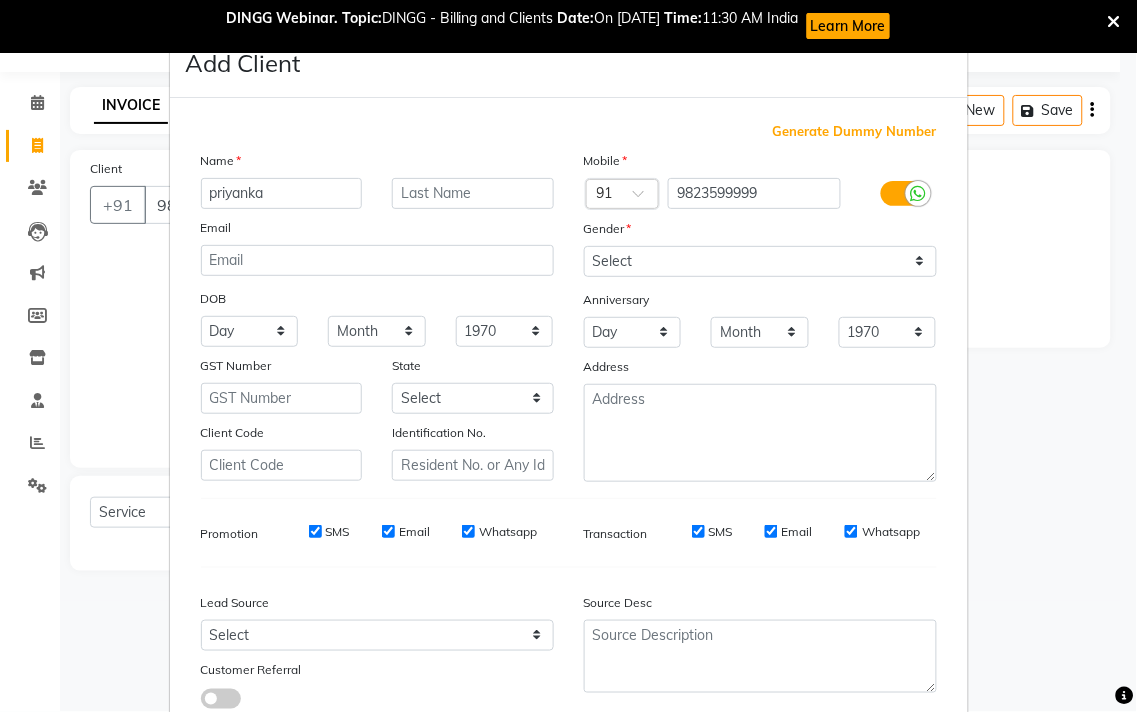 drag, startPoint x: 566, startPoint y: 270, endPoint x: 582, endPoint y: 270, distance: 16 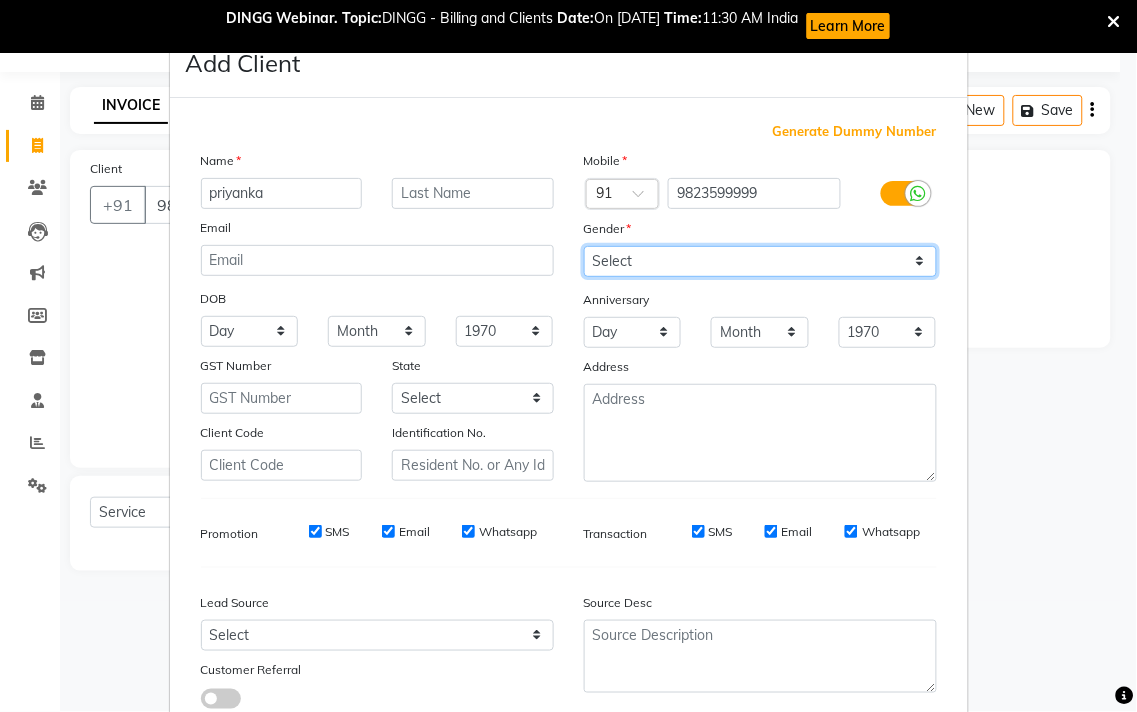 click on "Select Male Female Other Prefer Not To Say" at bounding box center (760, 261) 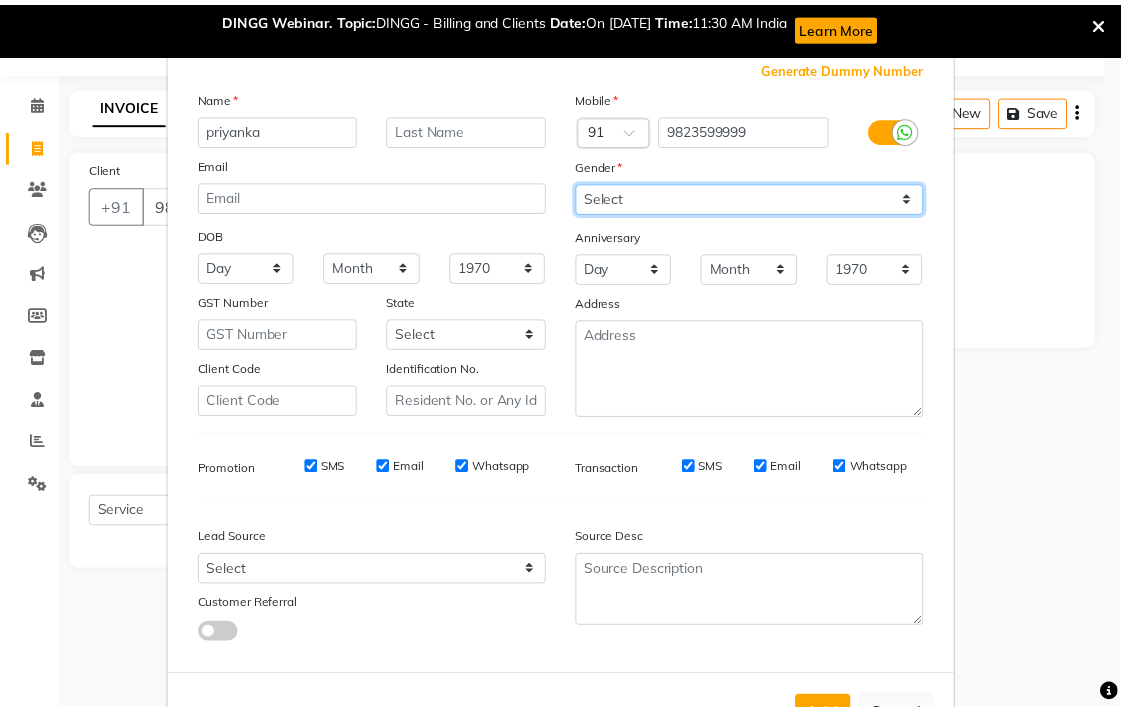scroll, scrollTop: 138, scrollLeft: 0, axis: vertical 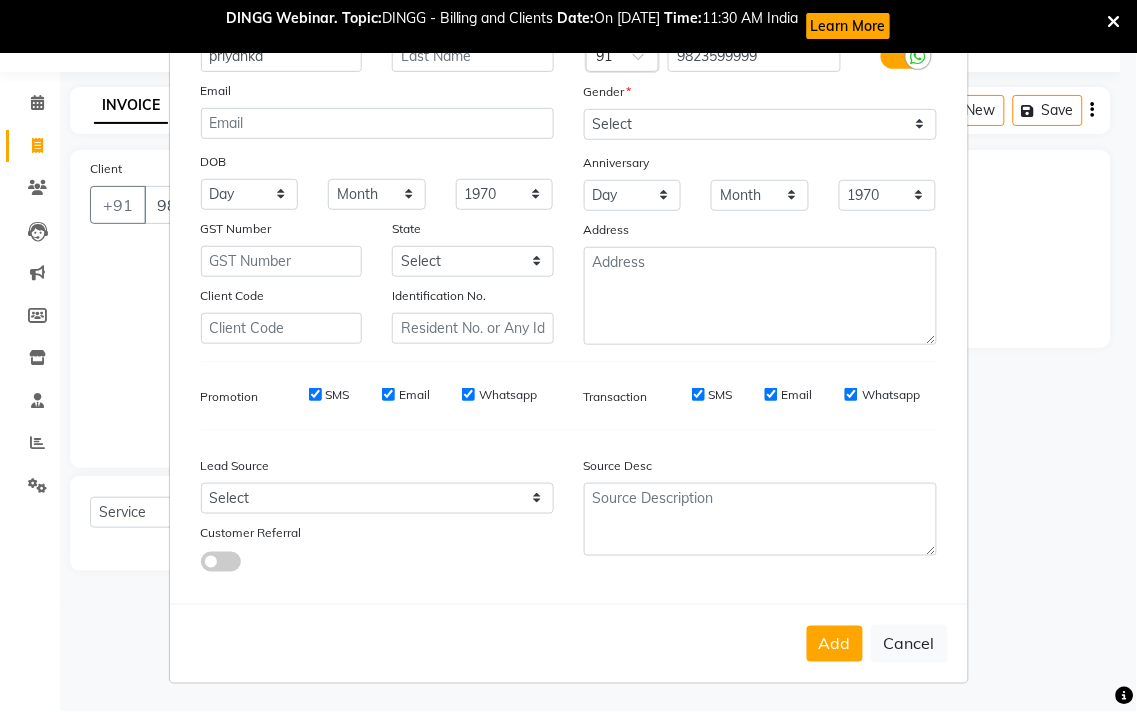 click on "Add" at bounding box center (835, 644) 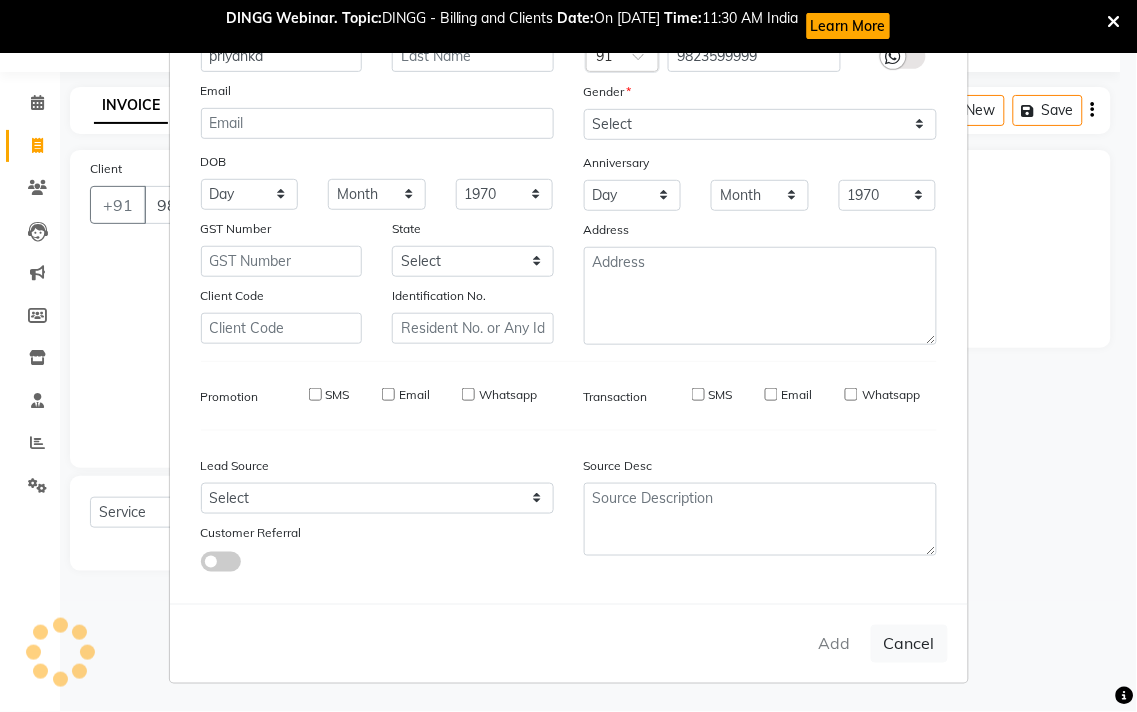 type 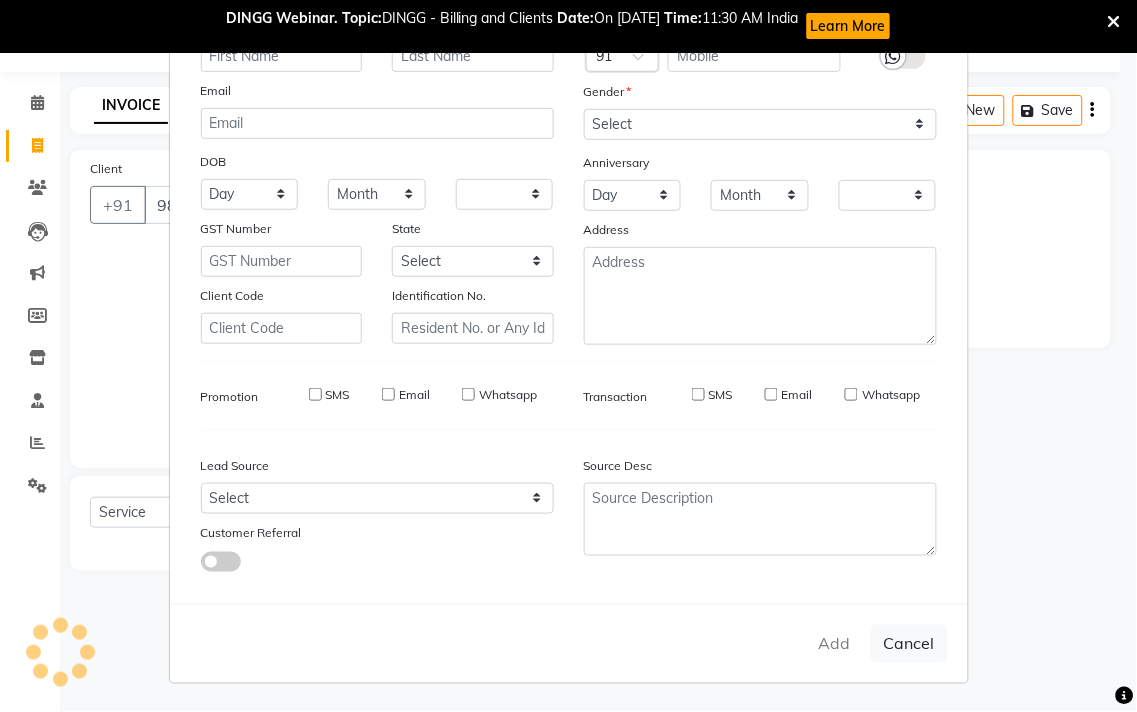 select on "1: Object" 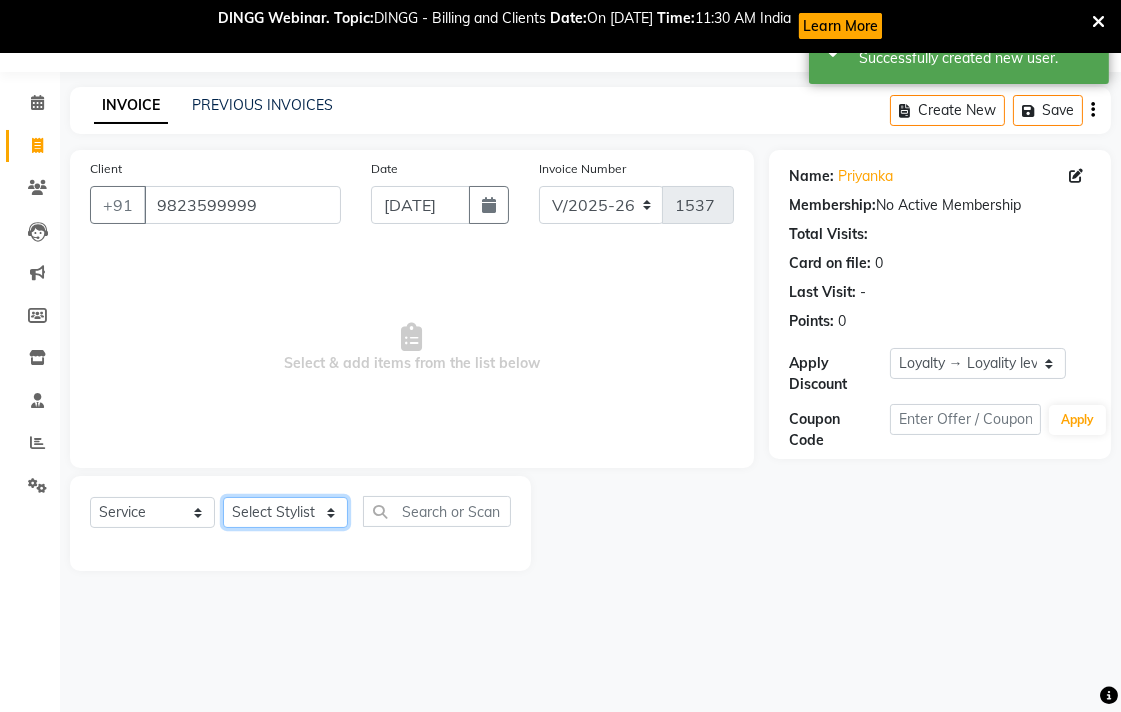 click on "Select Stylist Ankush Warpe Arati Garol dwarka panchal gaju khde Ganesh Harane Mahesh Kanore pooja pansai Rahul Motewar Sachin Kale savli hiwale shraddha bhaware" 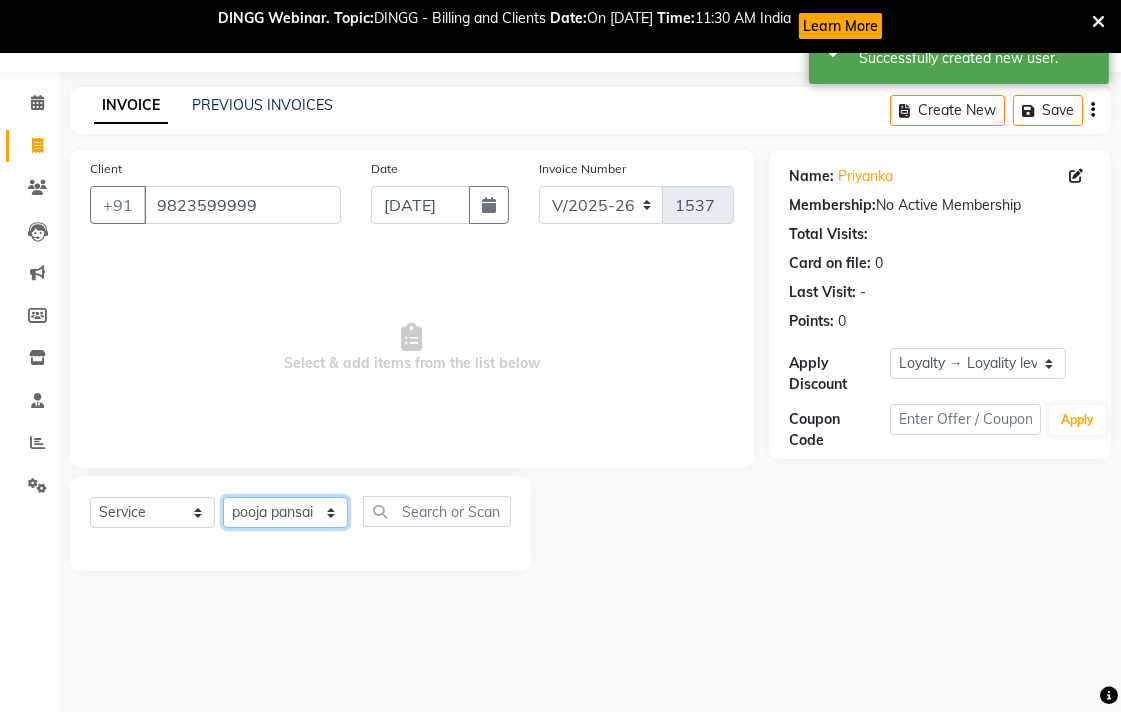 click on "Select Stylist Ankush Warpe Arati Garol dwarka panchal gaju khde Ganesh Harane Mahesh Kanore pooja pansai Rahul Motewar Sachin Kale savli hiwale shraddha bhaware" 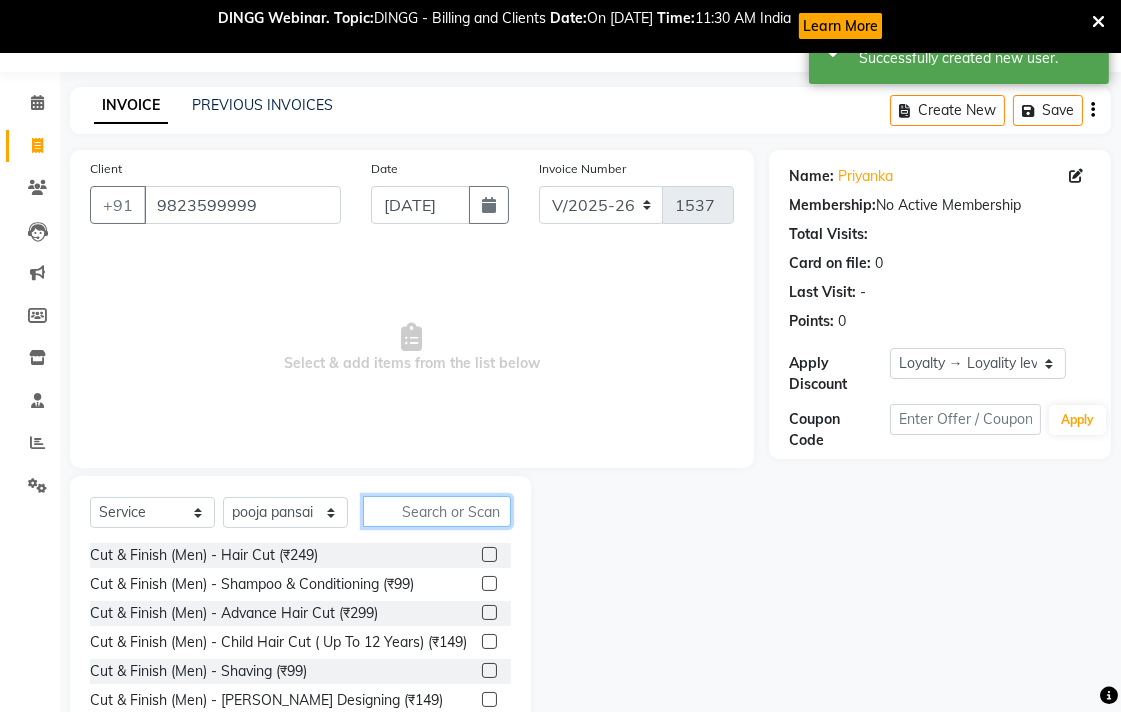 click 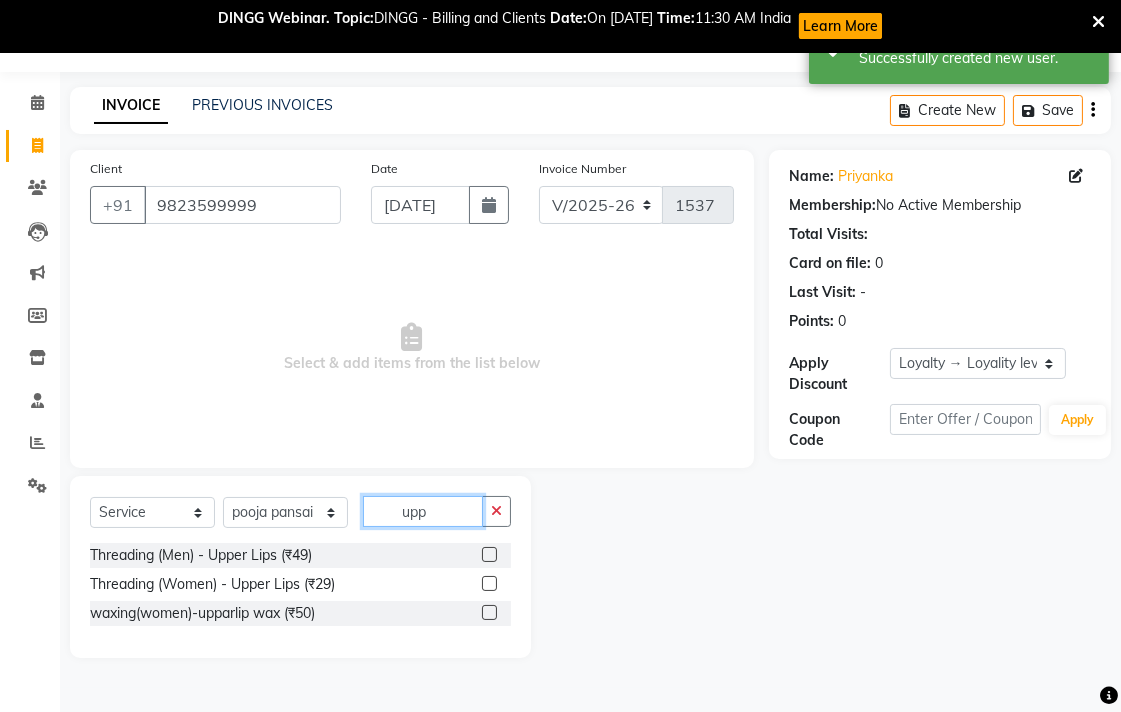 type on "upp" 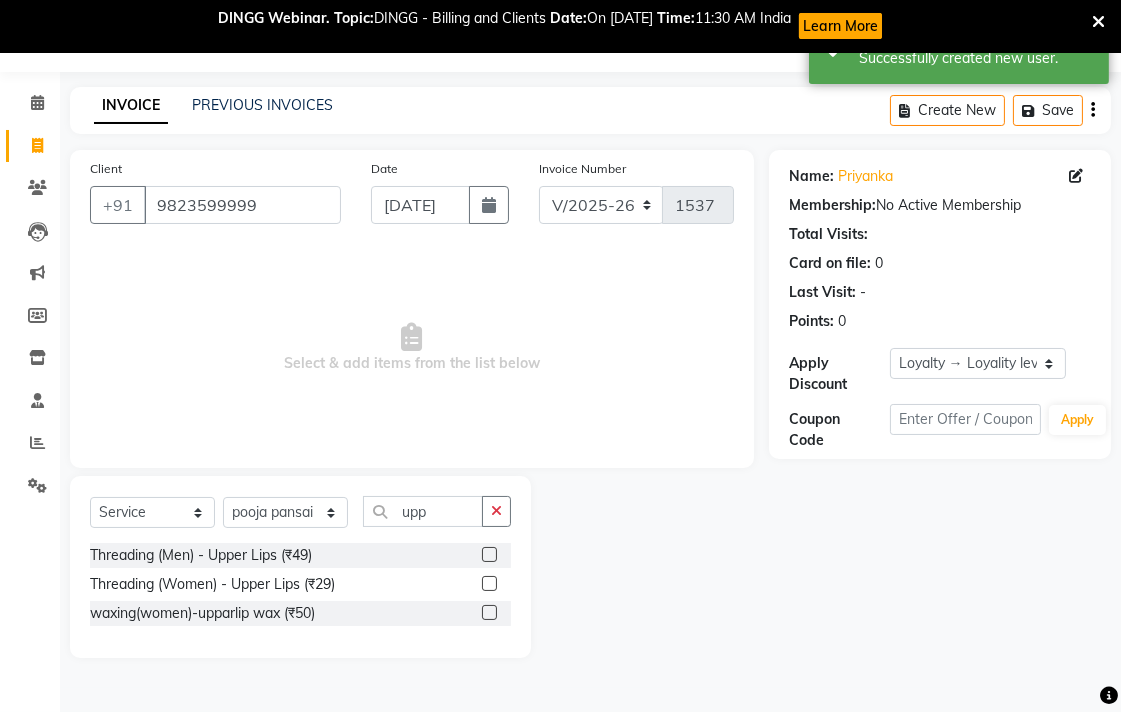 click 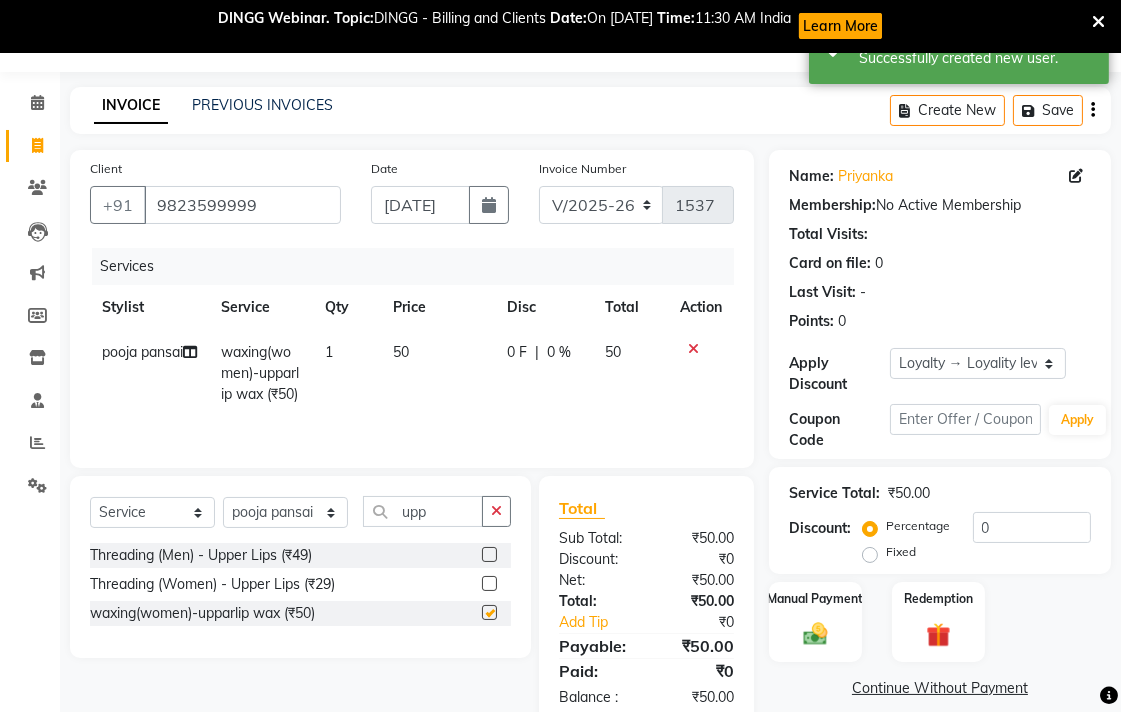 checkbox on "false" 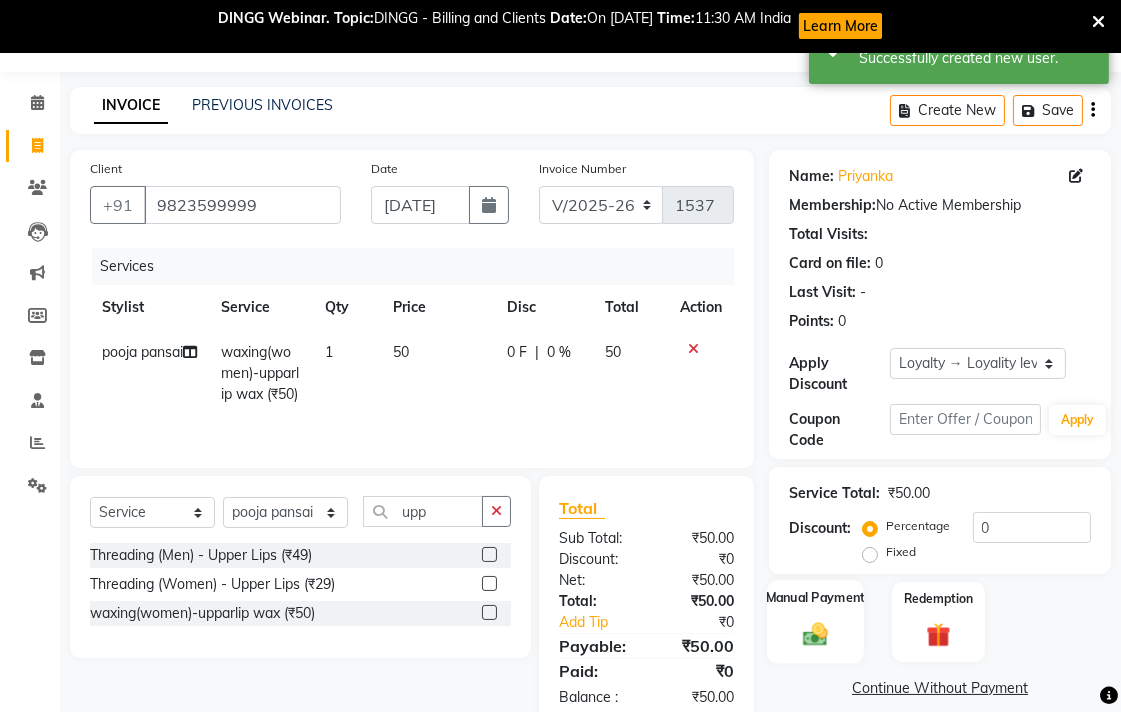 click 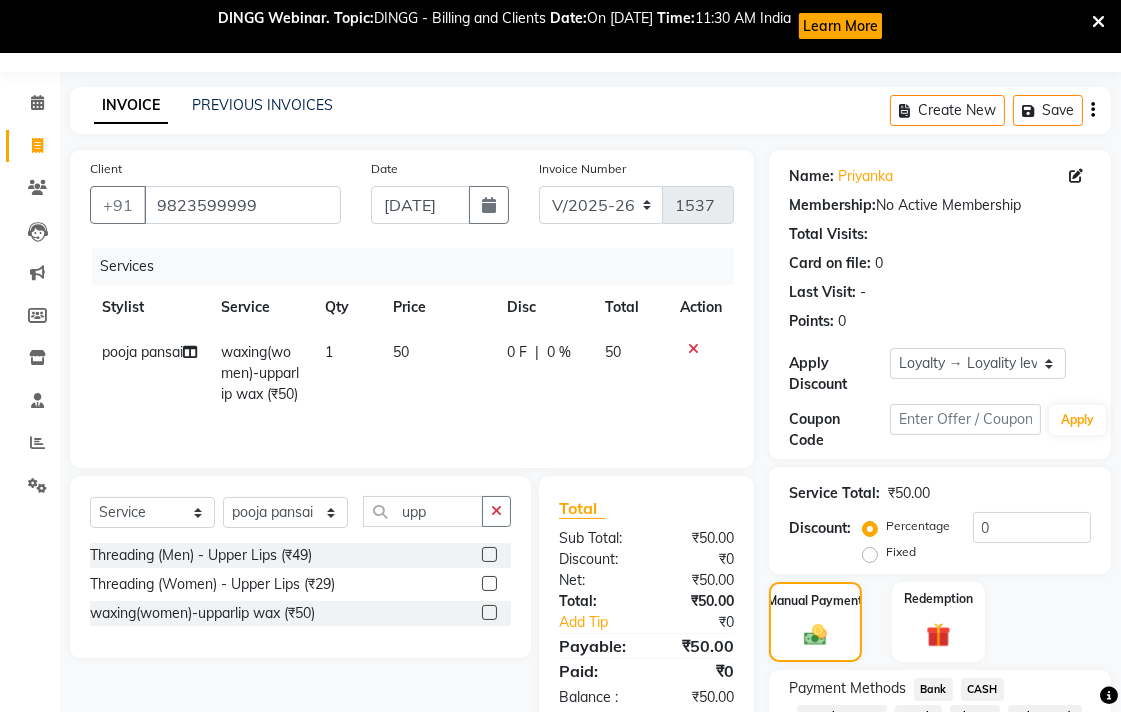 click on "CASH" 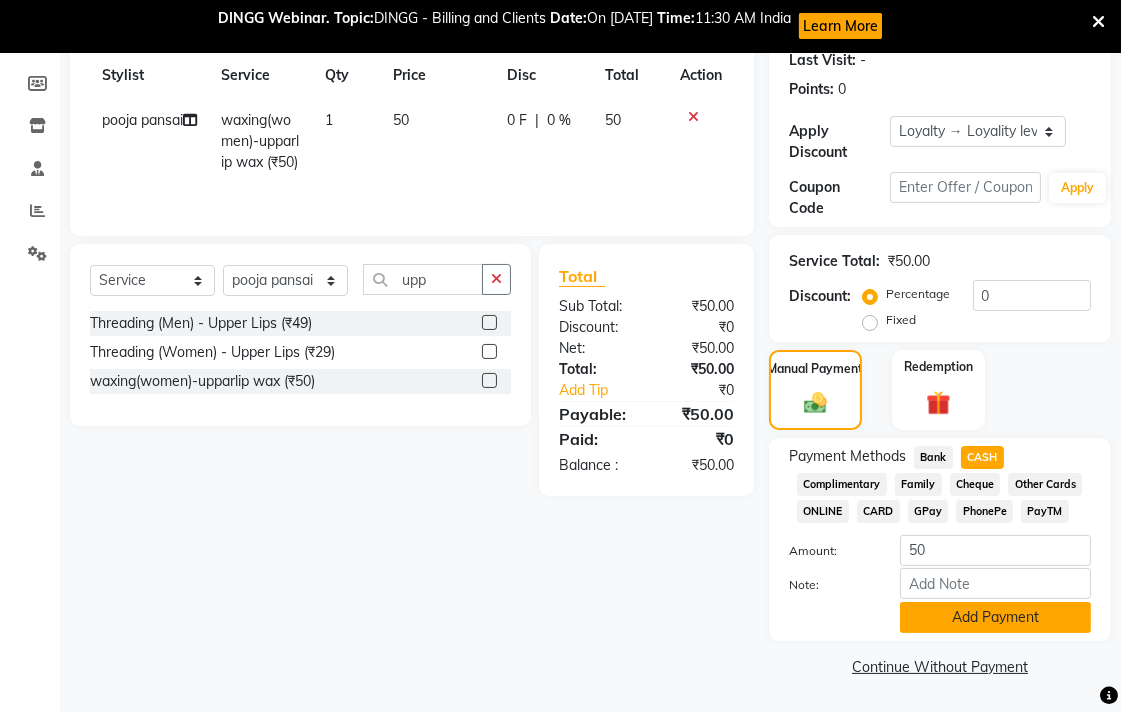 click on "Add Payment" 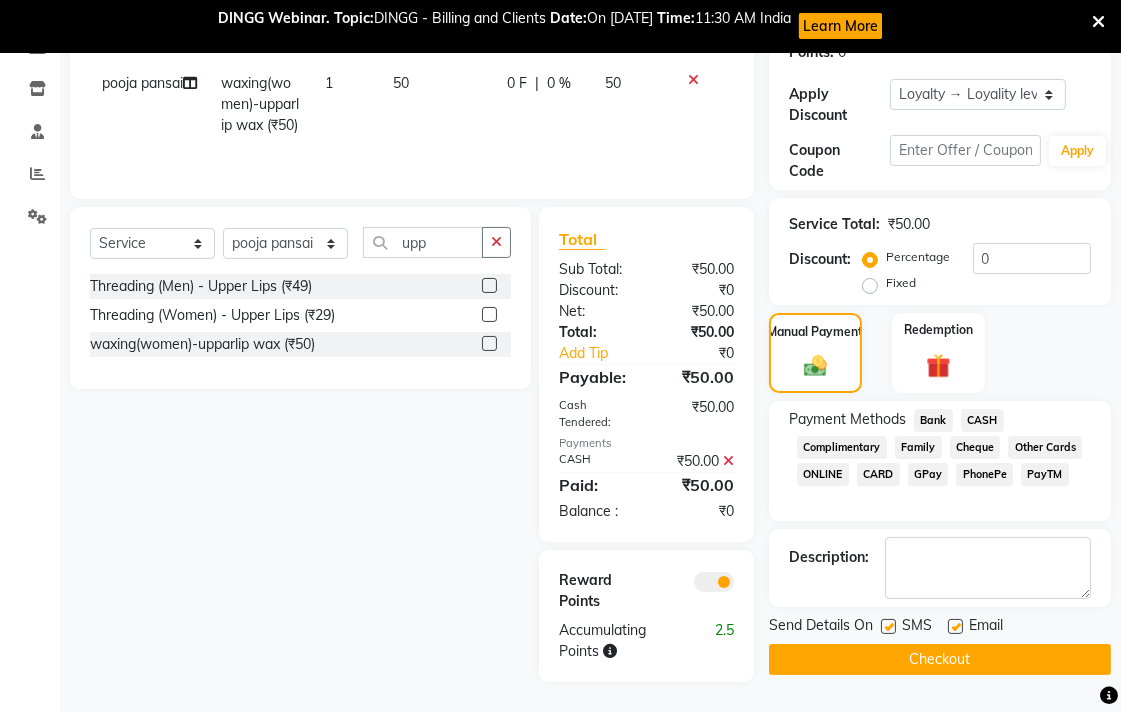 click on "Checkout" 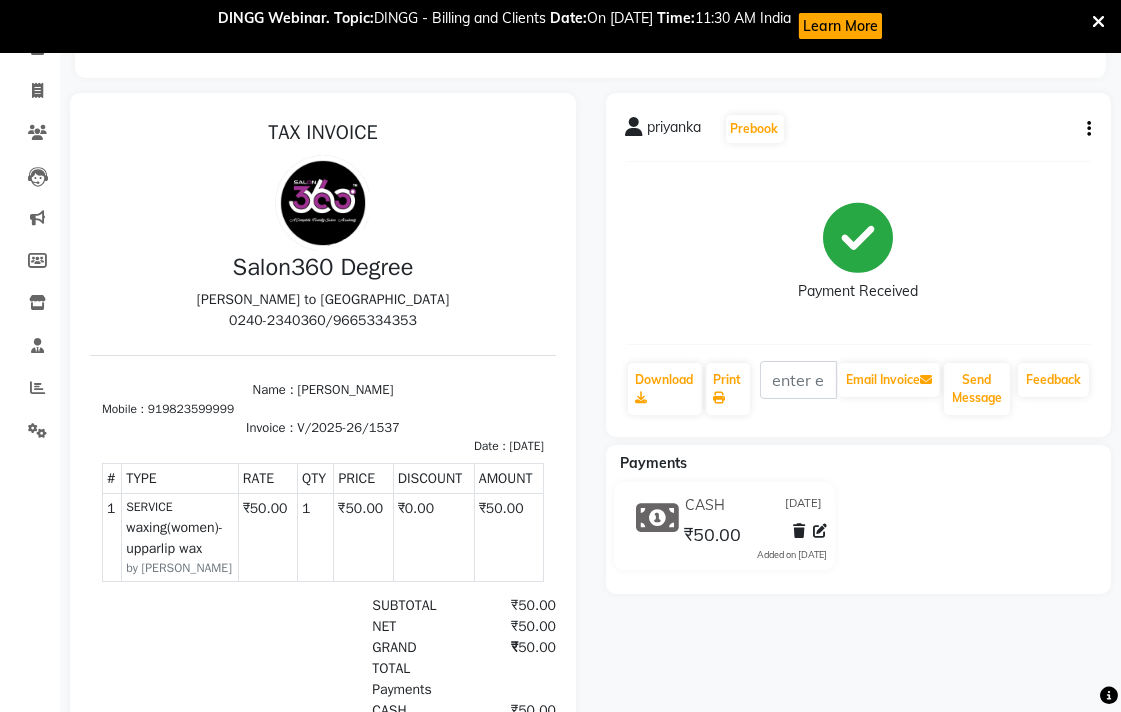 scroll, scrollTop: 0, scrollLeft: 0, axis: both 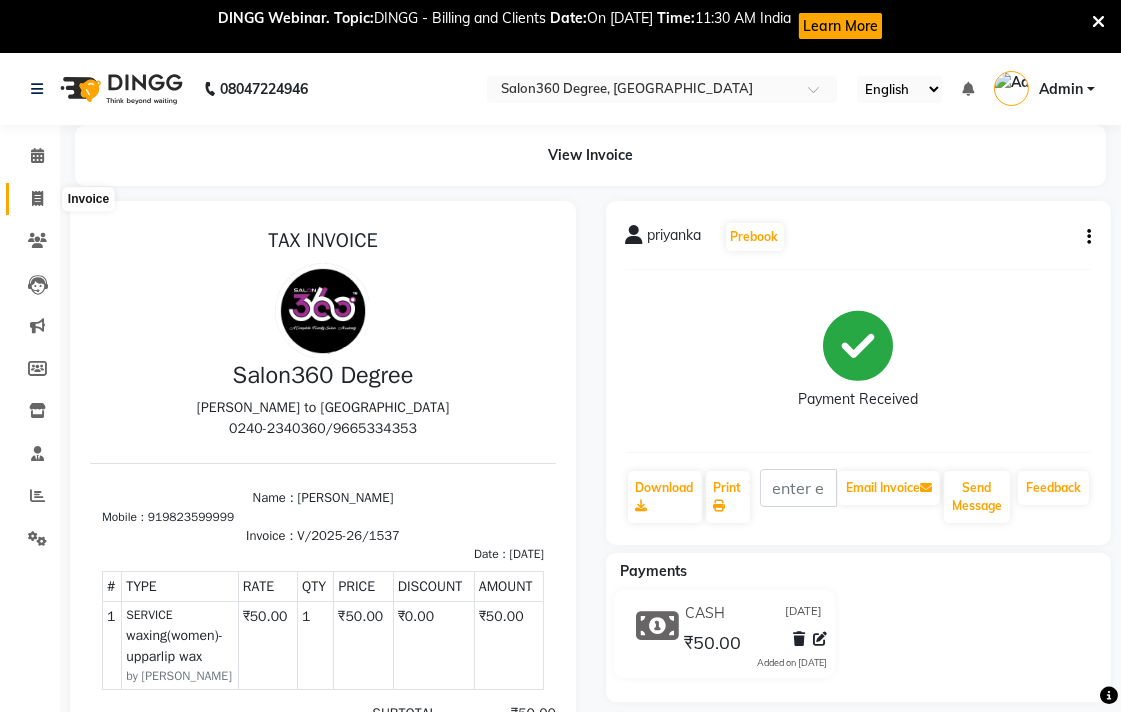 click 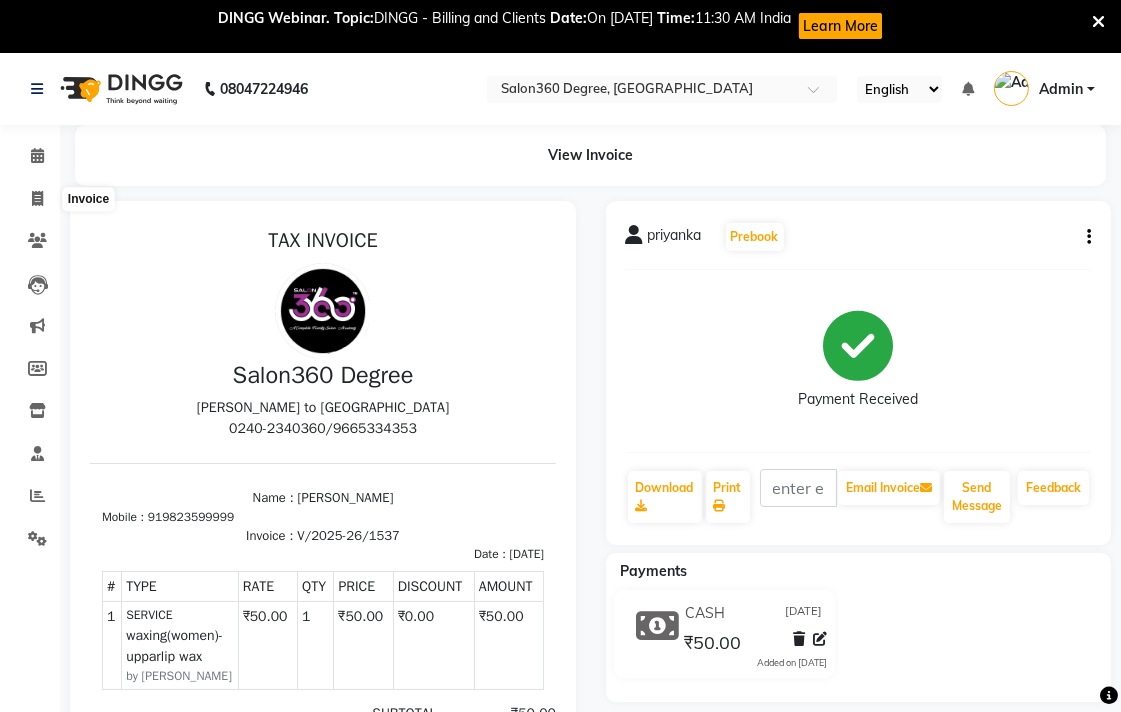 select on "5215" 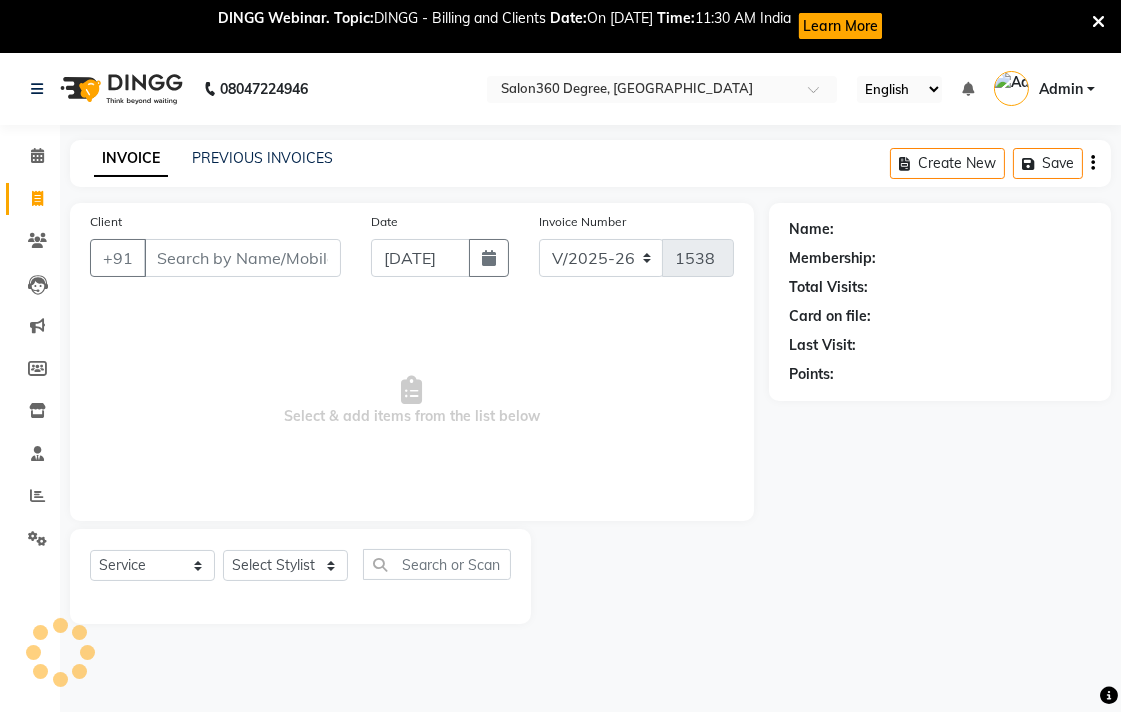 scroll, scrollTop: 53, scrollLeft: 0, axis: vertical 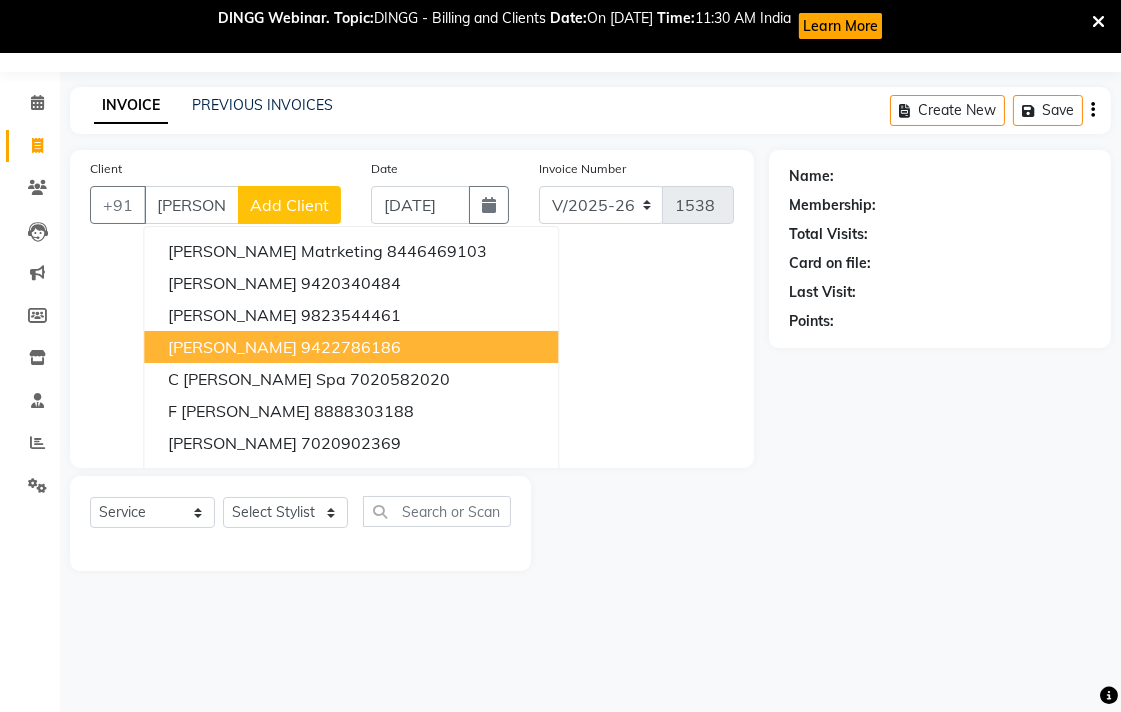 click on "9422786186" at bounding box center (351, 347) 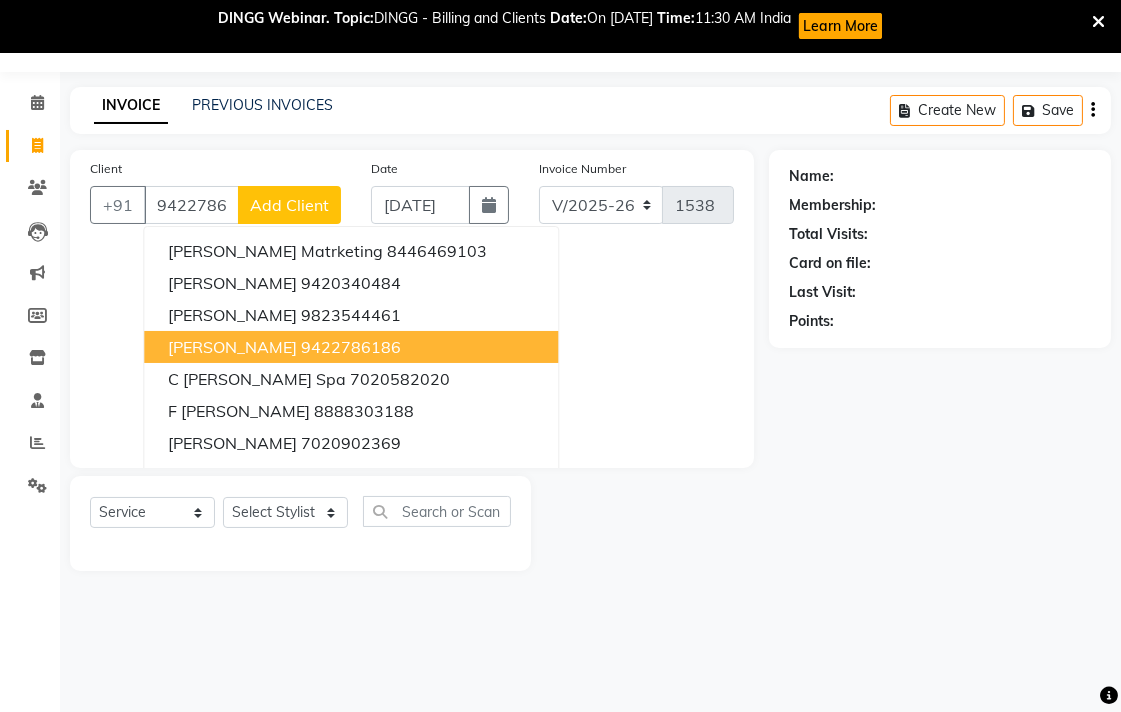 type on "9422786186" 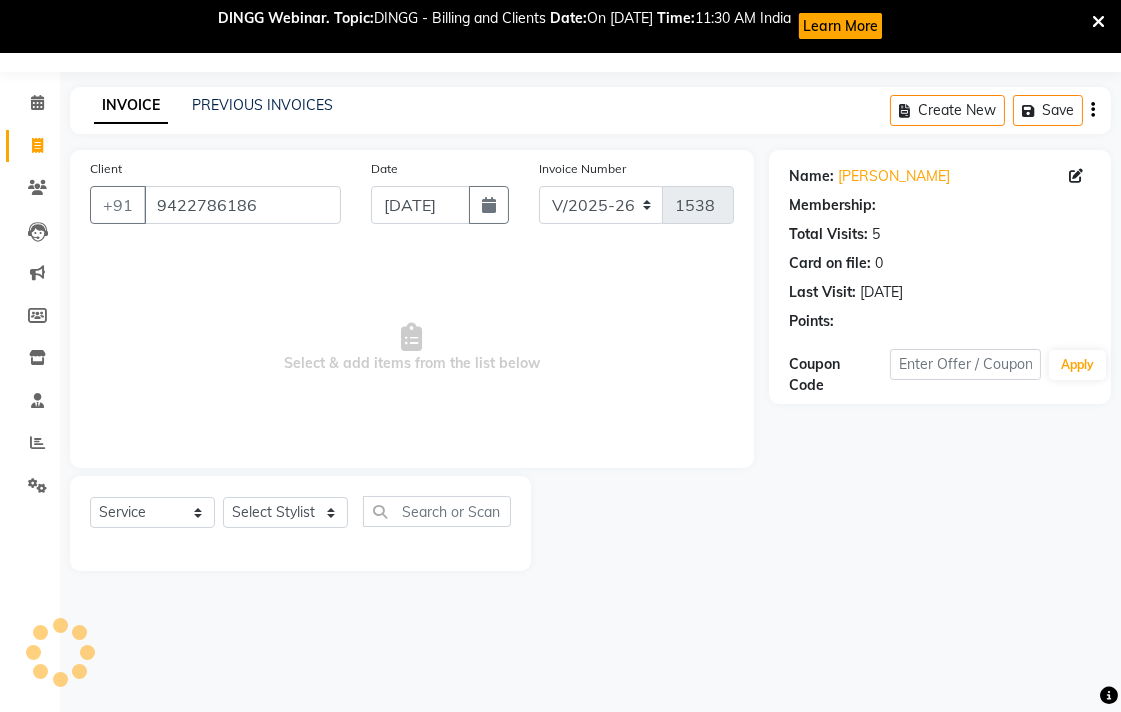 select on "1: Object" 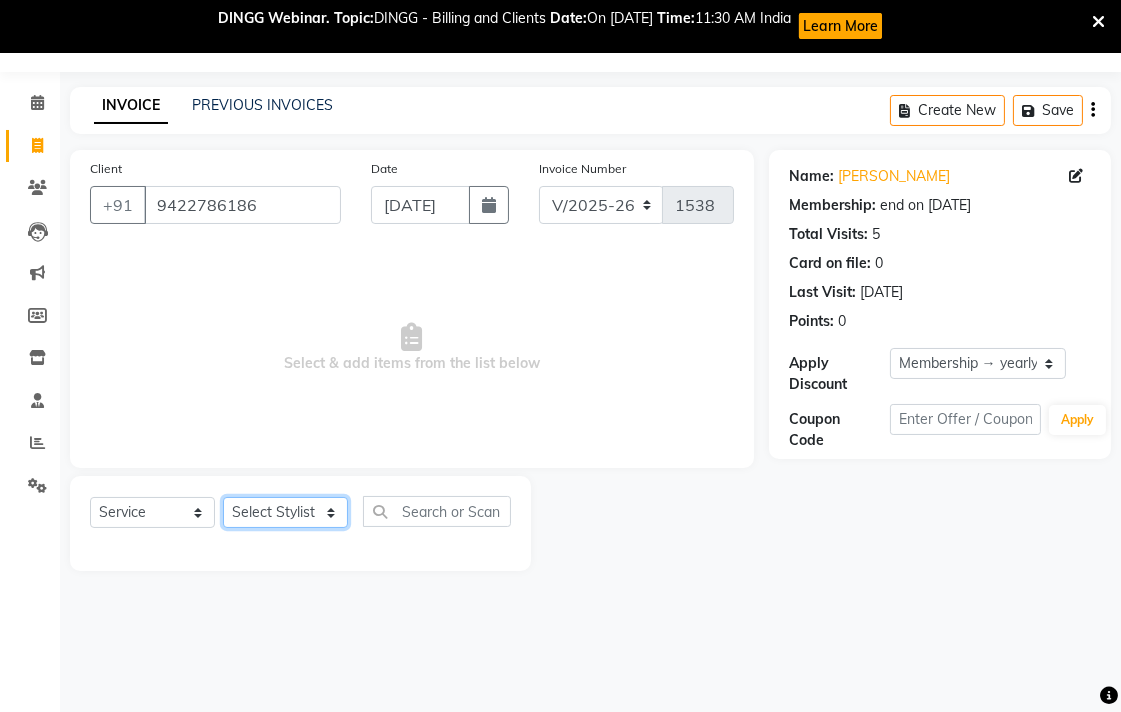 click on "Select Stylist Ankush Warpe Arati Garol dwarka panchal gaju khde Ganesh Harane Mahesh Kanore pooja pansai Rahul Motewar Sachin Kale savli hiwale shraddha bhaware" 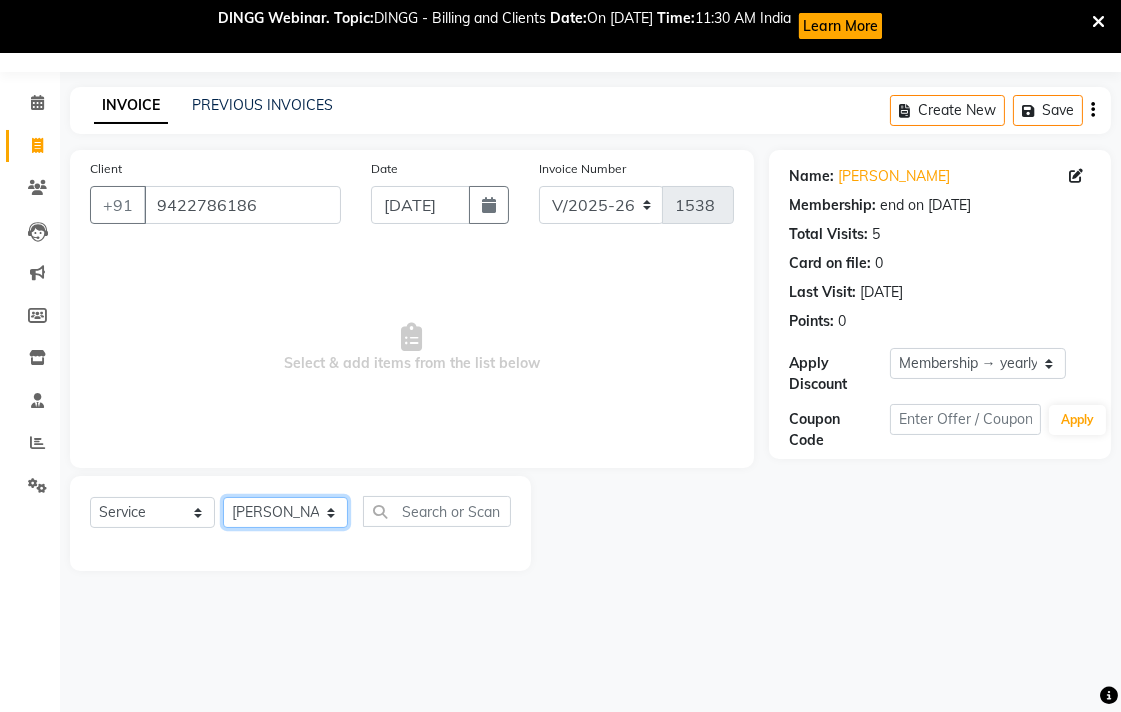 click on "Select Stylist Ankush Warpe Arati Garol dwarka panchal gaju khde Ganesh Harane Mahesh Kanore pooja pansai Rahul Motewar Sachin Kale savli hiwale shraddha bhaware" 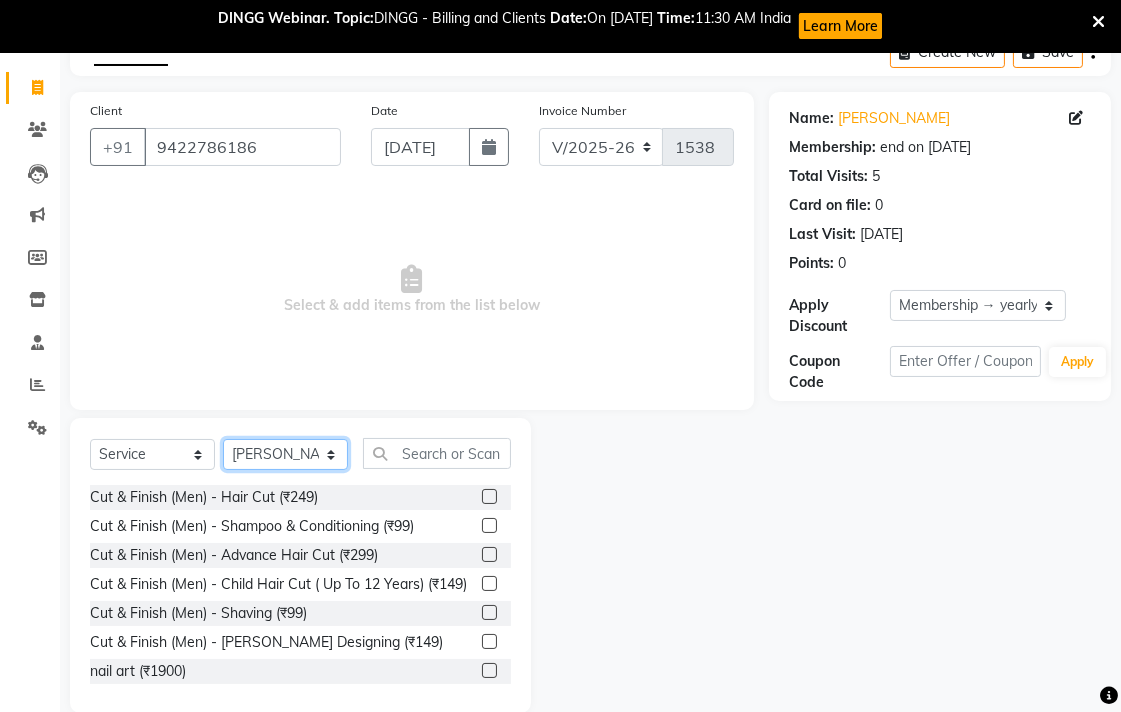 scroll, scrollTop: 142, scrollLeft: 0, axis: vertical 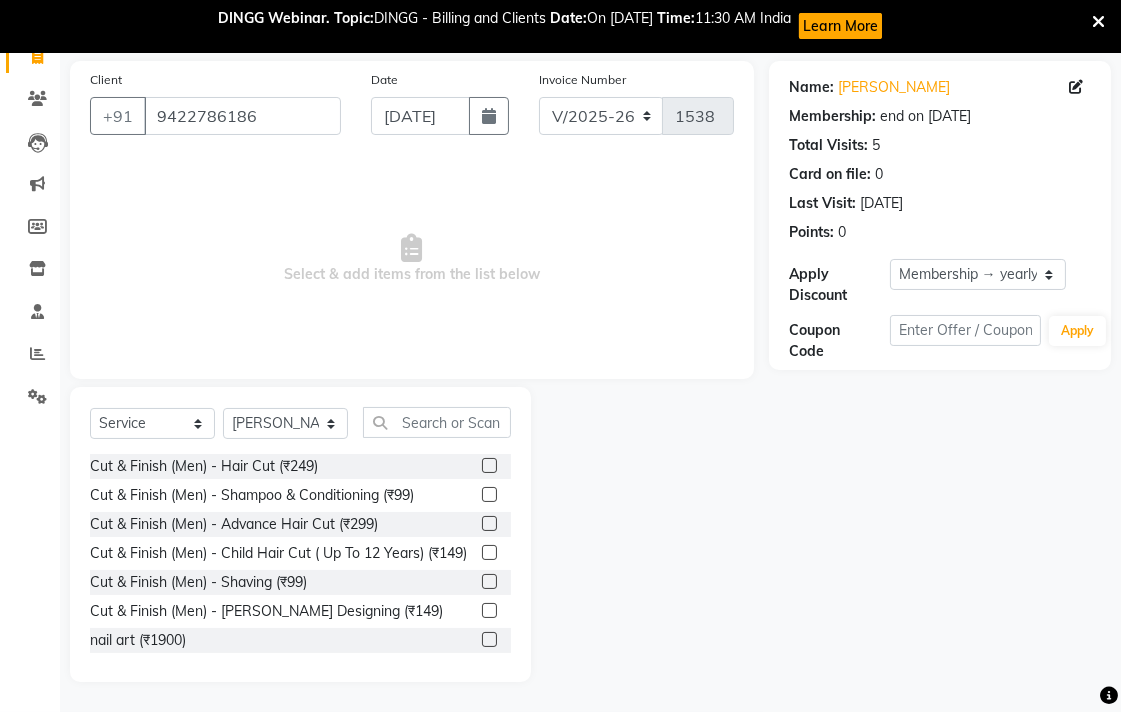 drag, startPoint x: 474, startPoint y: 624, endPoint x: 444, endPoint y: 450, distance: 176.56726 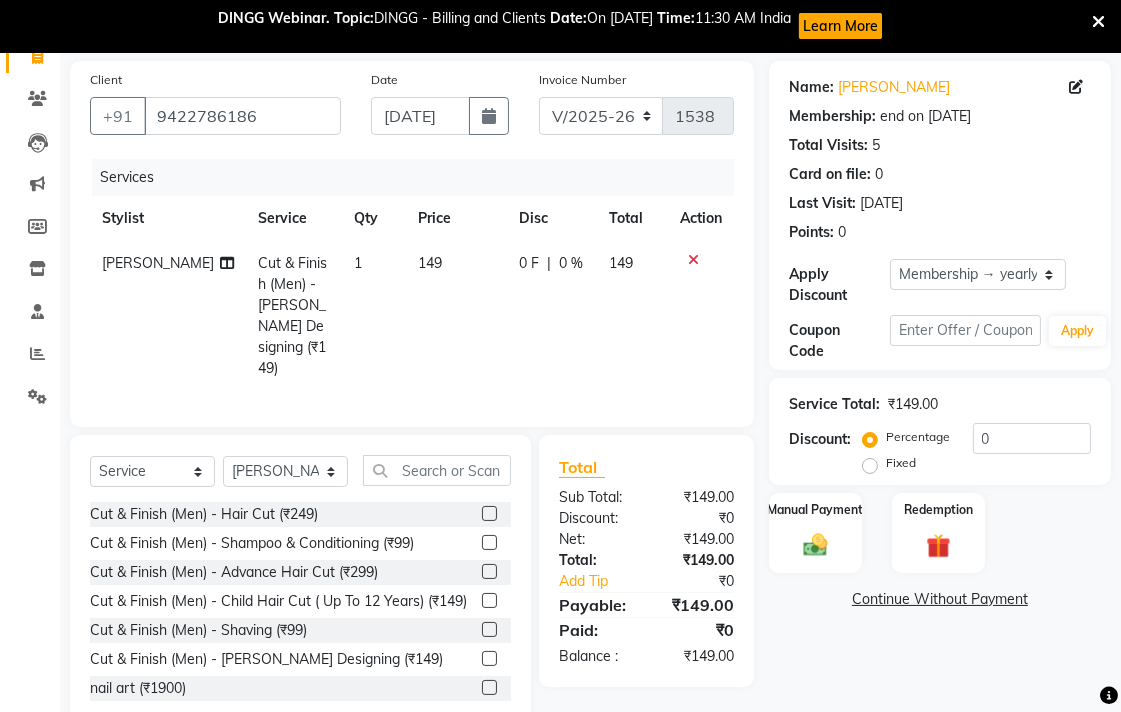 checkbox on "false" 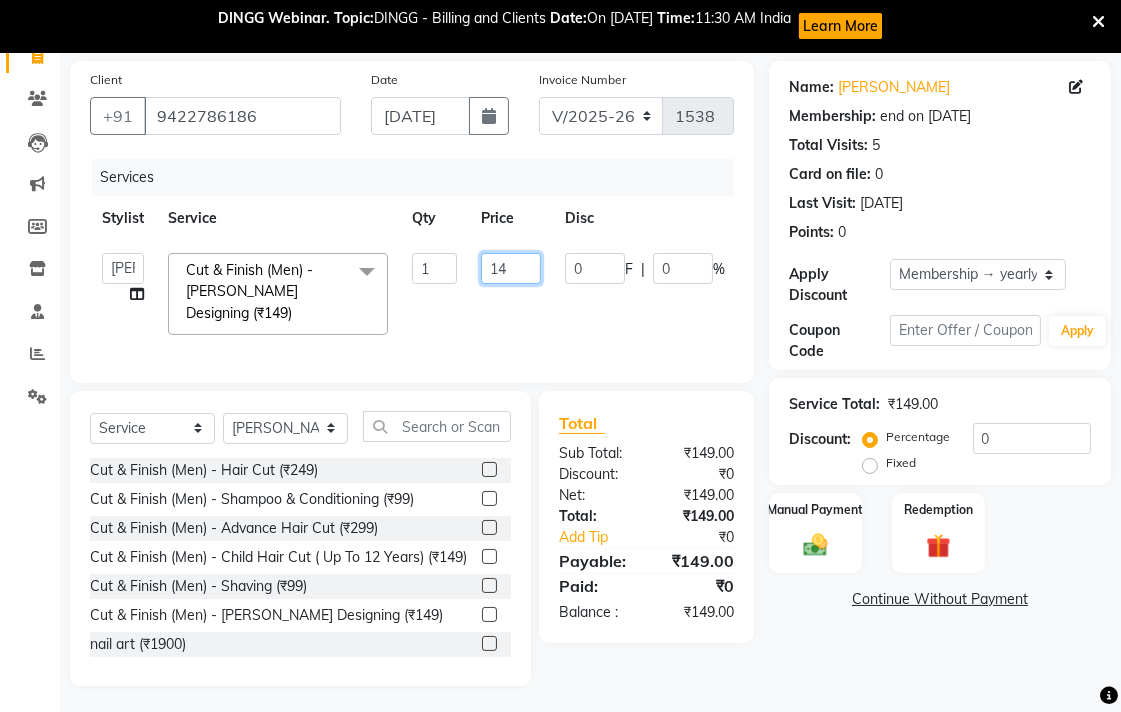click on "14" 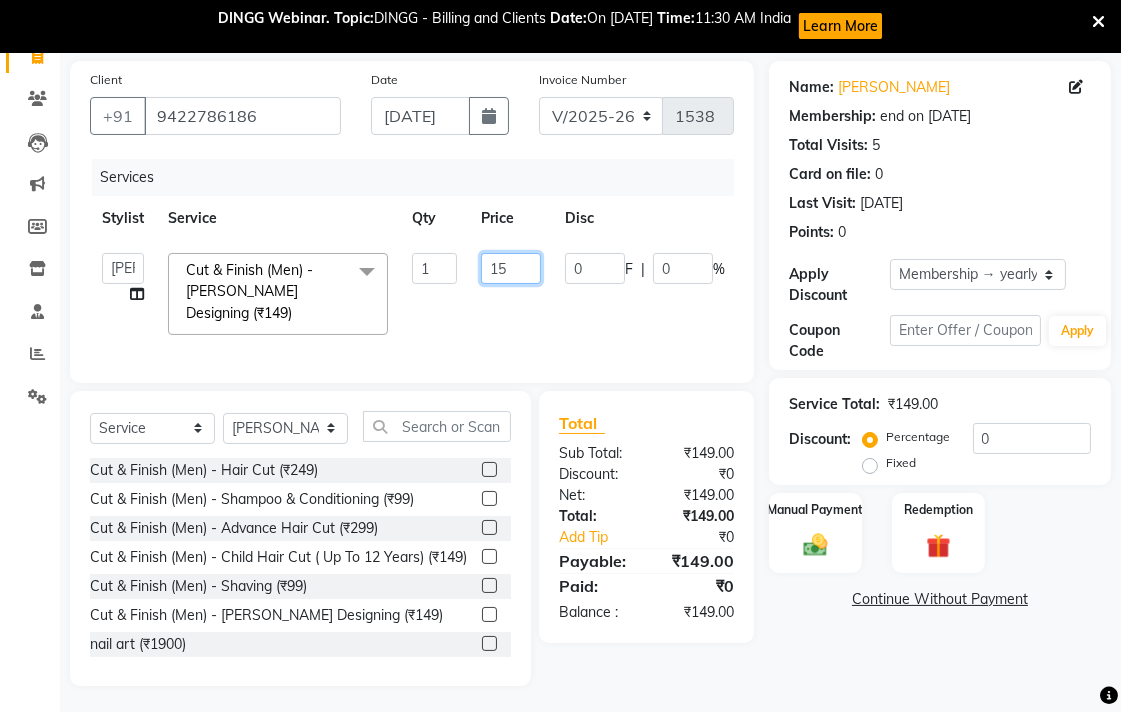 type on "150" 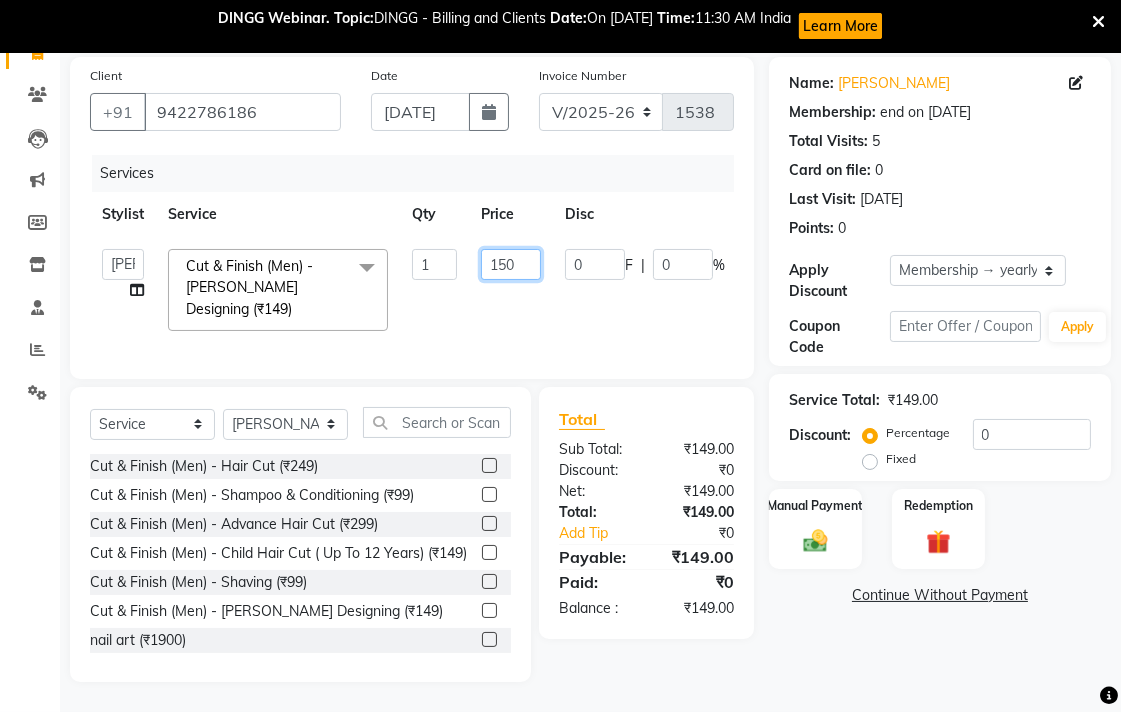 scroll, scrollTop: 163, scrollLeft: 0, axis: vertical 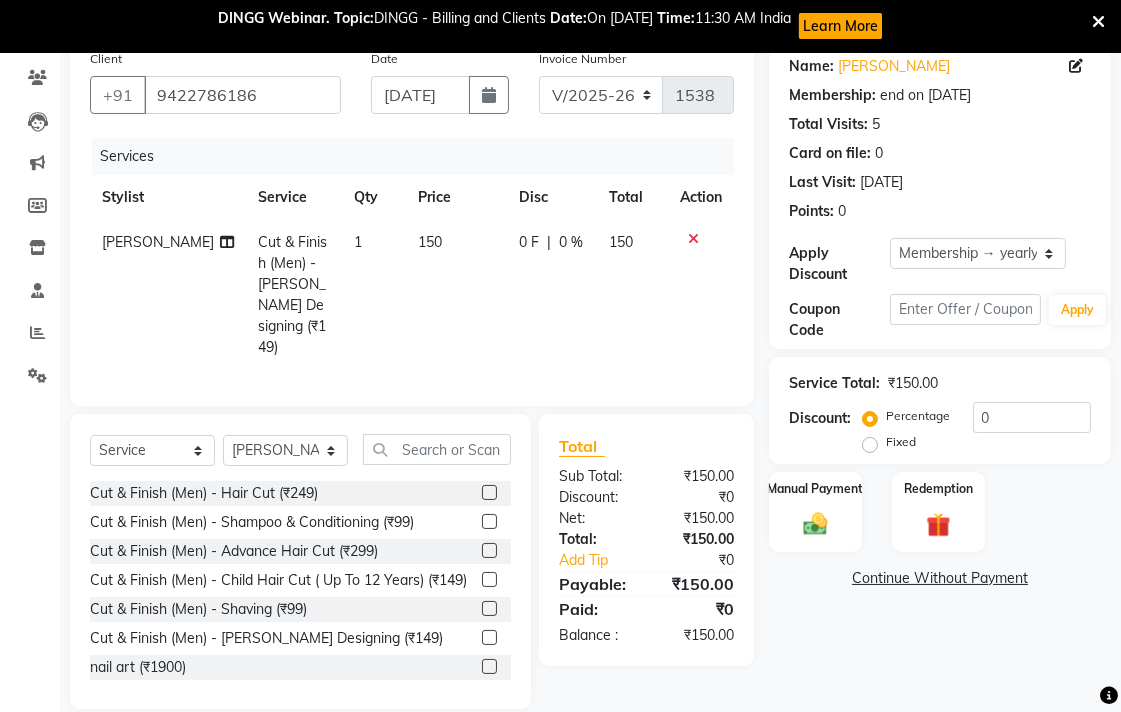 drag, startPoint x: 806, startPoint y: 668, endPoint x: 792, endPoint y: 662, distance: 15.231546 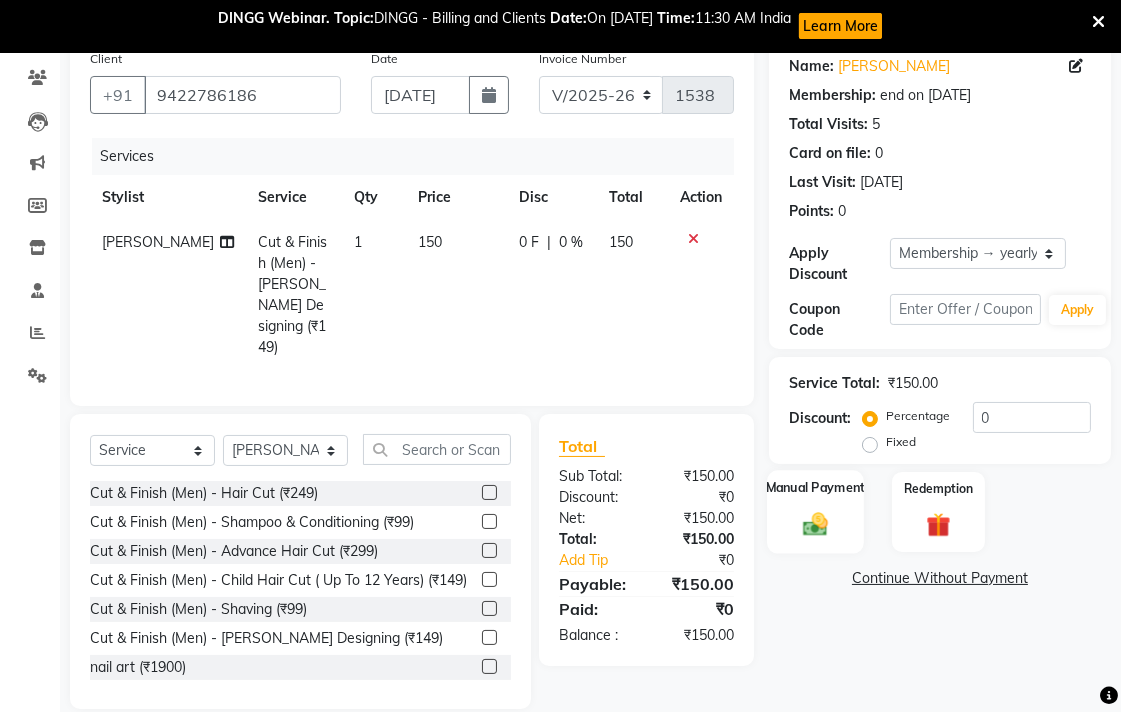 click on "Manual Payment" 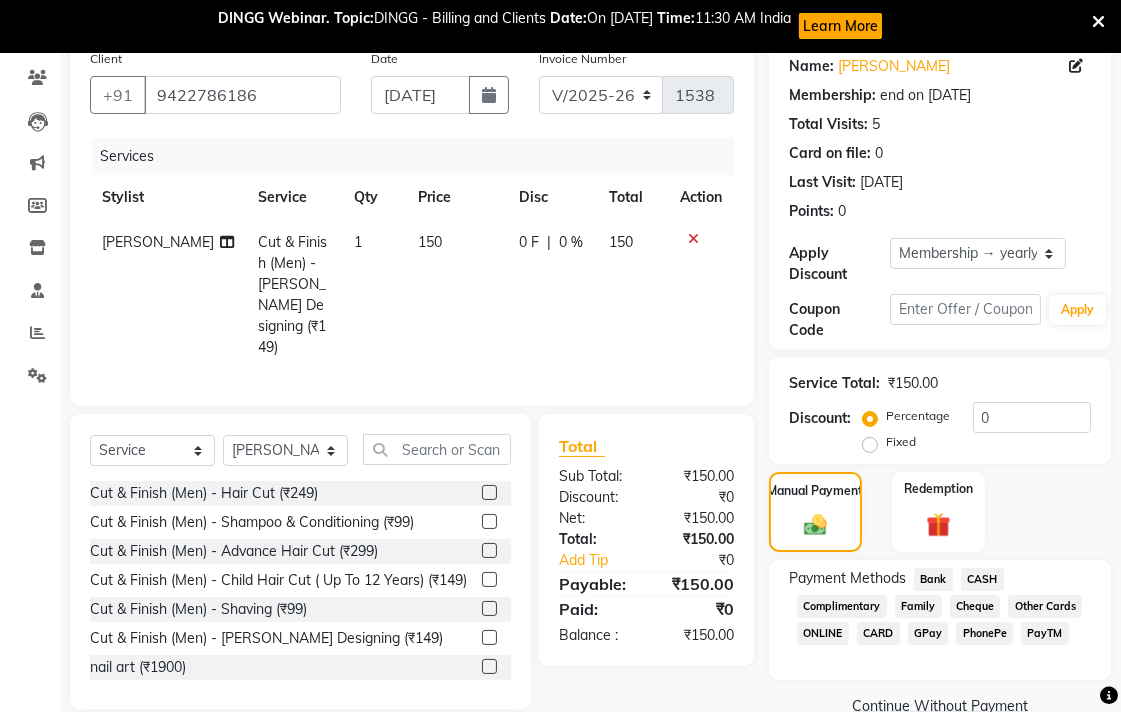 click on "Bank" 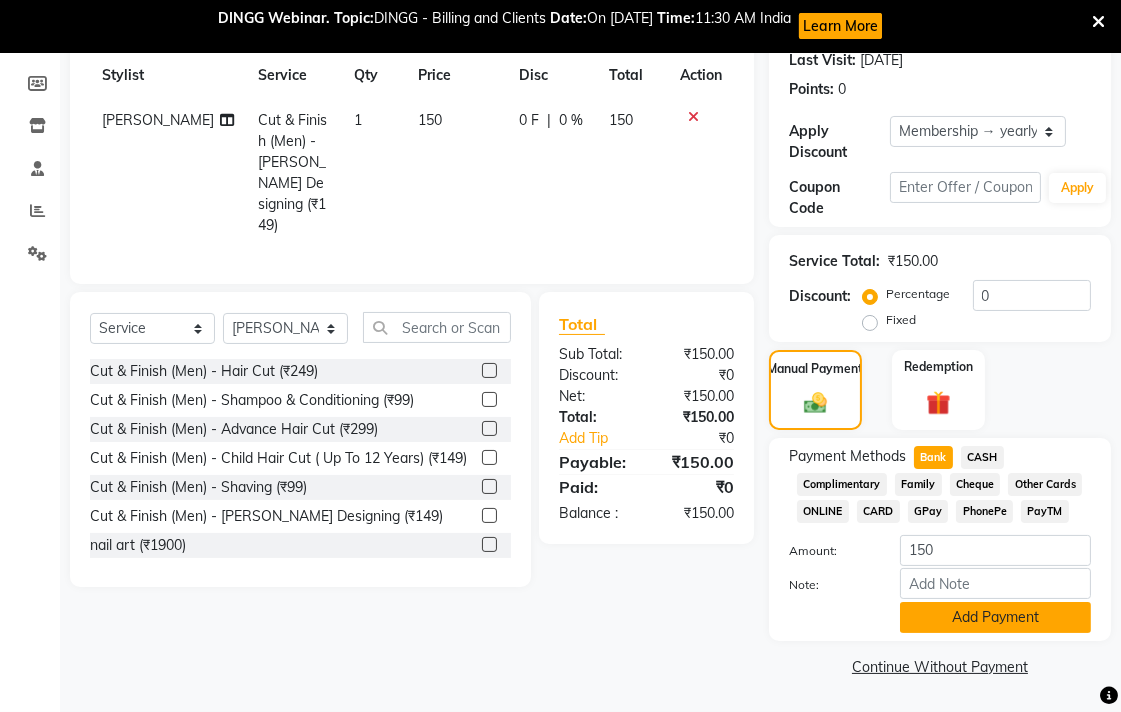 click on "Add Payment" 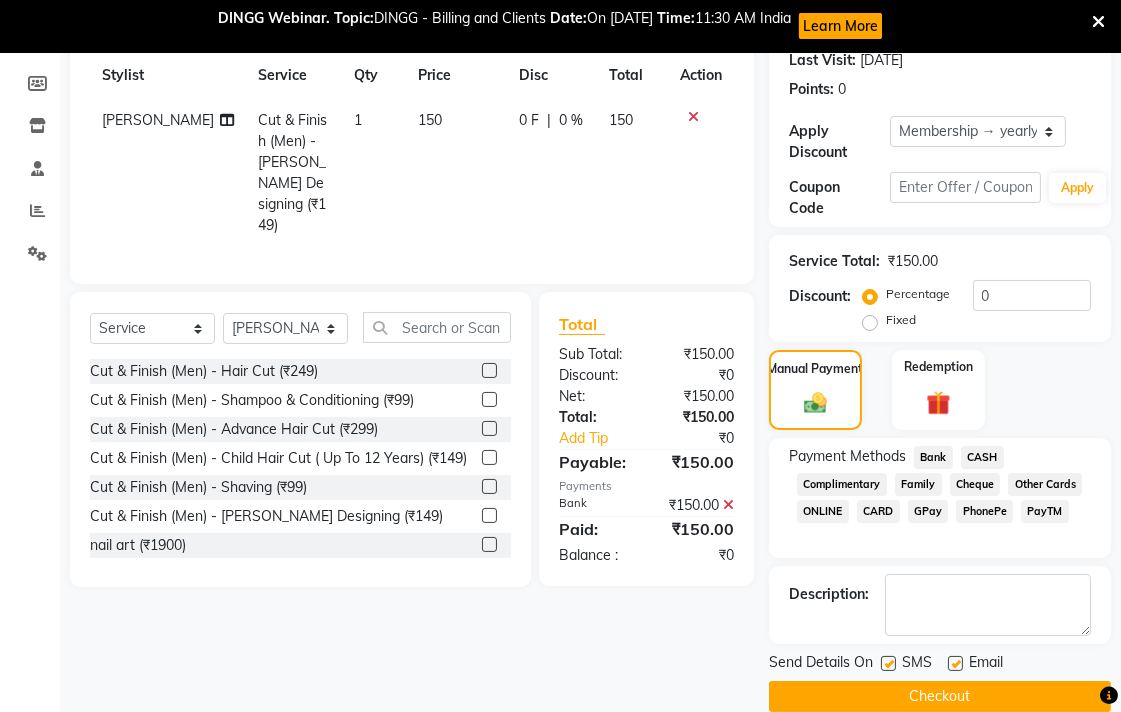 scroll, scrollTop: 315, scrollLeft: 0, axis: vertical 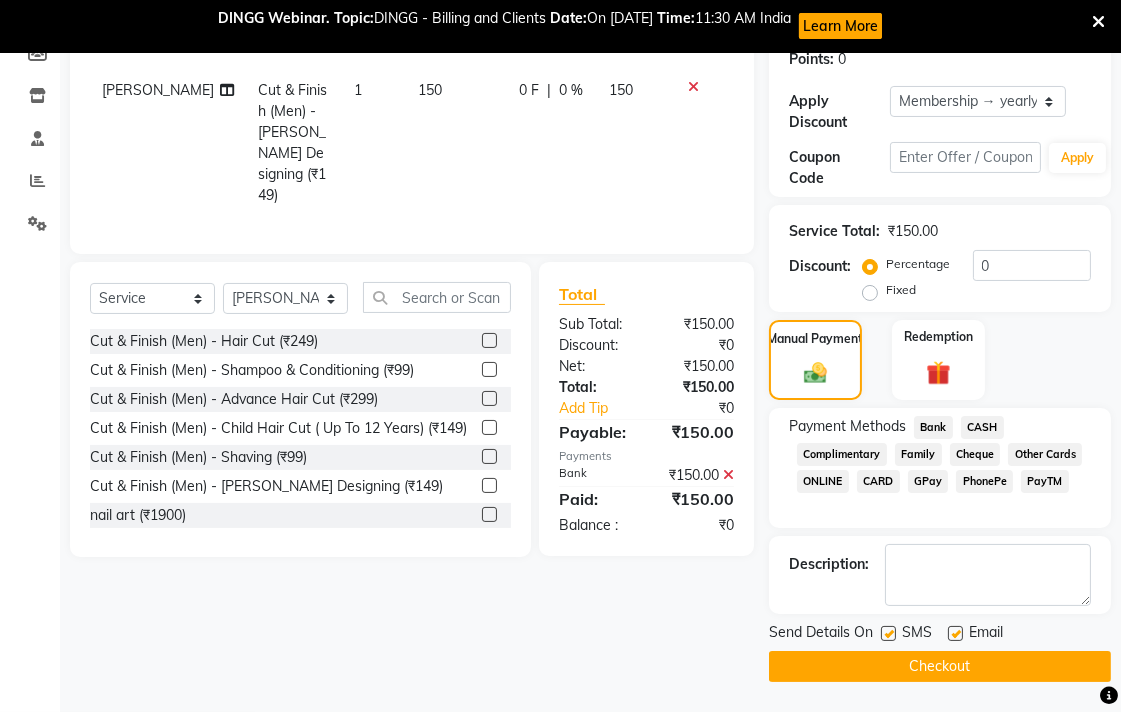 click on "SMS" 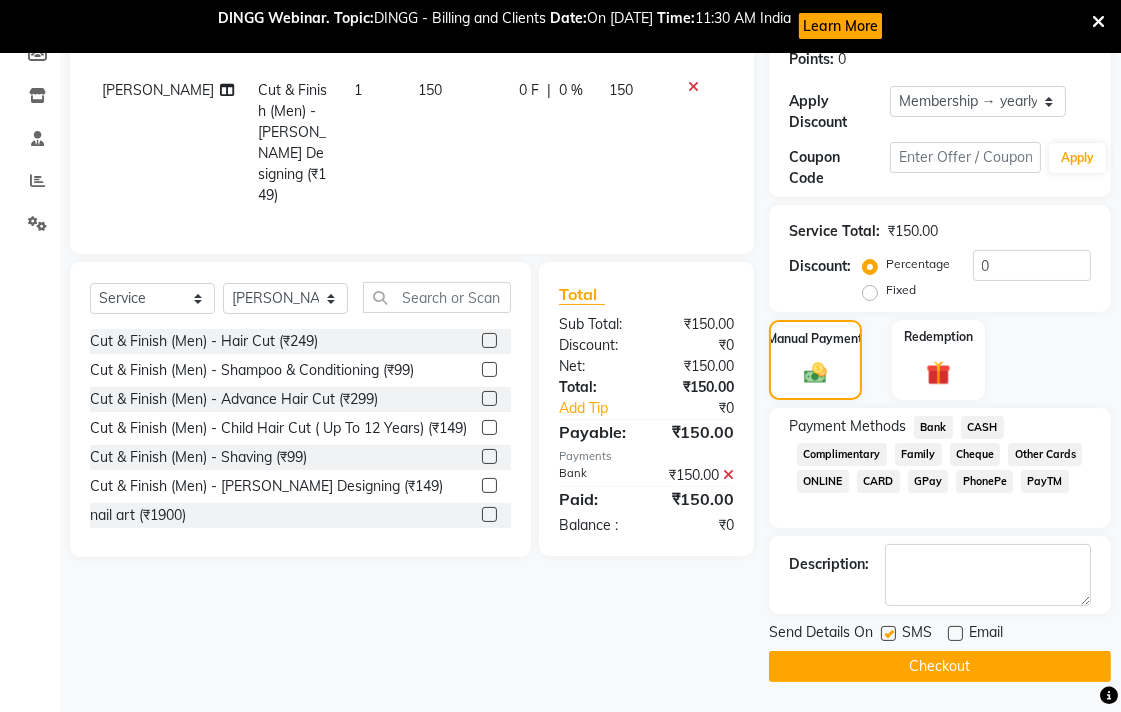 click 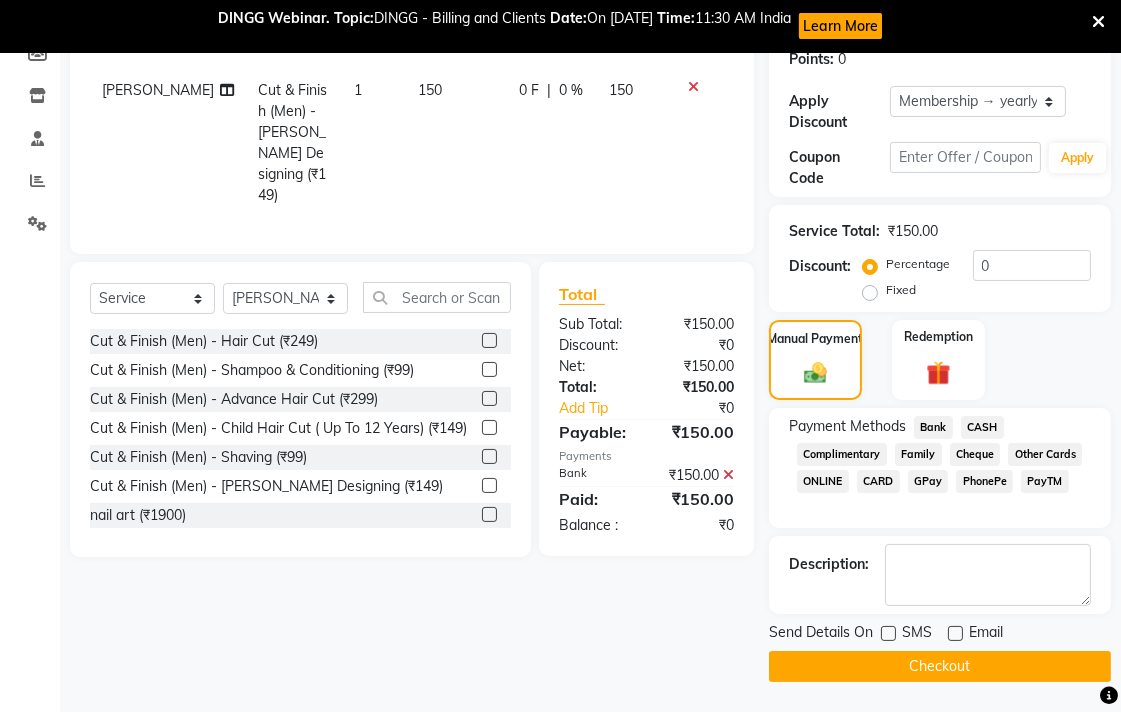 click on "Checkout" 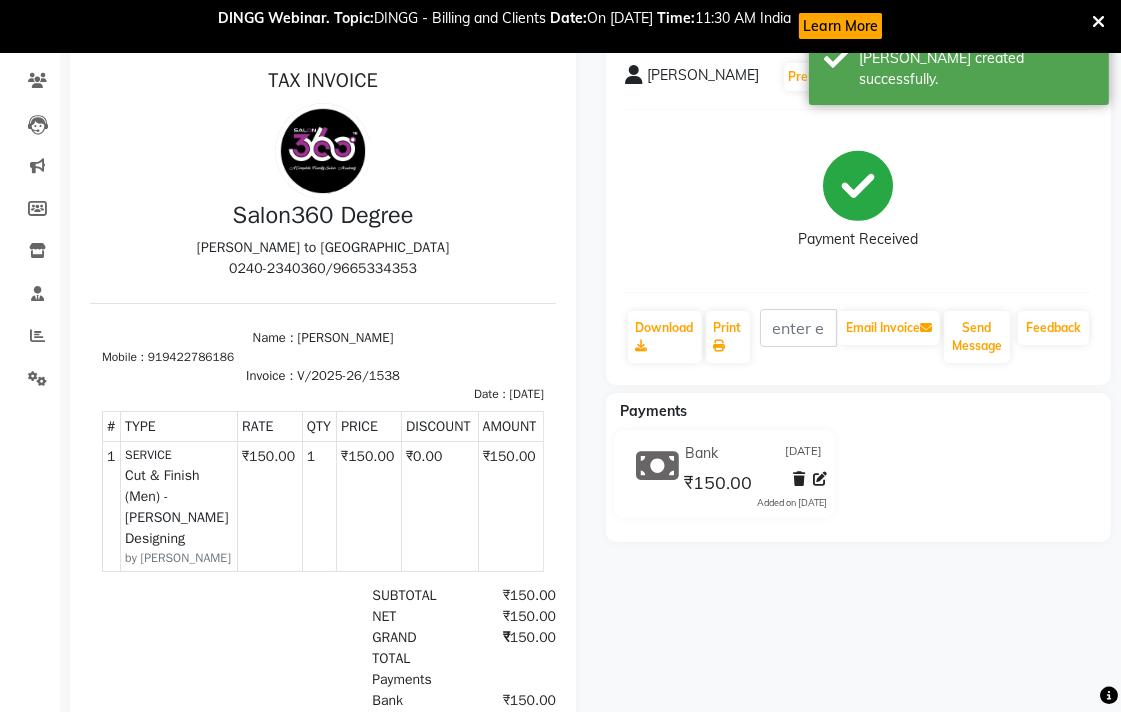scroll, scrollTop: 0, scrollLeft: 0, axis: both 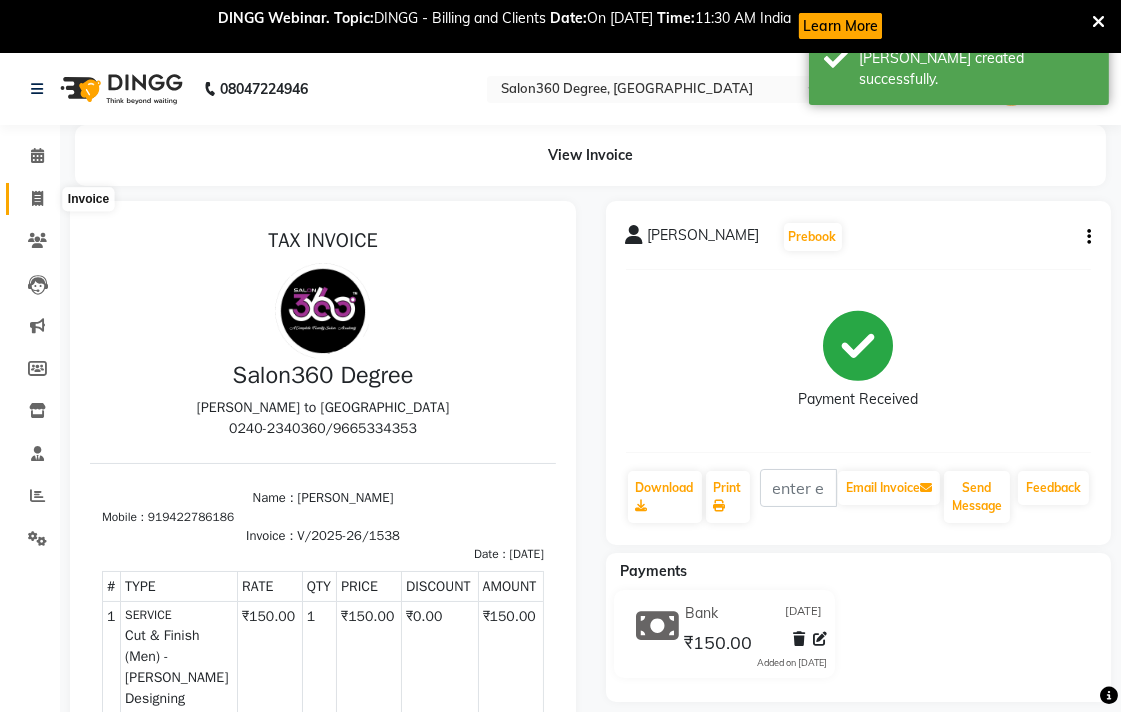 click 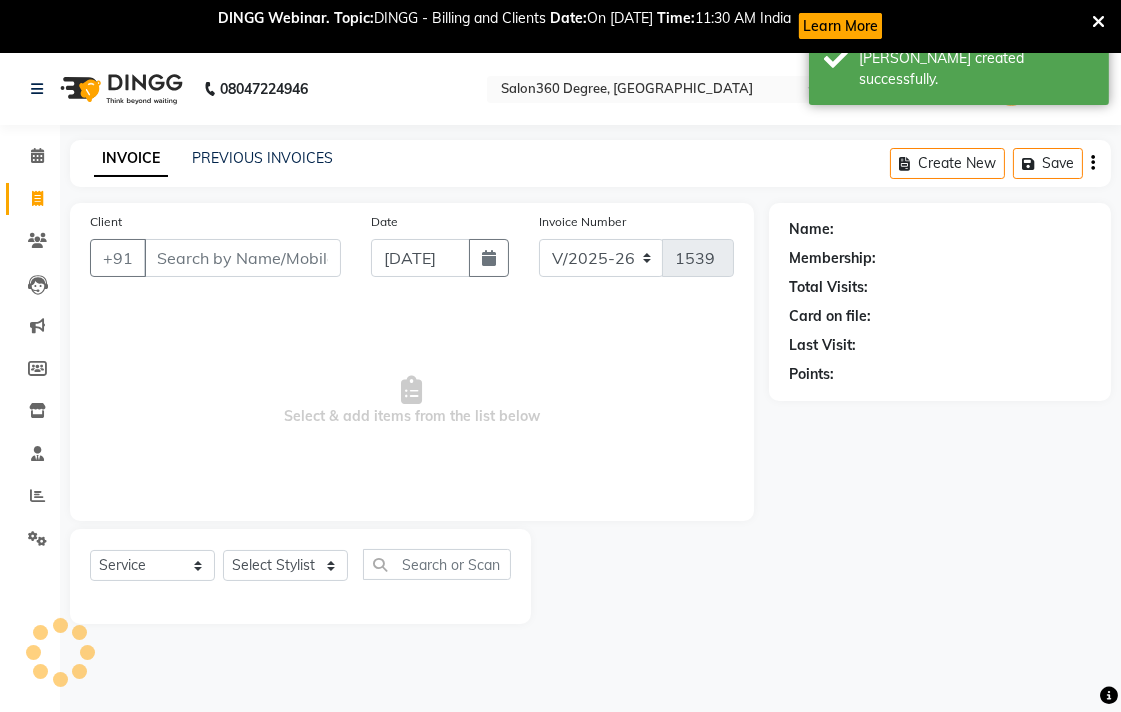 scroll, scrollTop: 53, scrollLeft: 0, axis: vertical 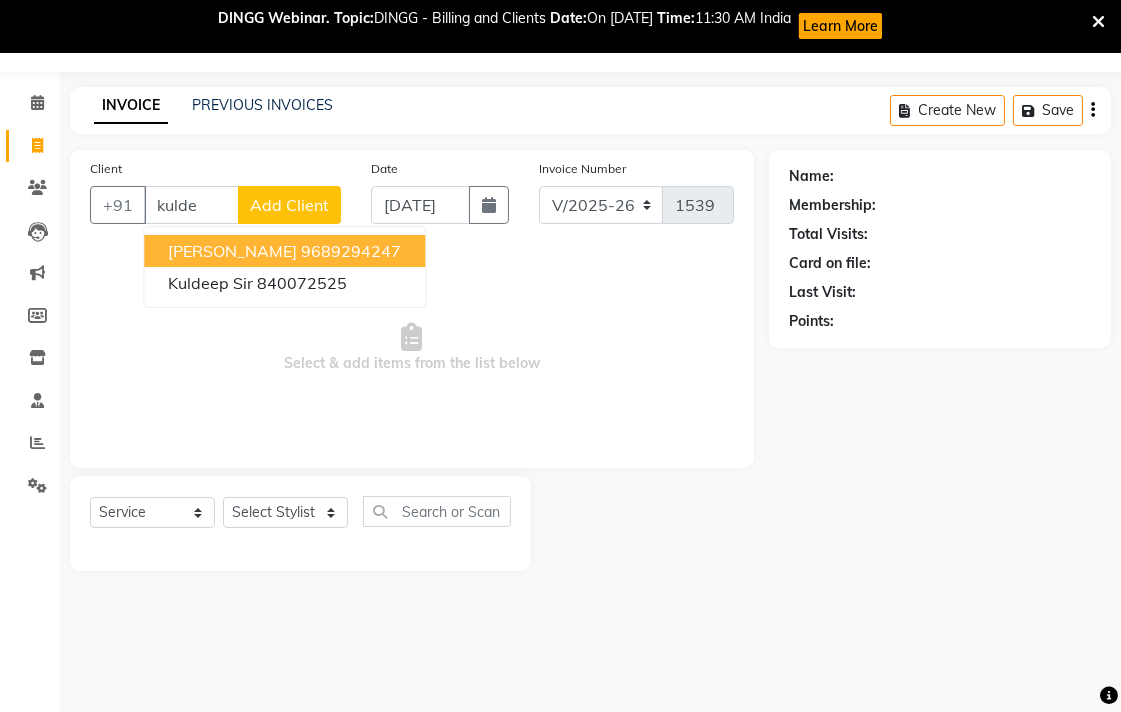 click on "Kuldeep Bhadekaru" at bounding box center [232, 251] 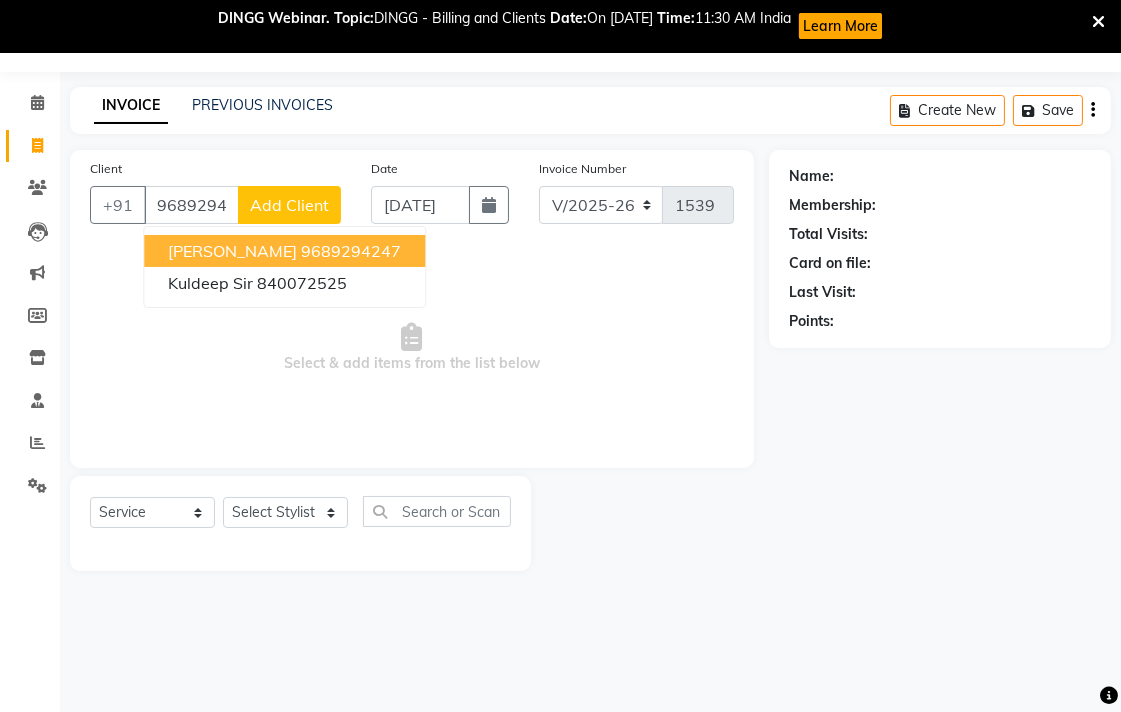 type on "9689294247" 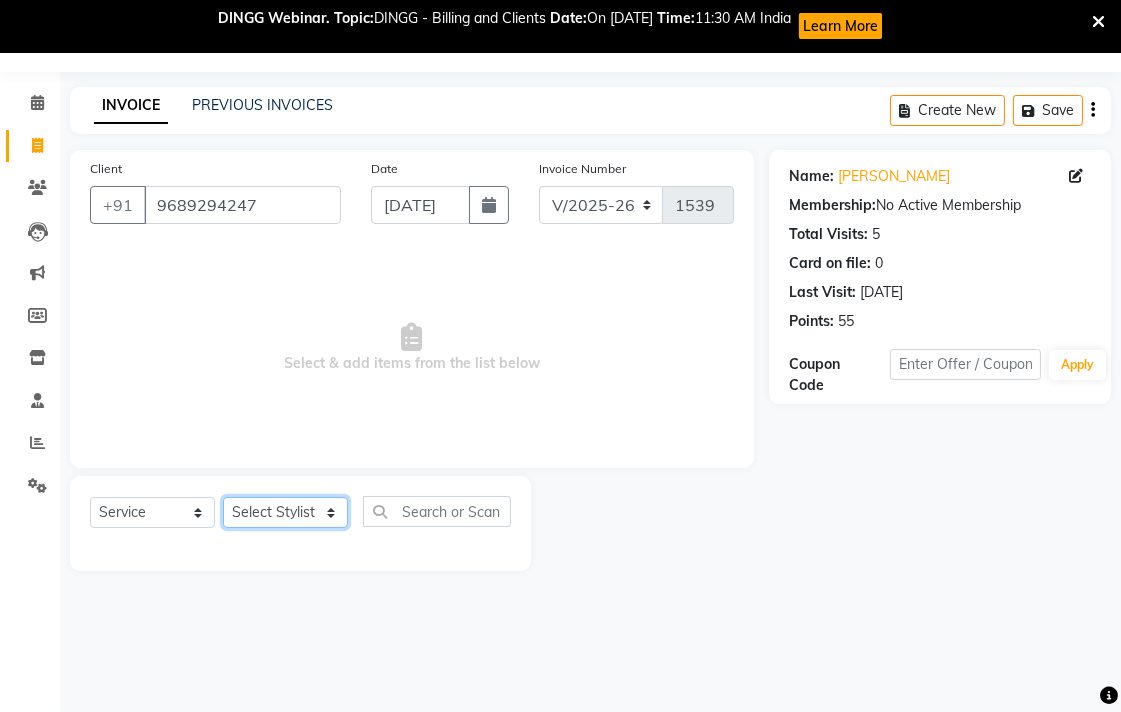 click on "Select Stylist Ankush Warpe Arati Garol dwarka panchal gaju khde Ganesh Harane Mahesh Kanore pooja pansai Rahul Motewar Sachin Kale savli hiwale shraddha bhaware" 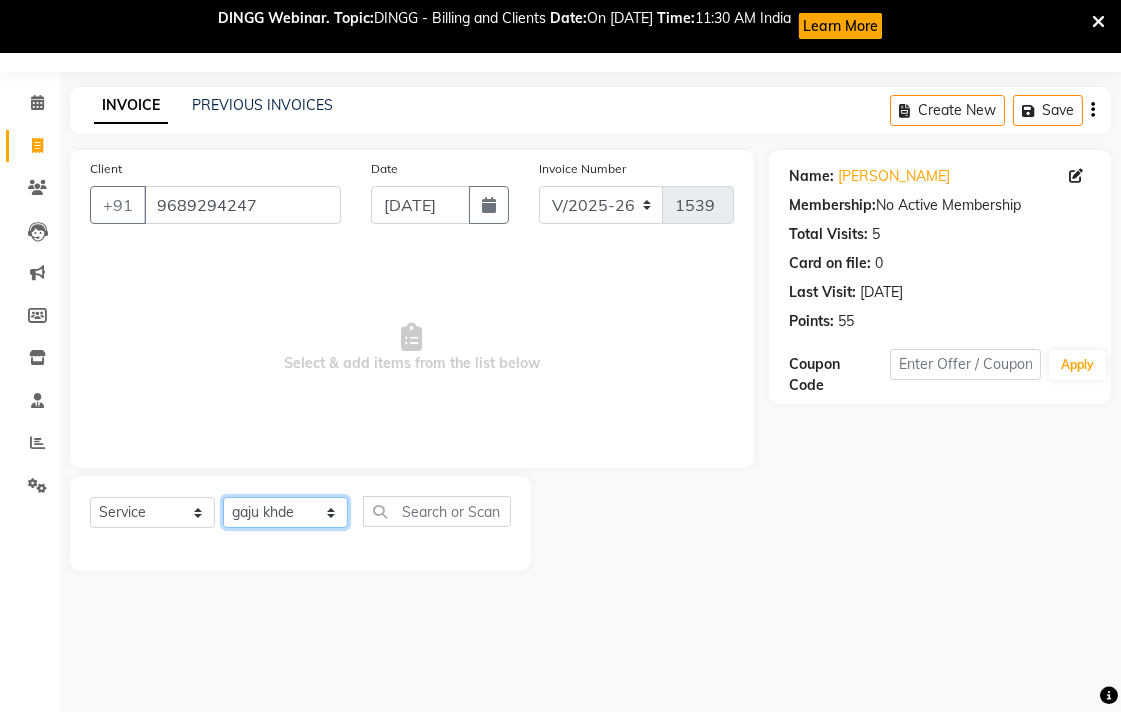 click on "Select Stylist Ankush Warpe Arati Garol dwarka panchal gaju khde Ganesh Harane Mahesh Kanore pooja pansai Rahul Motewar Sachin Kale savli hiwale shraddha bhaware" 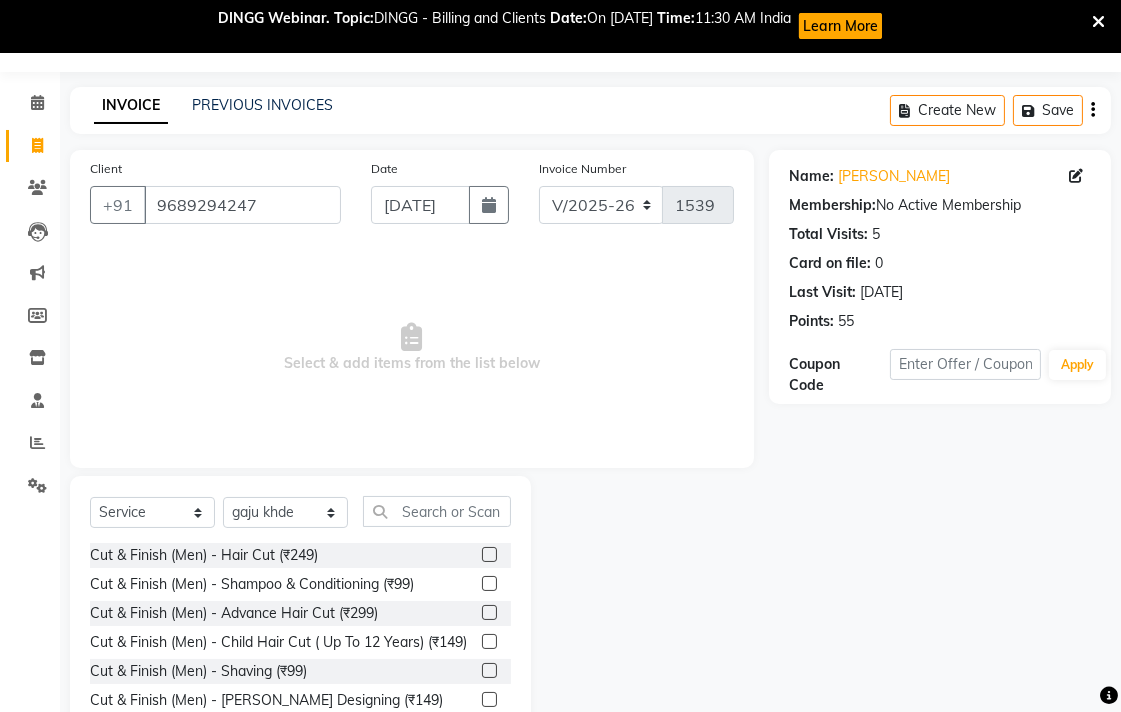 drag, startPoint x: 476, startPoint y: 551, endPoint x: 500, endPoint y: 552, distance: 24.020824 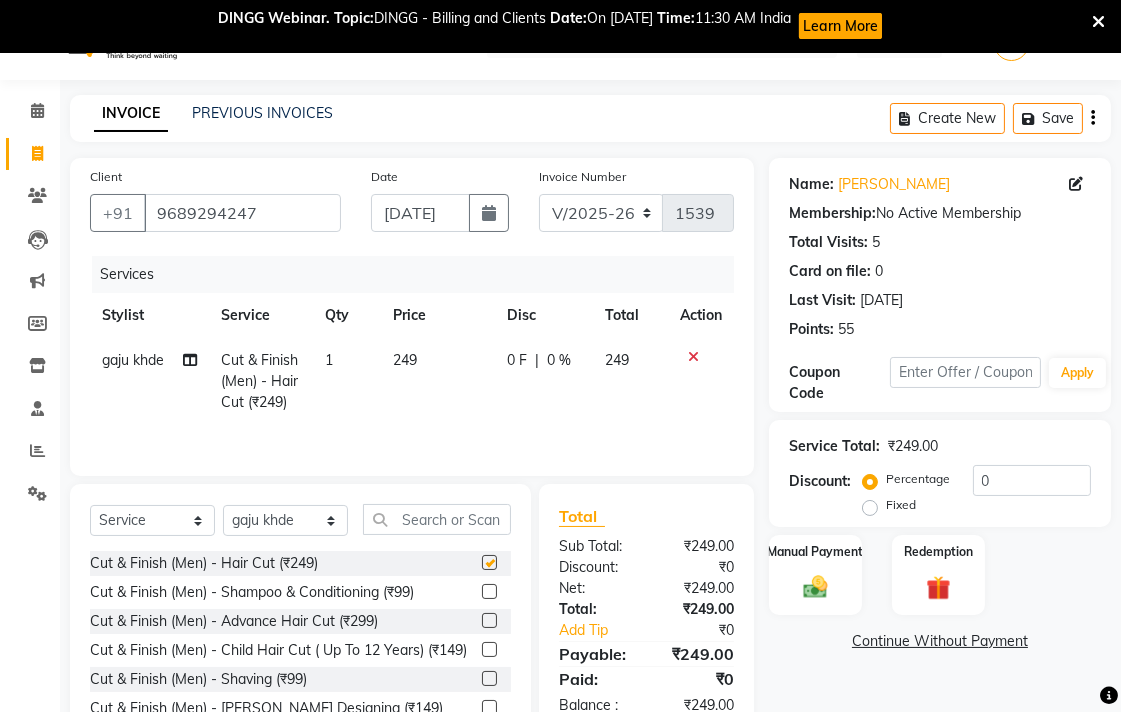 scroll, scrollTop: 143, scrollLeft: 0, axis: vertical 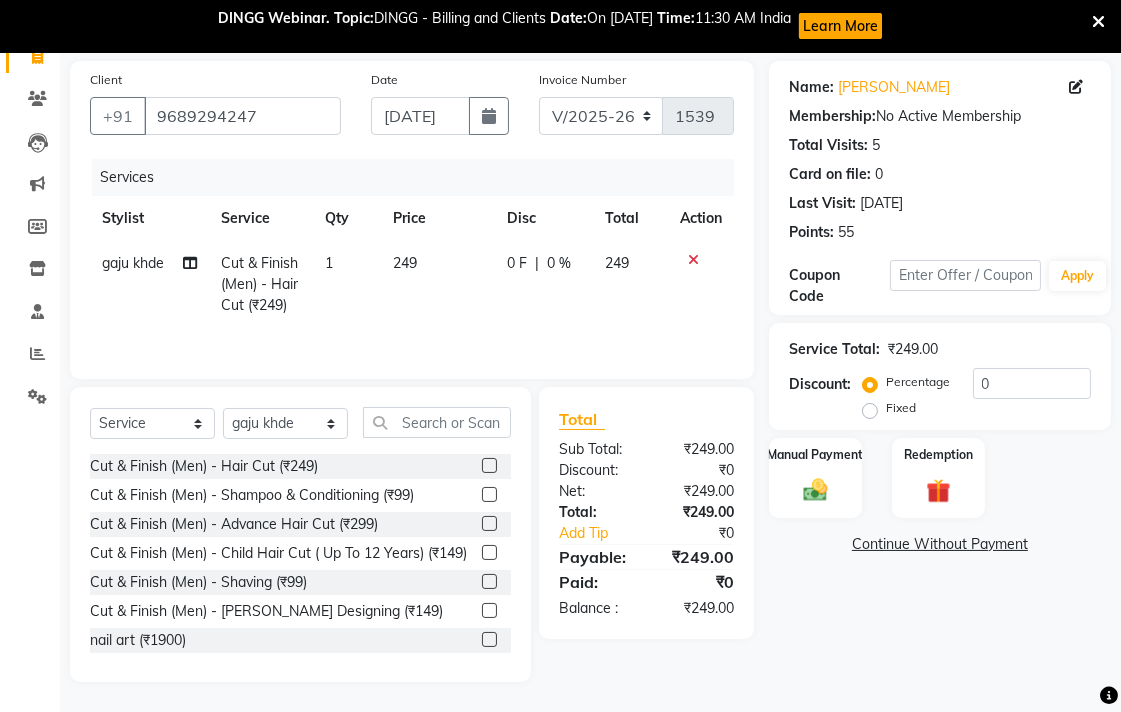 checkbox on "false" 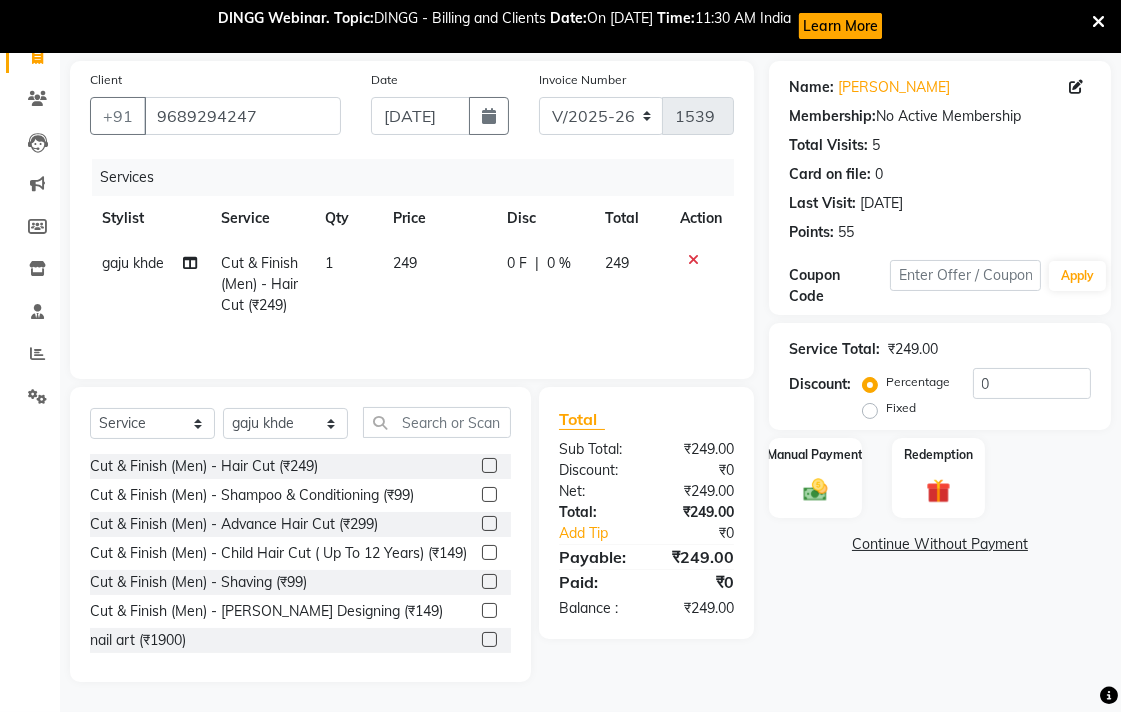 drag, startPoint x: 474, startPoint y: 601, endPoint x: 460, endPoint y: 534, distance: 68.44706 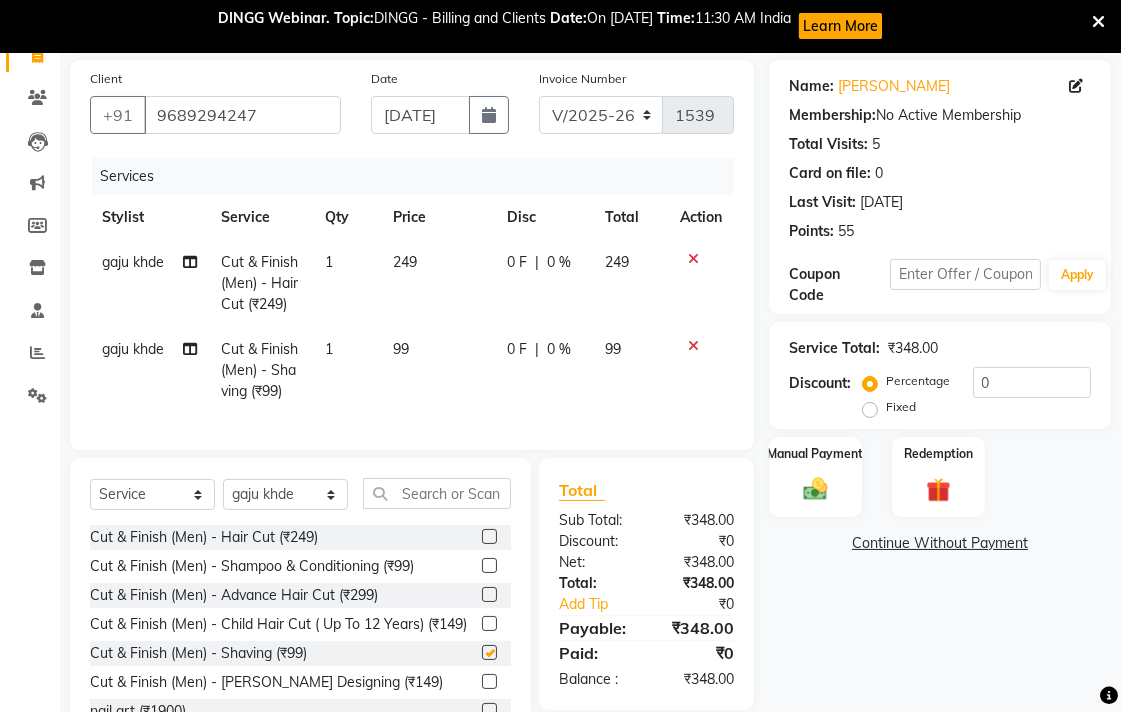 drag, startPoint x: 434, startPoint y: 393, endPoint x: 451, endPoint y: 384, distance: 19.235384 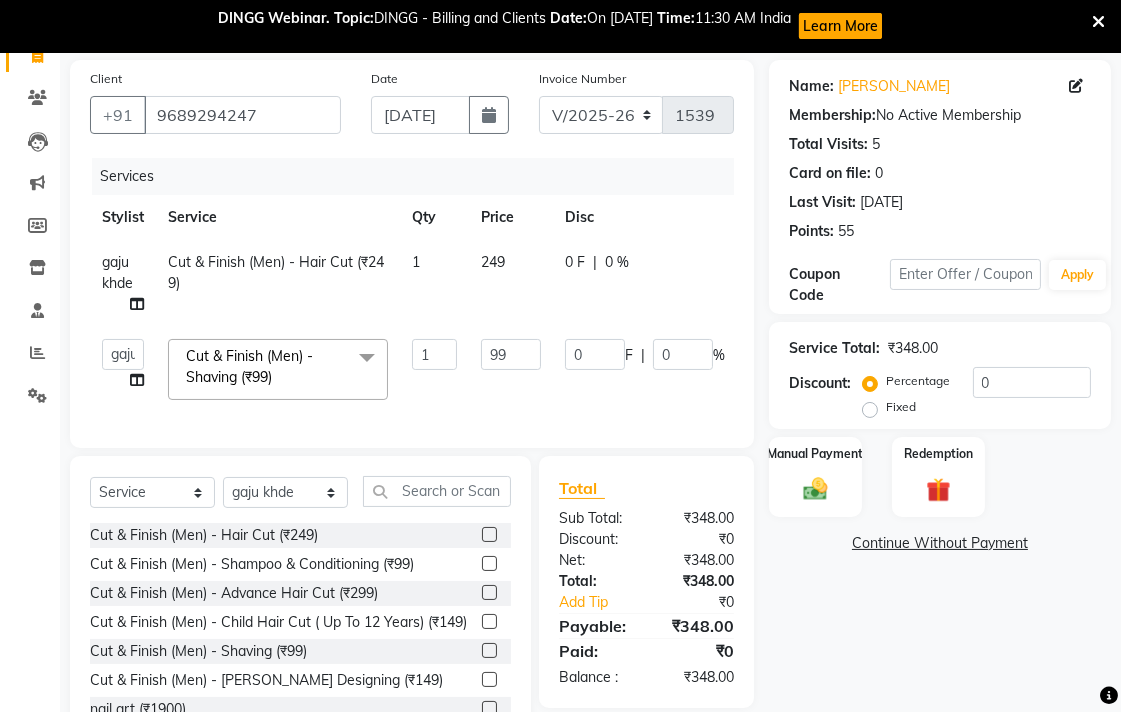 checkbox on "false" 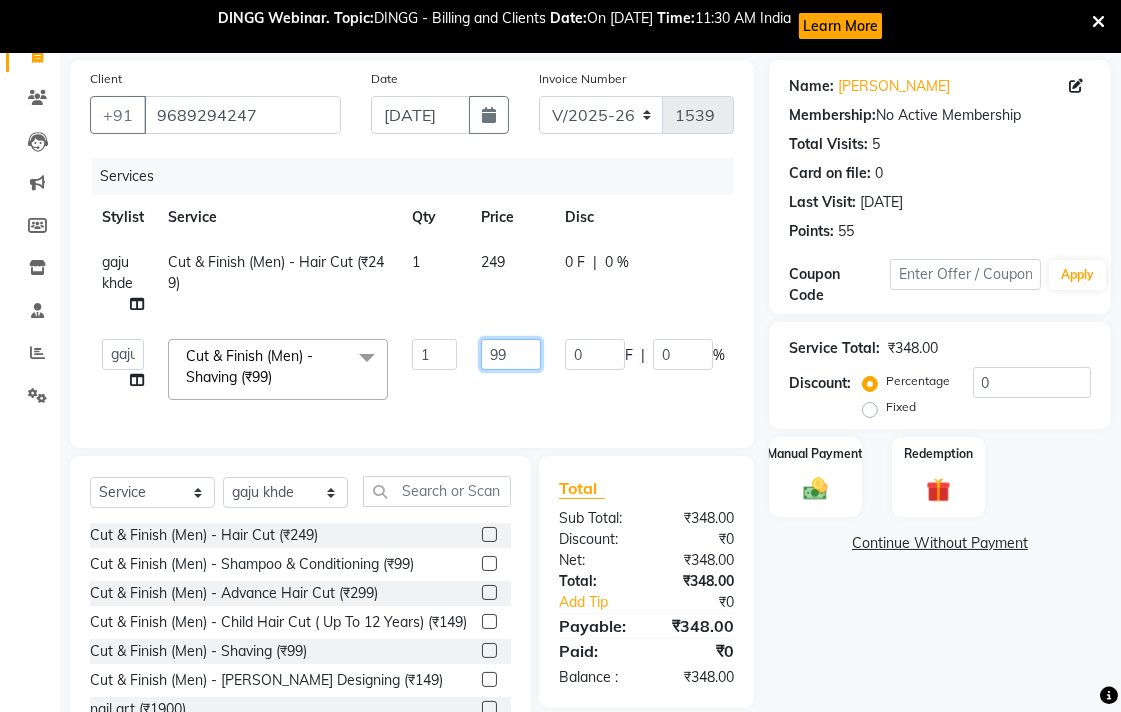 click on "99" 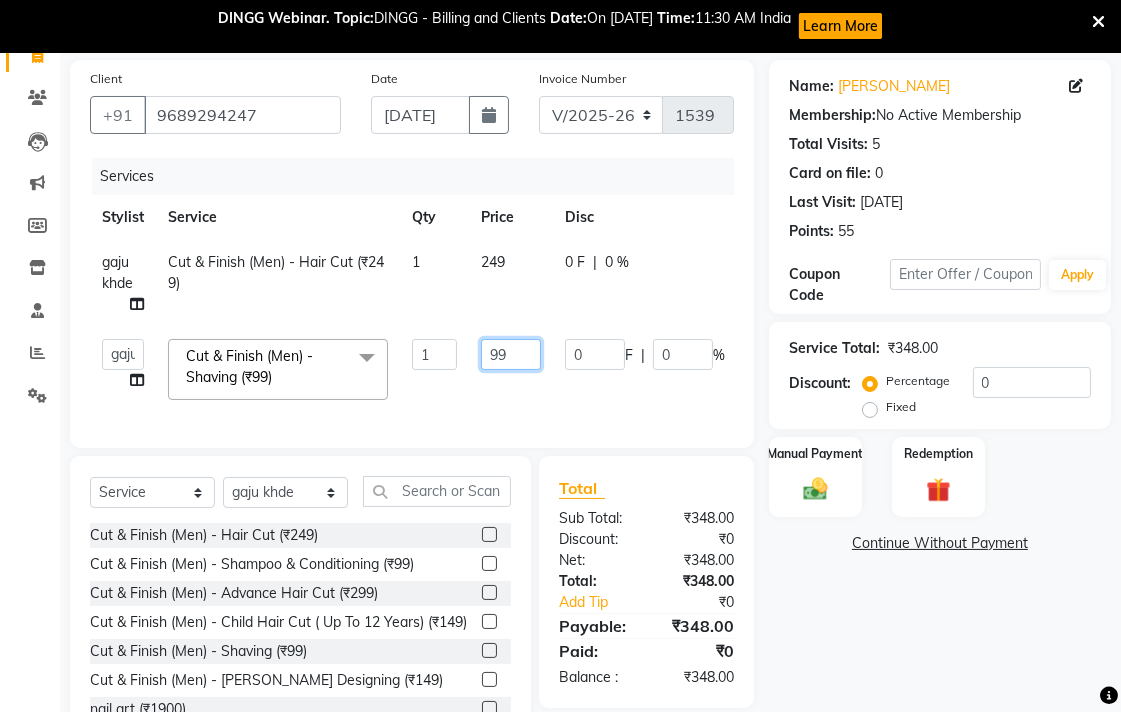 type on "9" 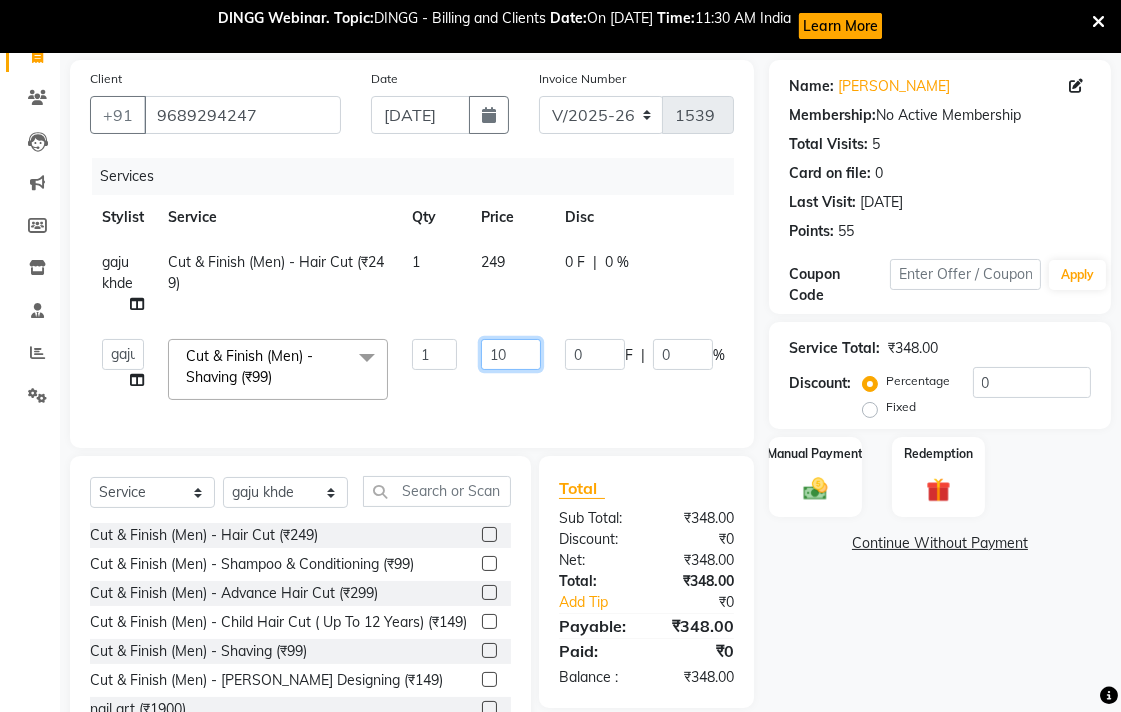 type on "100" 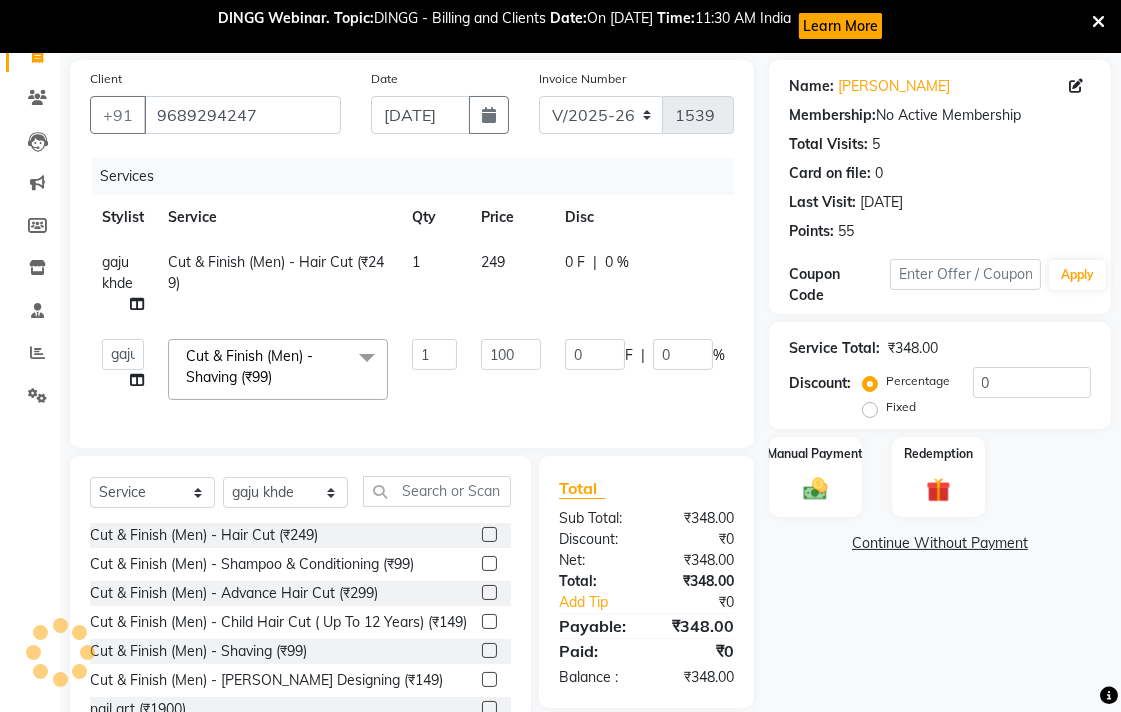 click on "249" 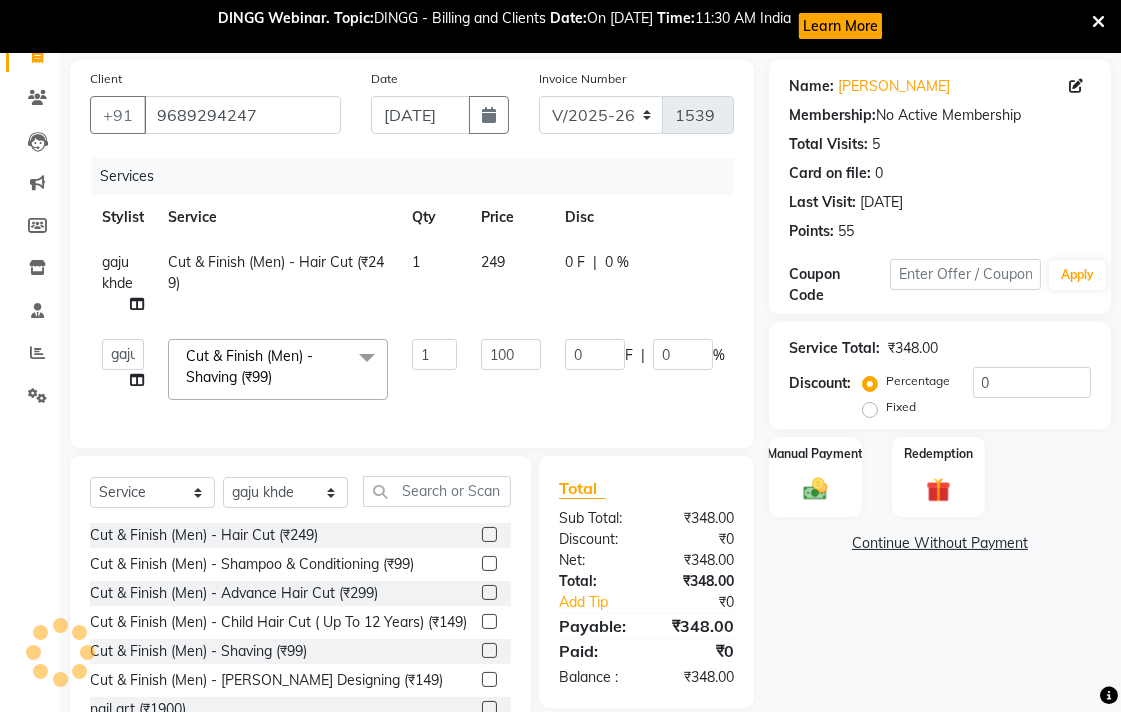 select on "37037" 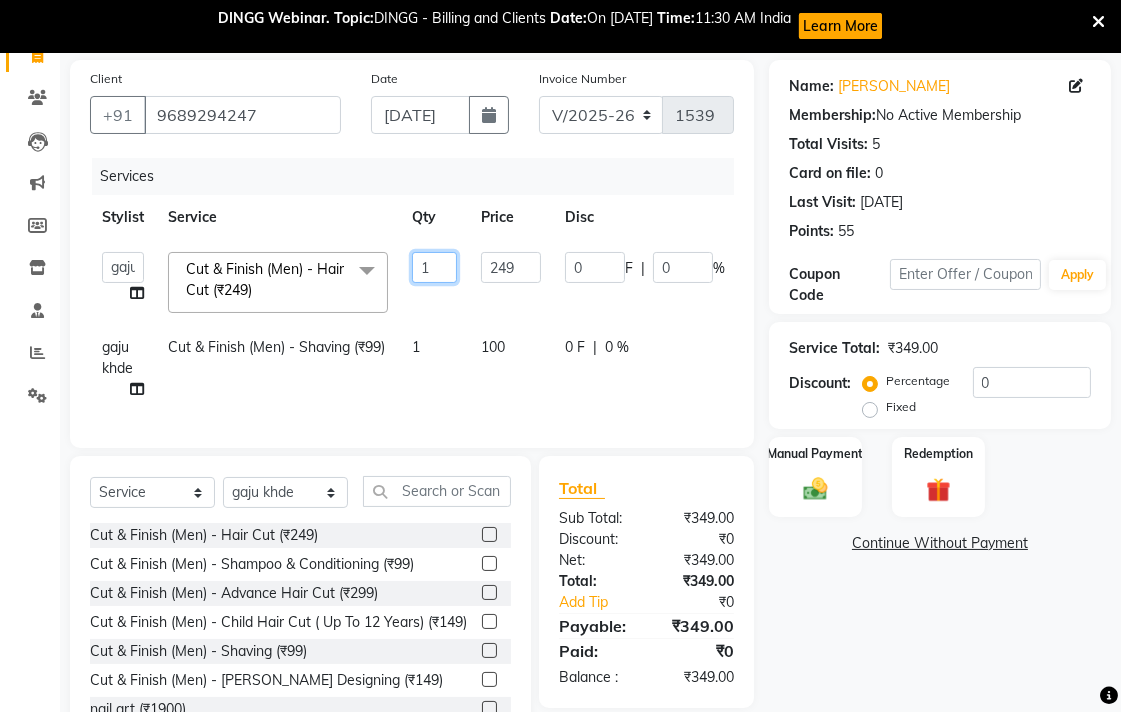 drag, startPoint x: 443, startPoint y: 311, endPoint x: 504, endPoint y: 300, distance: 61.983868 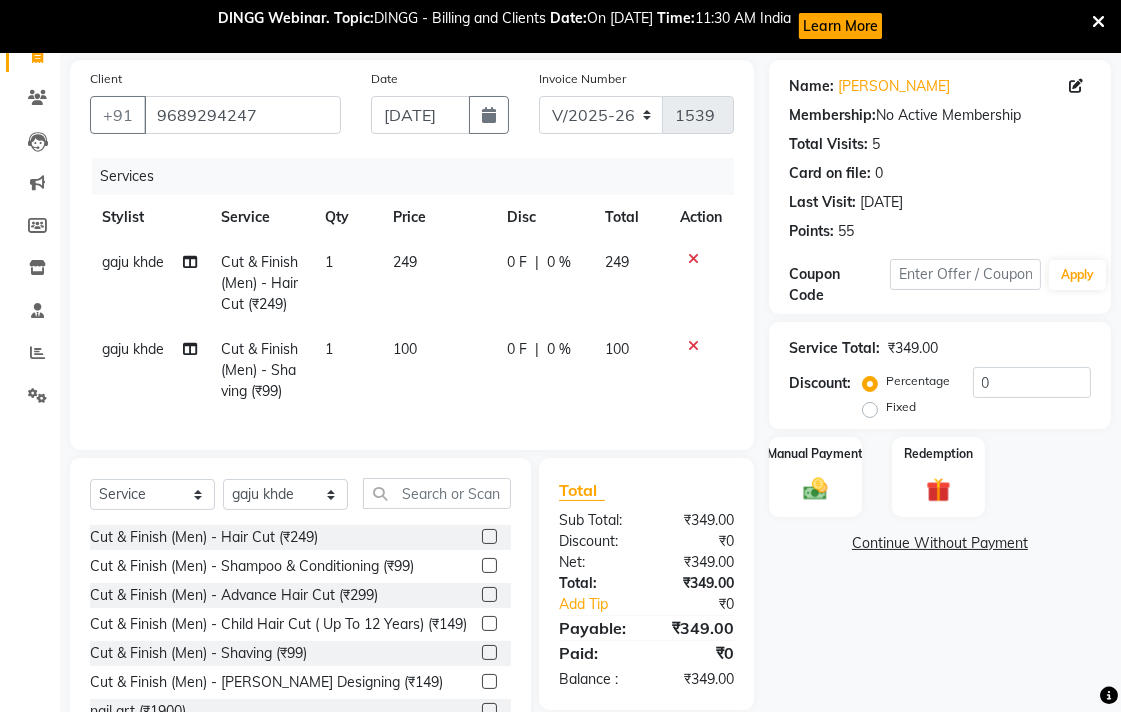 click on "249" 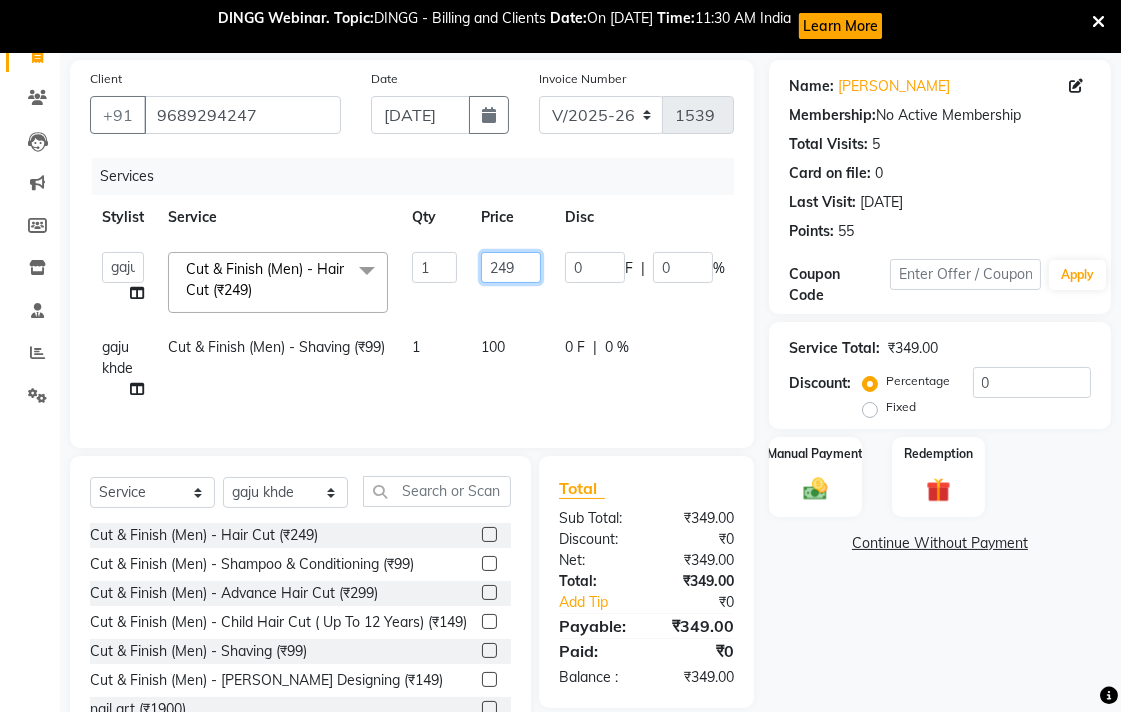 click on "249" 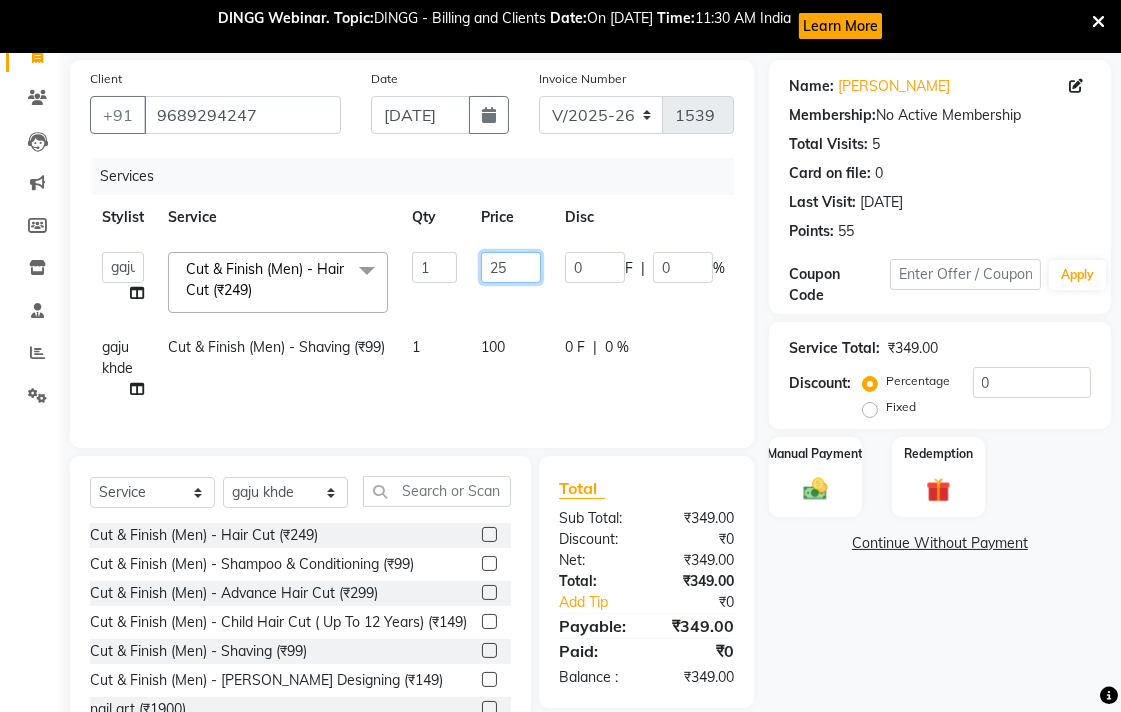 type on "250" 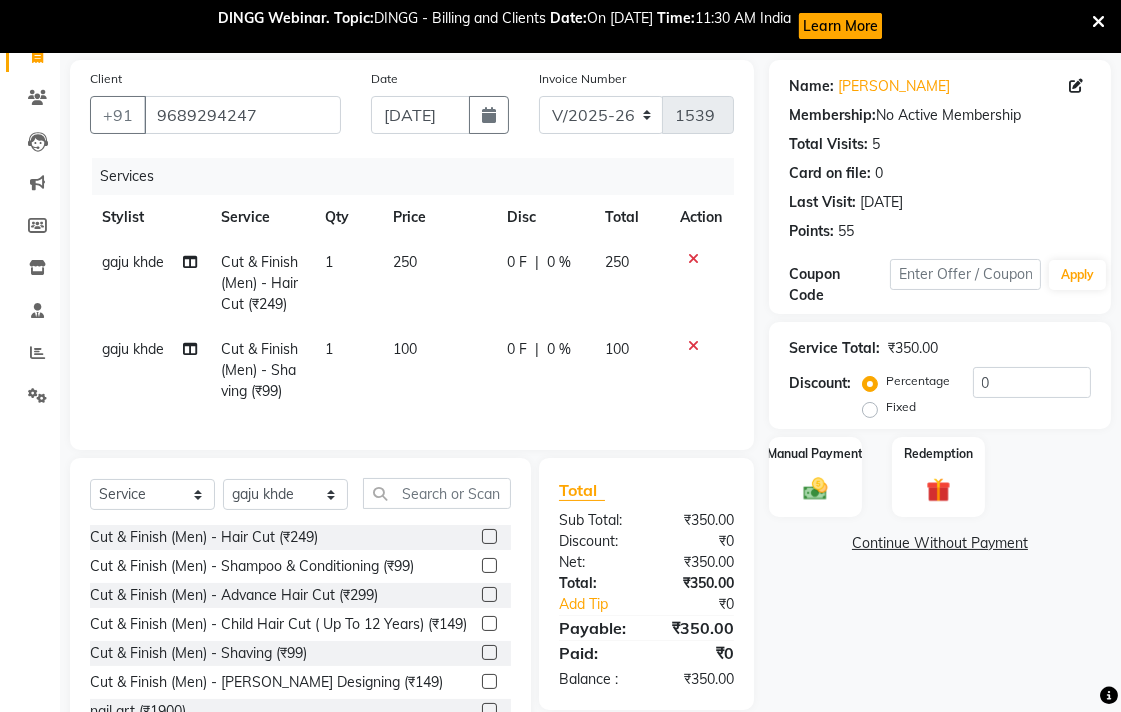 drag, startPoint x: 800, startPoint y: 648, endPoint x: 811, endPoint y: 631, distance: 20.248457 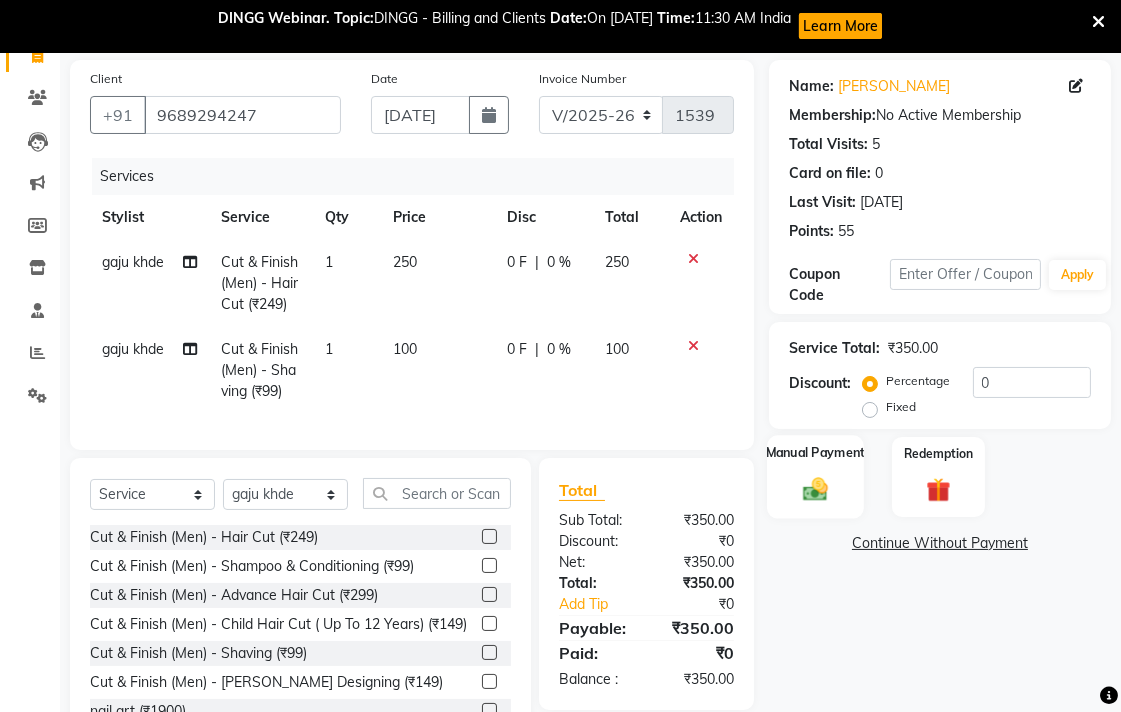 click on "Manual Payment" 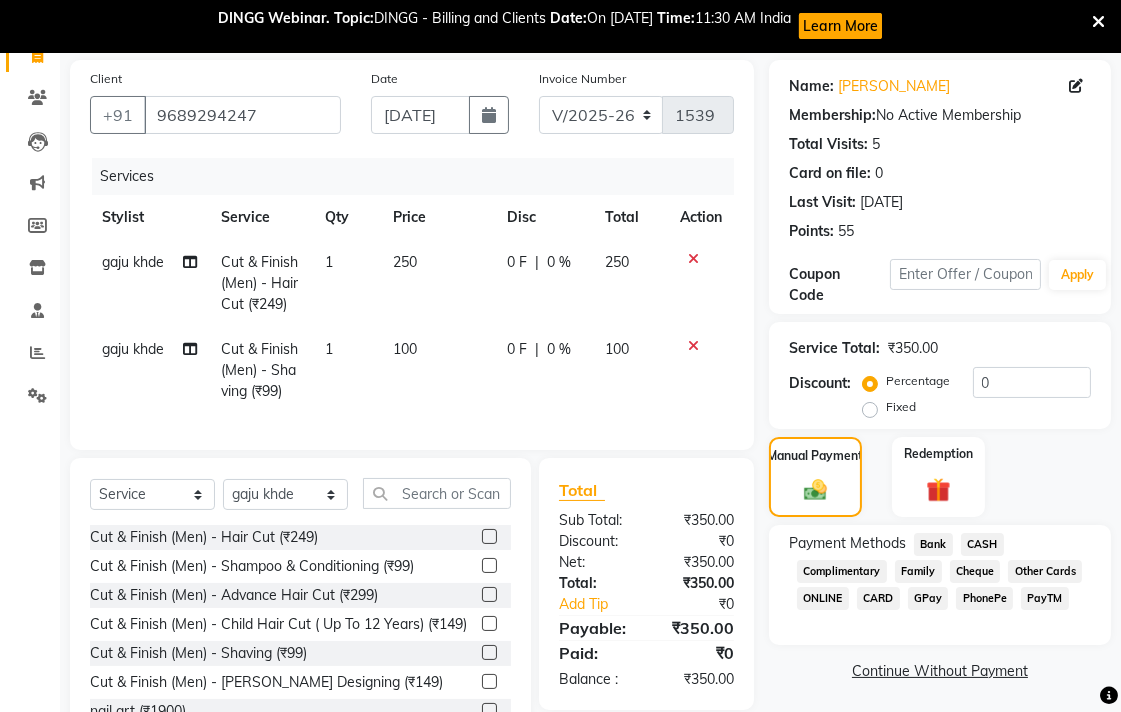 click on "Bank" 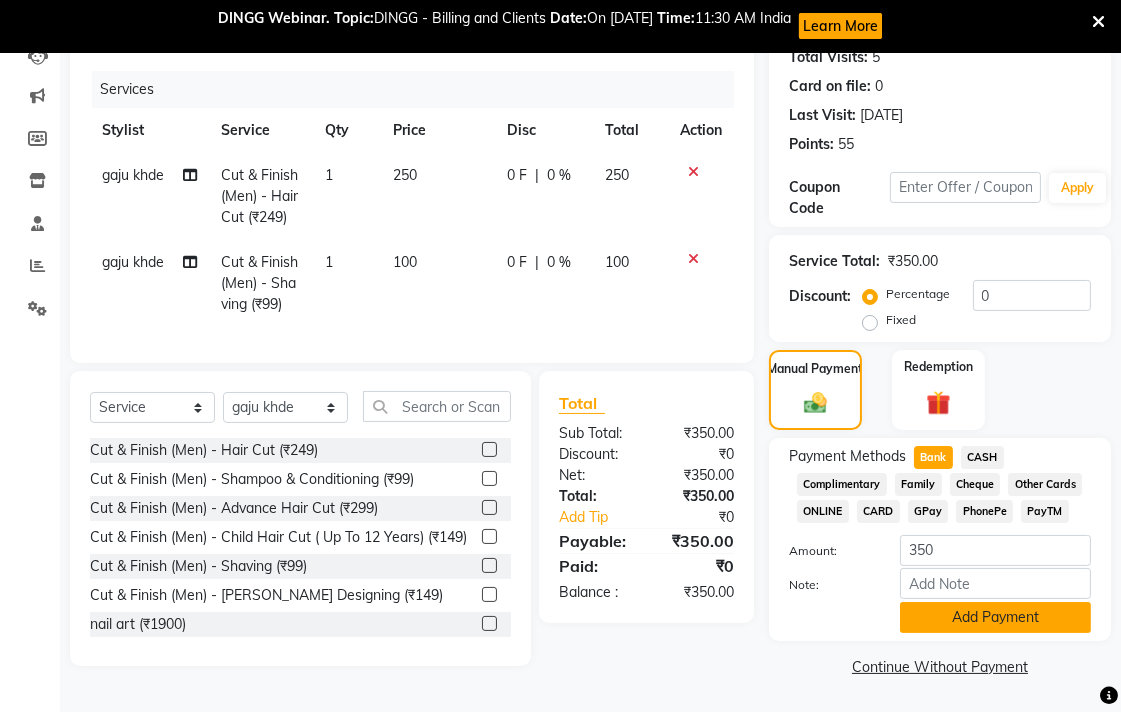click on "Add Payment" 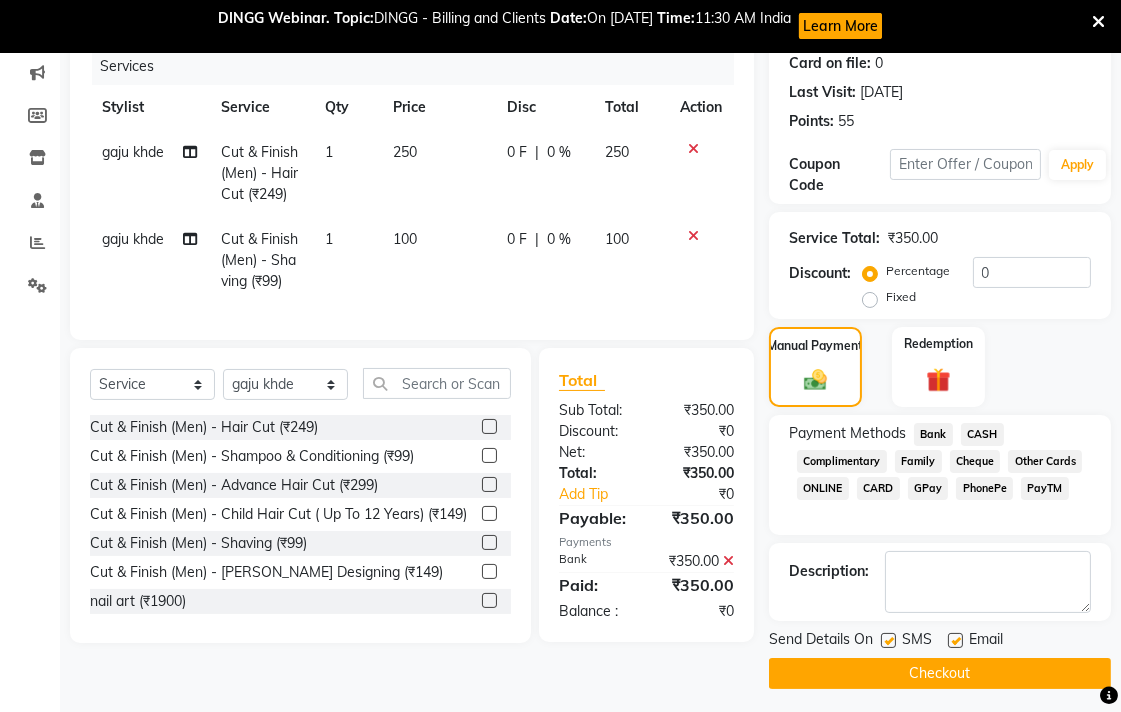 scroll, scrollTop: 260, scrollLeft: 0, axis: vertical 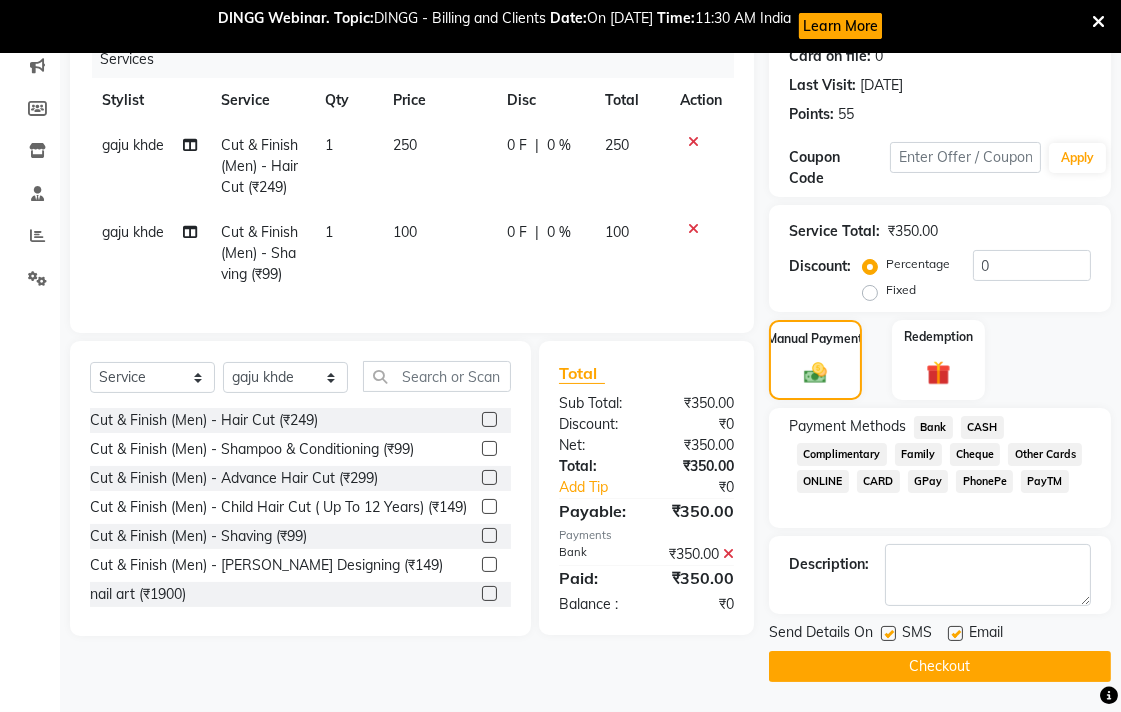 click on "Checkout" 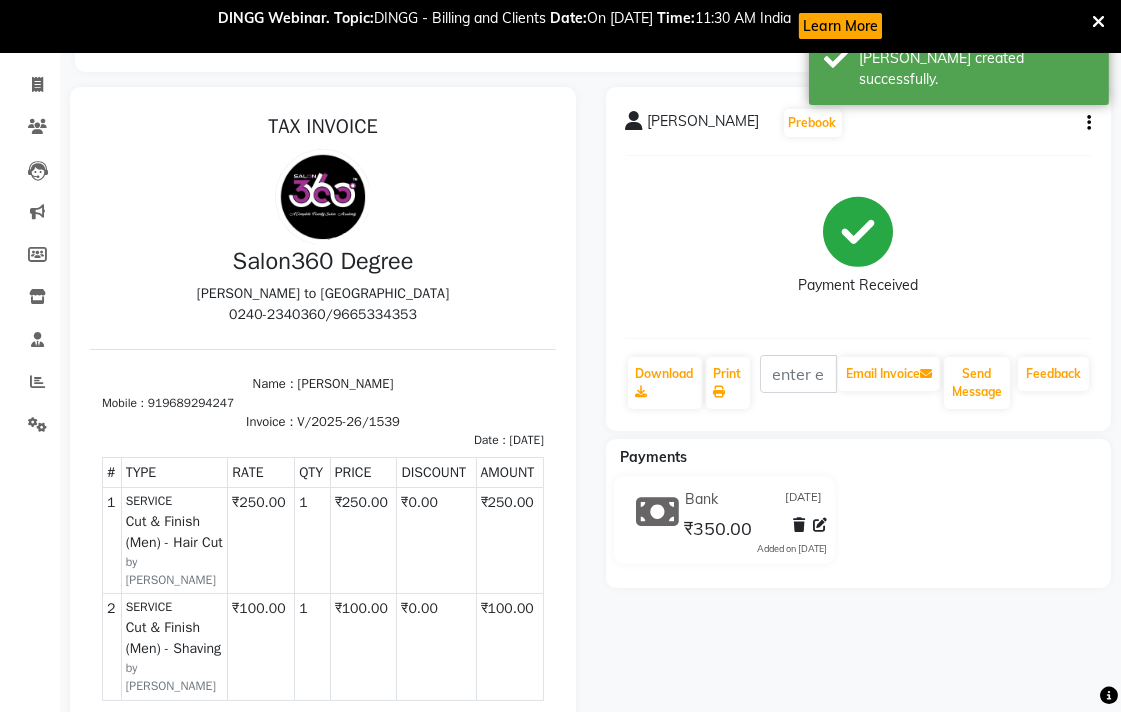 scroll, scrollTop: 0, scrollLeft: 0, axis: both 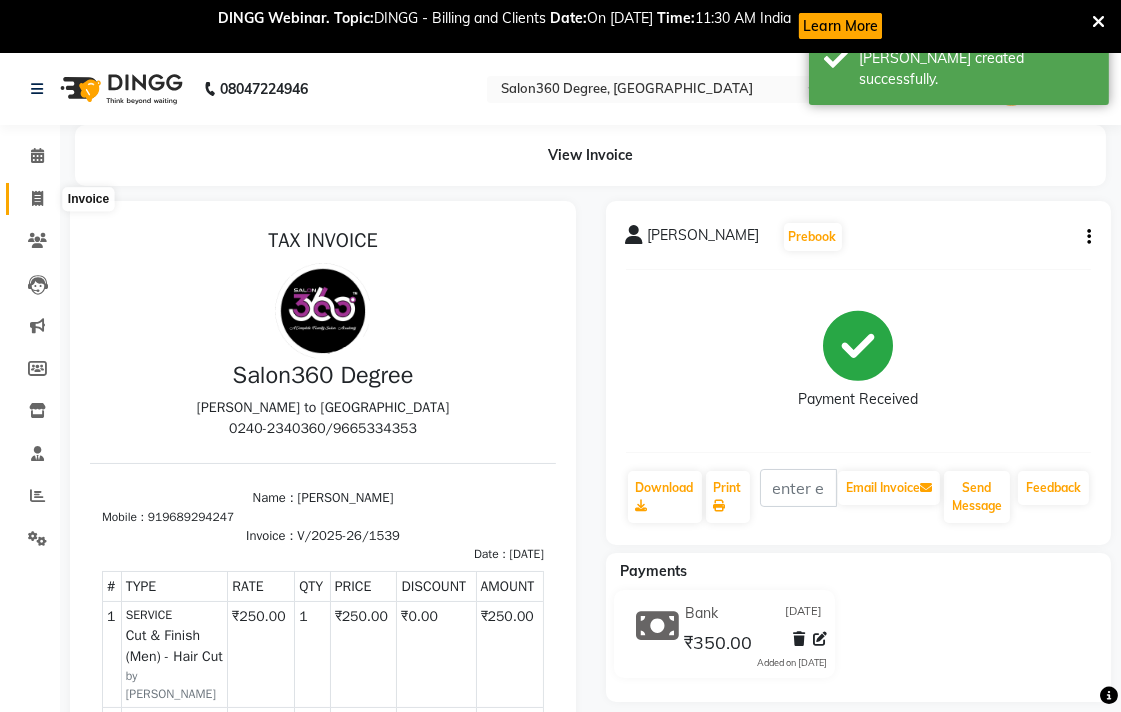 click 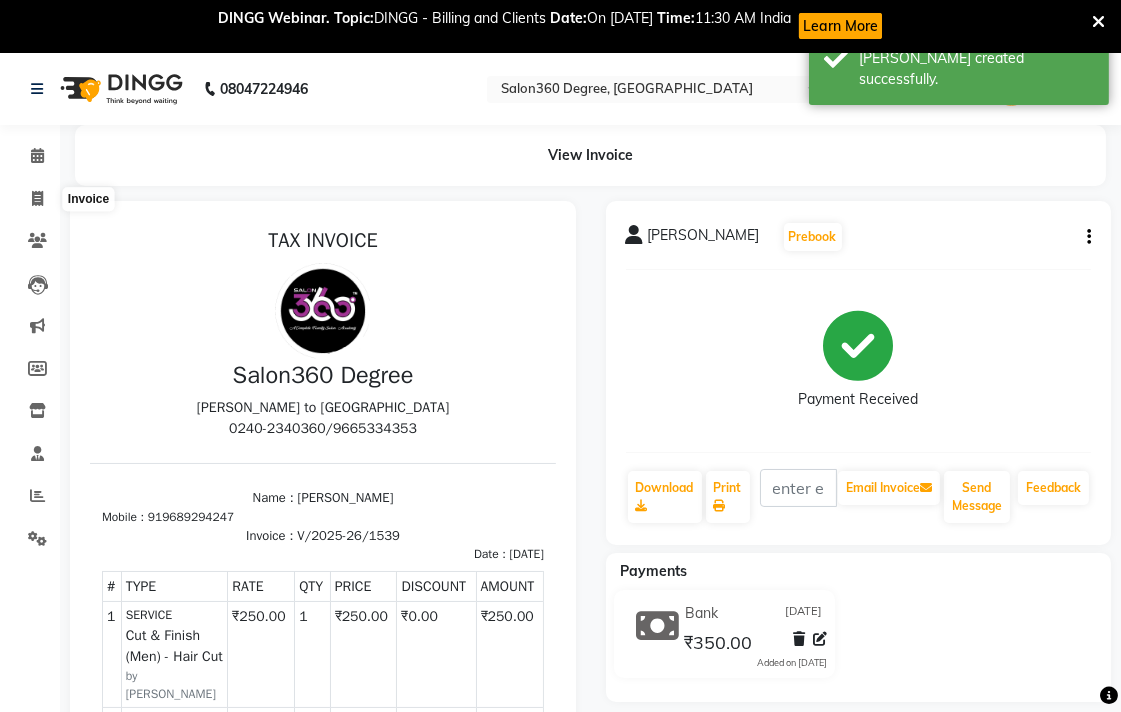 select on "5215" 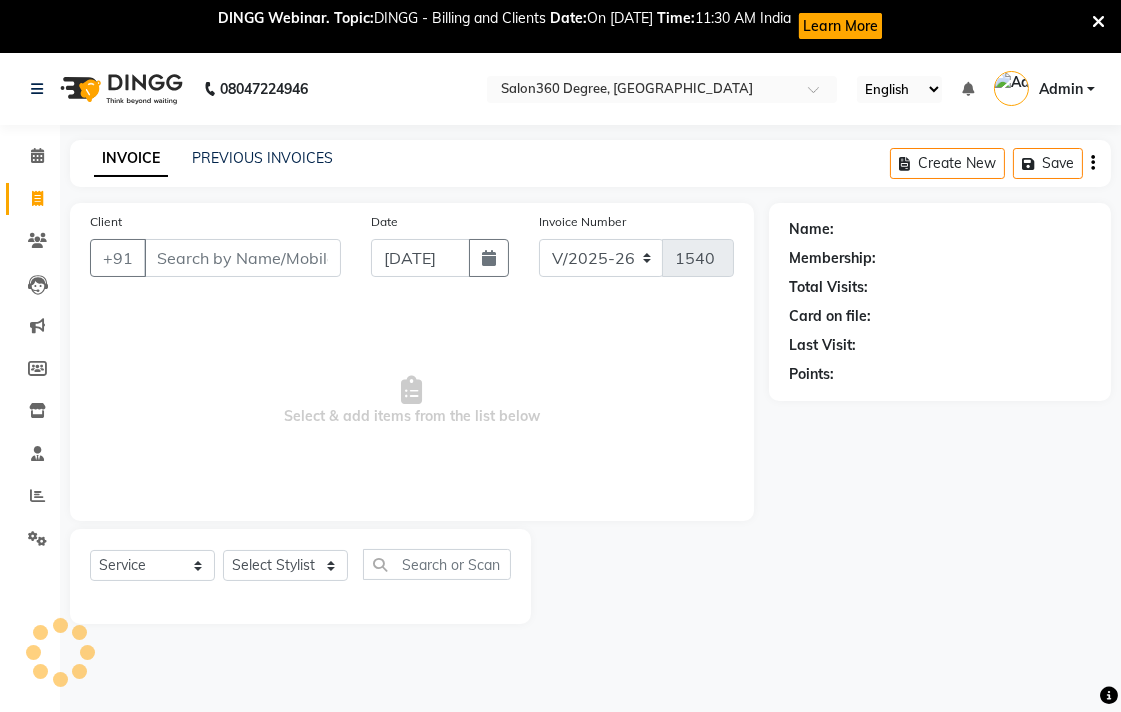 scroll, scrollTop: 53, scrollLeft: 0, axis: vertical 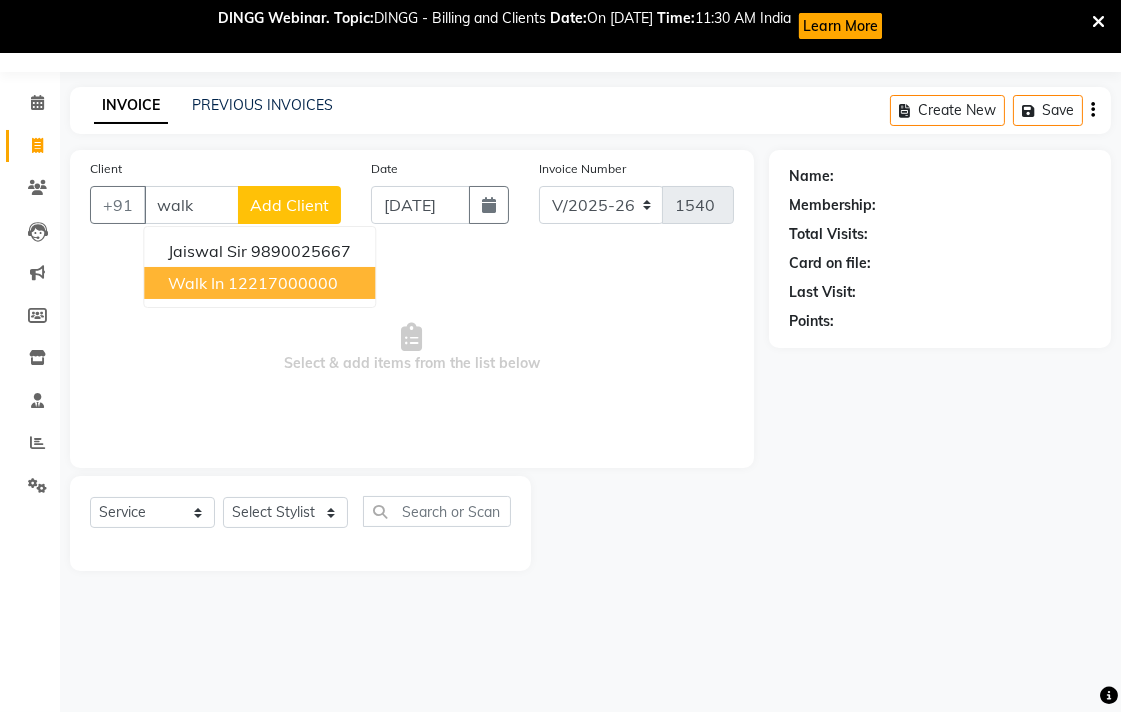 click on "Walk In" at bounding box center (196, 283) 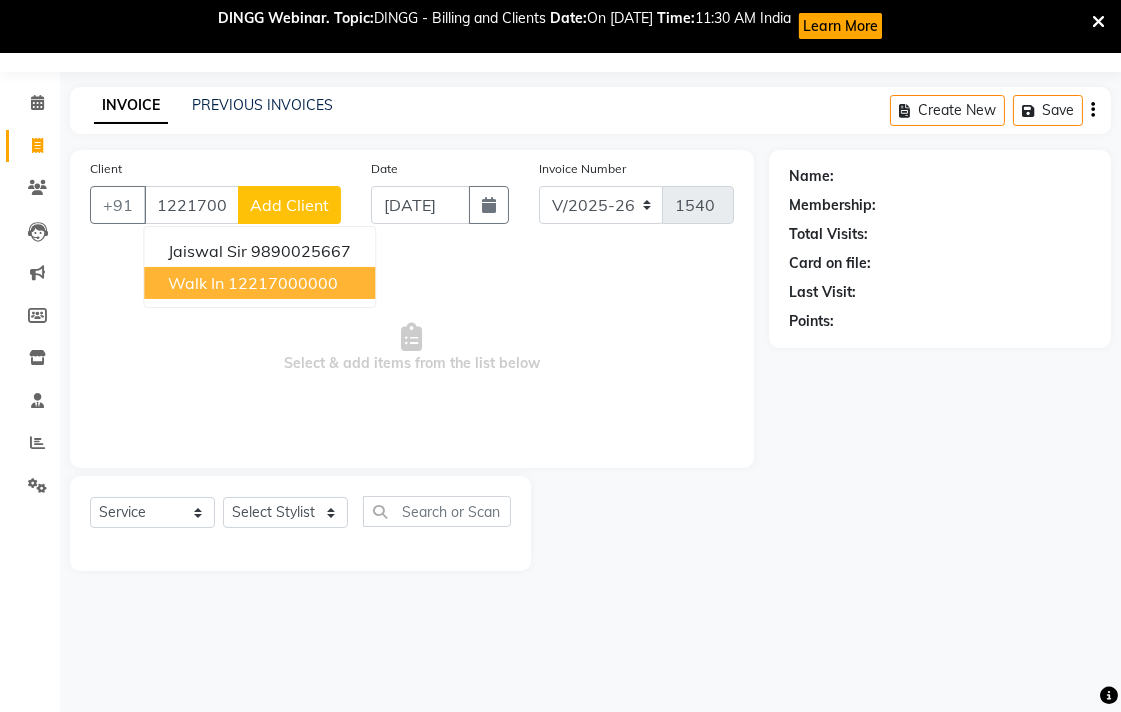 type on "12217000000" 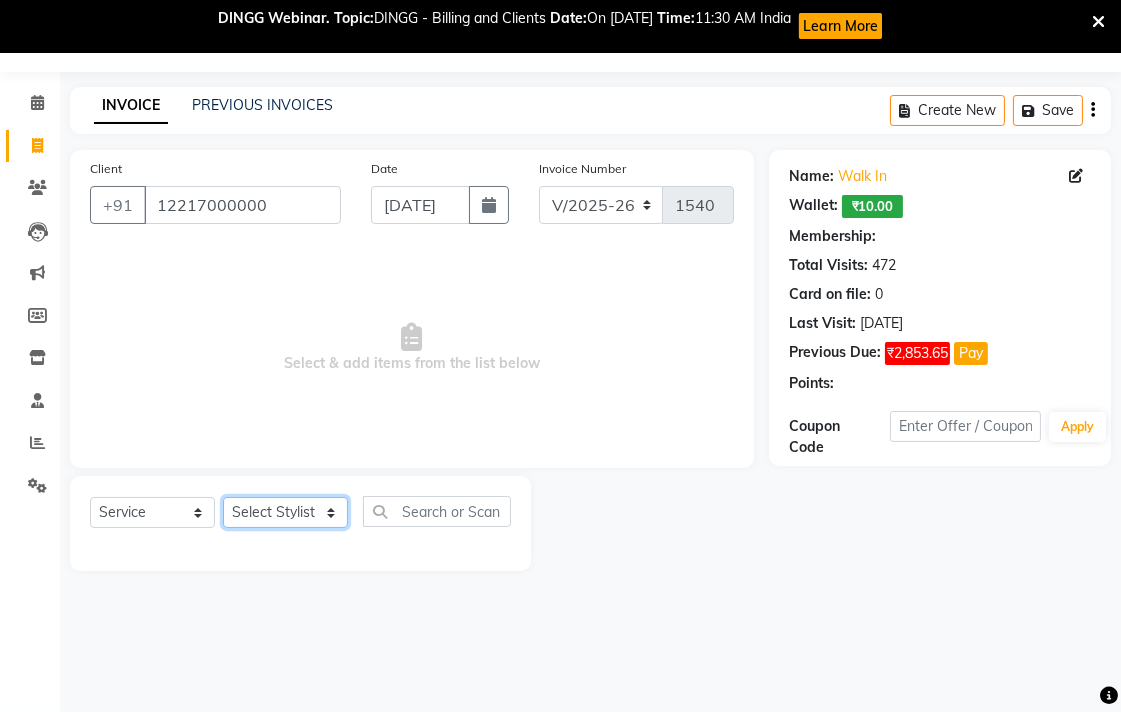 drag, startPoint x: 297, startPoint y: 502, endPoint x: 301, endPoint y: 512, distance: 10.770329 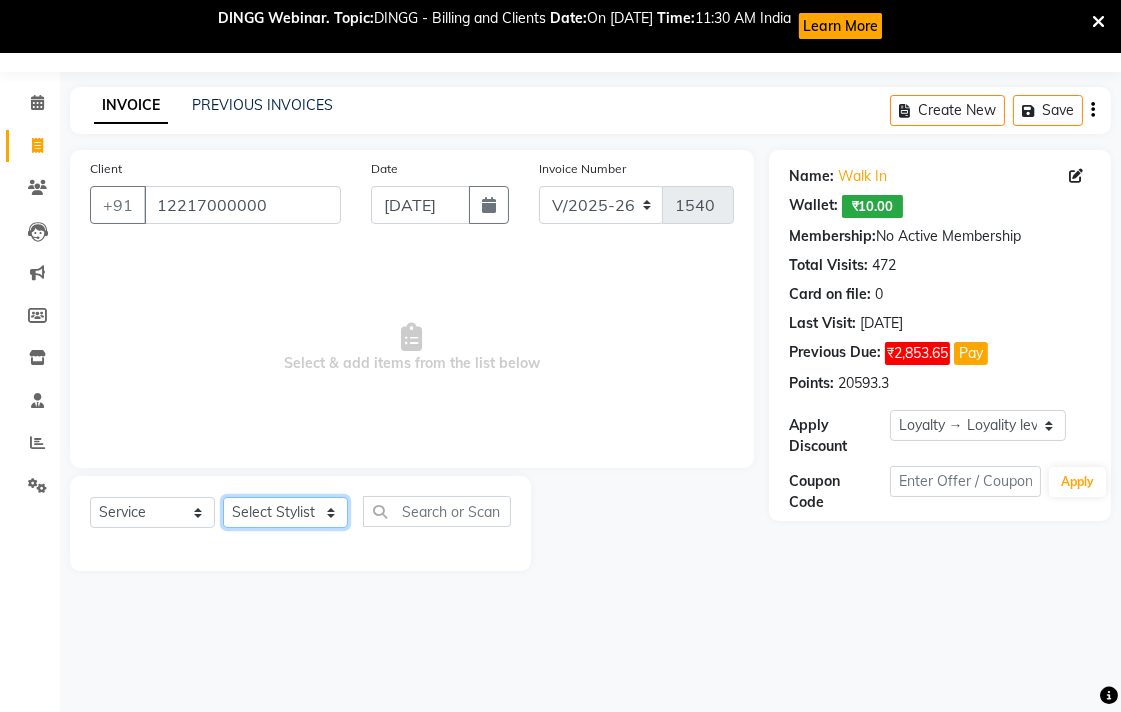 select on "33518" 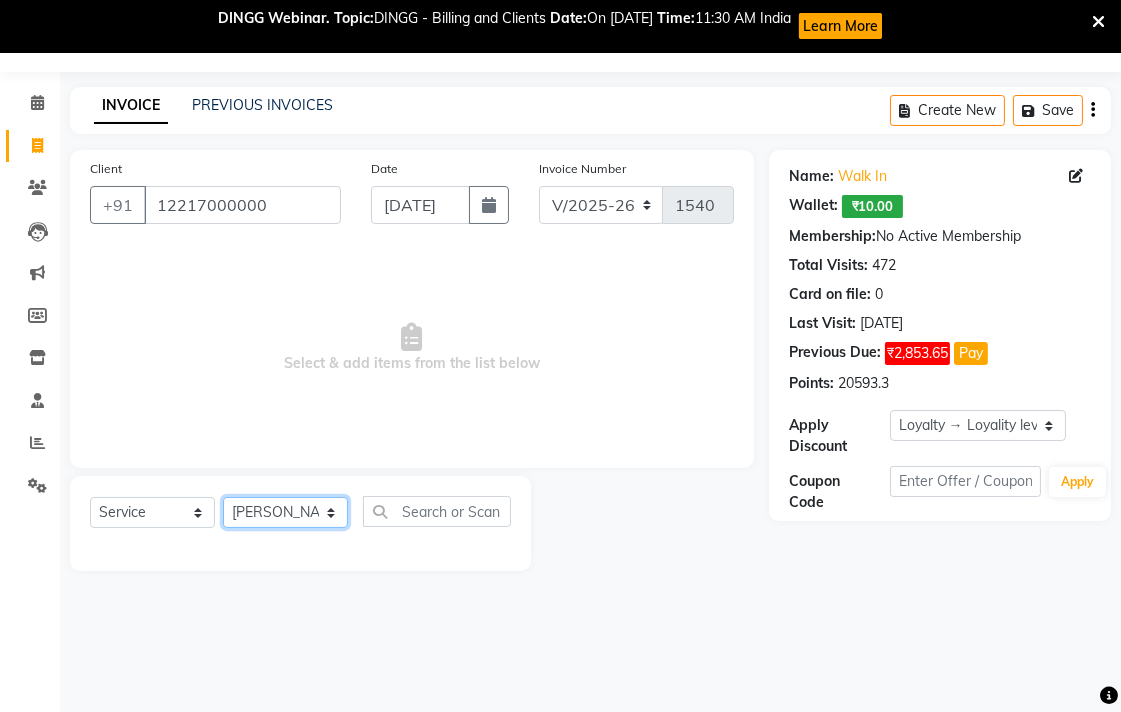 click on "Select Stylist Ankush Warpe Arati Garol dwarka panchal gaju khde Ganesh Harane Mahesh Kanore pooja pansai Rahul Motewar Sachin Kale savli hiwale shraddha bhaware" 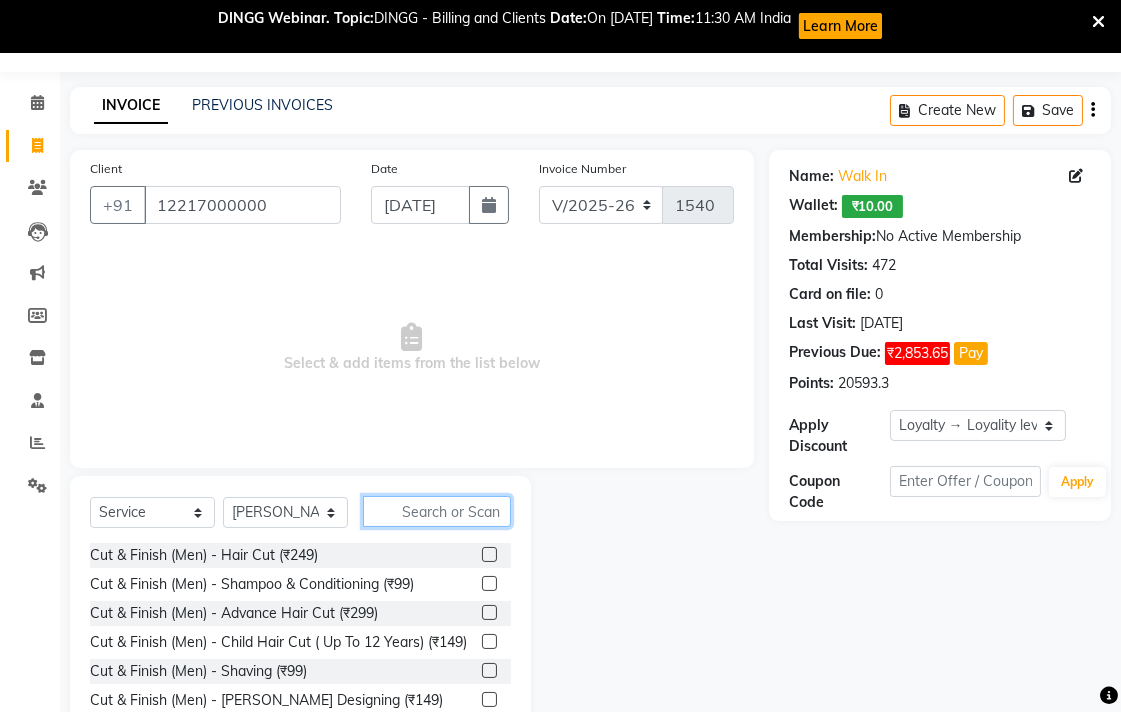 click 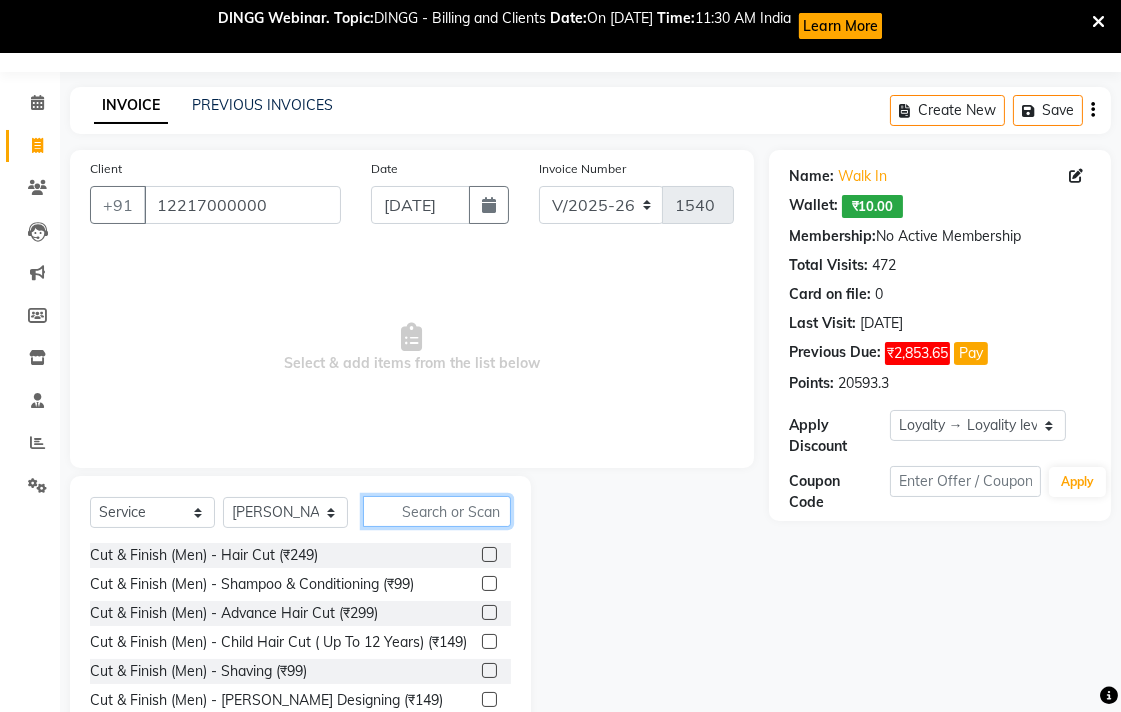 type on "a" 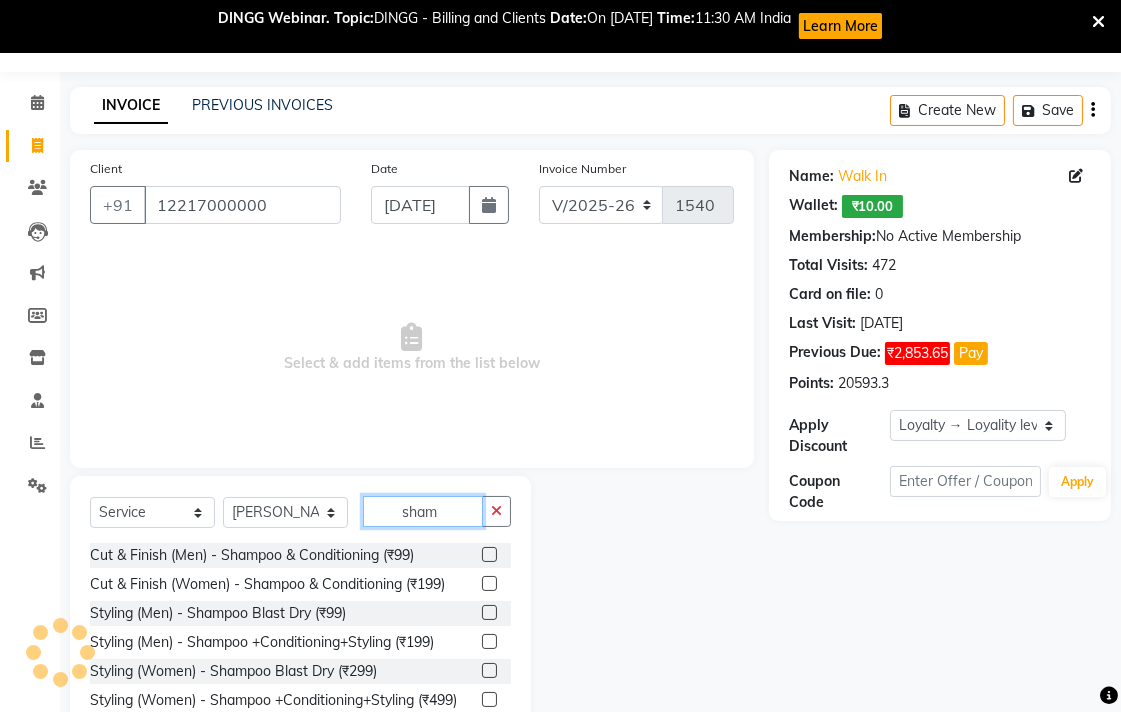scroll, scrollTop: 115, scrollLeft: 0, axis: vertical 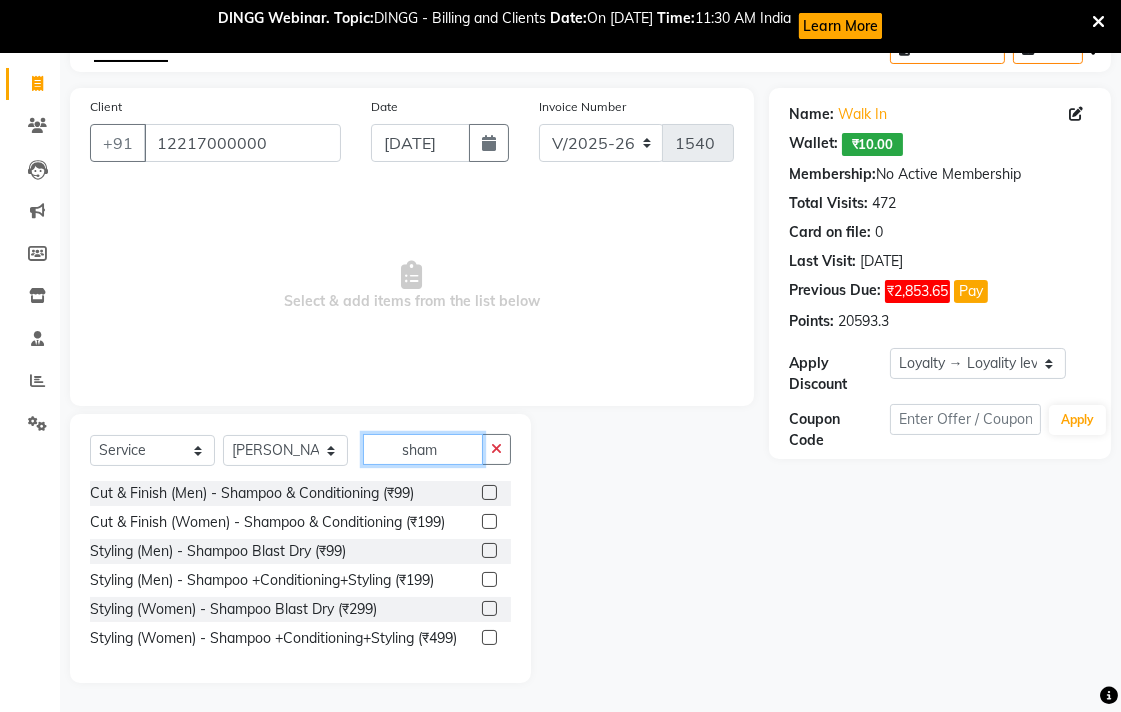 type on "sham" 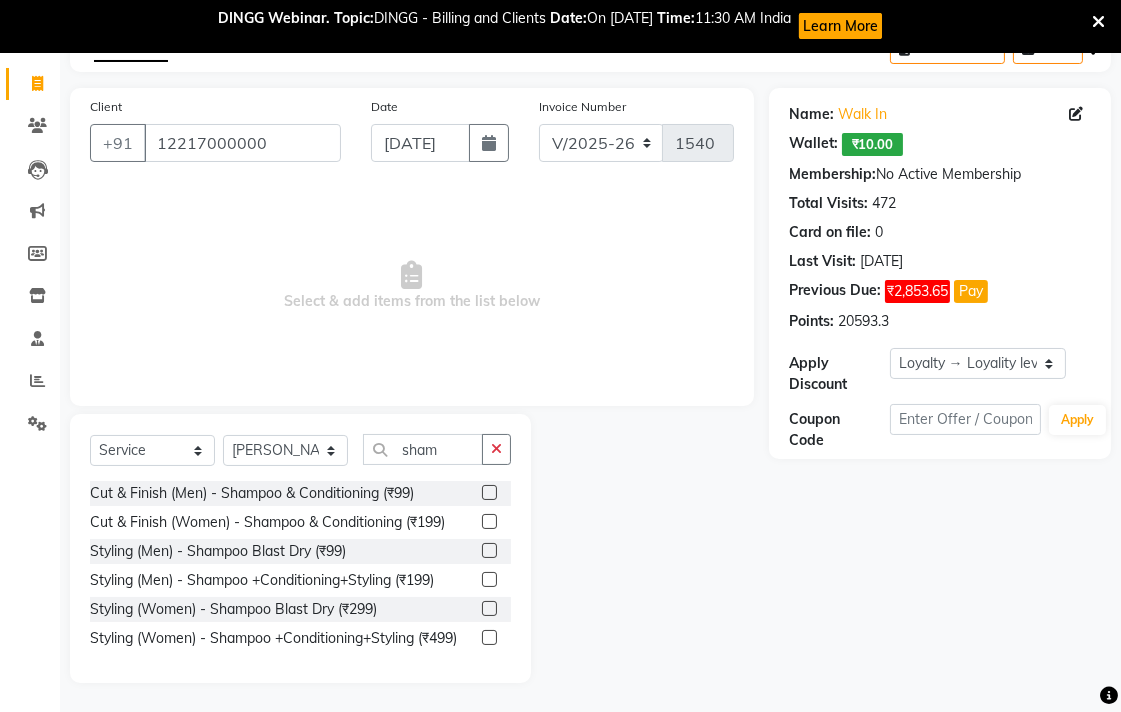 drag, startPoint x: 492, startPoint y: 635, endPoint x: 470, endPoint y: 590, distance: 50.08992 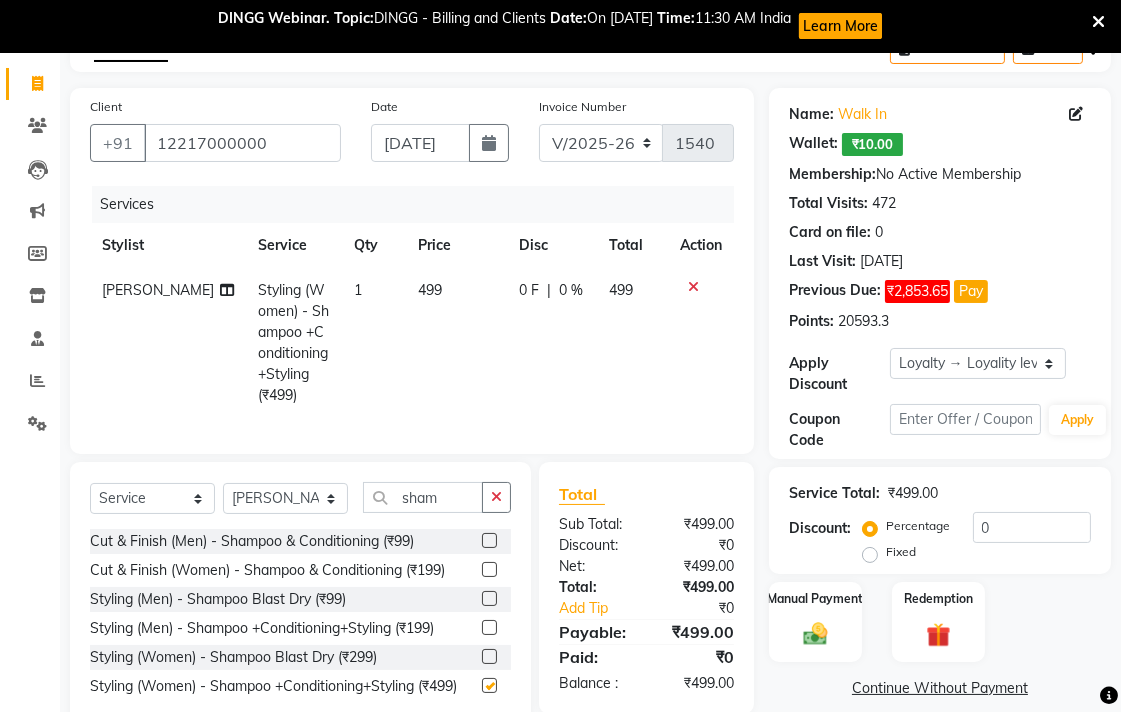 checkbox on "false" 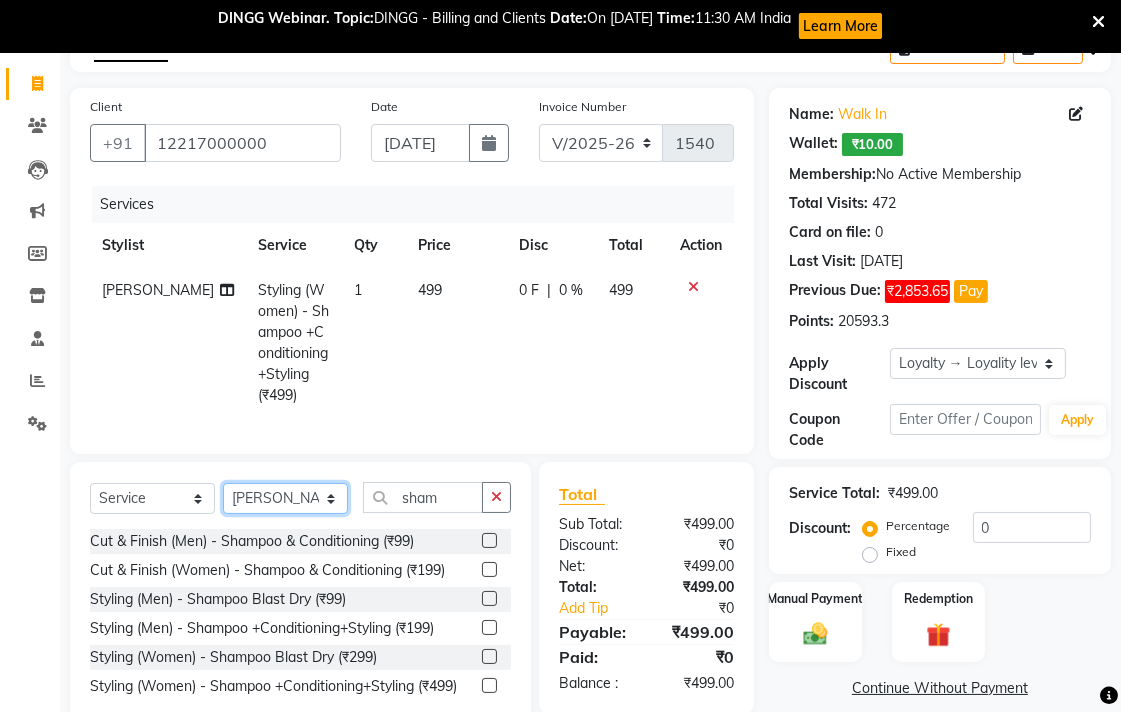 click on "Select Stylist Ankush Warpe Arati Garol dwarka panchal gaju khde Ganesh Harane Mahesh Kanore pooja pansai Rahul Motewar Sachin Kale savli hiwale shraddha bhaware" 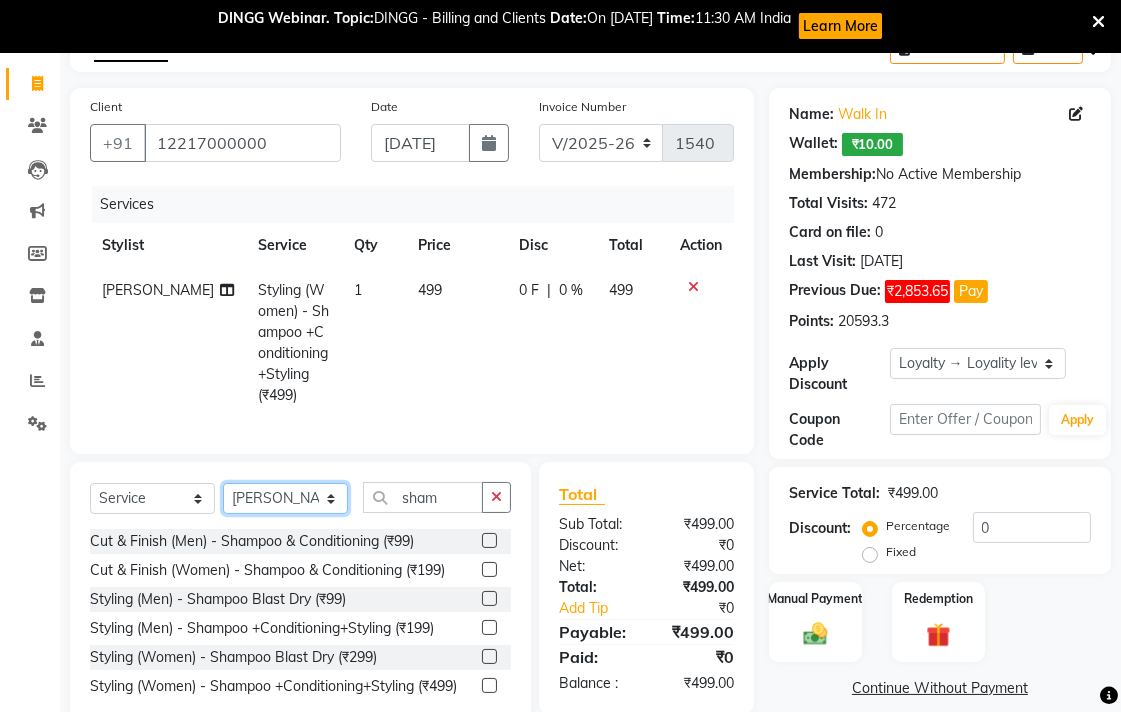 select on "80072" 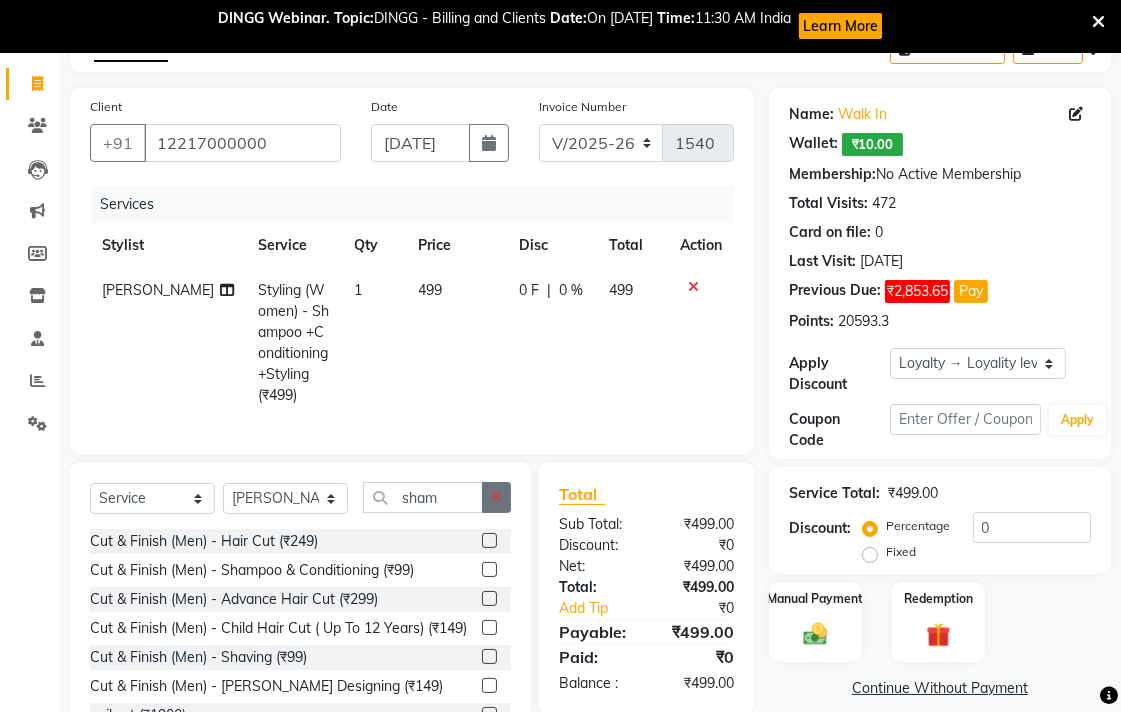 click 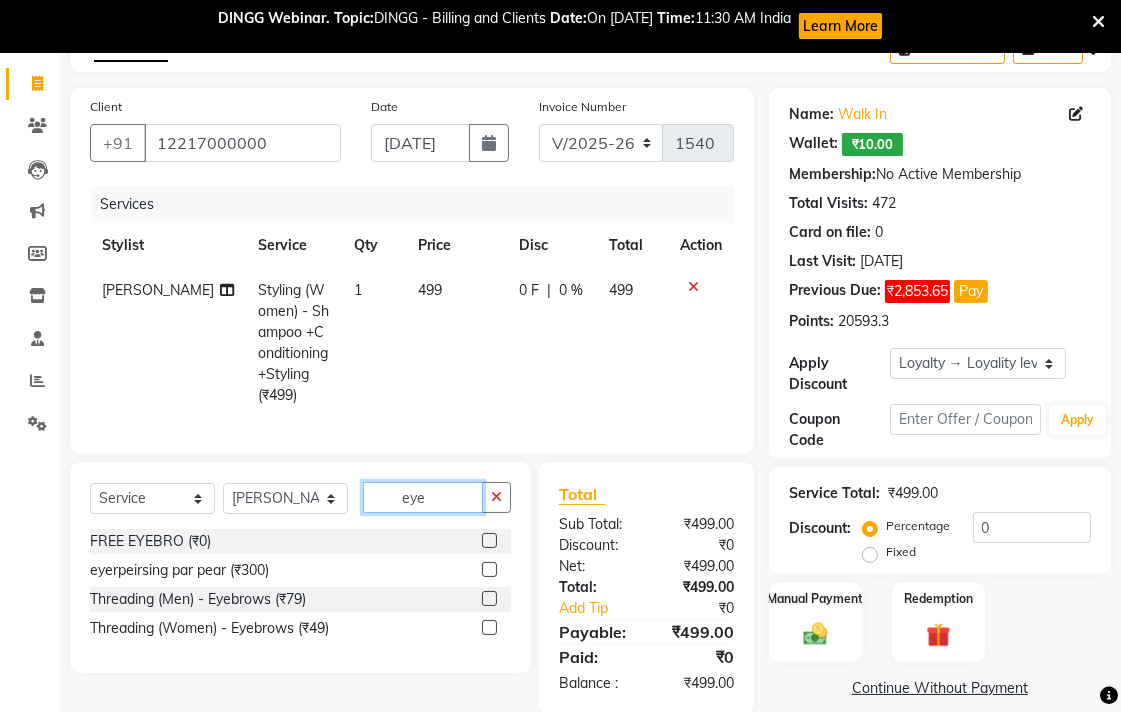 type on "eye" 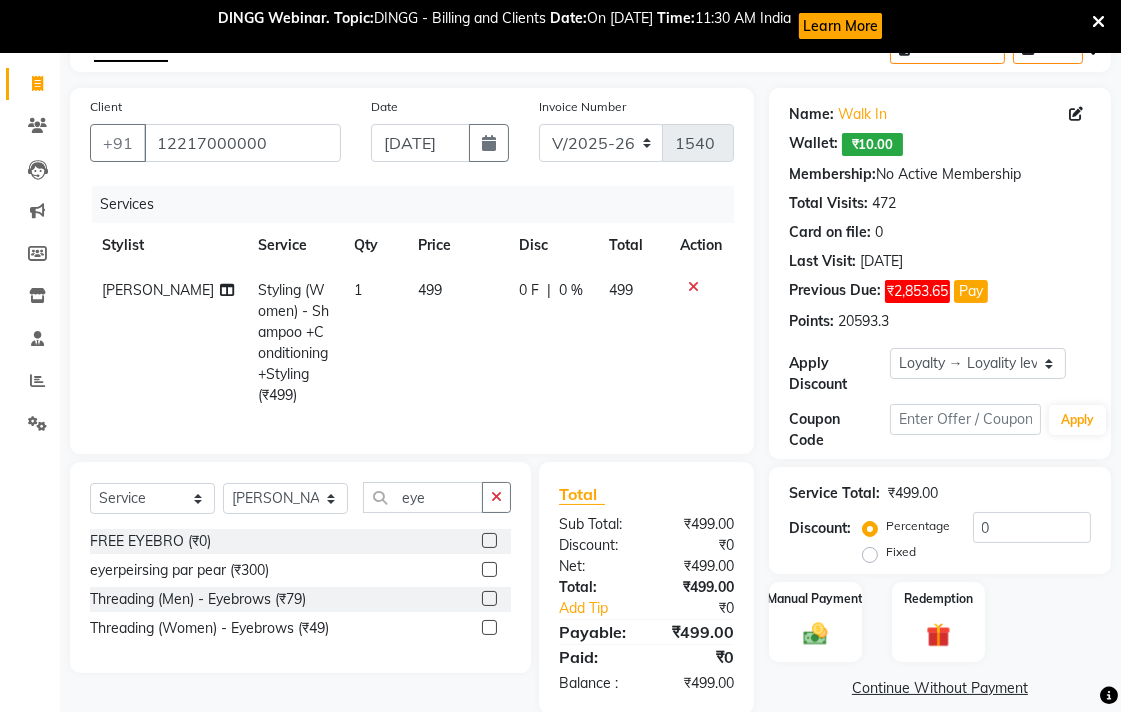 click 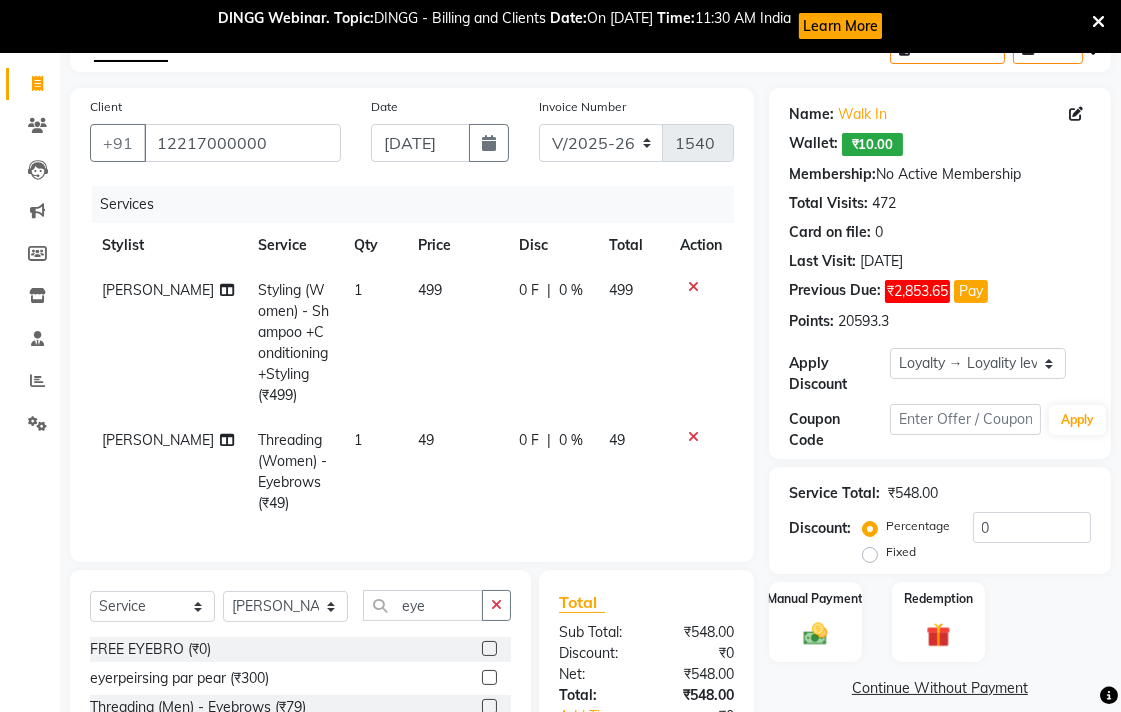 click on "49" 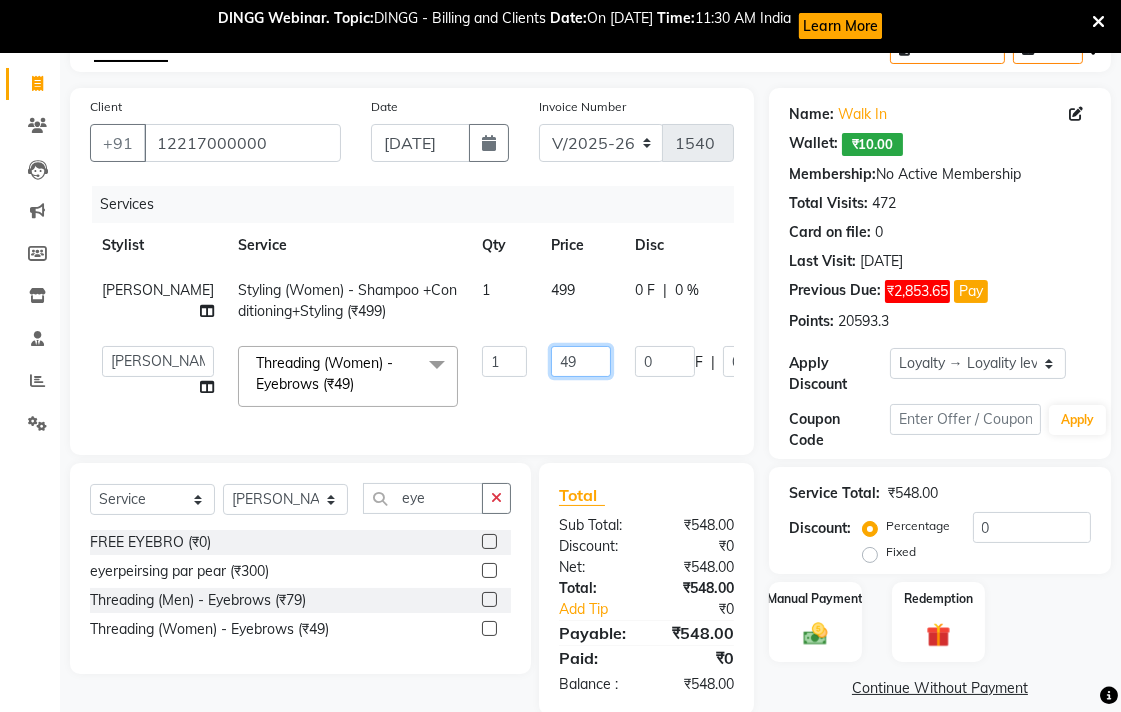 click on "49" 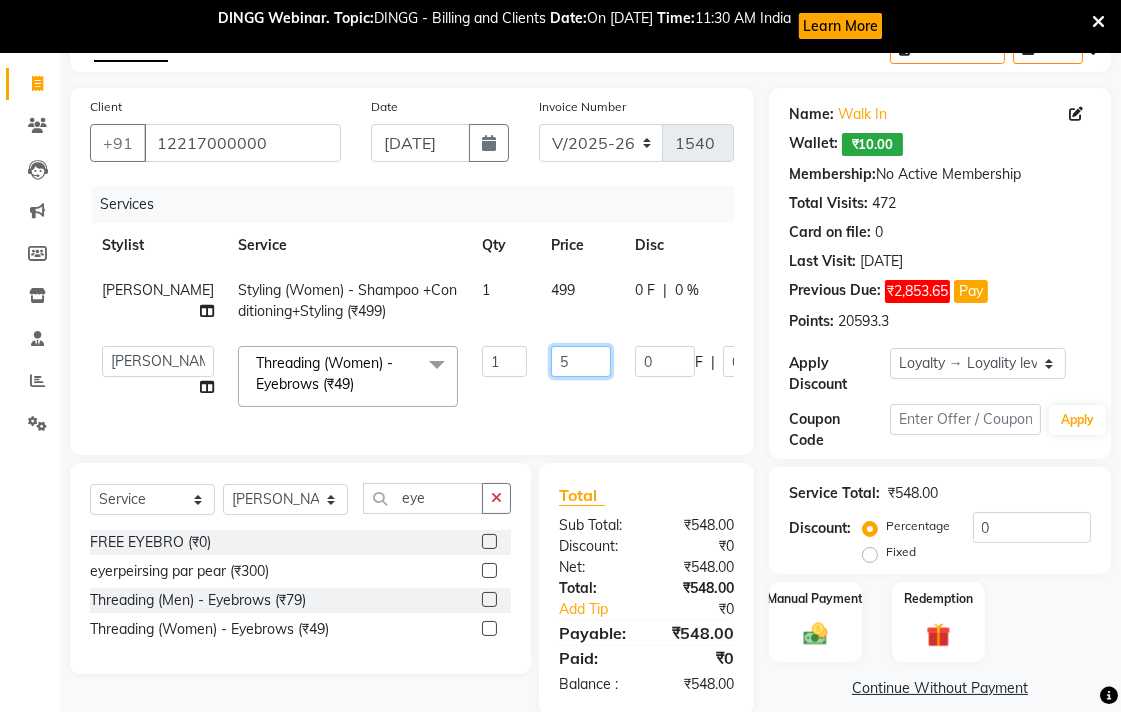 type on "50" 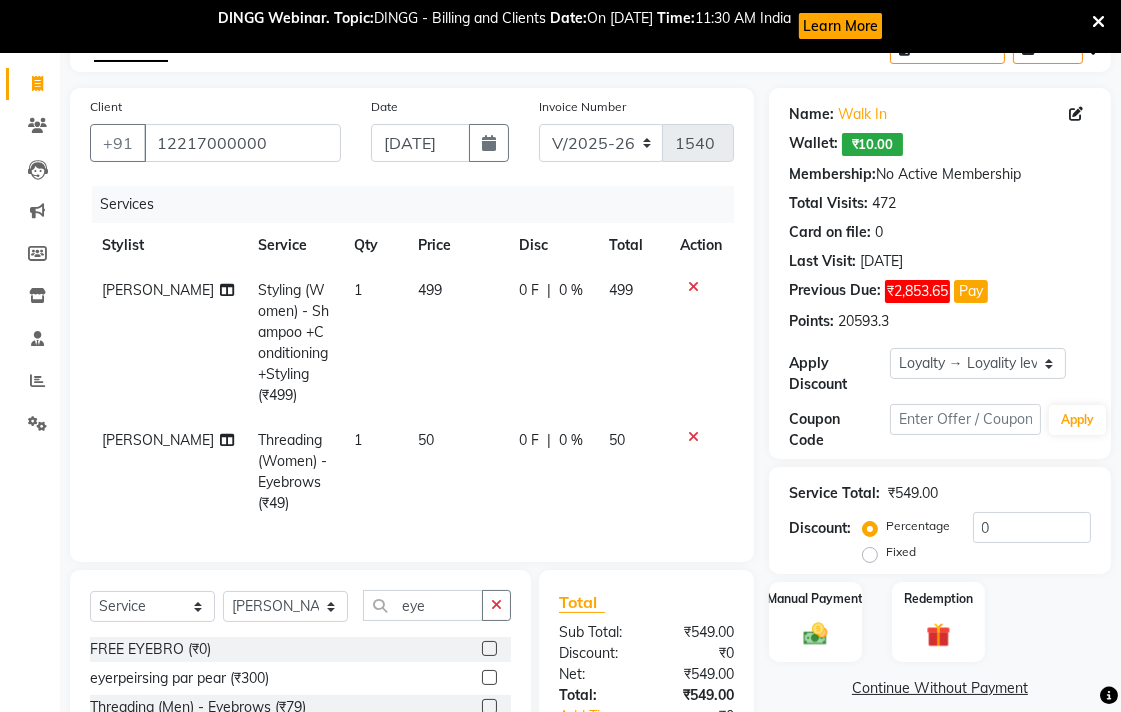 click on "Ganesh Harane Styling (Women) - Shampoo +Conditioning+Styling (₹499) 1 499 0 F | 0 % 499" 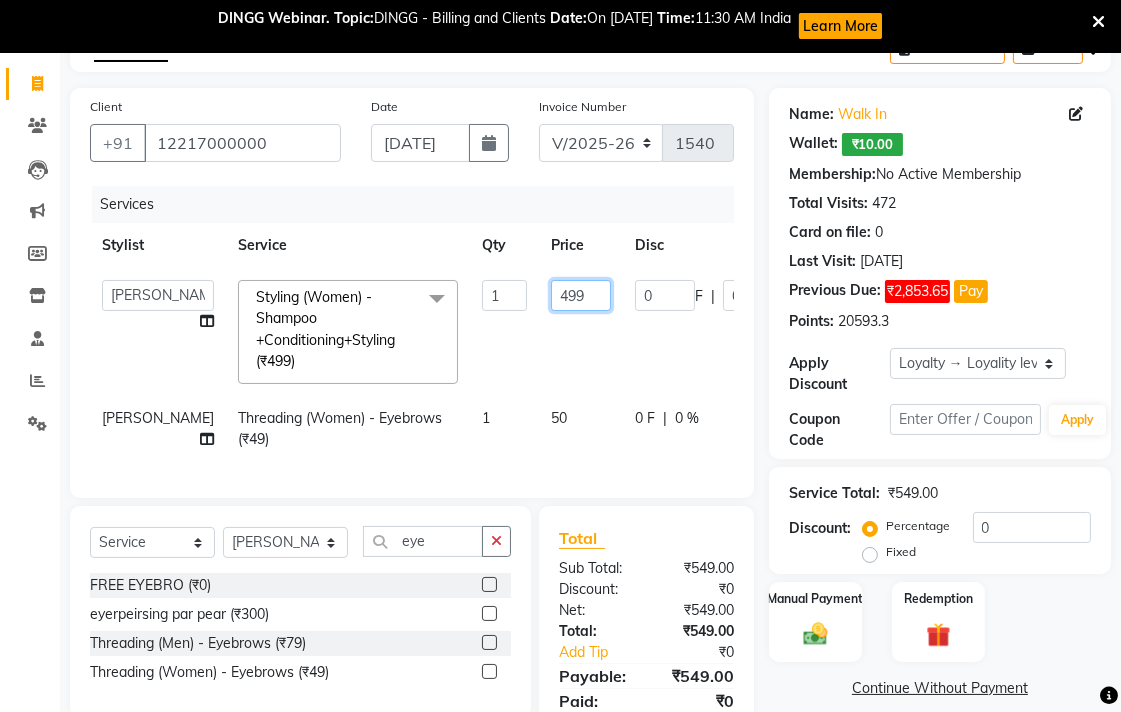 click on "499" 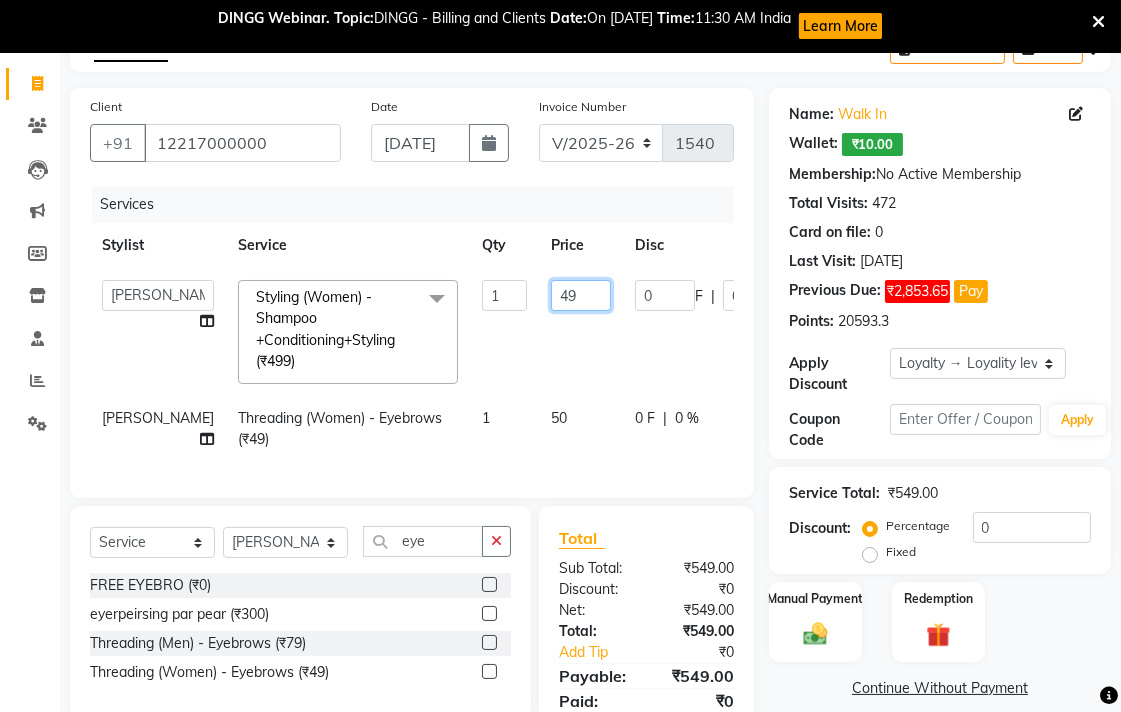type on "4" 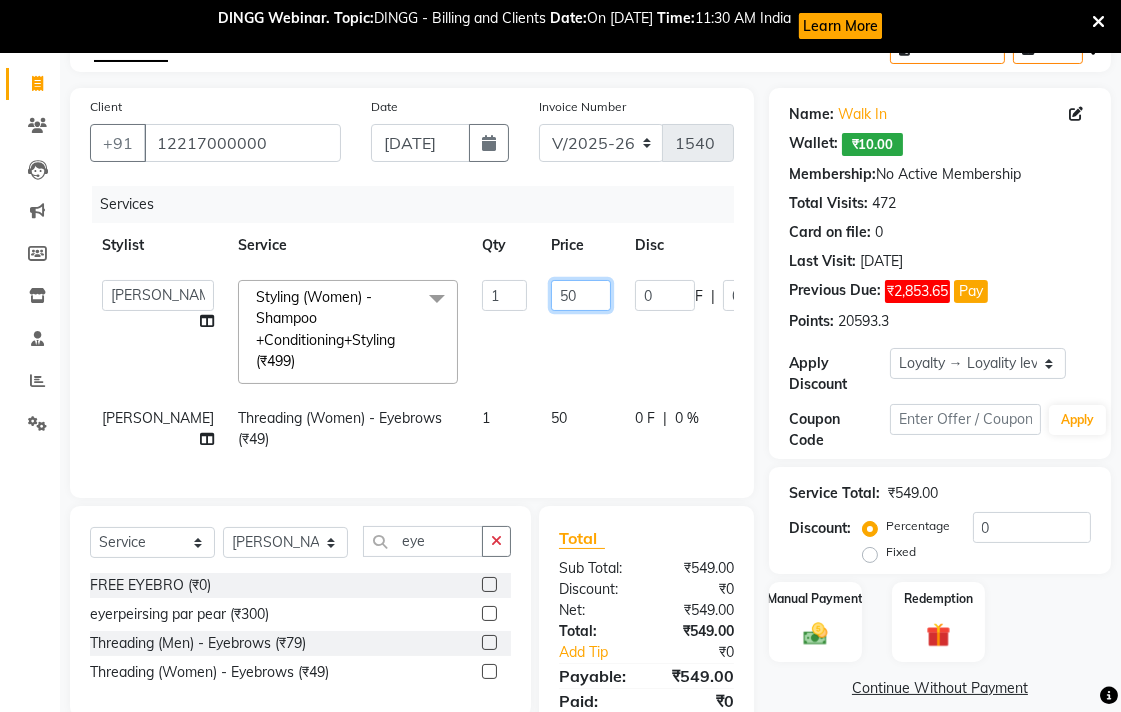 type on "500" 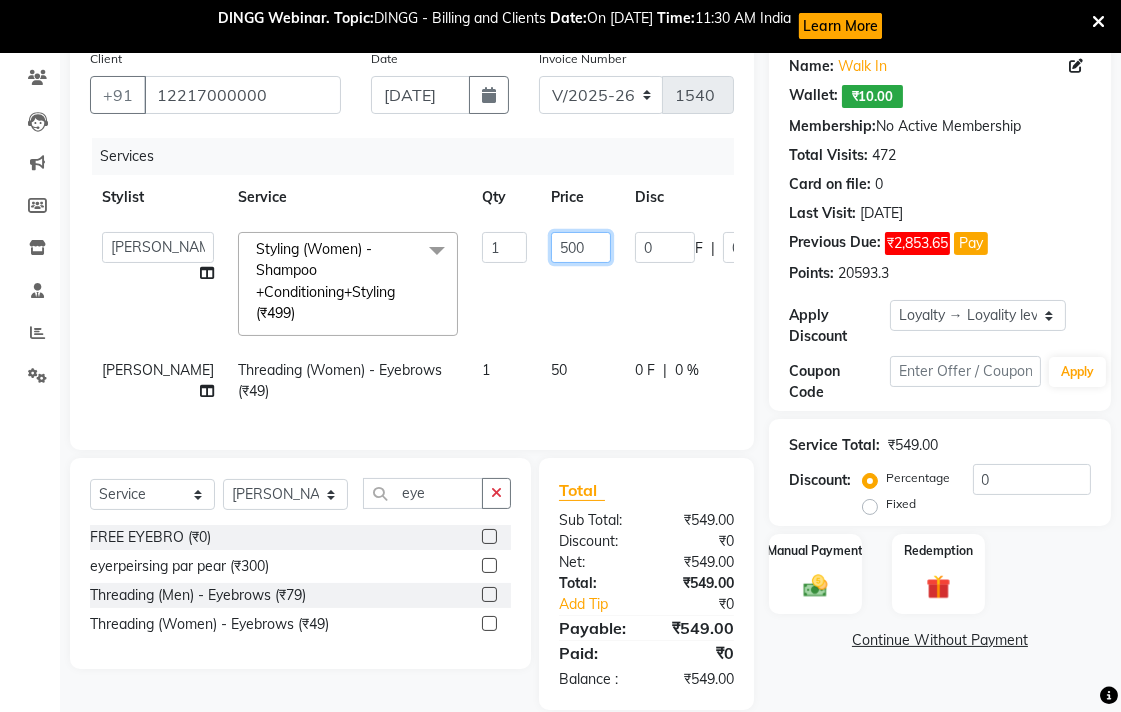 scroll, scrollTop: 228, scrollLeft: 0, axis: vertical 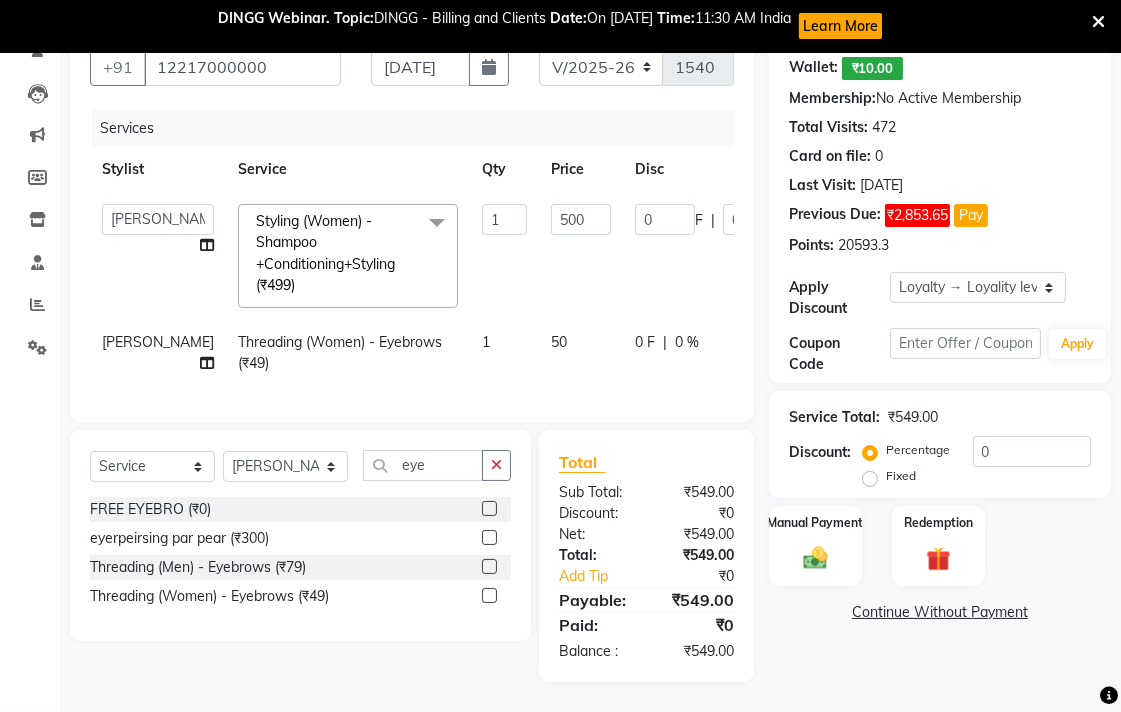 drag, startPoint x: 784, startPoint y: 637, endPoint x: 787, endPoint y: 575, distance: 62.072536 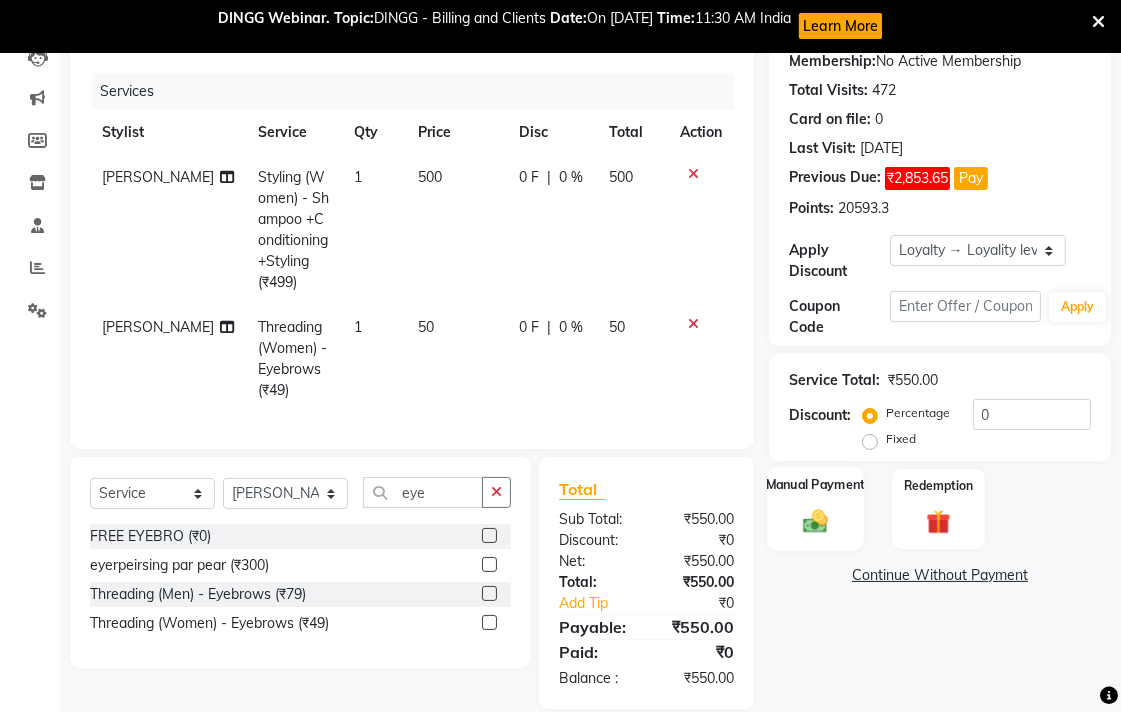 click on "Manual Payment" 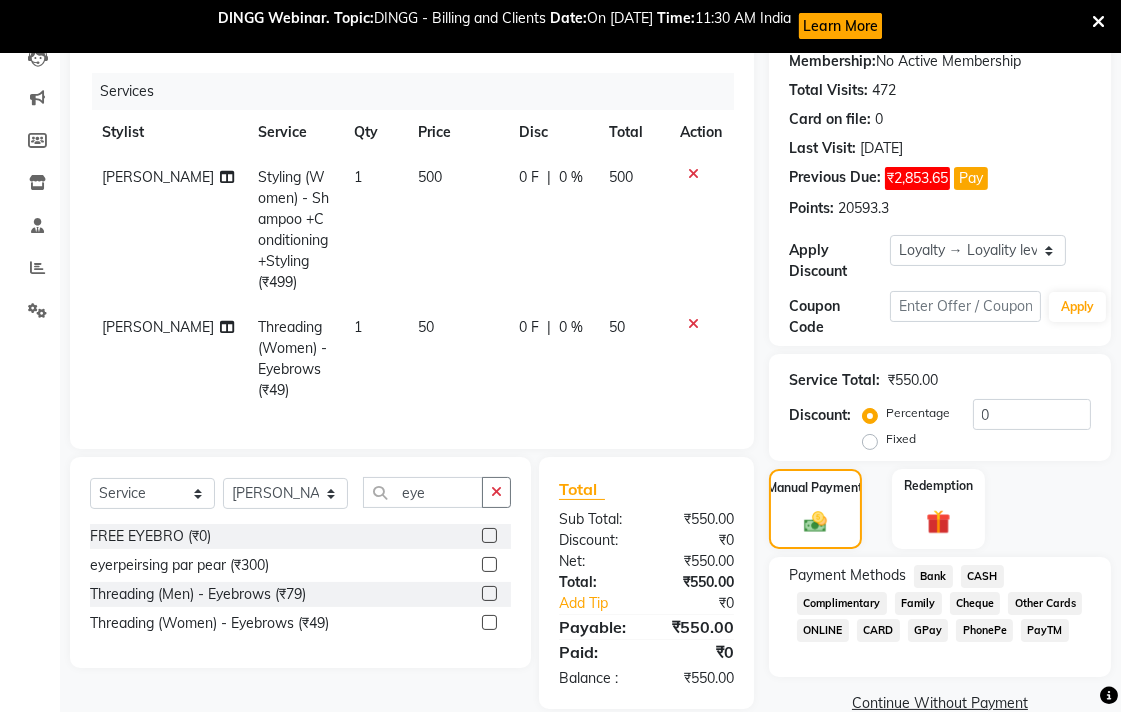 click on "Bank" 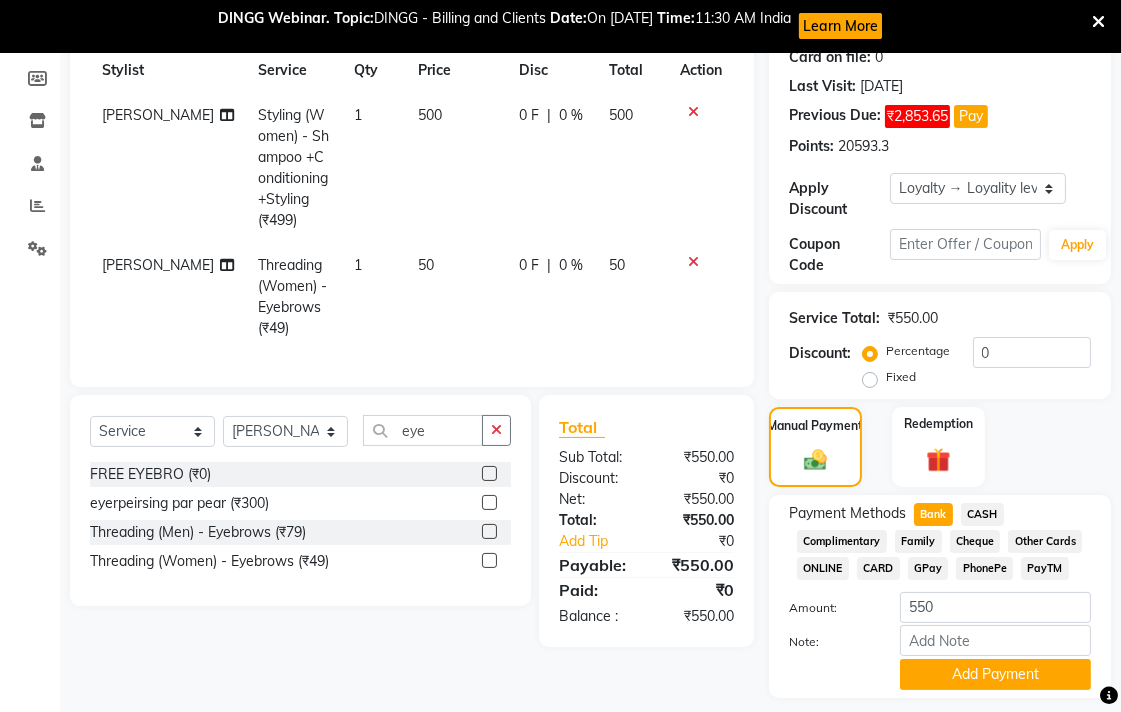 scroll, scrollTop: 347, scrollLeft: 0, axis: vertical 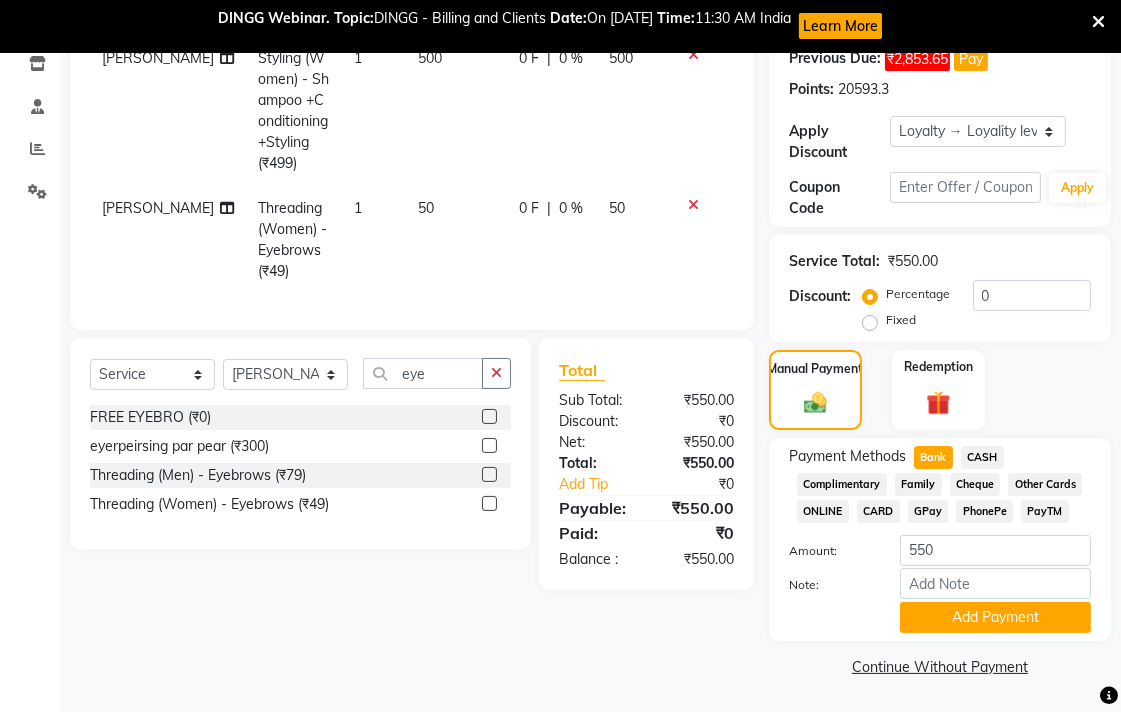click on "Add Payment" 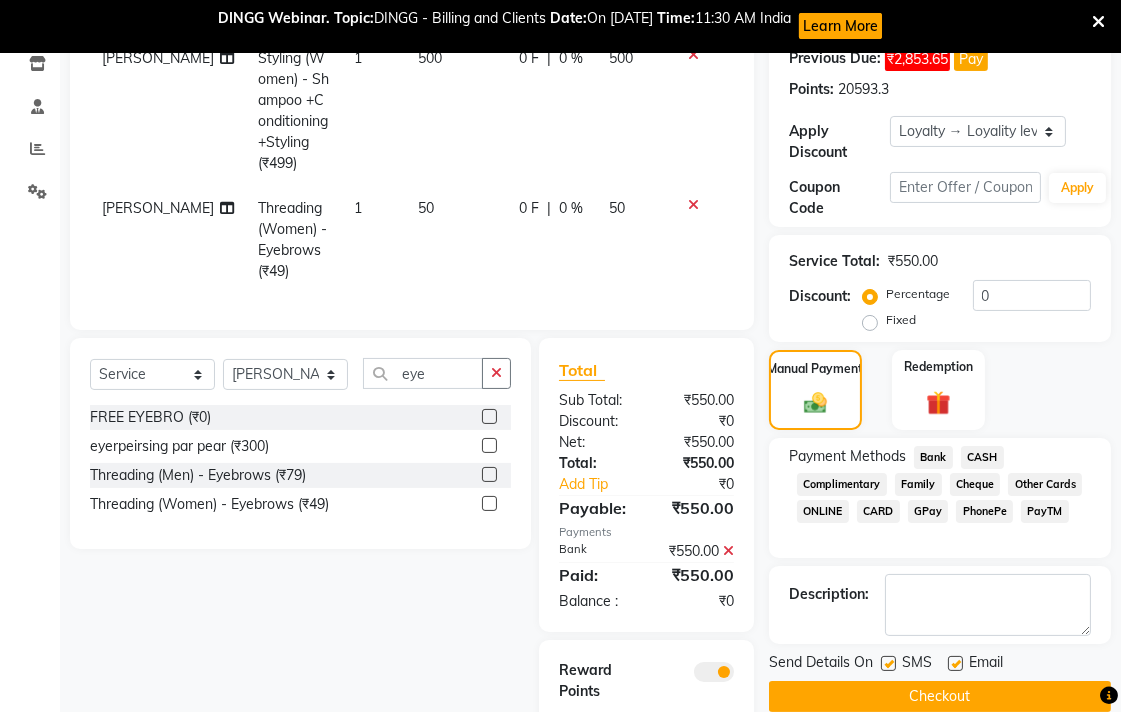 click on "Checkout" 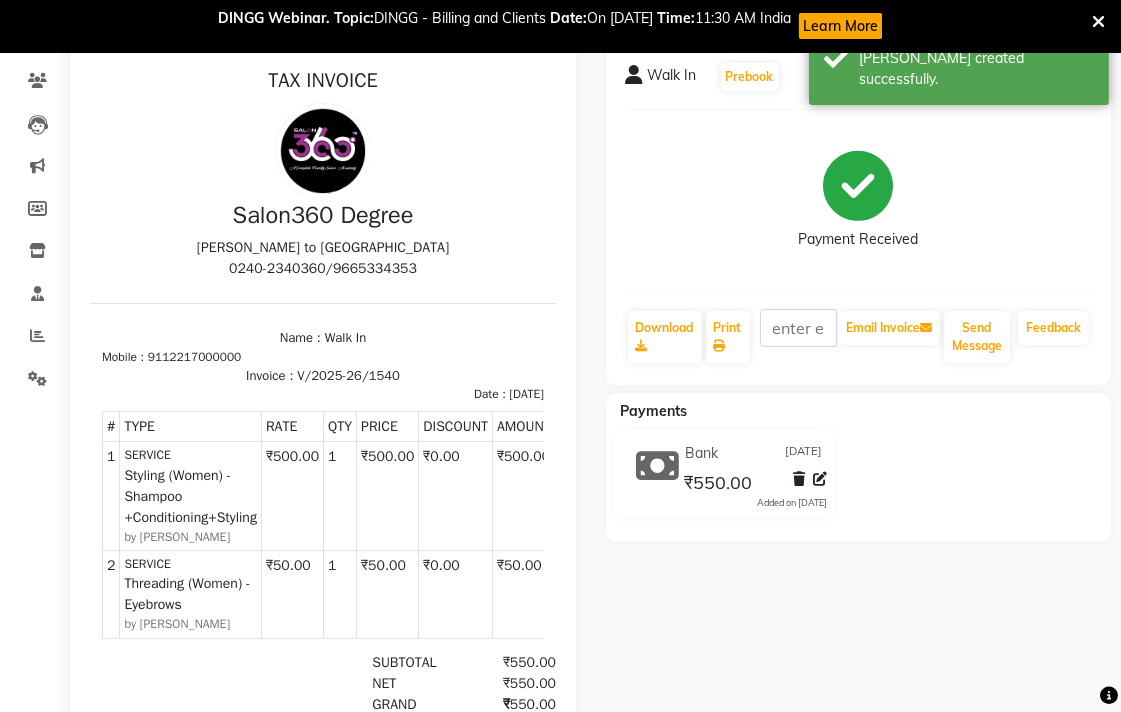 scroll, scrollTop: 0, scrollLeft: 0, axis: both 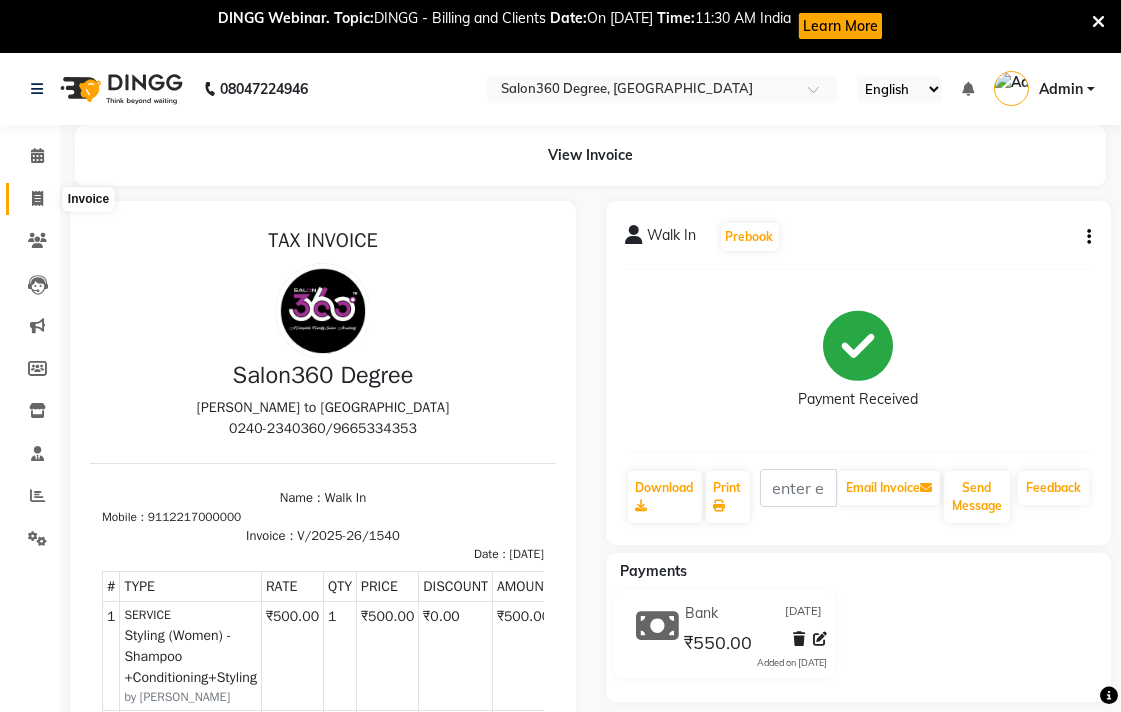 click 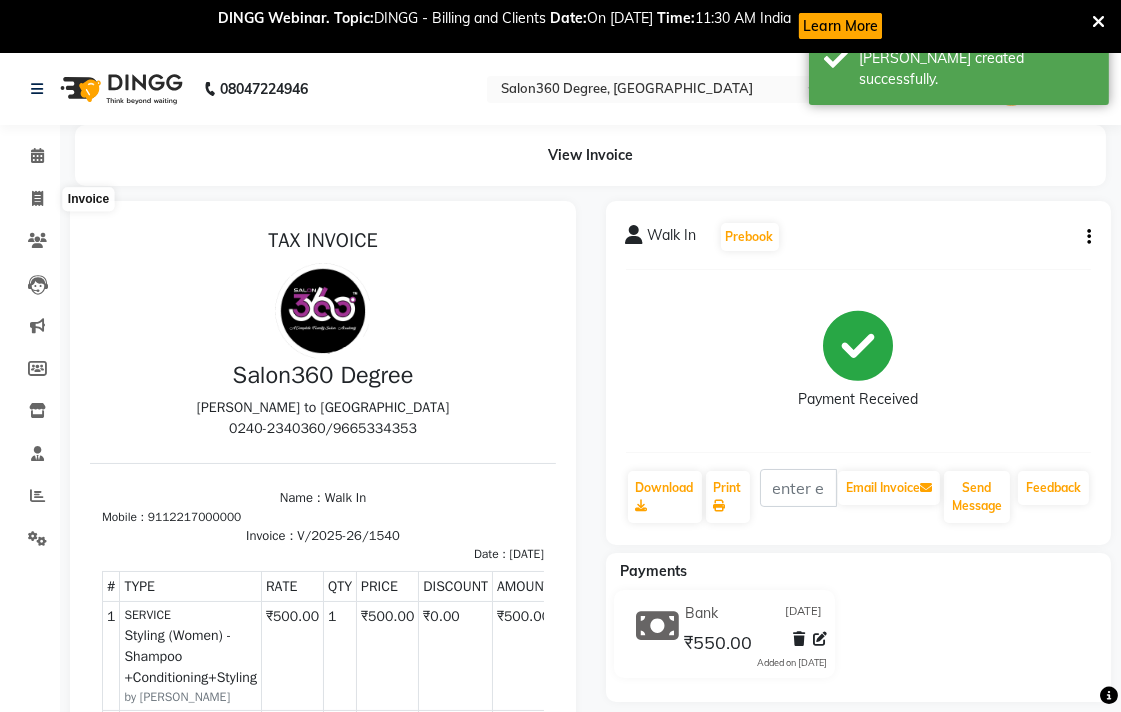 select on "service" 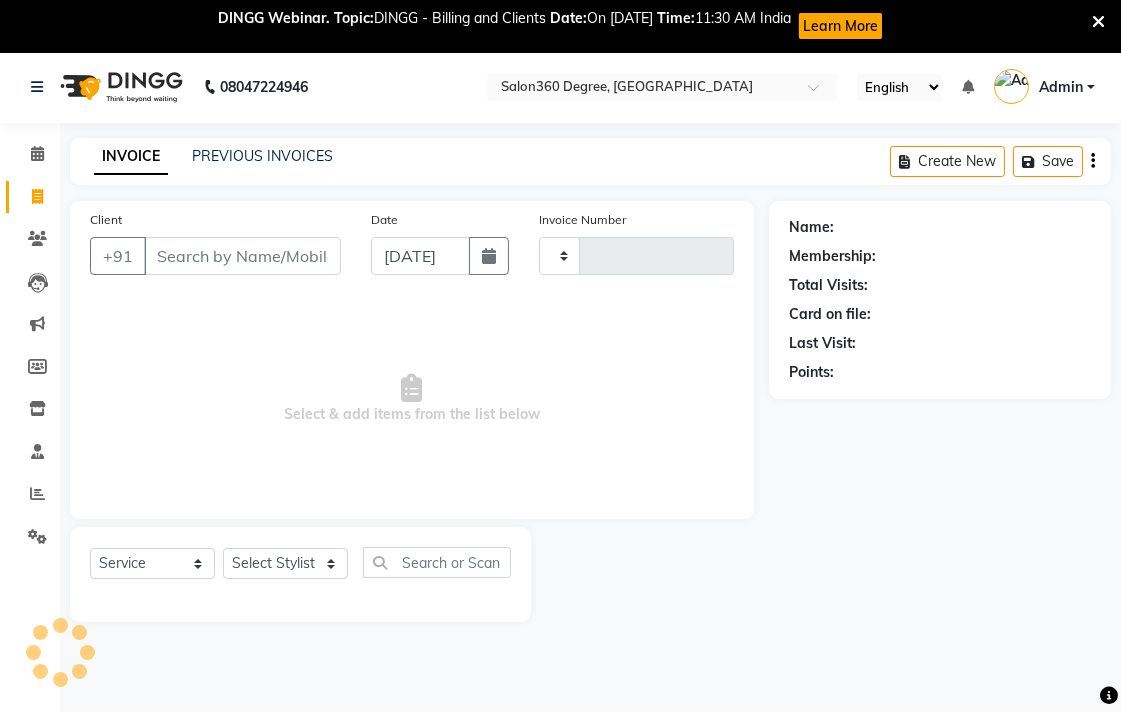 scroll, scrollTop: 53, scrollLeft: 0, axis: vertical 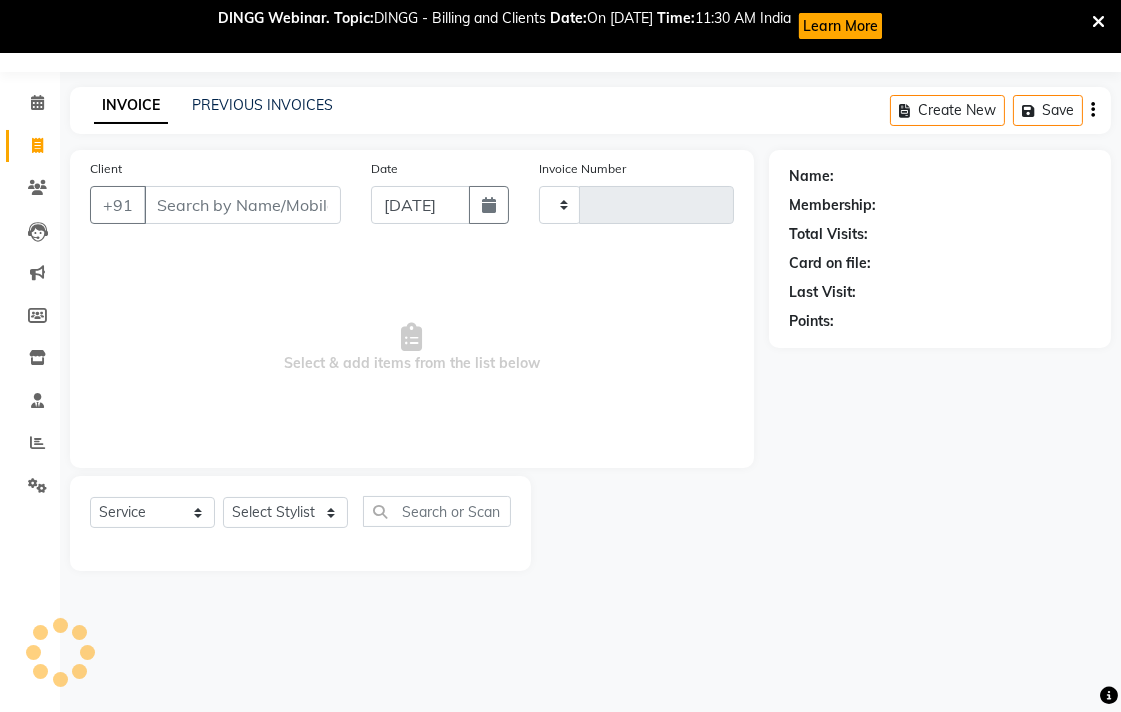 type on "w" 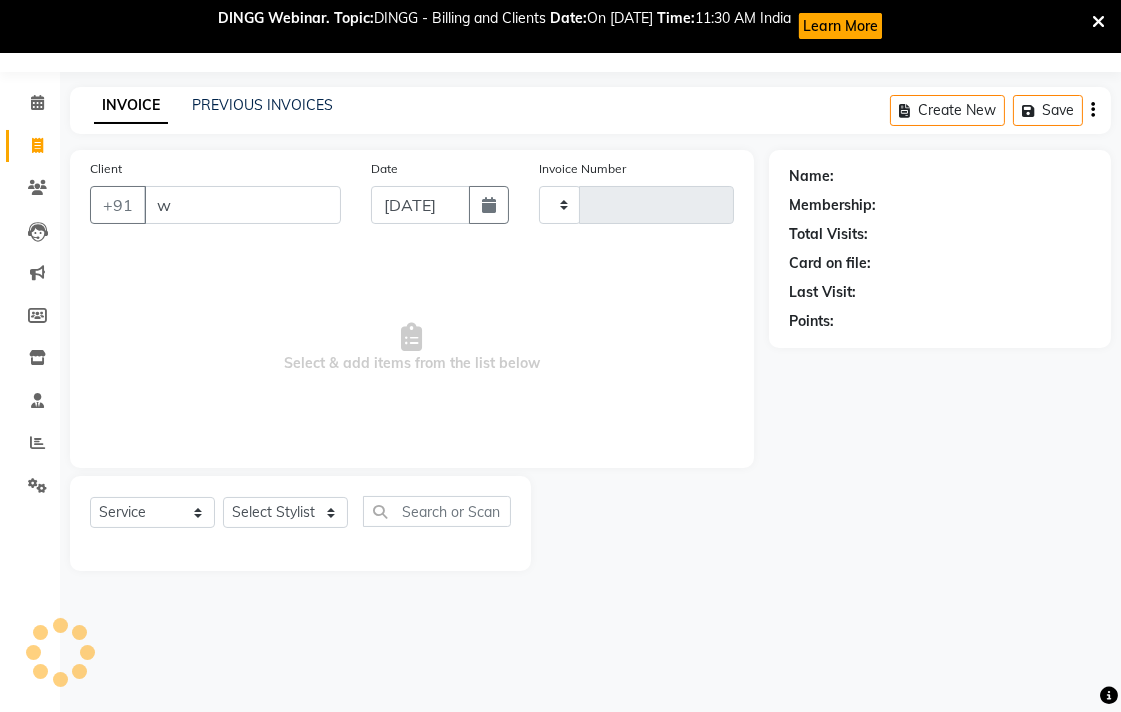 type on "1541" 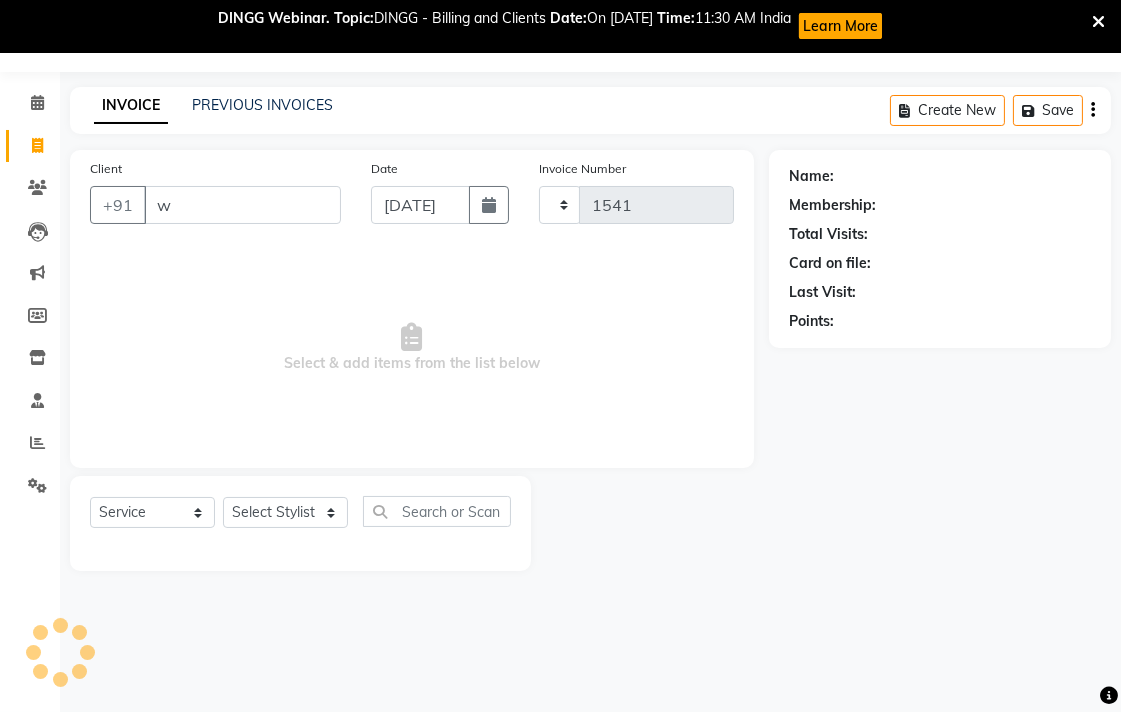 type on "wa" 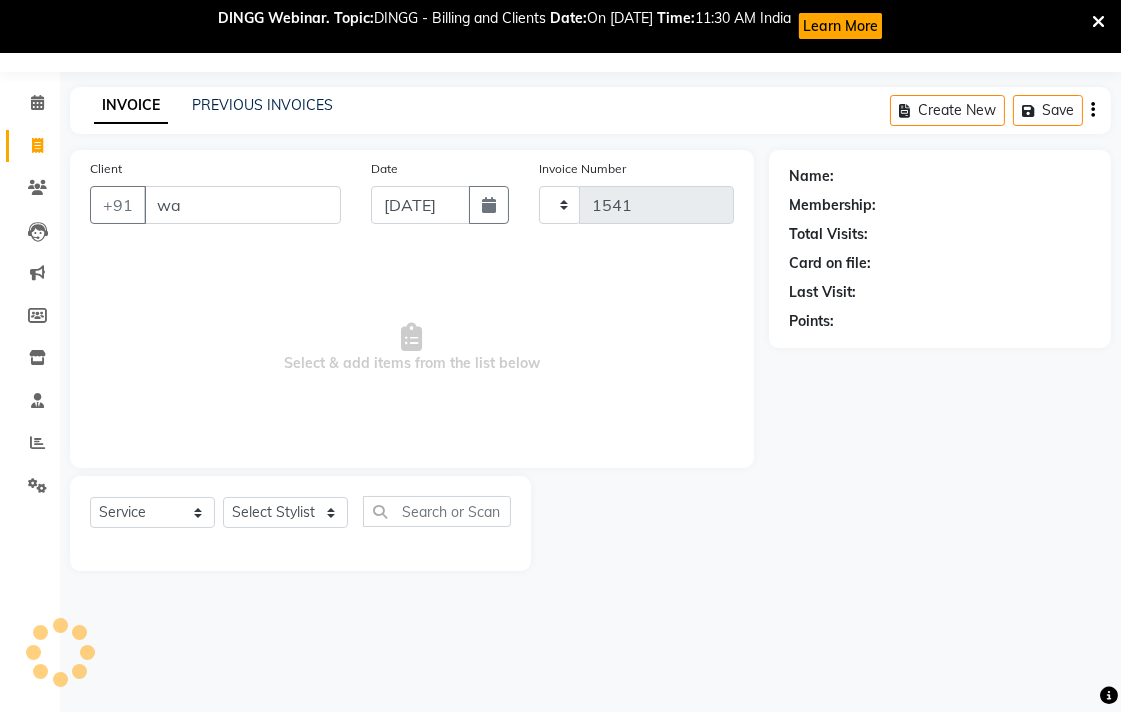 select on "5215" 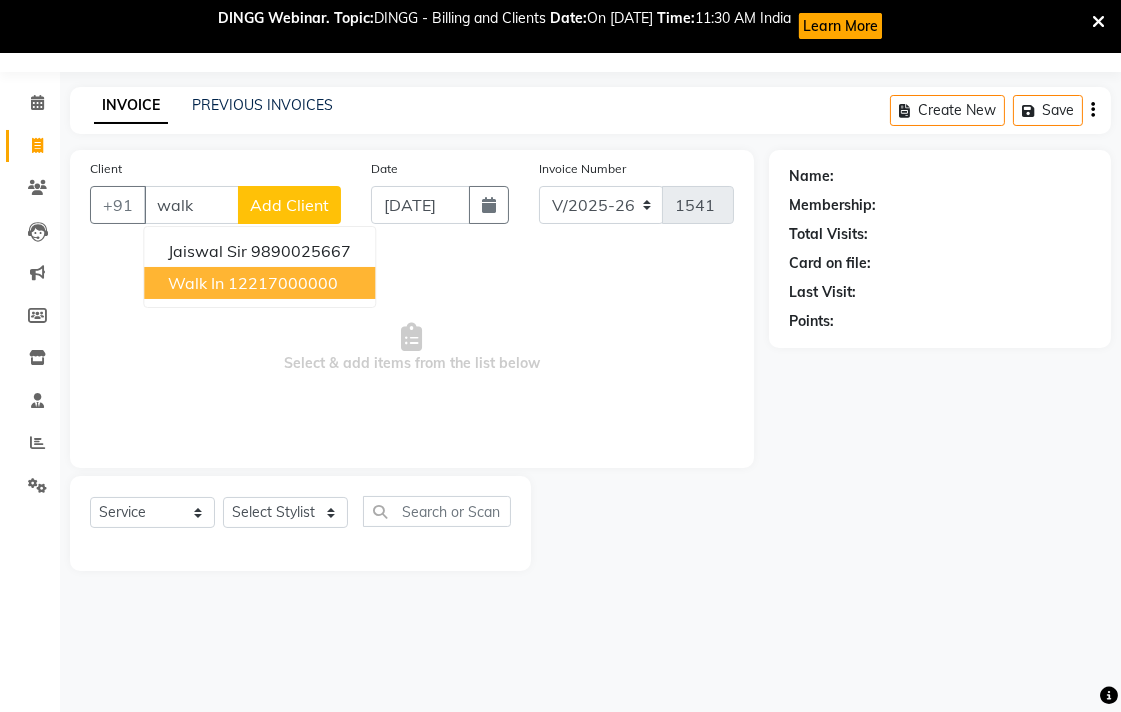 click on "Walk In" at bounding box center (196, 283) 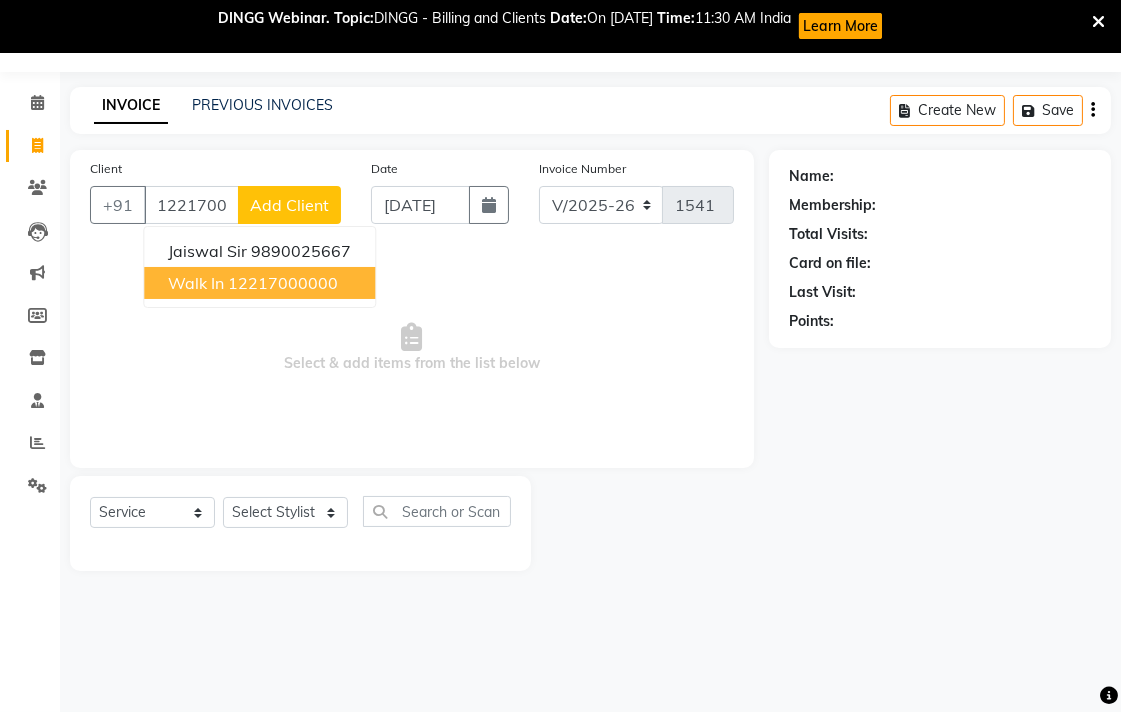 type on "12217000000" 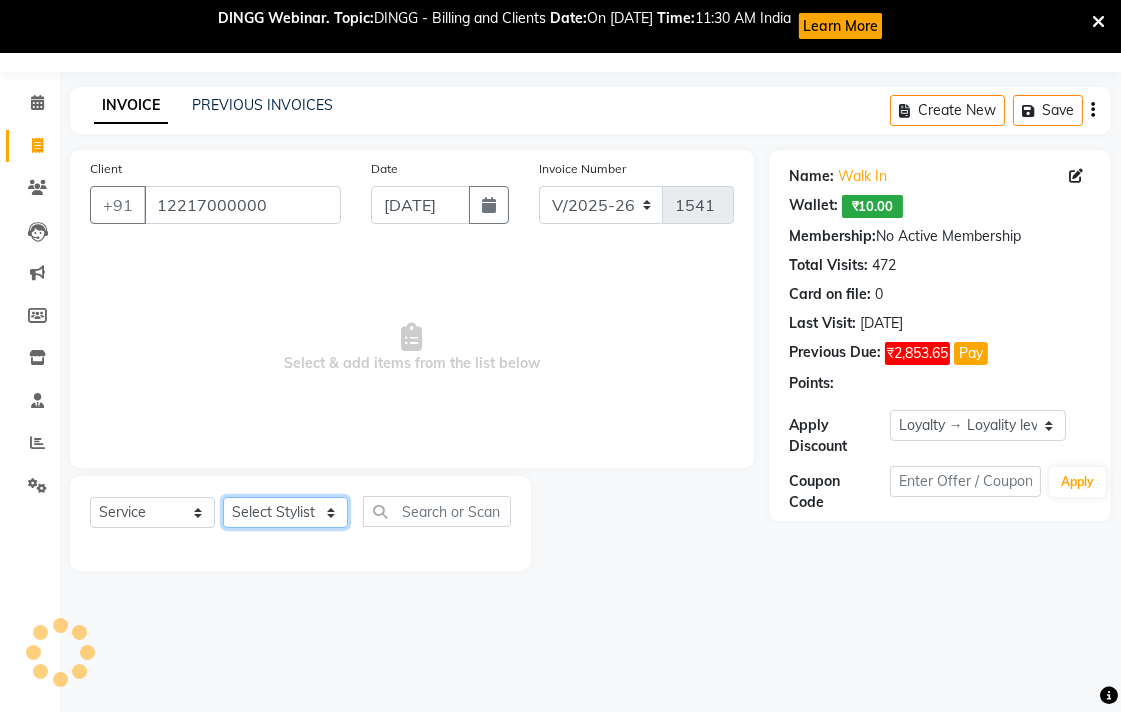 click on "Select Stylist Ankush Warpe Arati Garol dwarka panchal gaju khde Ganesh Harane Mahesh Kanore pooja pansai Rahul Motewar Sachin Kale savli hiwale shraddha bhaware" 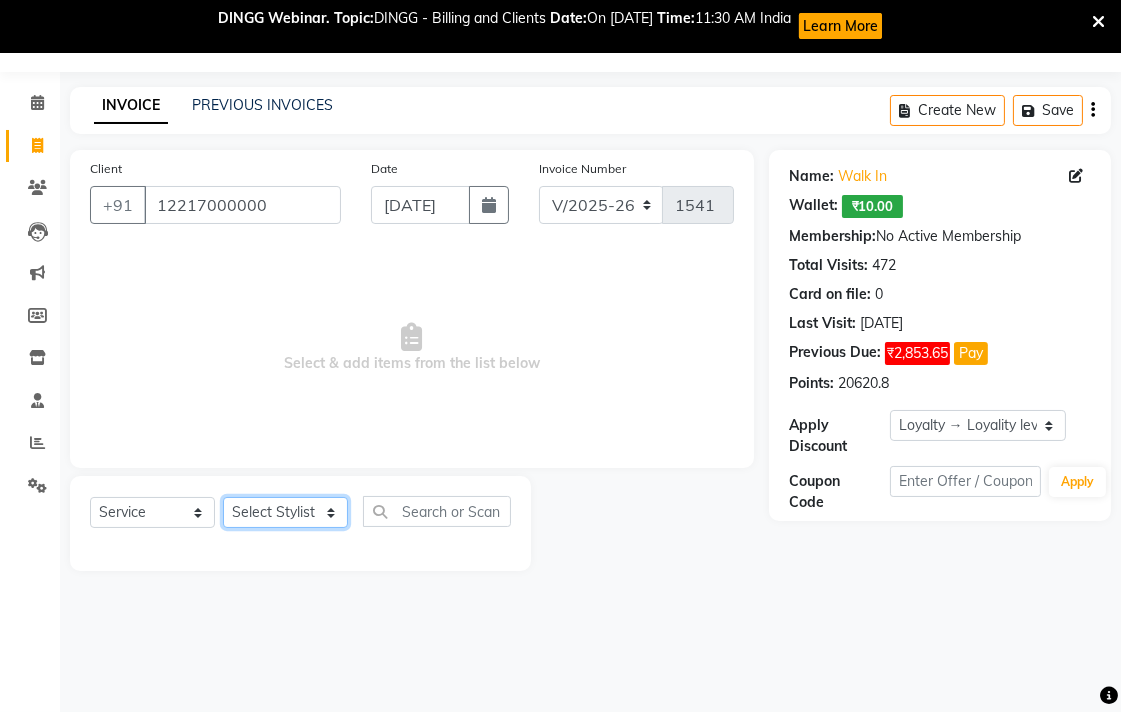 select on "33518" 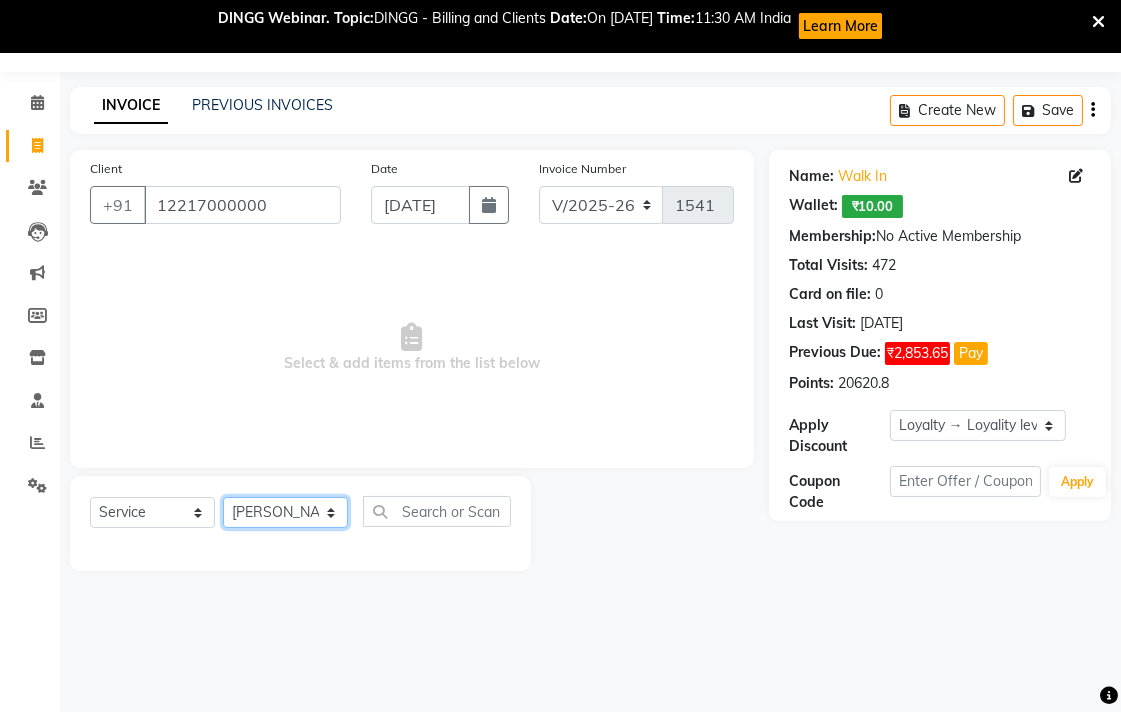 click on "Select Stylist Ankush Warpe Arati Garol dwarka panchal gaju khde Ganesh Harane Mahesh Kanore pooja pansai Rahul Motewar Sachin Kale savli hiwale shraddha bhaware" 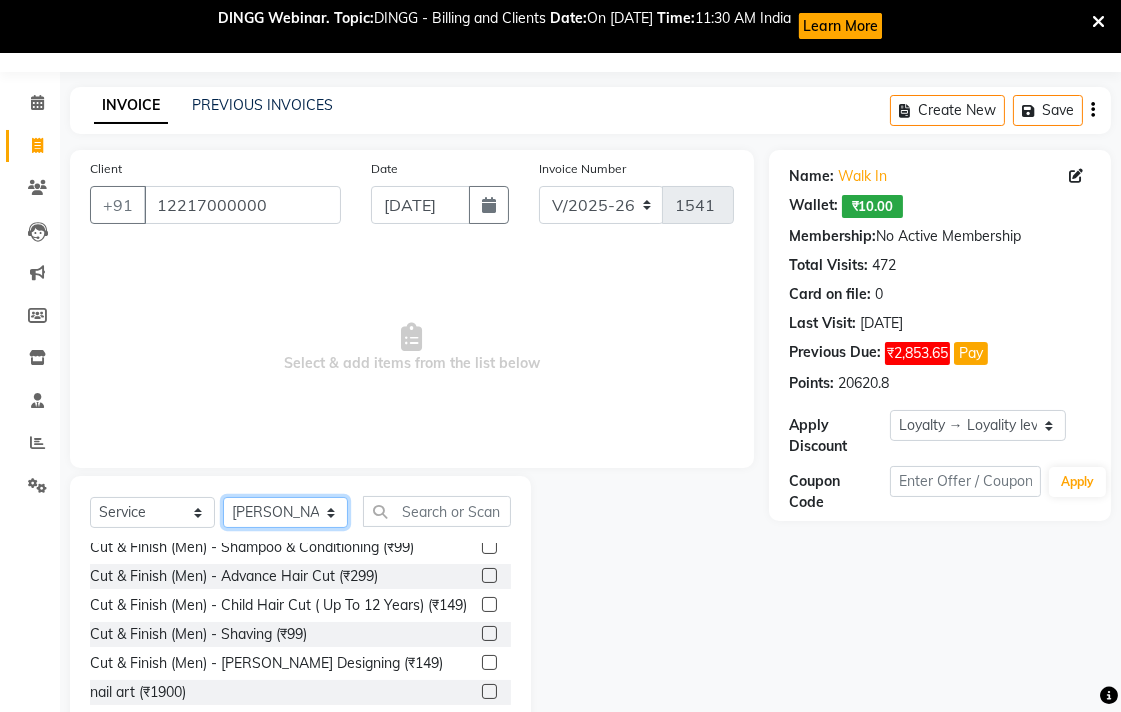 scroll, scrollTop: 0, scrollLeft: 0, axis: both 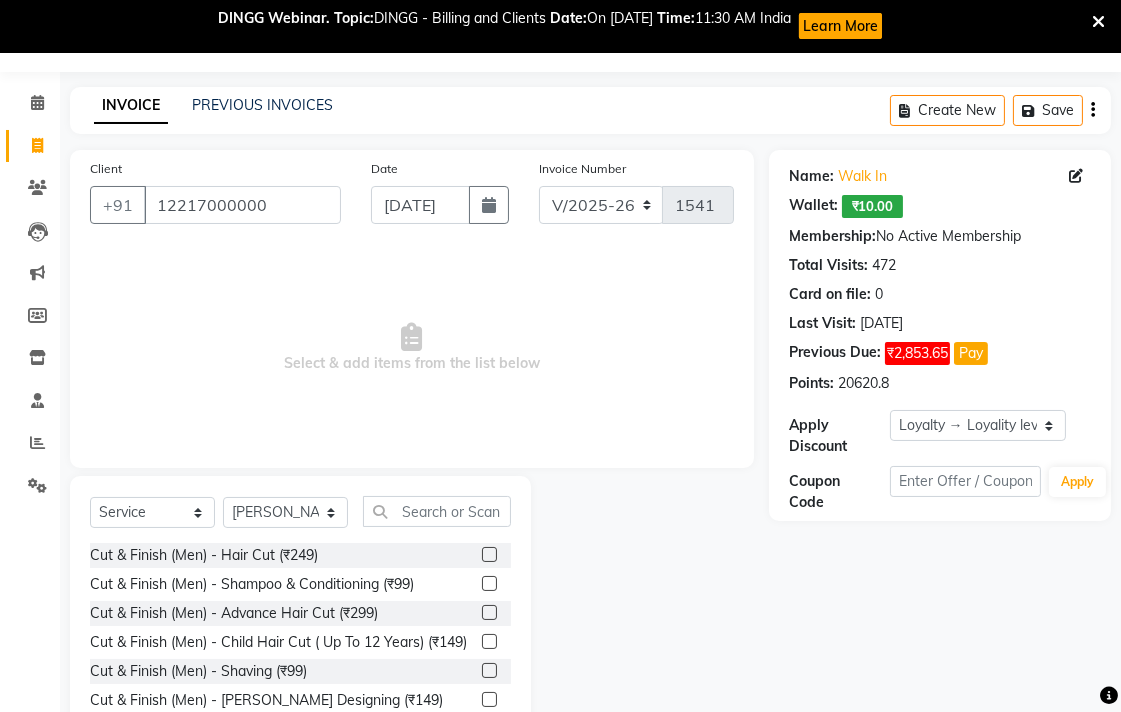 click 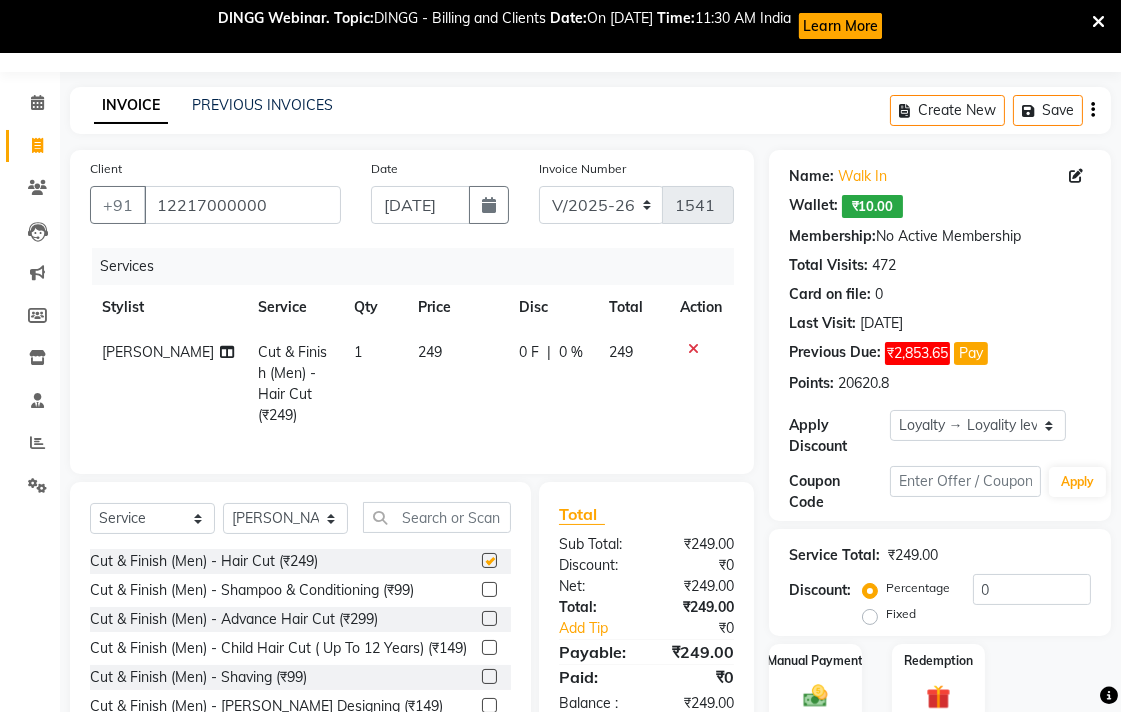 drag, startPoint x: 453, startPoint y: 400, endPoint x: 482, endPoint y: 383, distance: 33.61547 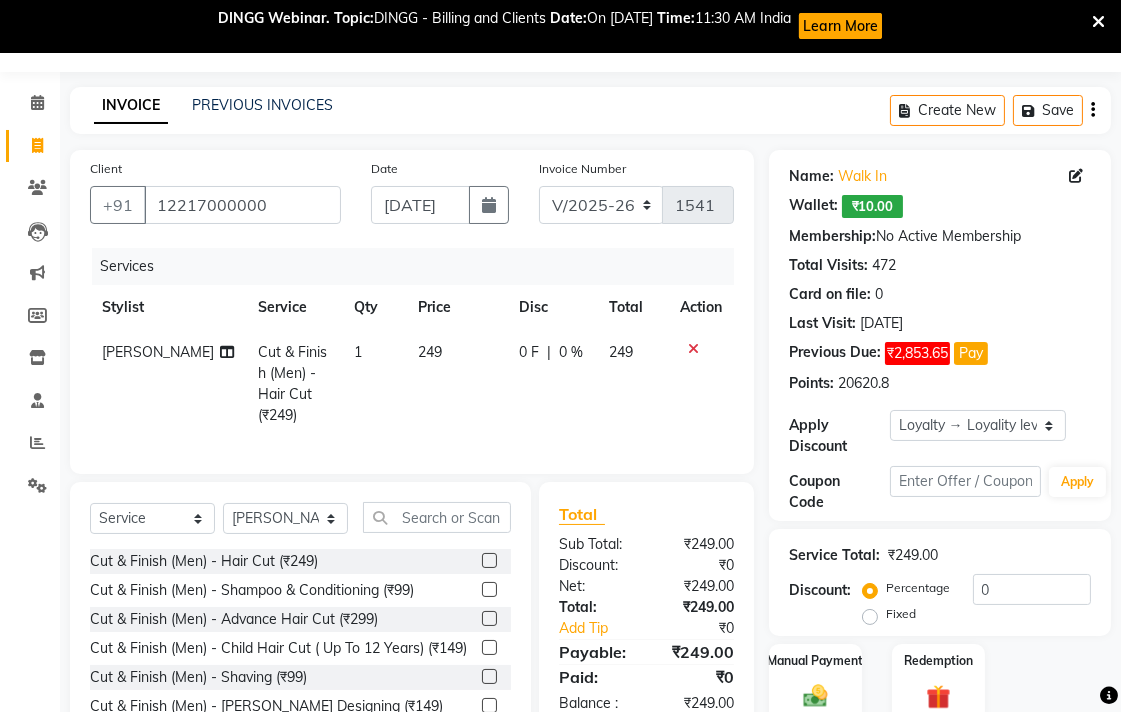 checkbox on "false" 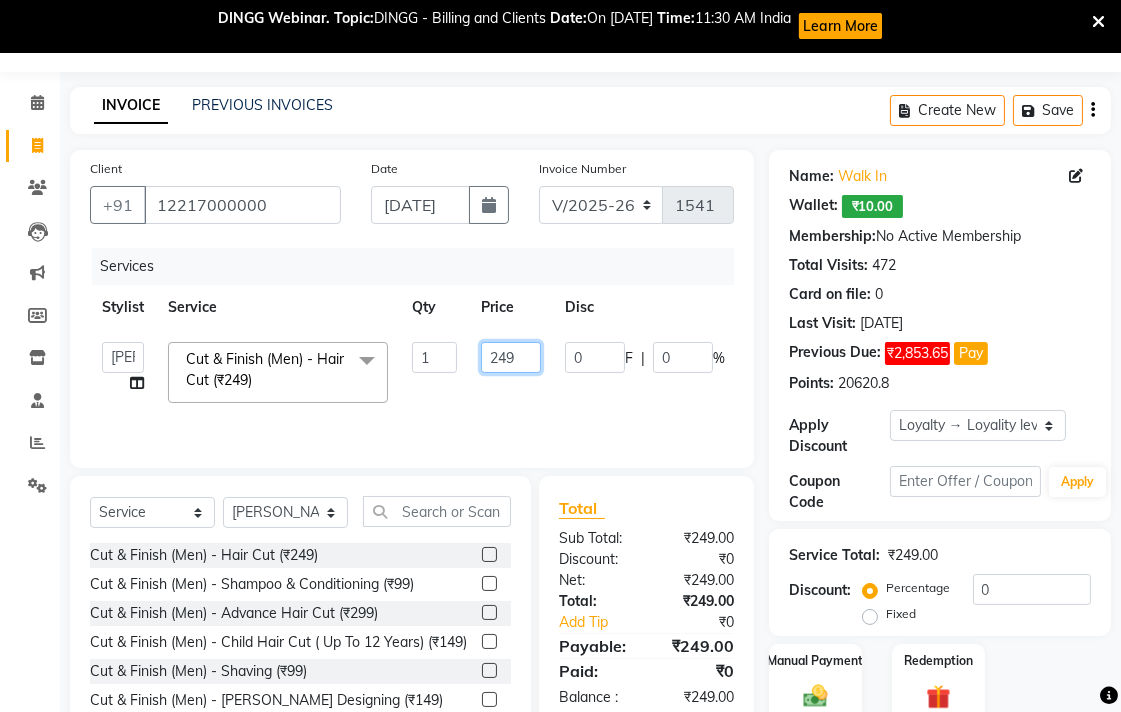 drag, startPoint x: 514, startPoint y: 370, endPoint x: 521, endPoint y: 361, distance: 11.401754 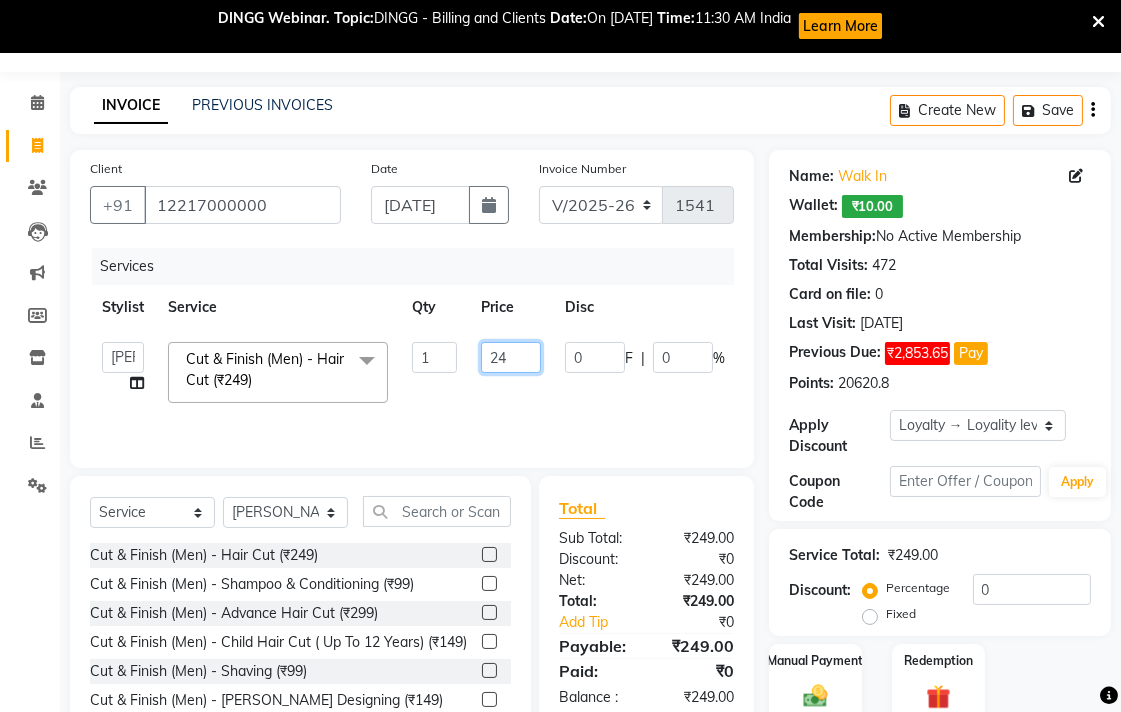 type on "2" 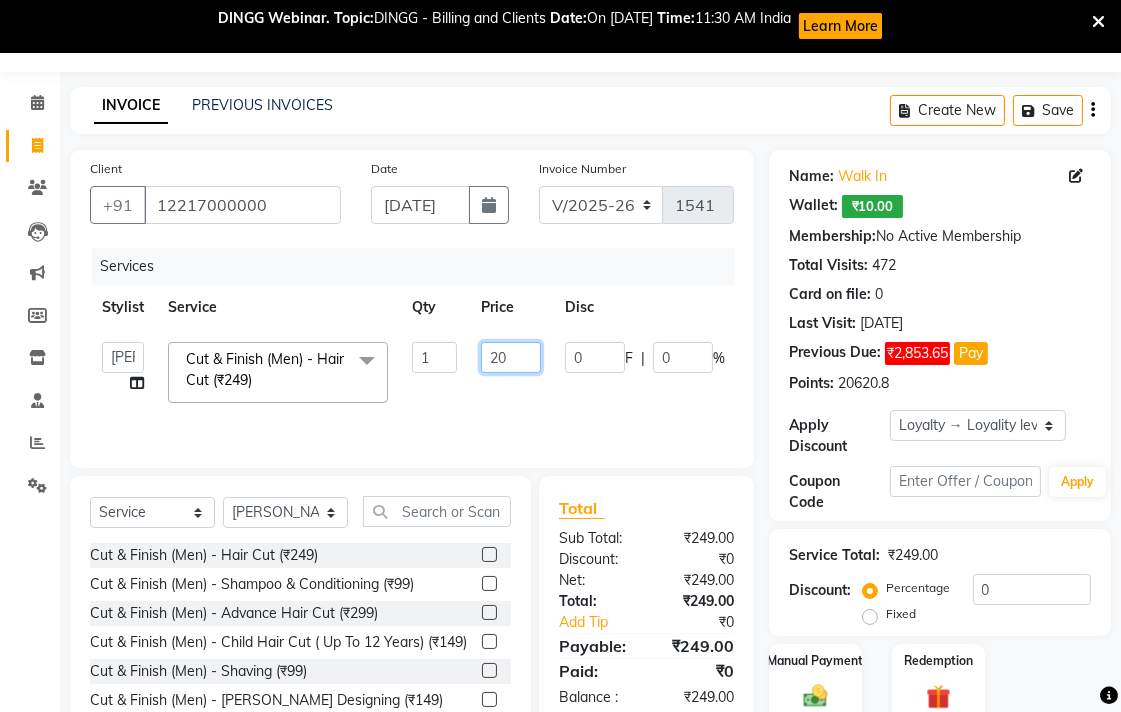 type on "200" 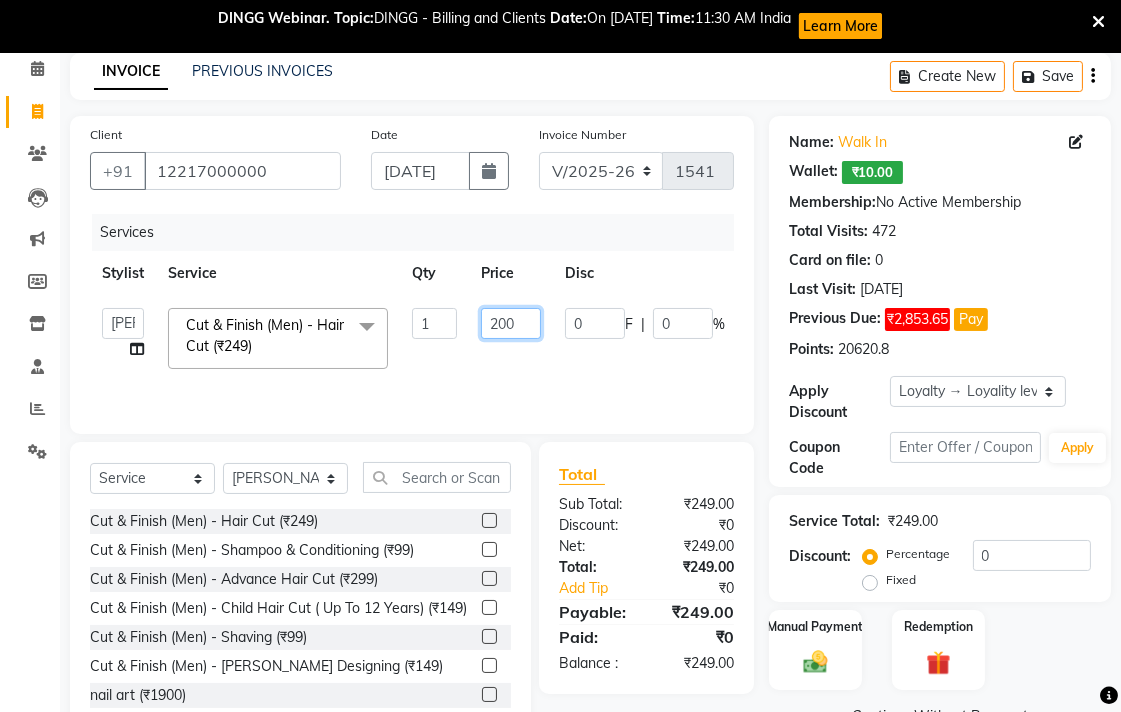 scroll, scrollTop: 142, scrollLeft: 0, axis: vertical 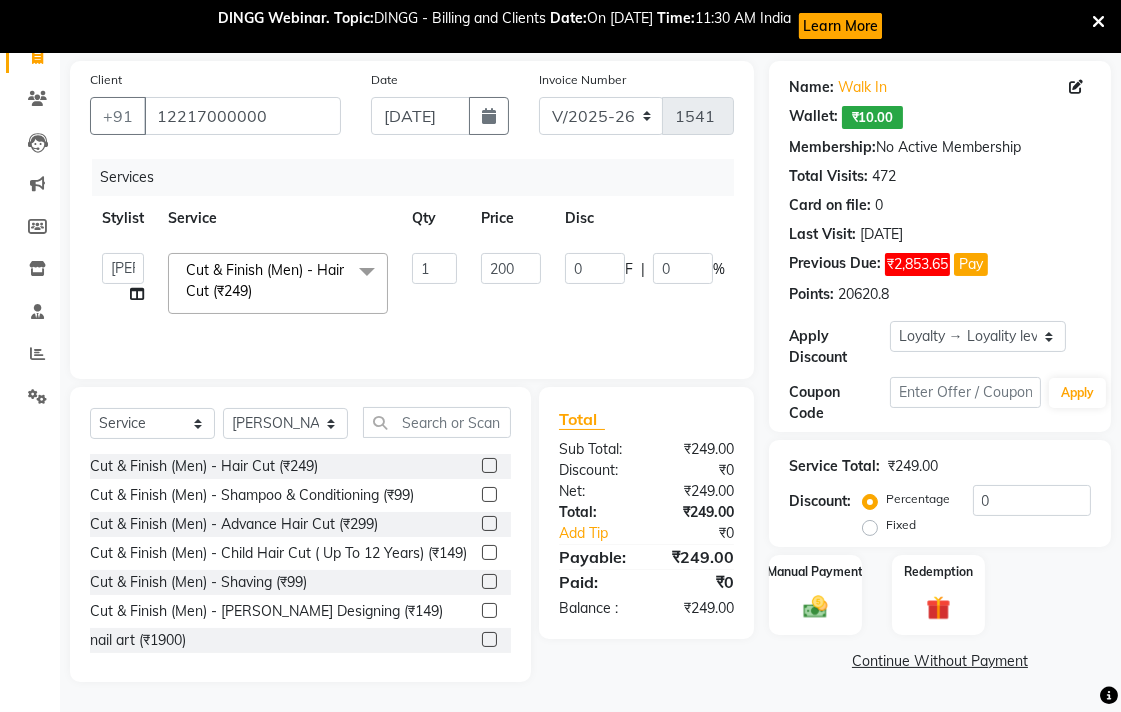 drag, startPoint x: 752, startPoint y: 686, endPoint x: 760, endPoint y: 675, distance: 13.601471 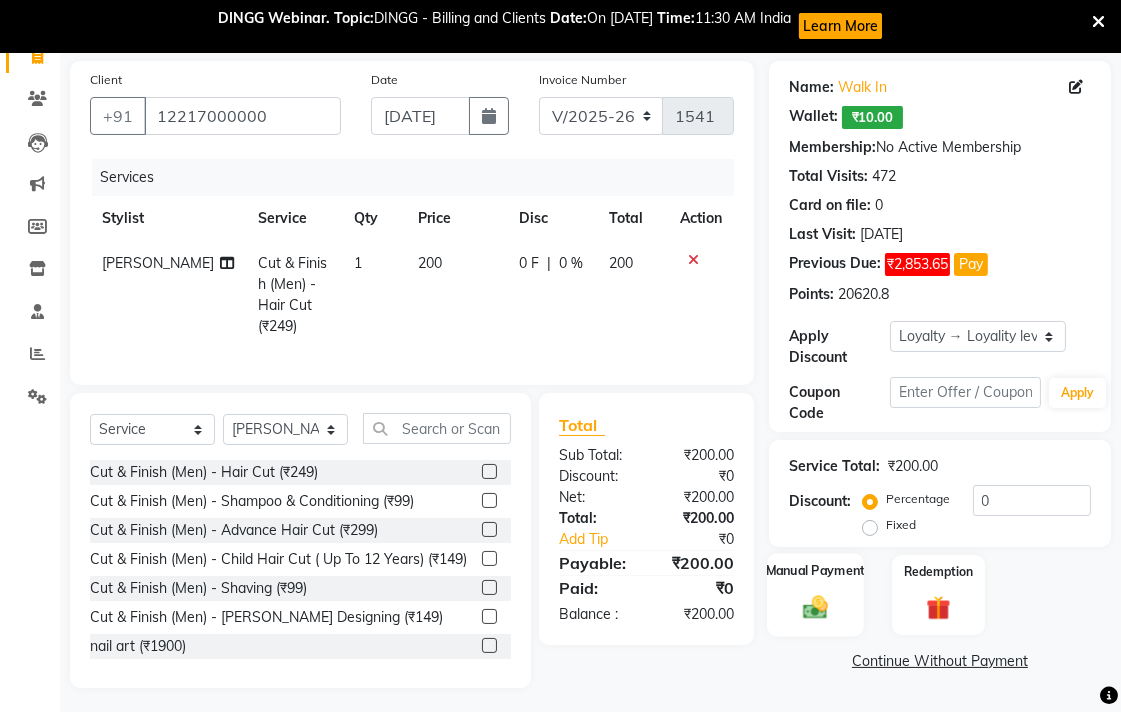 click 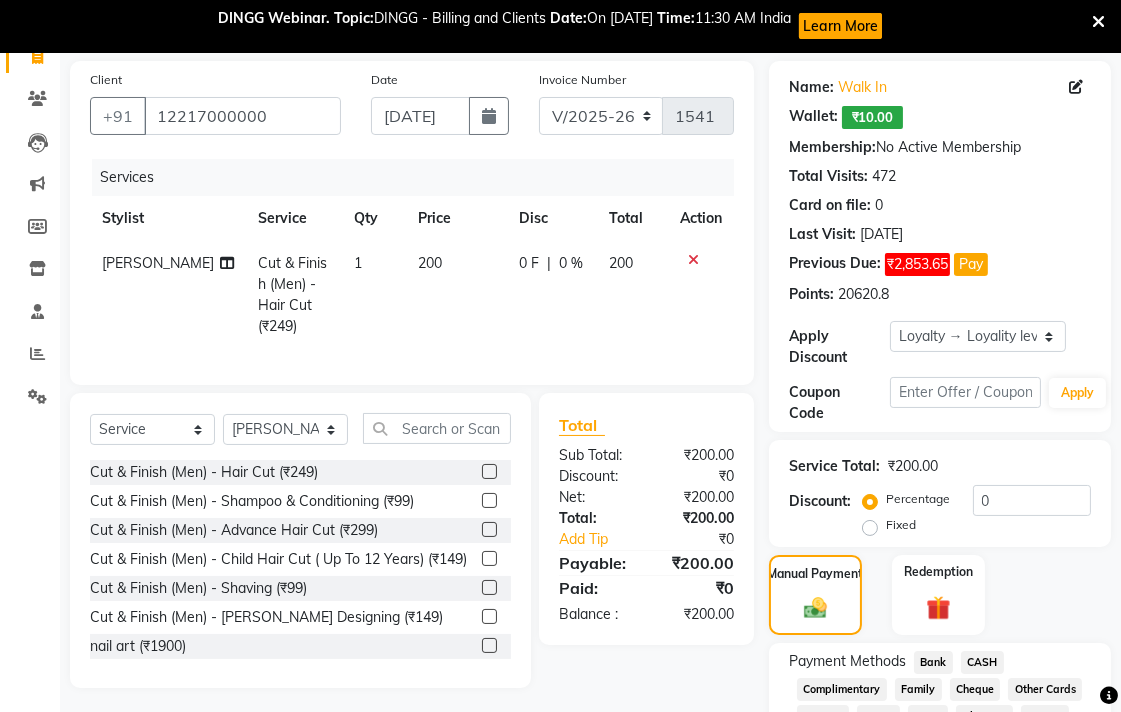click on "CASH" 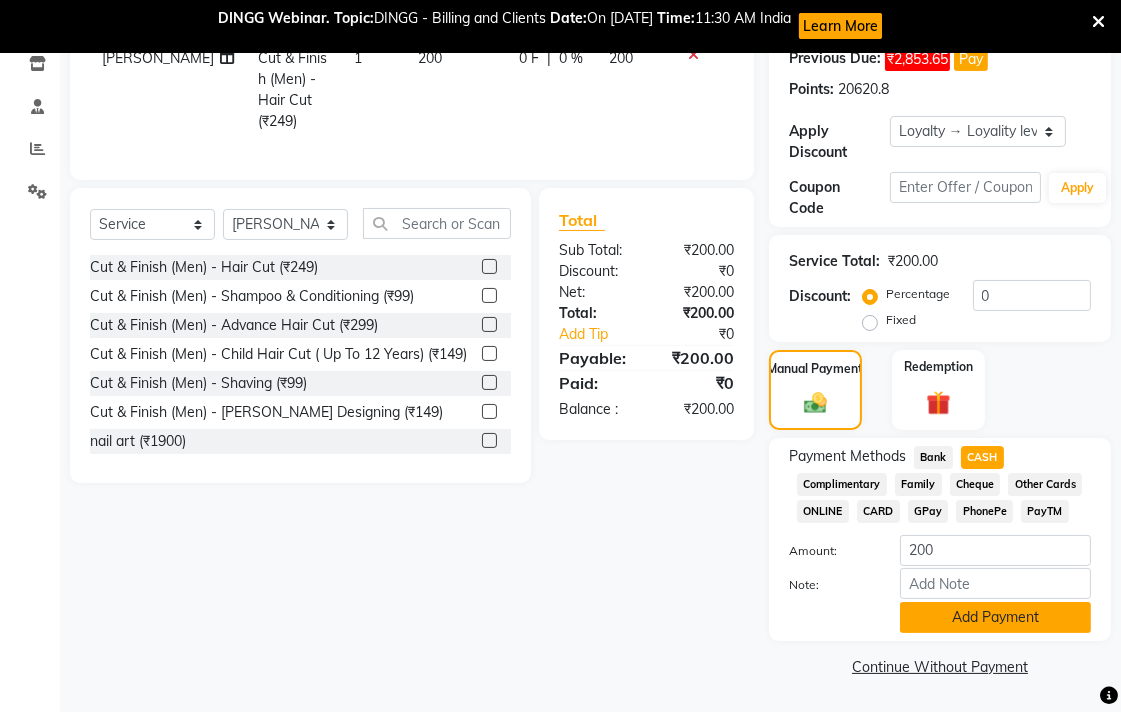click on "Add Payment" 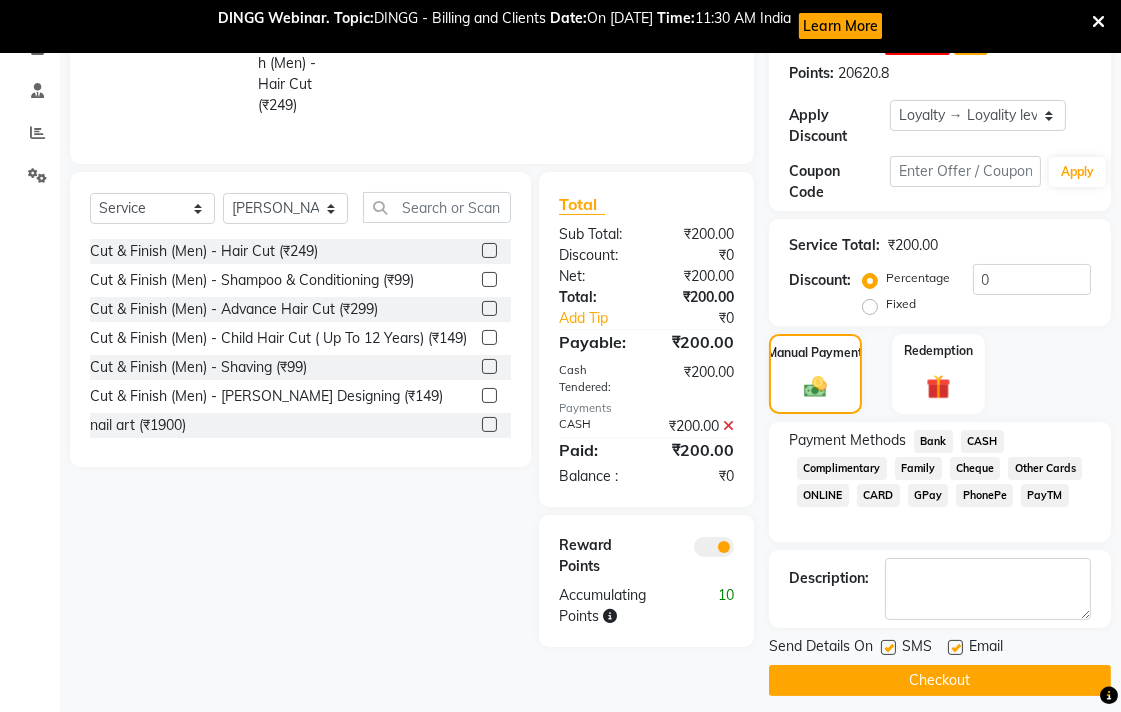 scroll, scrollTop: 376, scrollLeft: 0, axis: vertical 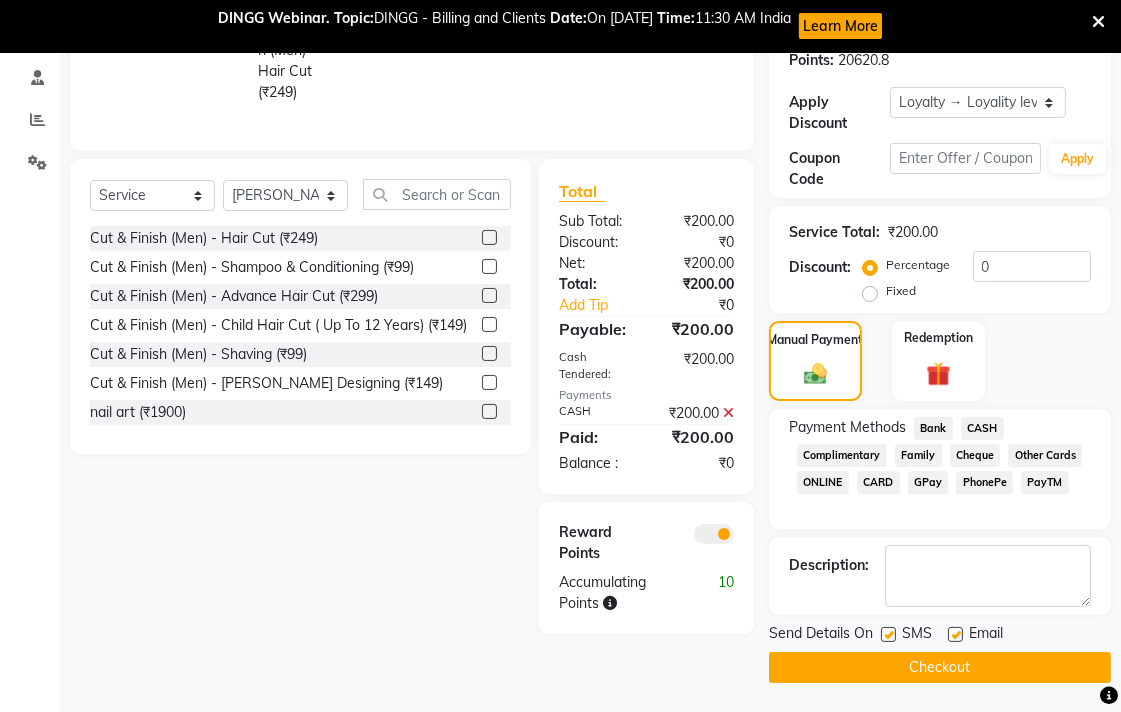click on "Checkout" 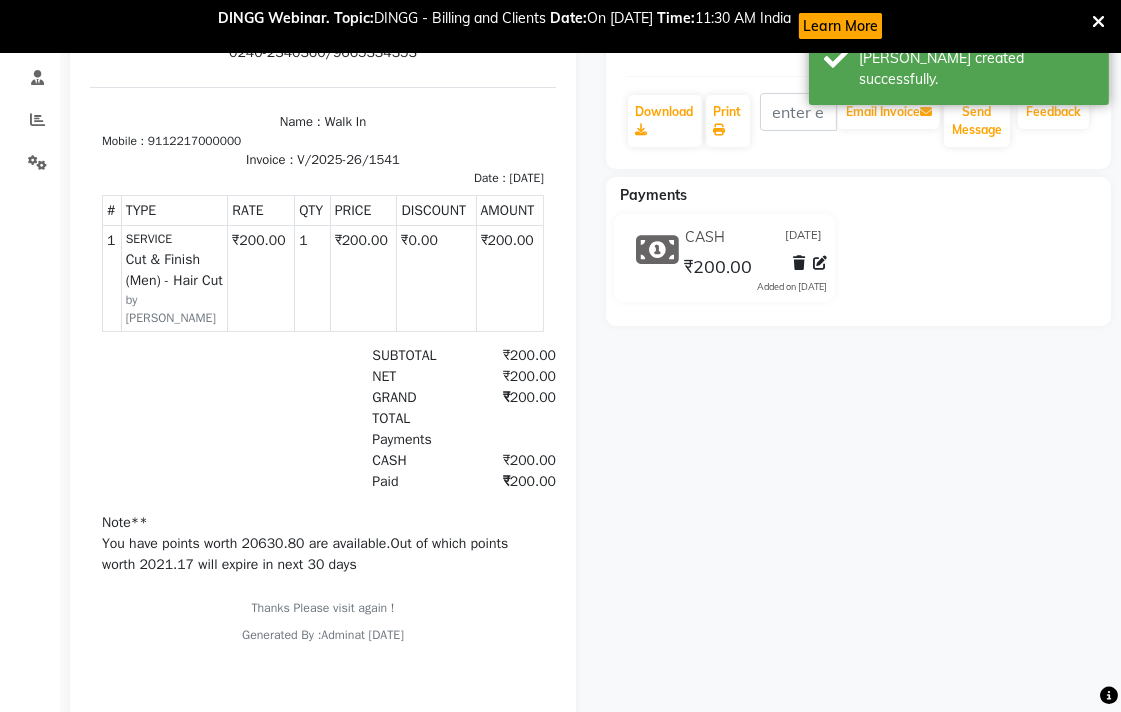 scroll, scrollTop: 0, scrollLeft: 0, axis: both 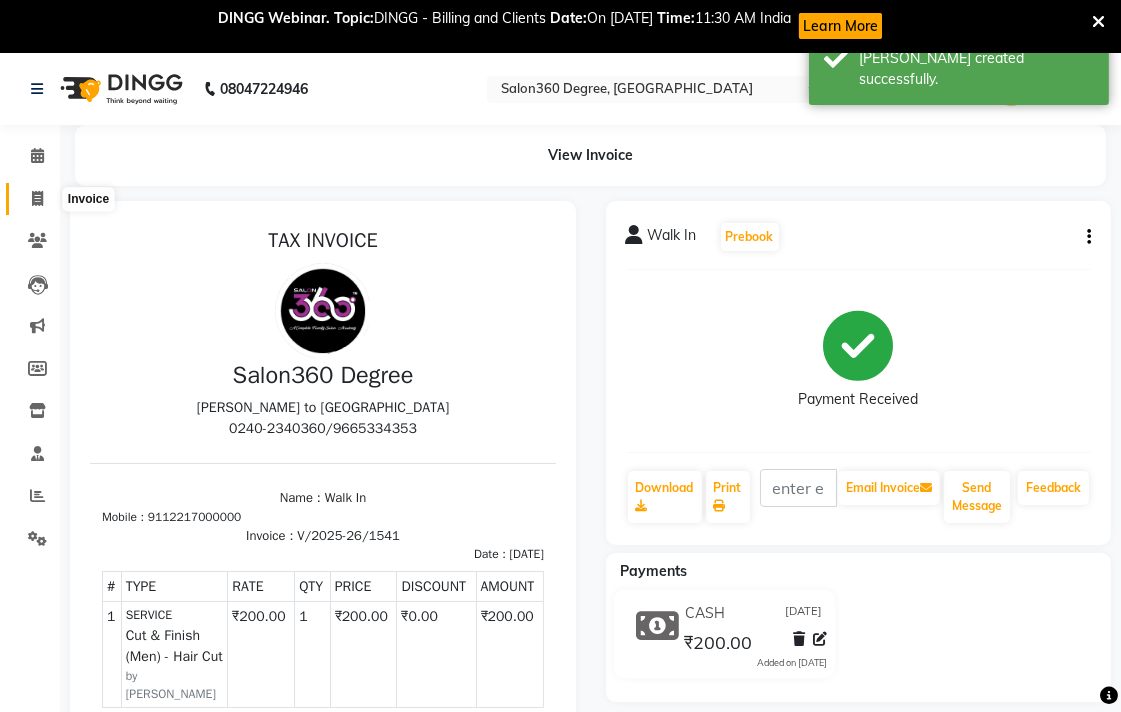 click 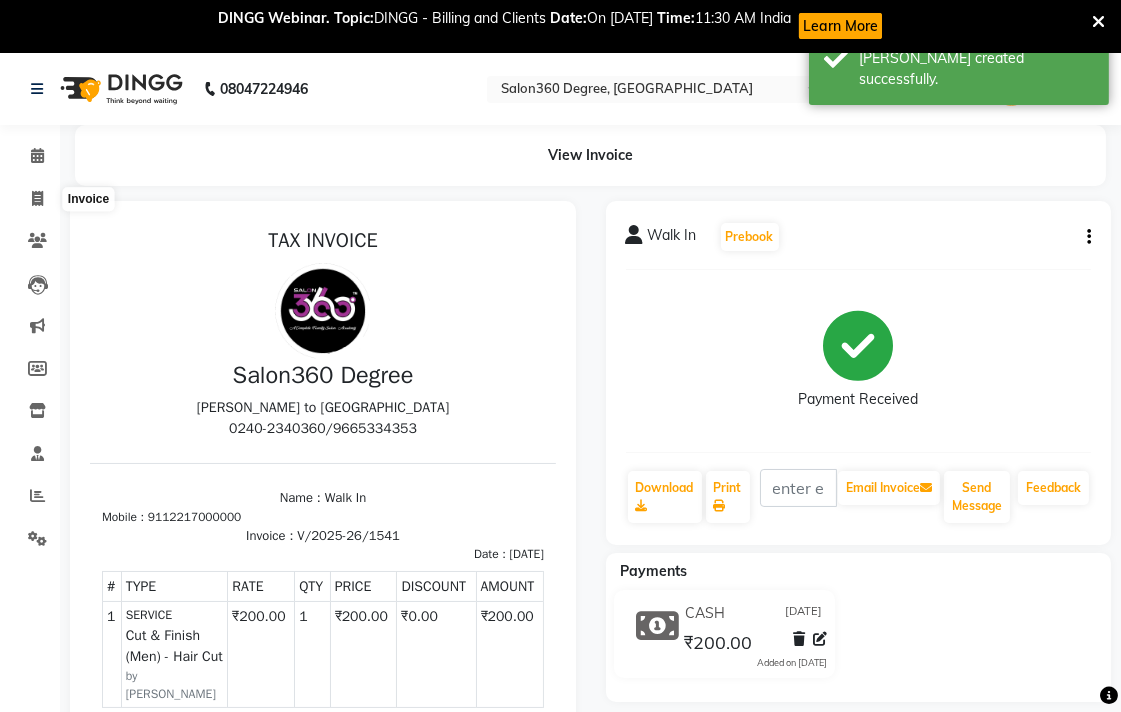 select on "service" 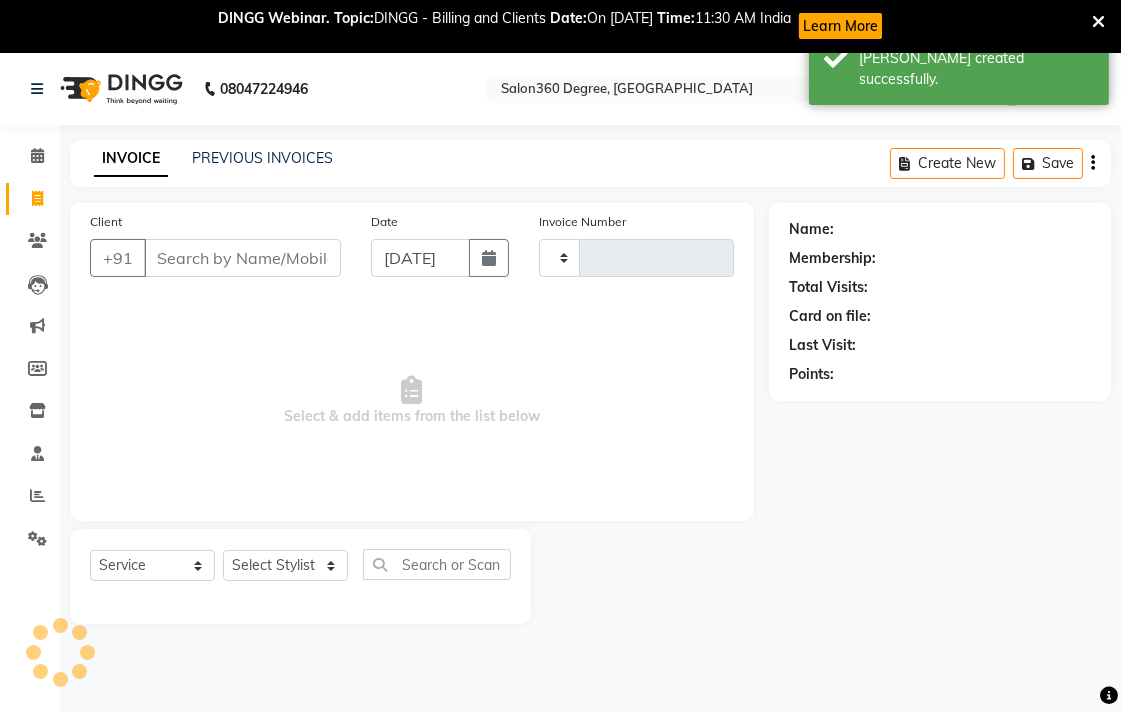 type on "1542" 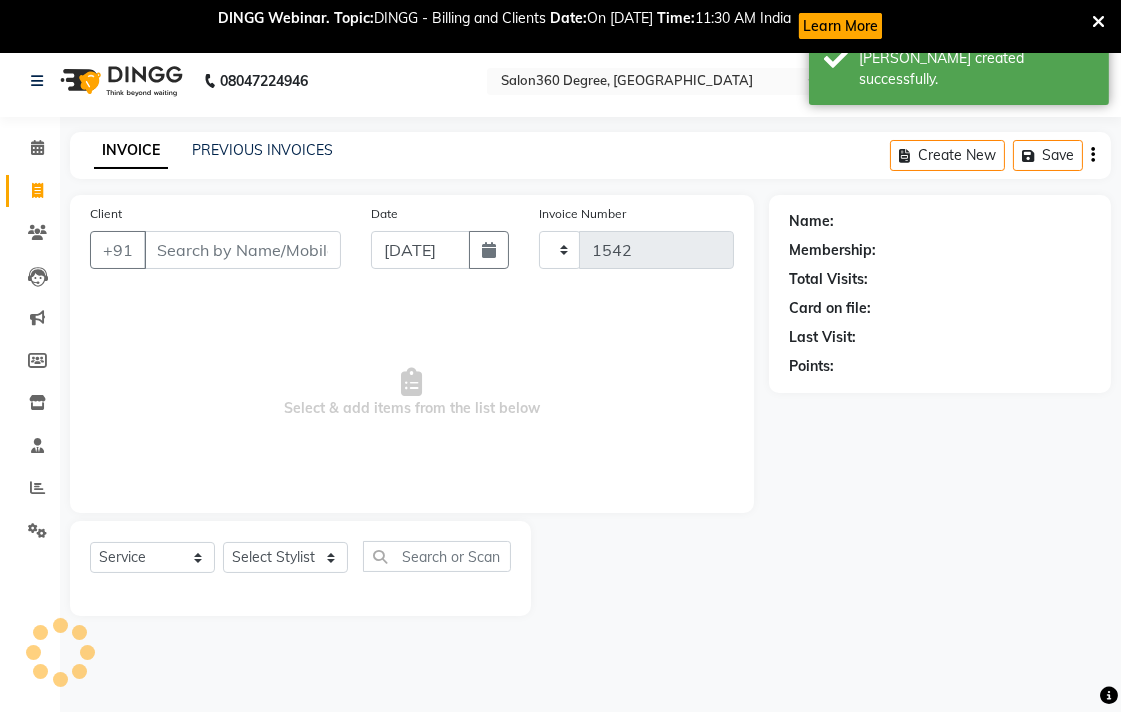 scroll, scrollTop: 53, scrollLeft: 0, axis: vertical 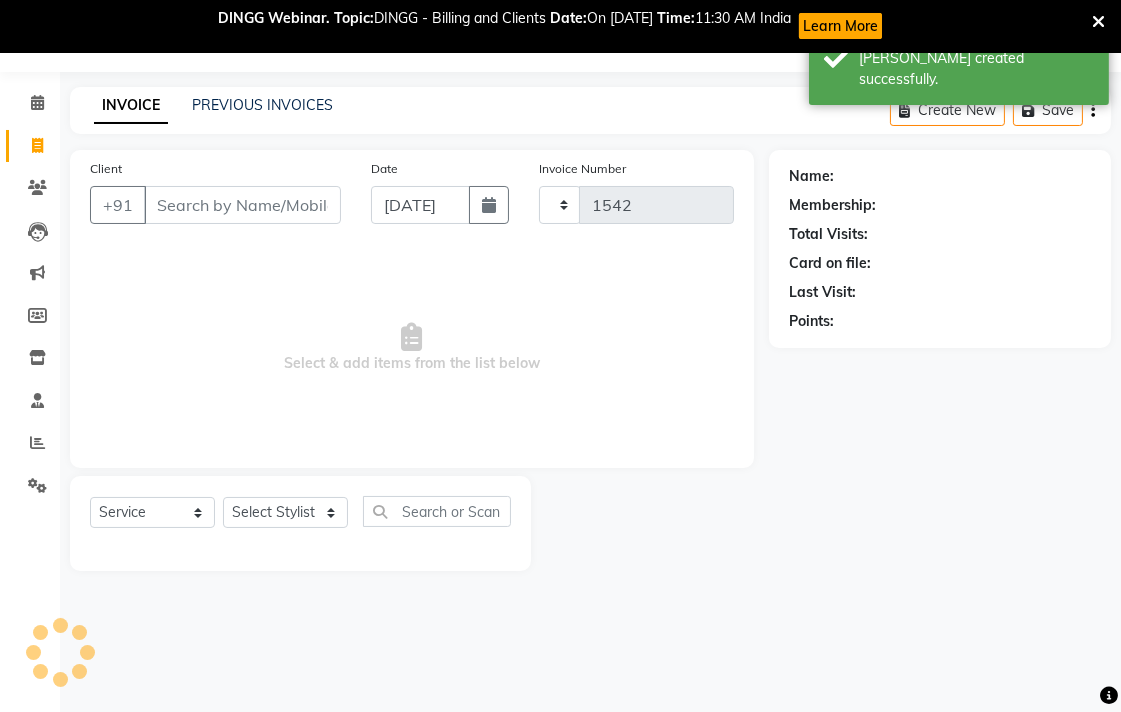 select on "5215" 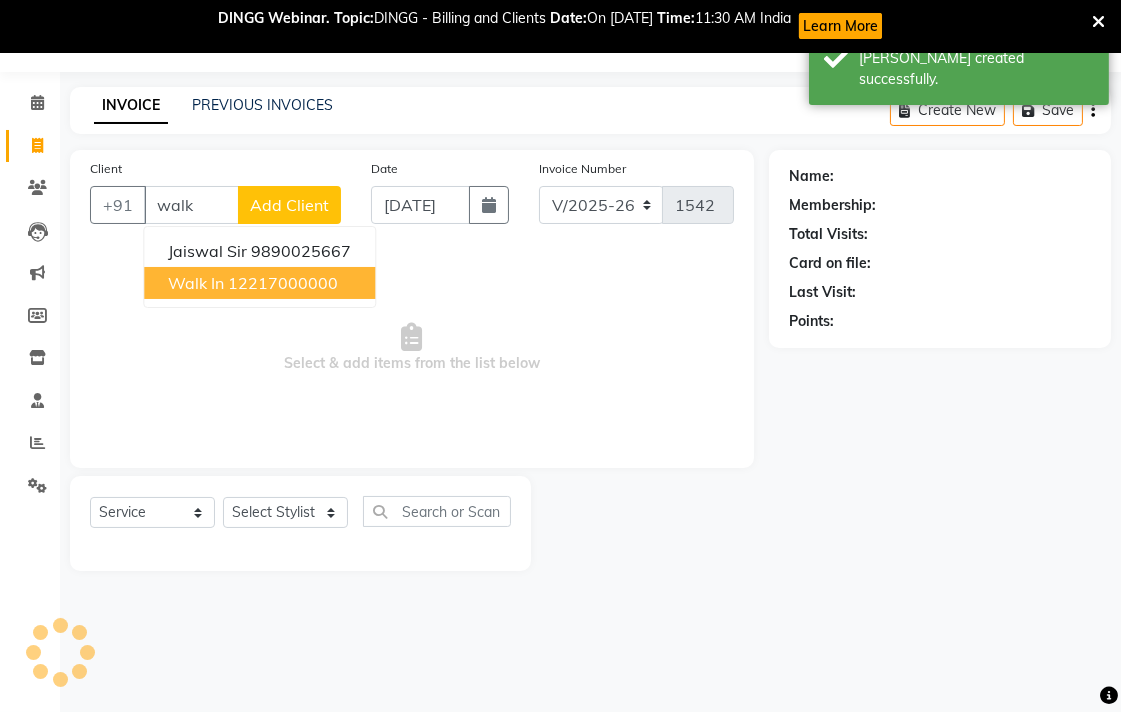 click on "Walk In" at bounding box center (196, 283) 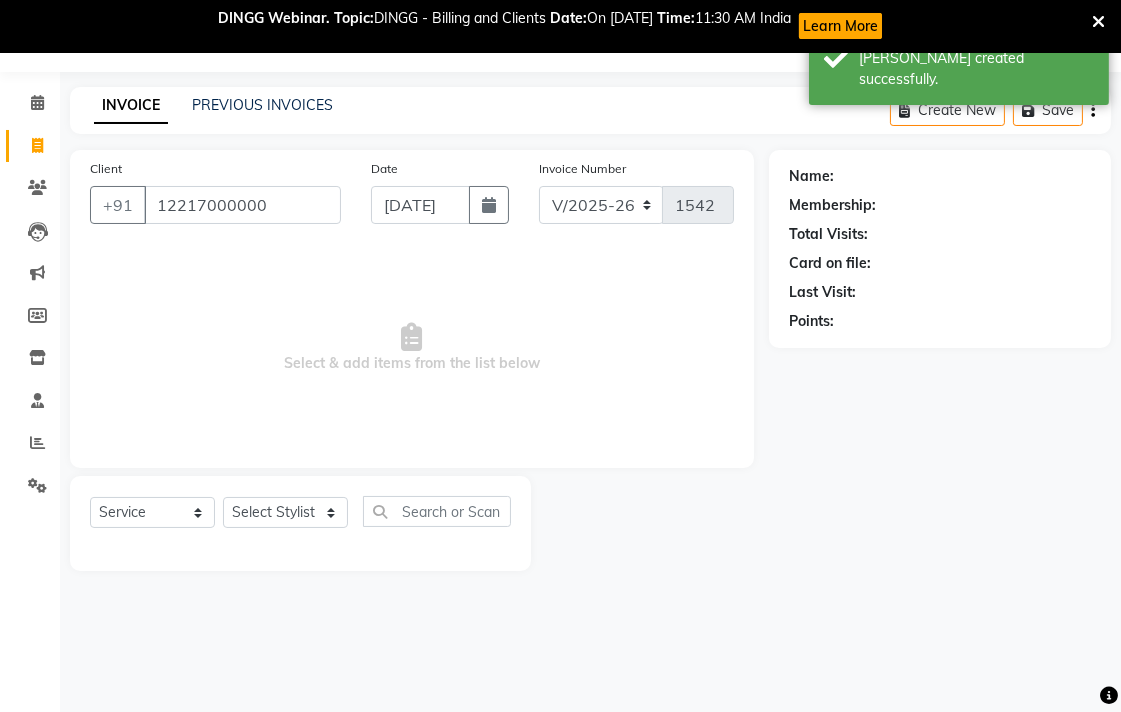type on "12217000000" 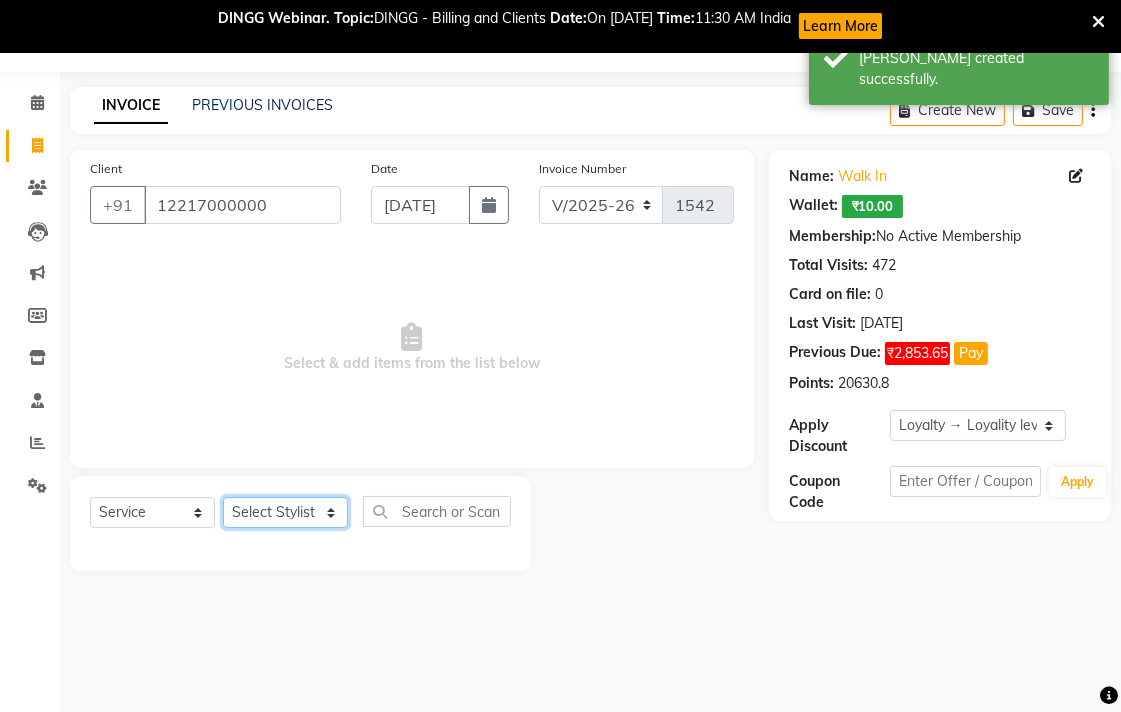 click on "Select Stylist Ankush Warpe Arati Garol dwarka panchal gaju khde Ganesh Harane Mahesh Kanore pooja pansai Rahul Motewar Sachin Kale savli hiwale shraddha bhaware" 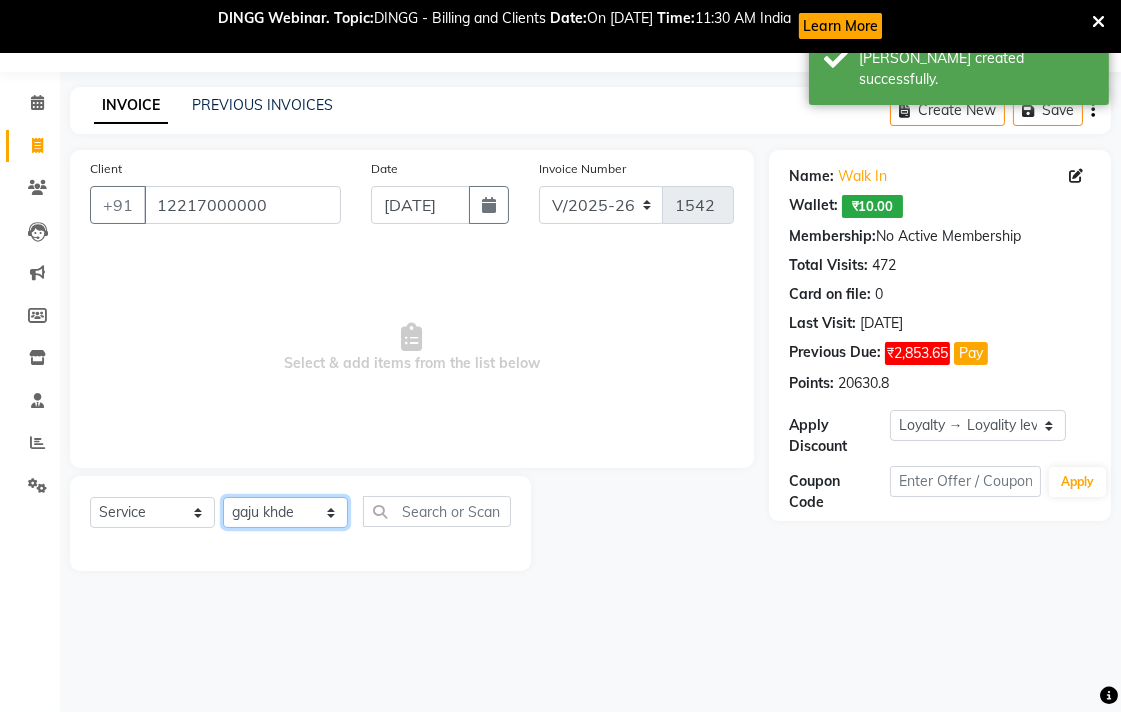 click on "Select Stylist Ankush Warpe Arati Garol dwarka panchal gaju khde Ganesh Harane Mahesh Kanore pooja pansai Rahul Motewar Sachin Kale savli hiwale shraddha bhaware" 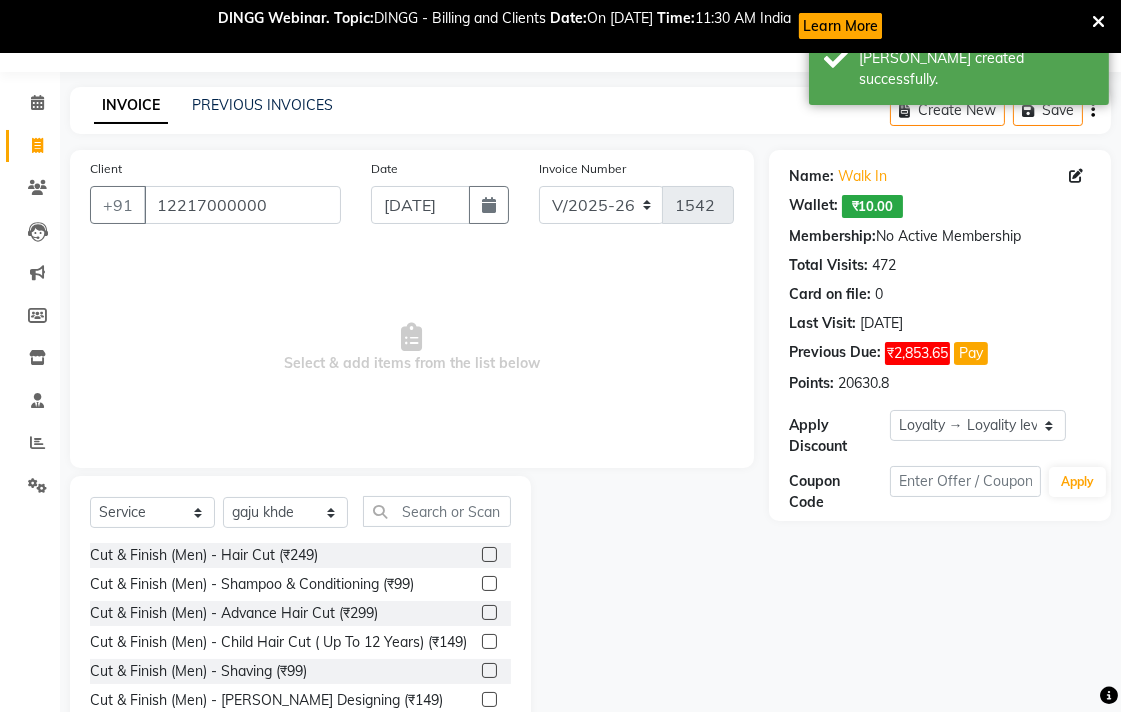 click 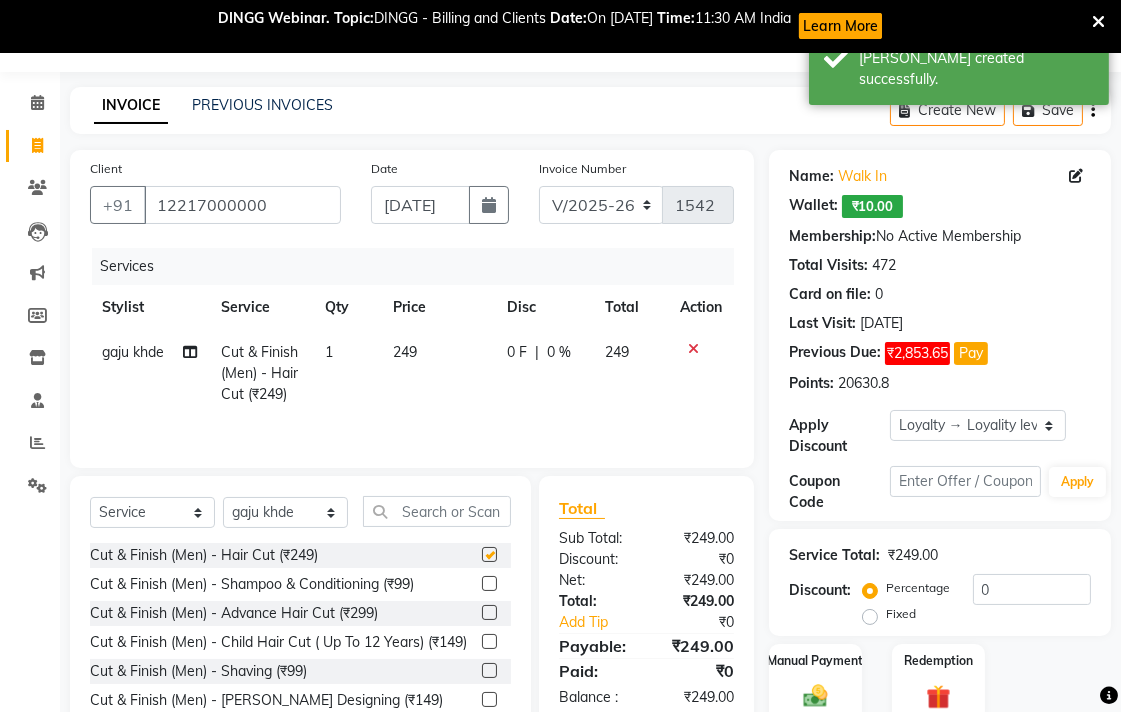 drag, startPoint x: 445, startPoint y: 381, endPoint x: 473, endPoint y: 372, distance: 29.410883 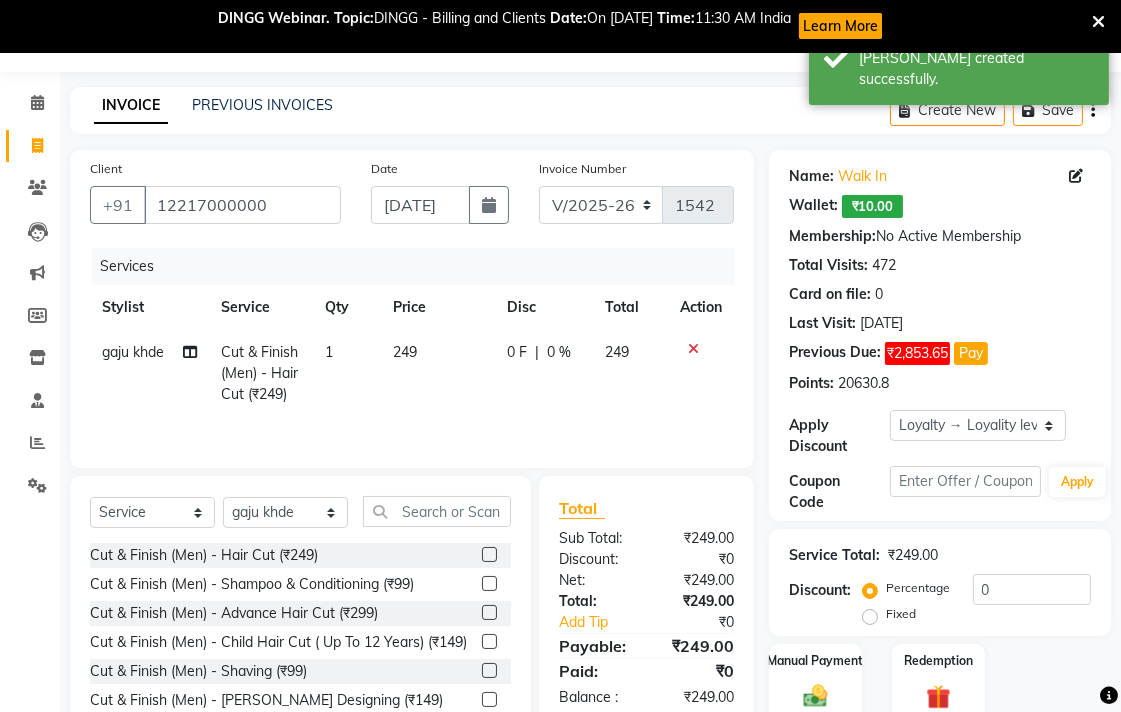 checkbox on "false" 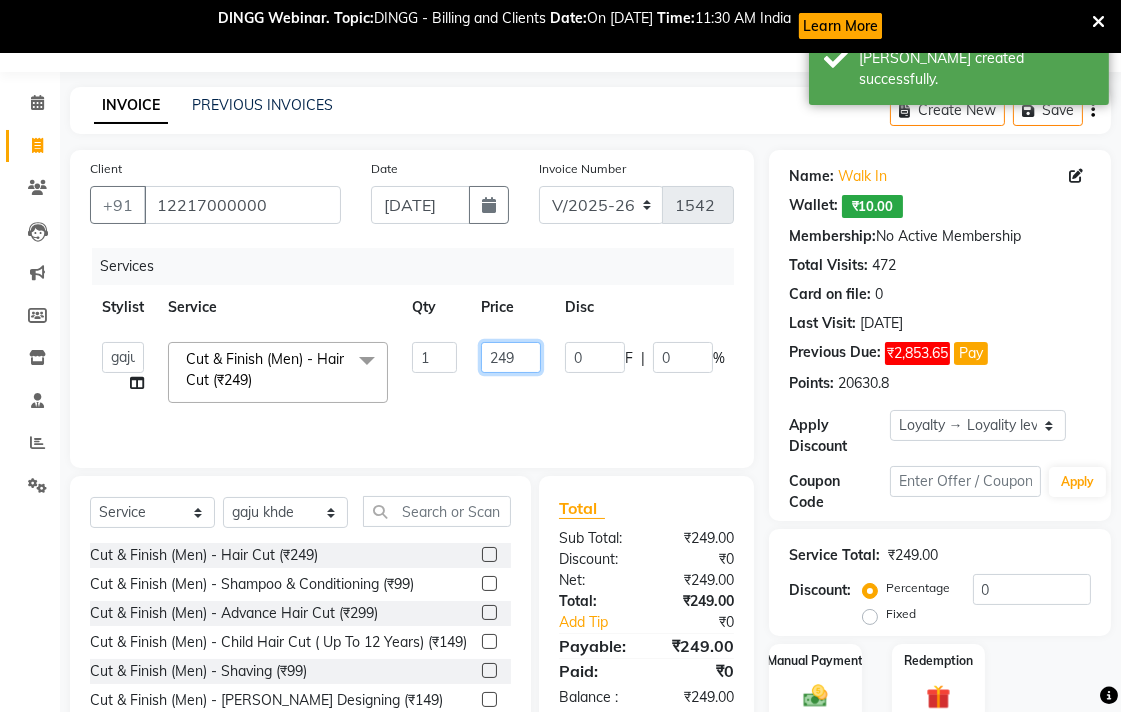 click on "249" 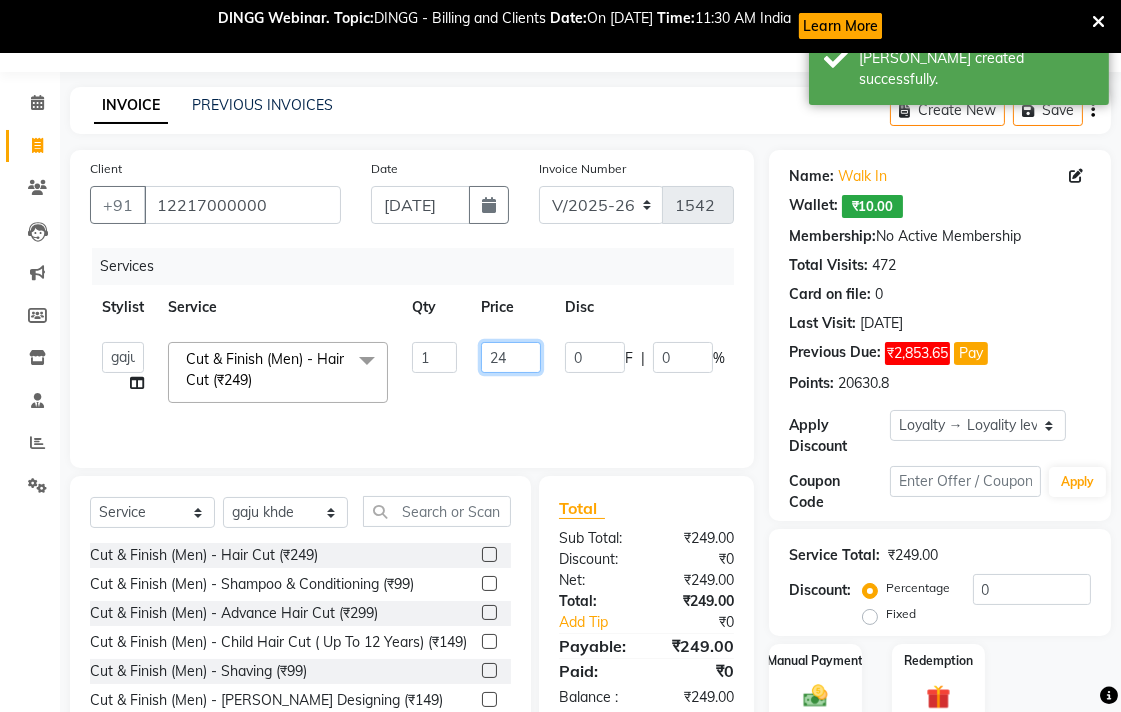 type on "2" 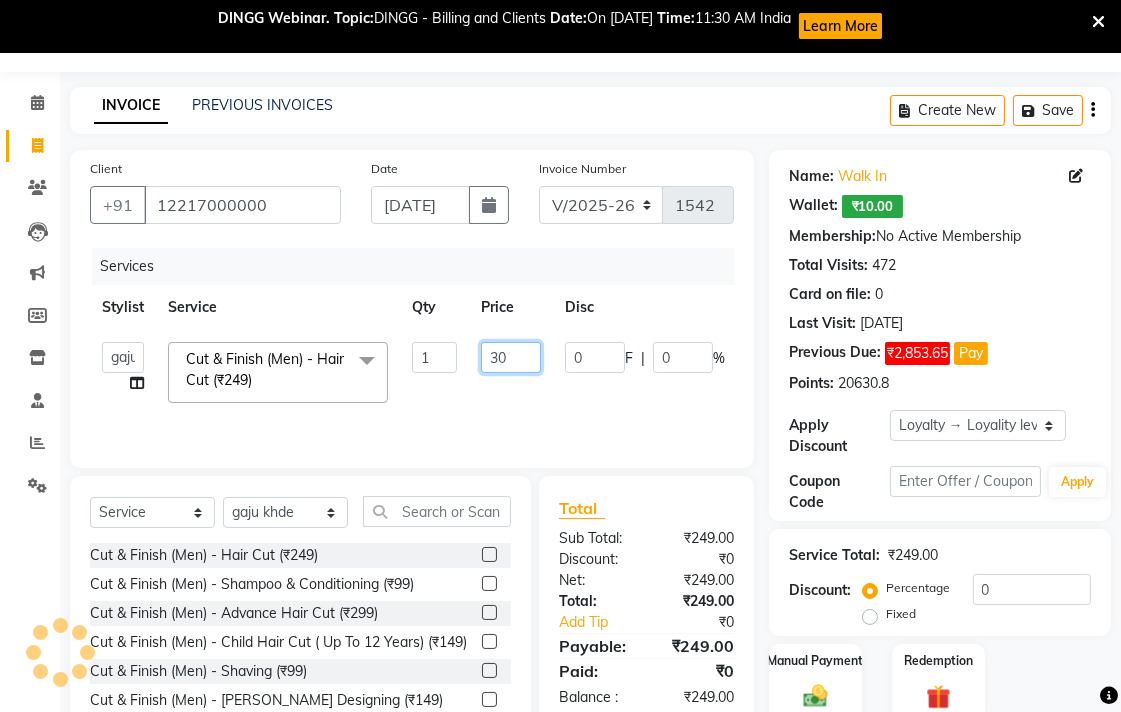 type on "300" 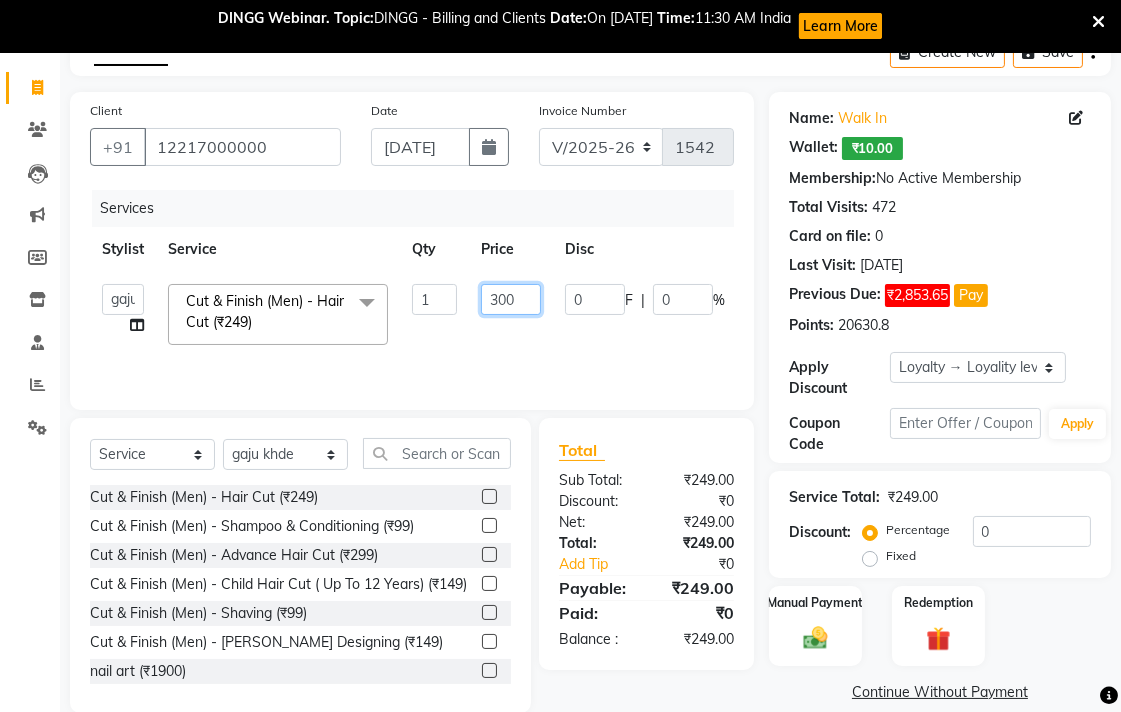 scroll, scrollTop: 142, scrollLeft: 0, axis: vertical 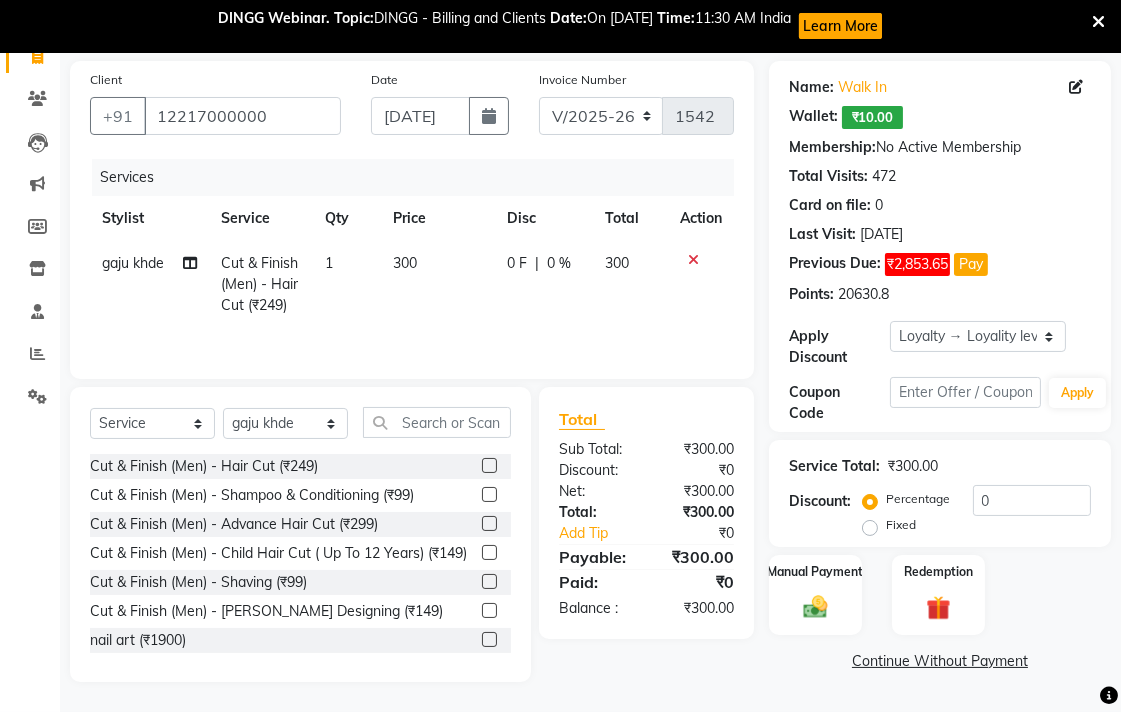 click on "INVOICE PREVIOUS INVOICES Create New   Save  Client +91 12217000000 Date 10-07-2025 Invoice Number V/2025 V/2025-26 1542 Services Stylist Service Qty Price Disc Total Action gaju khde Cut & Finish (Men) - Hair Cut (₹249) 1 300 0 F | 0 % 300 Select  Service  Product  Membership  Package Voucher Prepaid Gift Card  Select Stylist Ankush Warpe Arati Garol dwarka panchal gaju khde Ganesh Harane Mahesh Kanore pooja pansai Rahul Motewar Sachin Kale savli hiwale shraddha bhaware Cut & Finish (Men) - Hair Cut (₹249)  Cut & Finish (Men) - Shampoo & Conditioning (₹99)  Cut & Finish (Men) - Advance Hair Cut (₹299)  Cut & Finish (Men) - Child Hair Cut ( Up To 12 Years) (₹149)  Cut & Finish (Men) - Shaving (₹99)  Cut & Finish (Men) - Beard Designing (₹149)  nail art (₹1900)  FREE EYEBRO  (₹0)  FACE SCARBING (₹100)  pearsing (₹400)  beard color (₹199)  mustace color (₹99)  Fiber complex tretment (₹3500)  eyerpeirsing par pear (₹300)  shea bater spa men (₹2000)  color aply only (₹300)  Total" 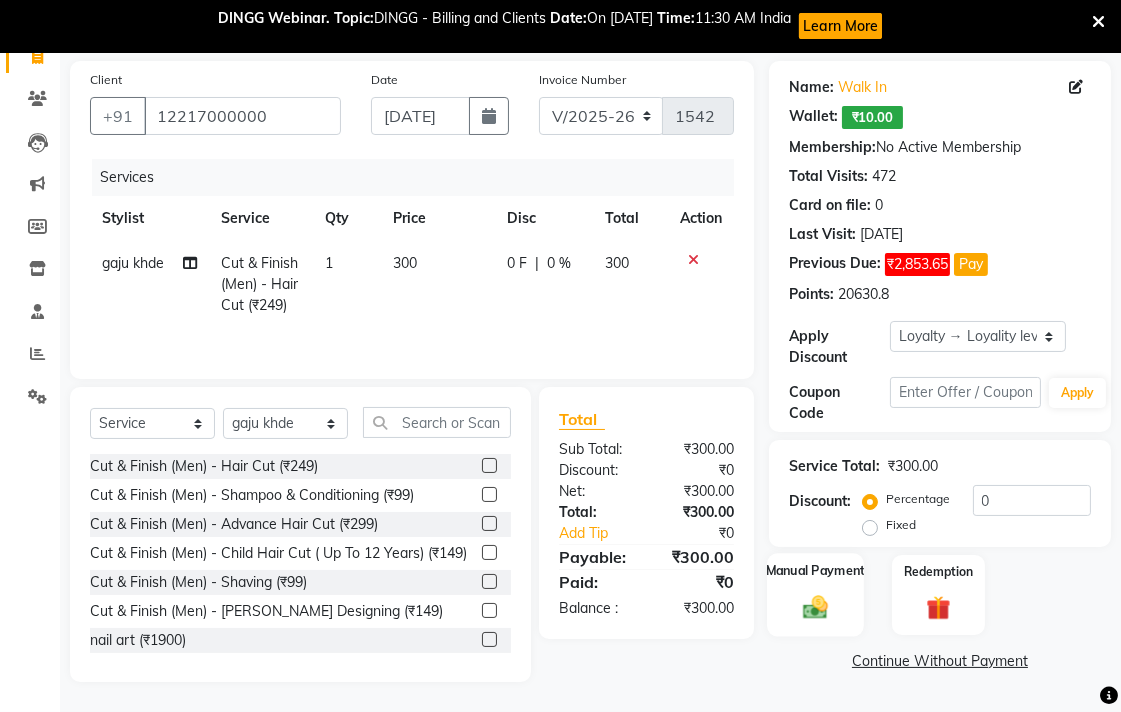 drag, startPoint x: 805, startPoint y: 573, endPoint x: 863, endPoint y: 613, distance: 70.45566 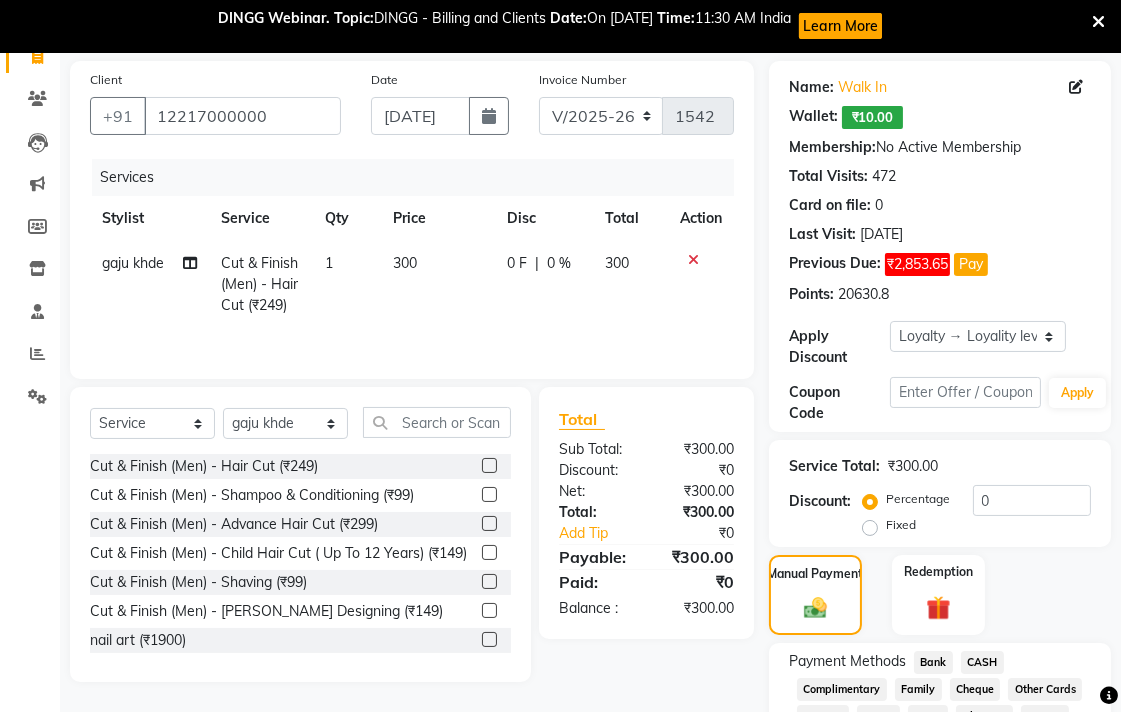 click on "Bank" 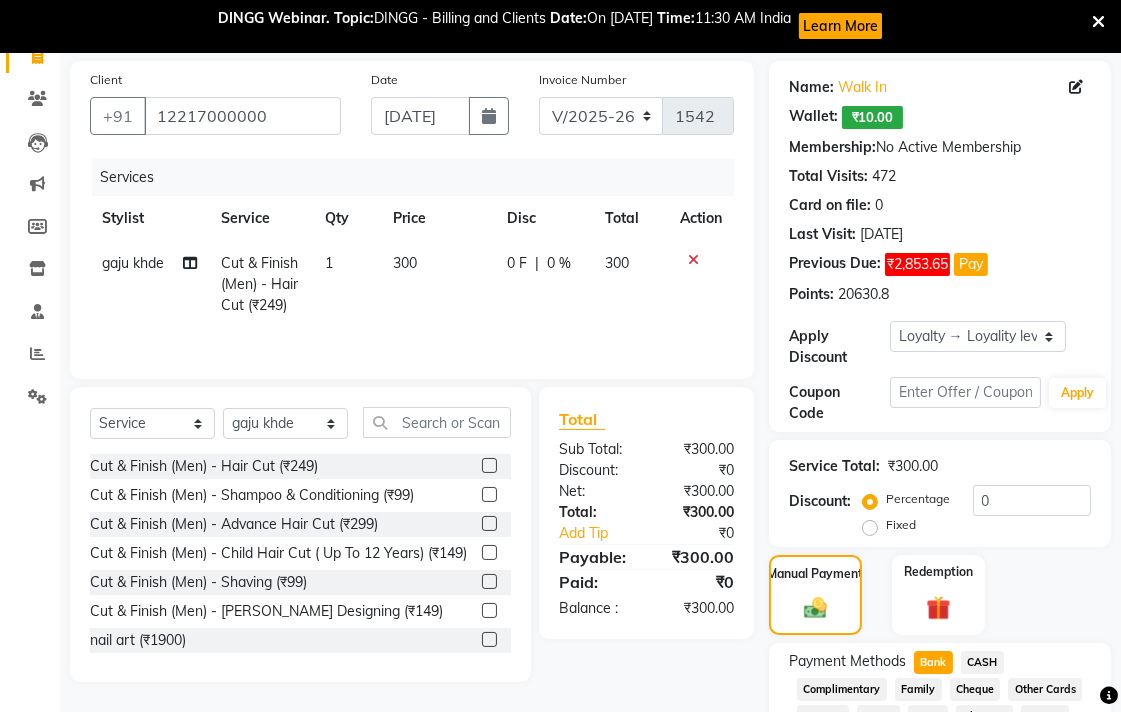 drag, startPoint x: 968, startPoint y: 658, endPoint x: 987, endPoint y: 666, distance: 20.615528 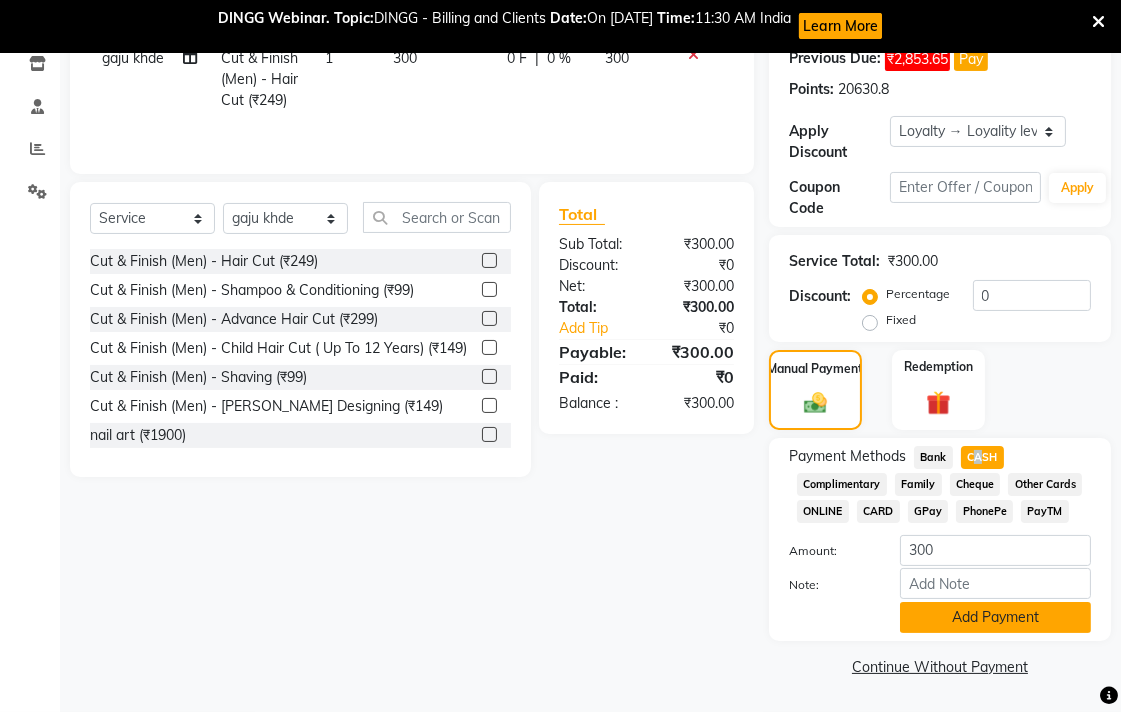 click on "Add Payment" 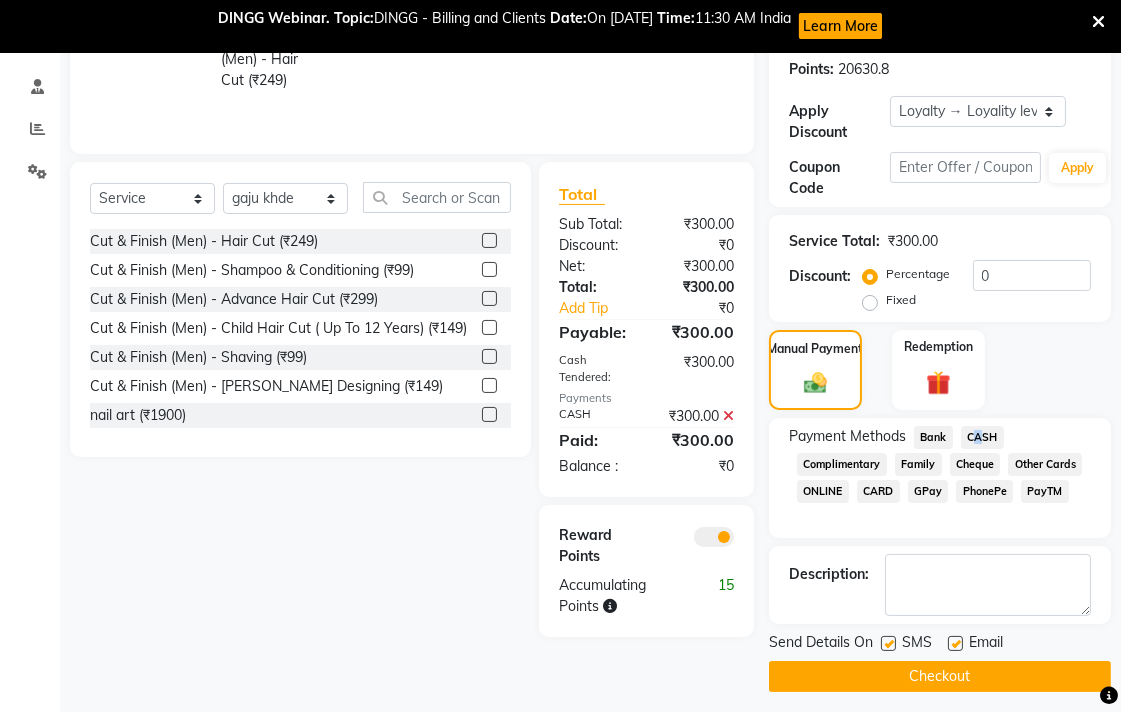 scroll, scrollTop: 376, scrollLeft: 0, axis: vertical 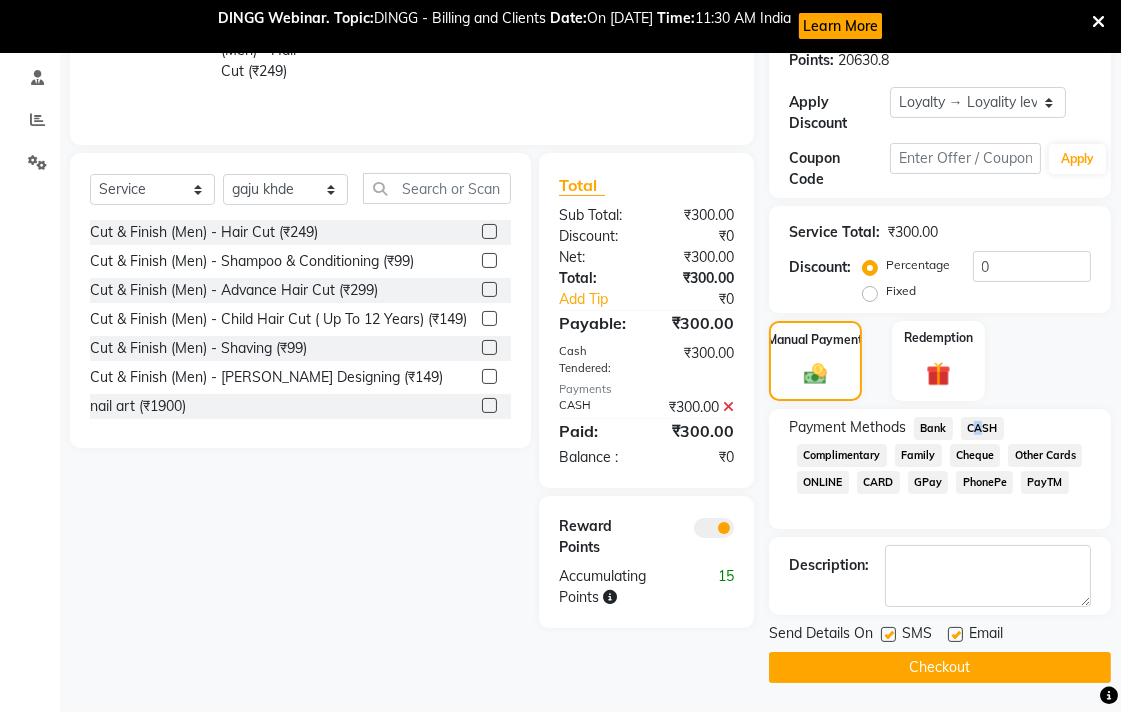 click on "Checkout" 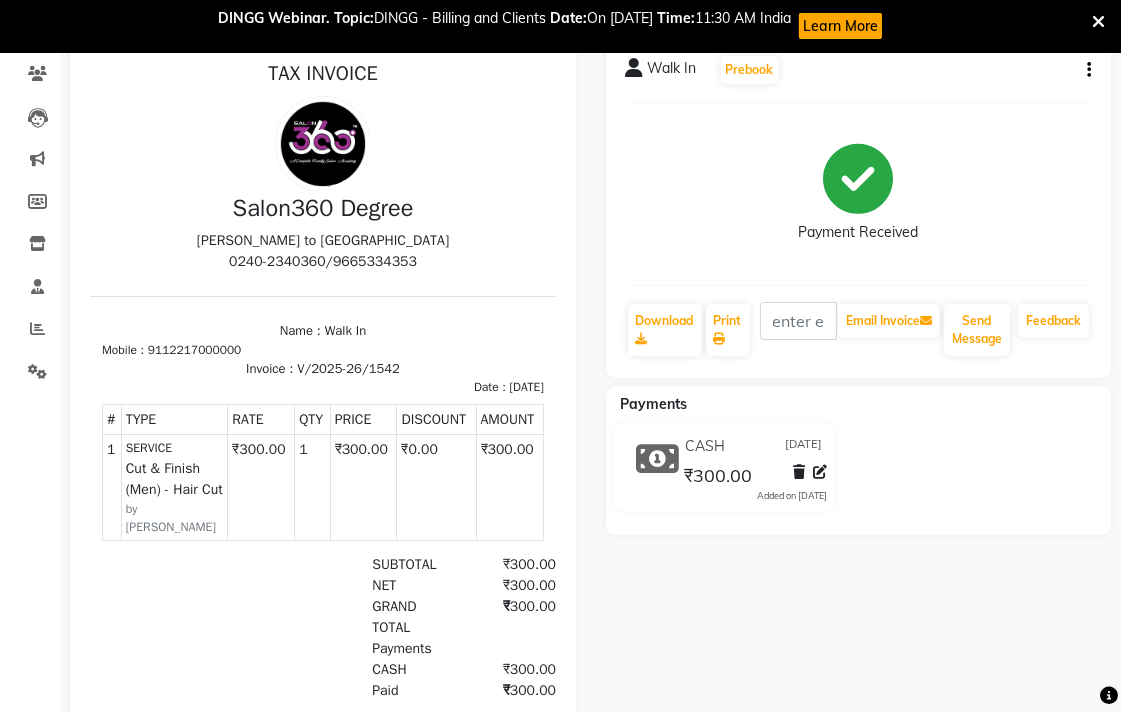 scroll, scrollTop: 0, scrollLeft: 0, axis: both 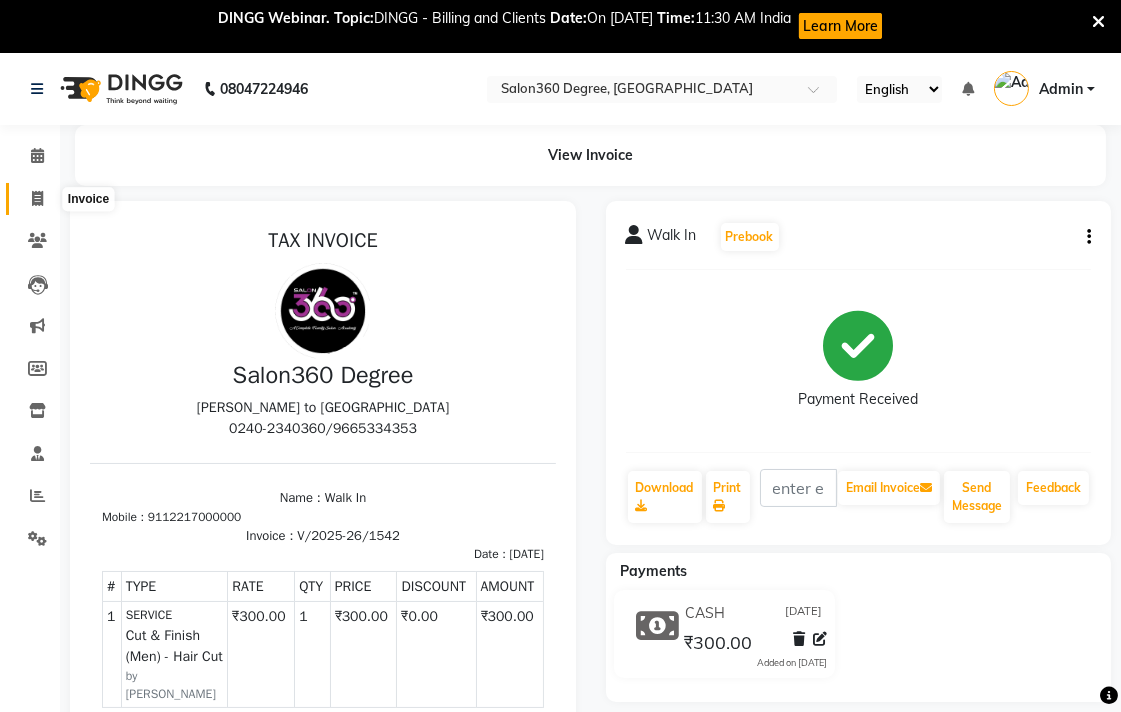 click 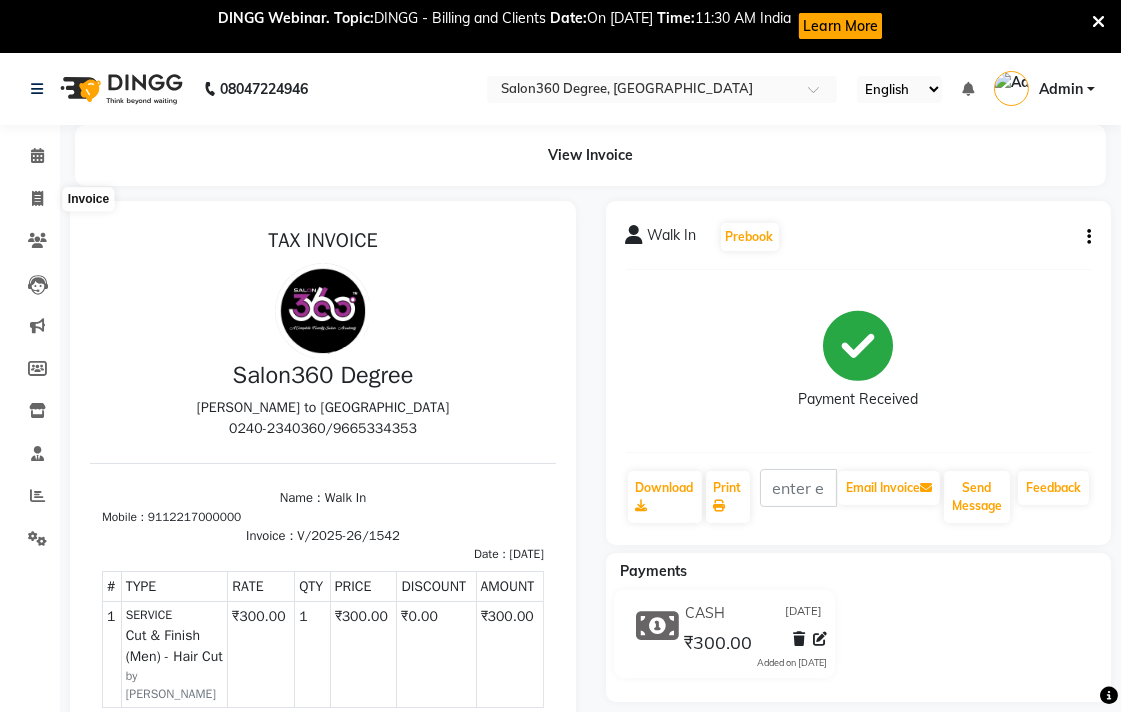 select on "5215" 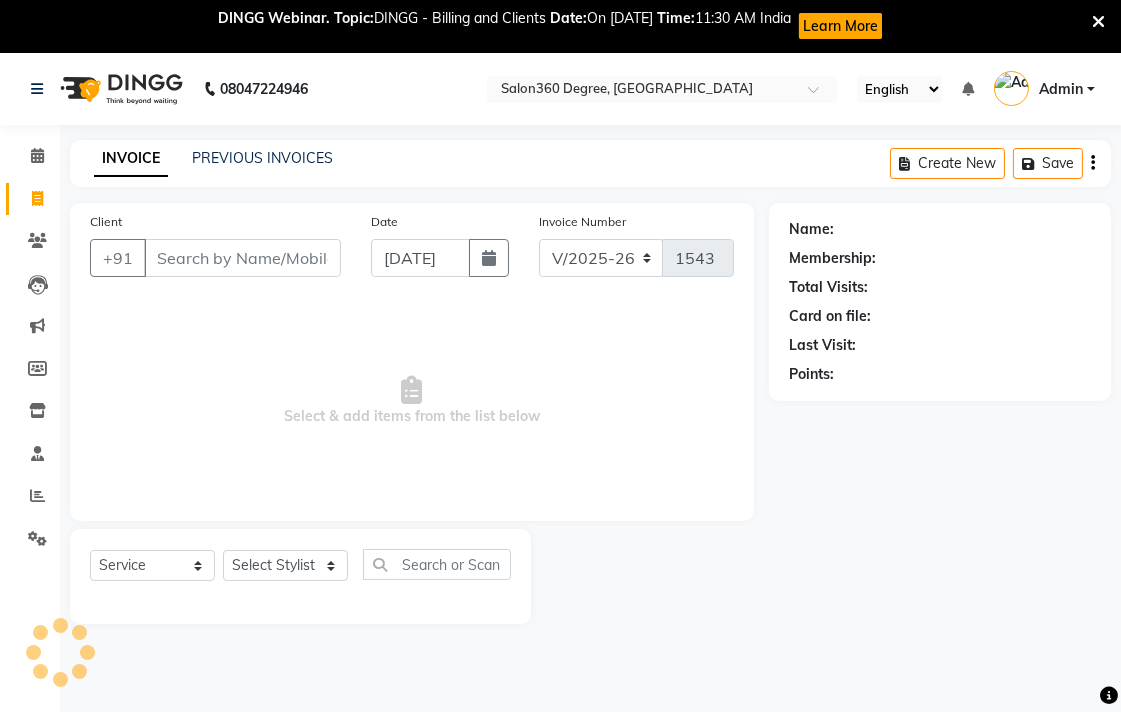 scroll, scrollTop: 53, scrollLeft: 0, axis: vertical 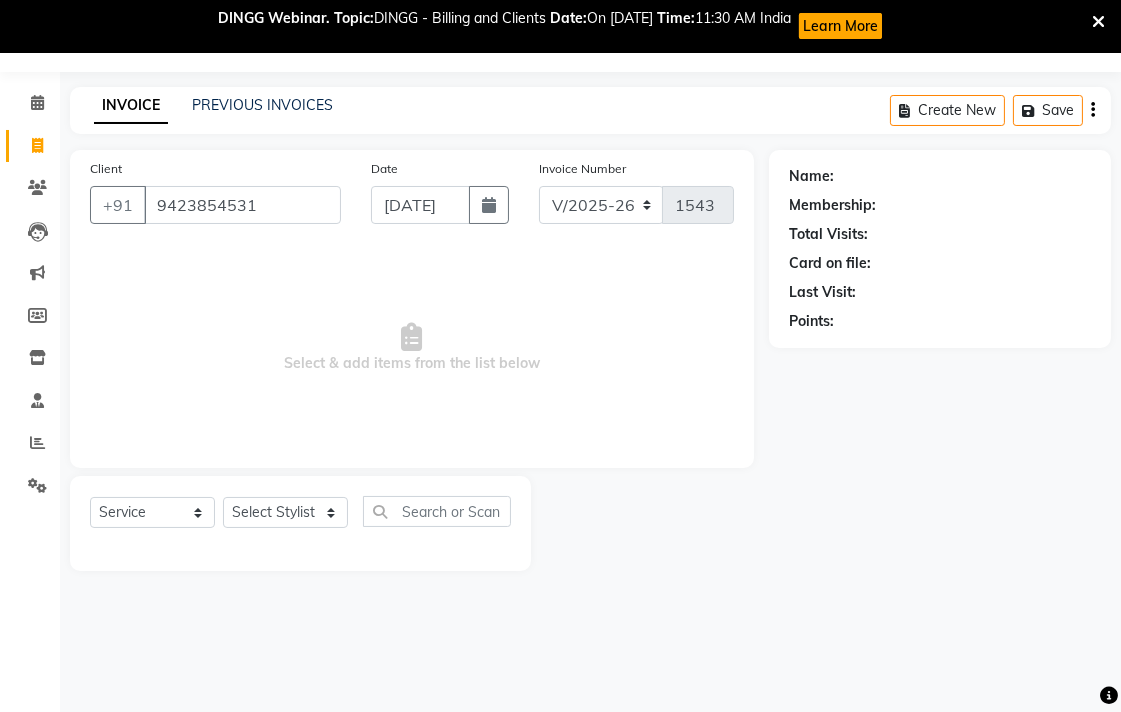 type on "9423854531" 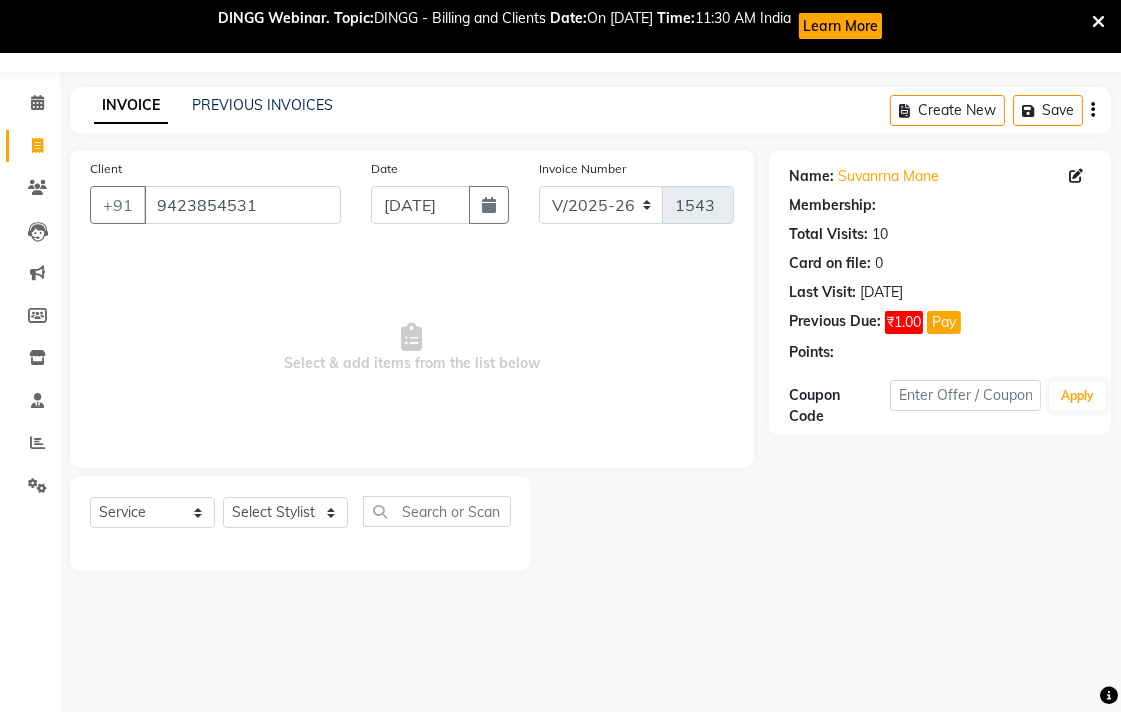 select on "2: Object" 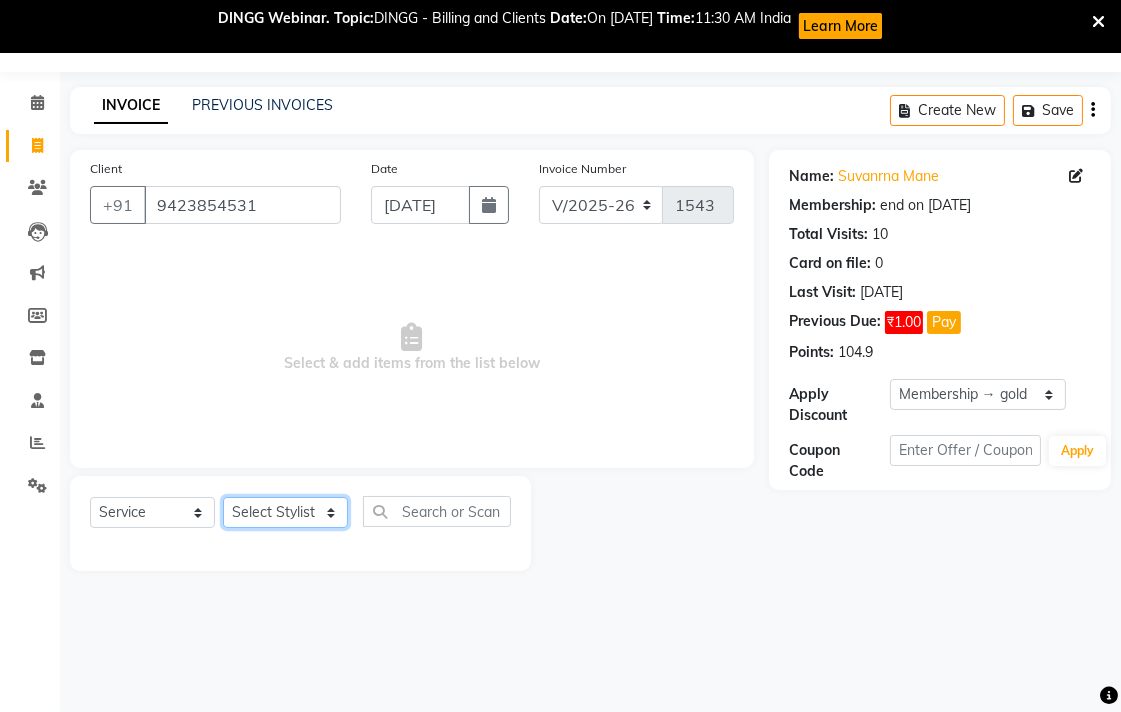 click on "Select Stylist Ankush Warpe Arati Garol dwarka panchal gaju khde Ganesh Harane Mahesh Kanore pooja pansai Rahul Motewar Sachin Kale savli hiwale shraddha bhaware" 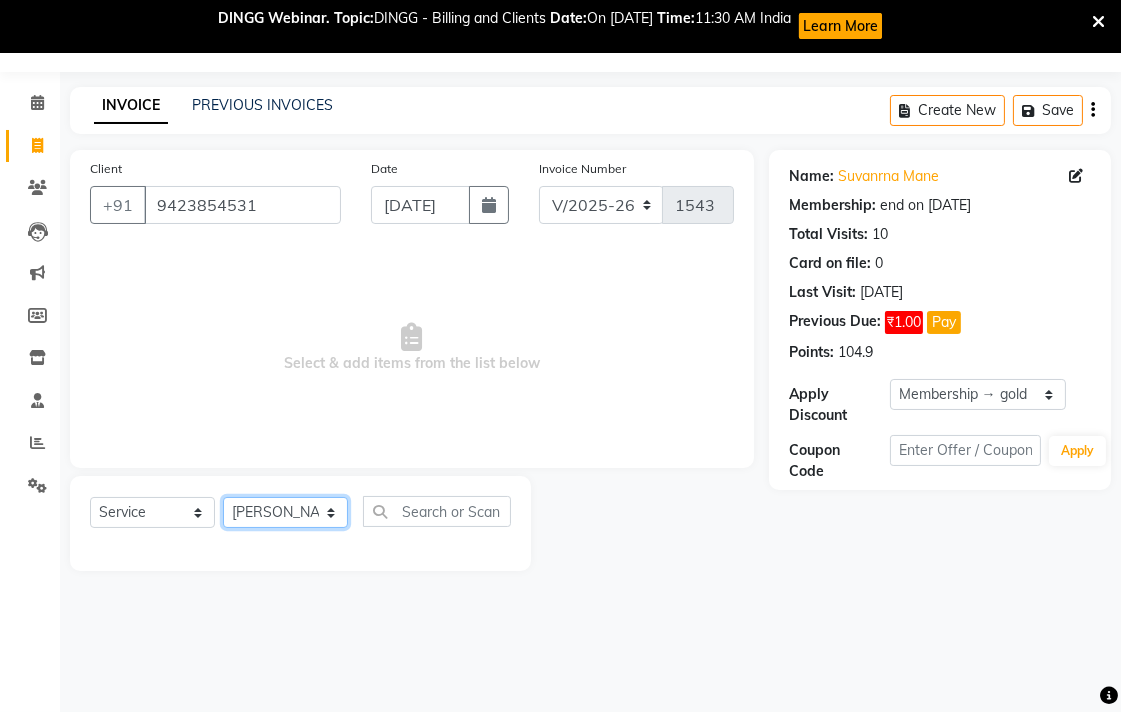 click on "Select Stylist Ankush Warpe Arati Garol dwarka panchal gaju khde Ganesh Harane Mahesh Kanore pooja pansai Rahul Motewar Sachin Kale savli hiwale shraddha bhaware" 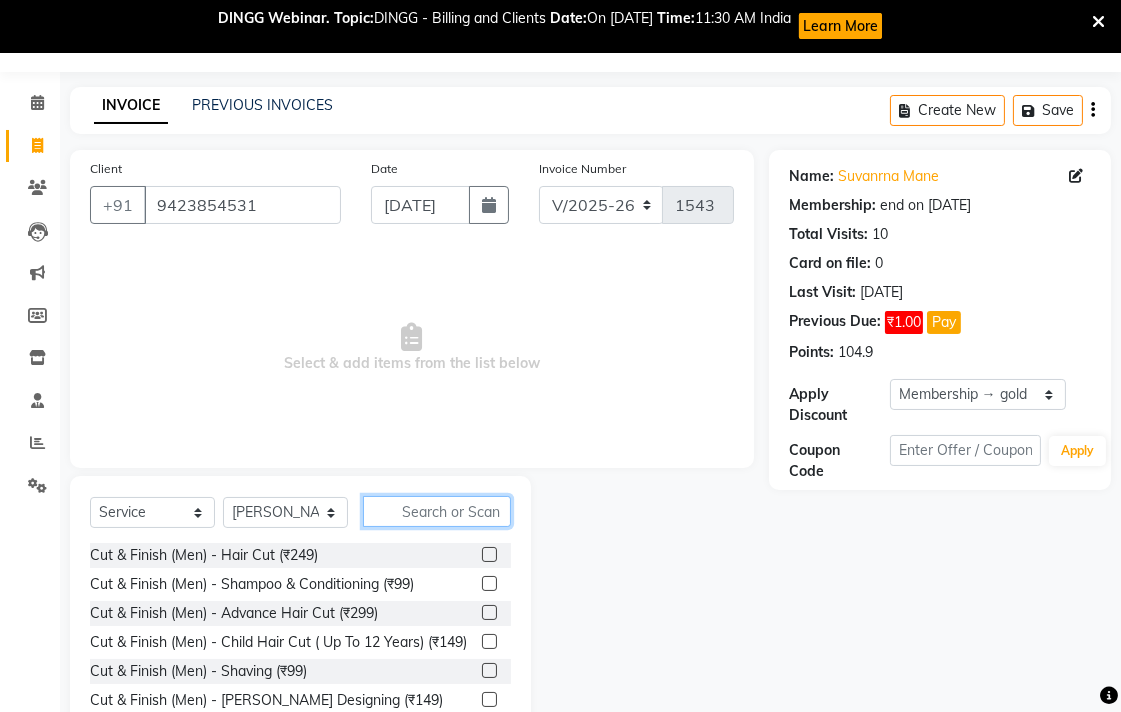 click 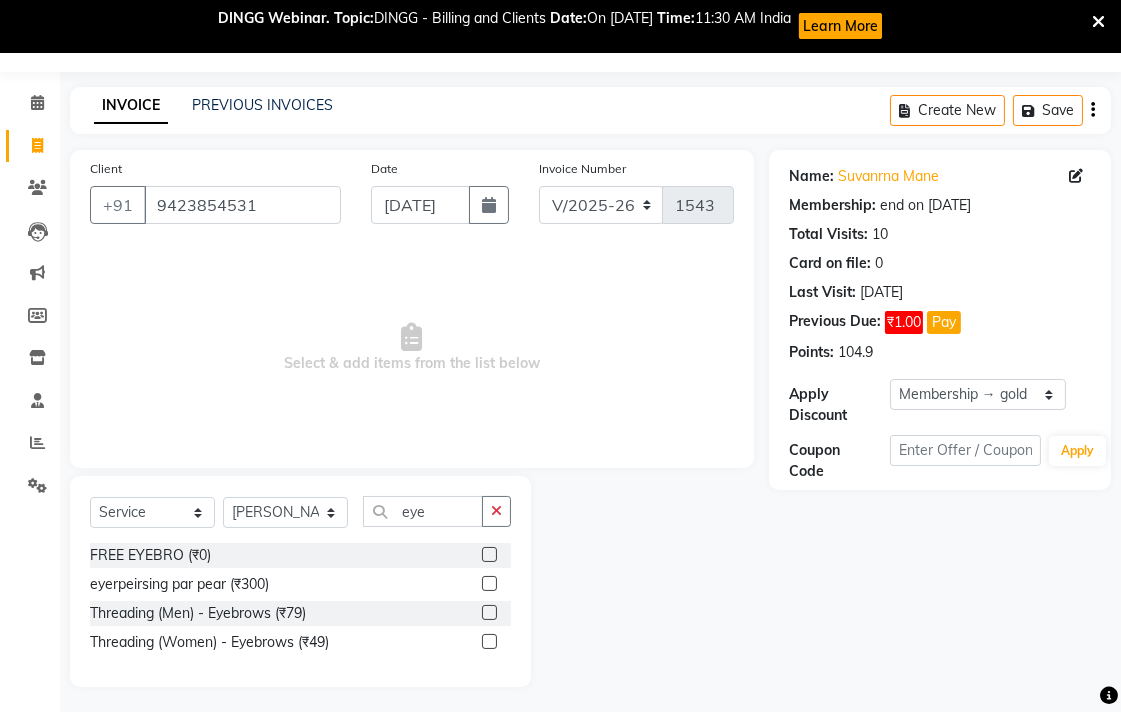 click 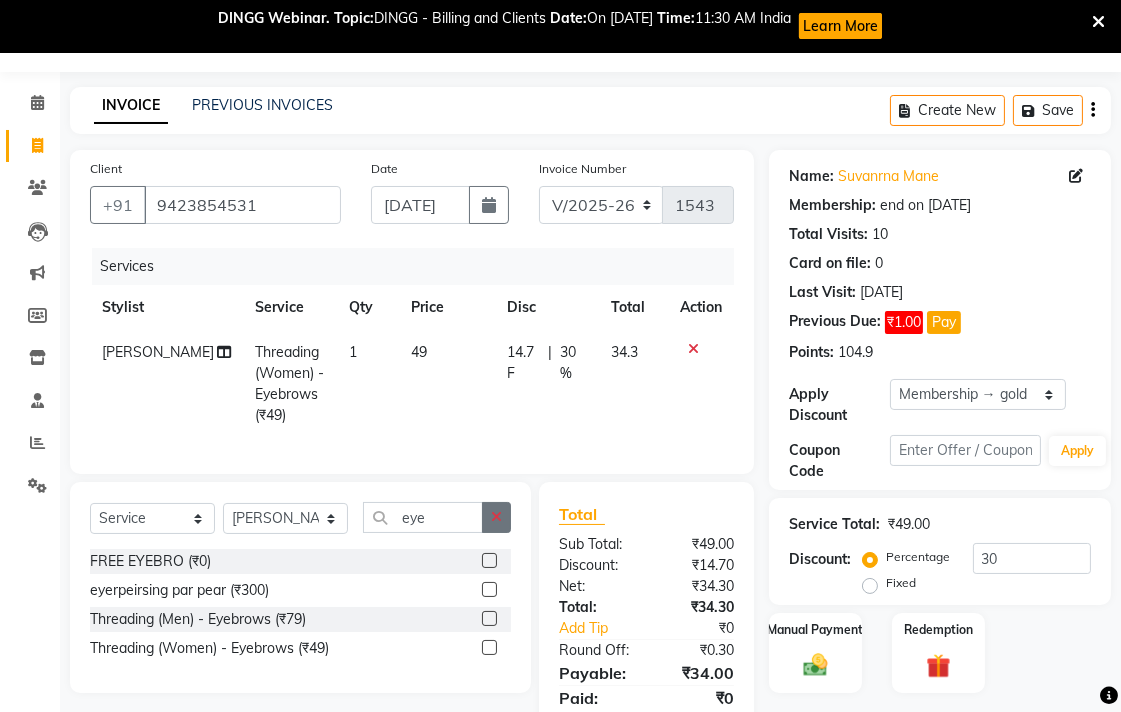 click 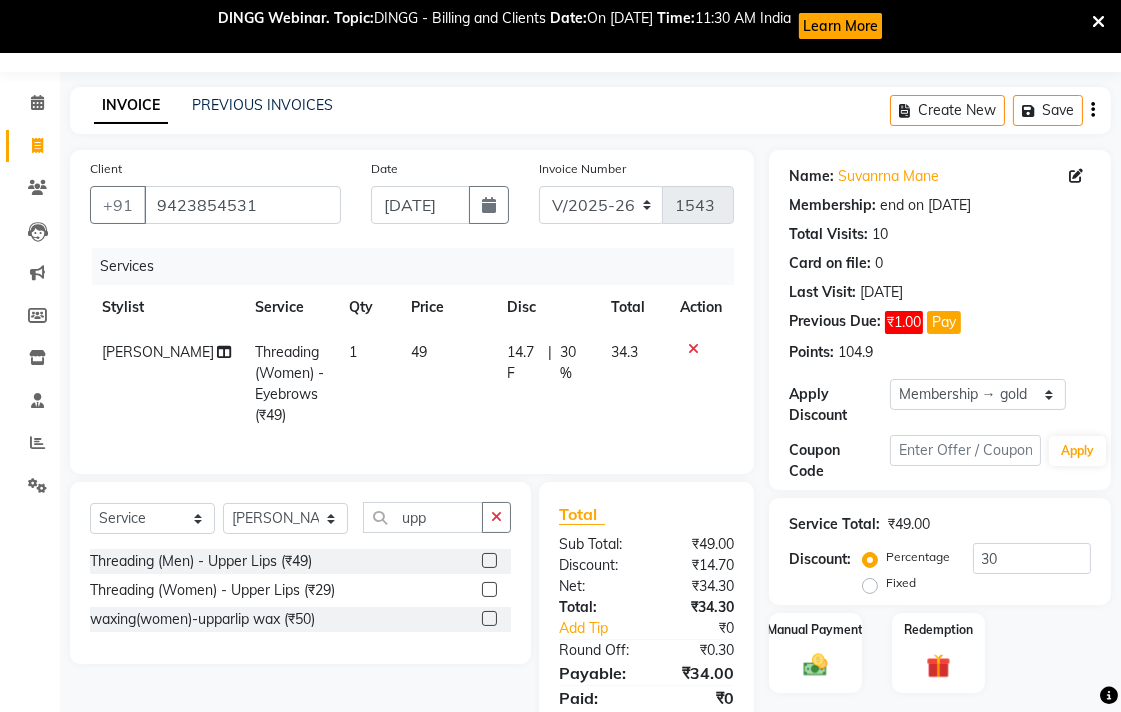 click 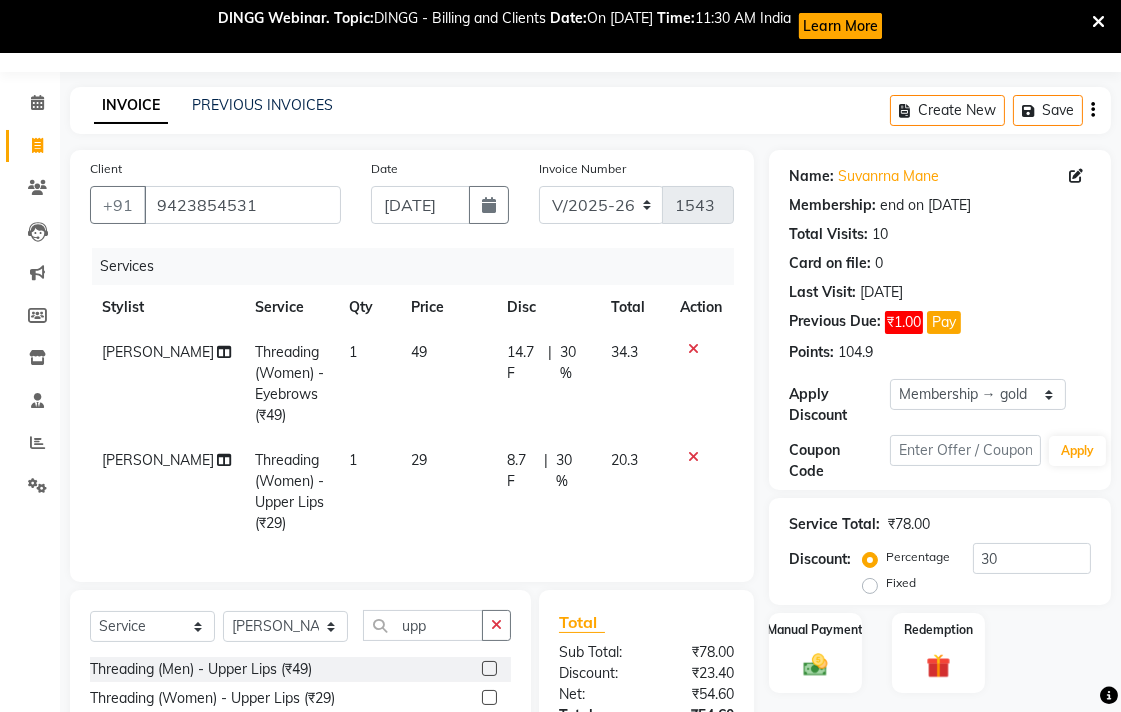 drag, startPoint x: 498, startPoint y: 640, endPoint x: 520, endPoint y: 675, distance: 41.340054 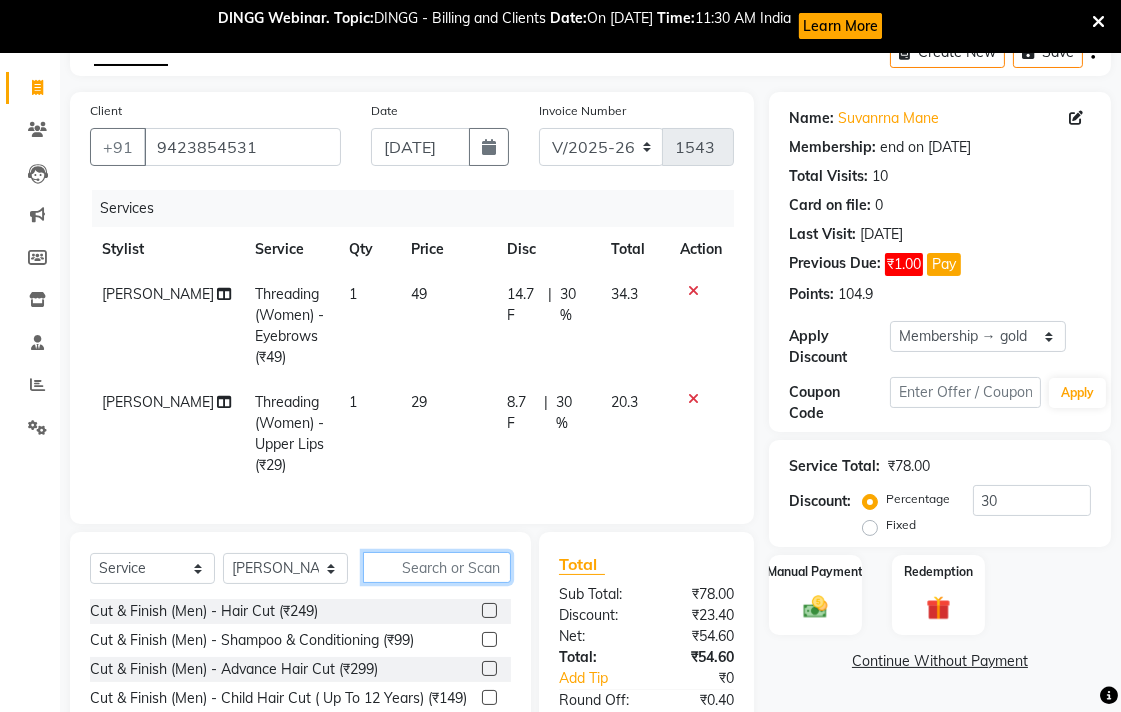 scroll, scrollTop: 164, scrollLeft: 0, axis: vertical 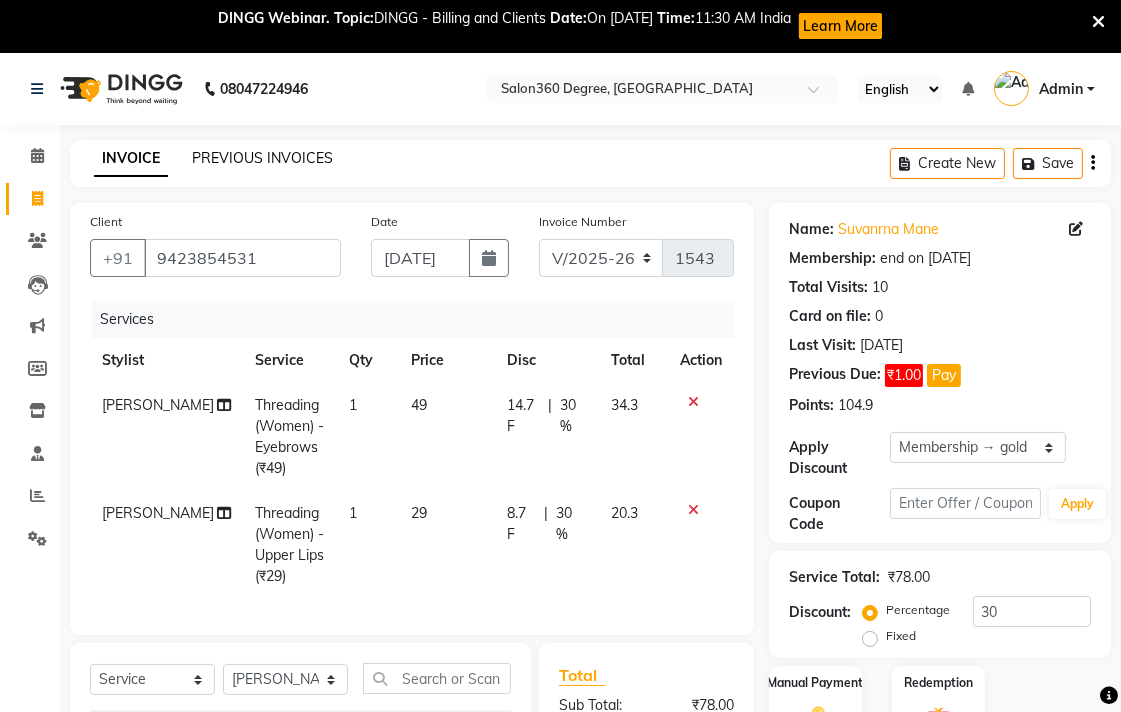 click on "PREVIOUS INVOICES" 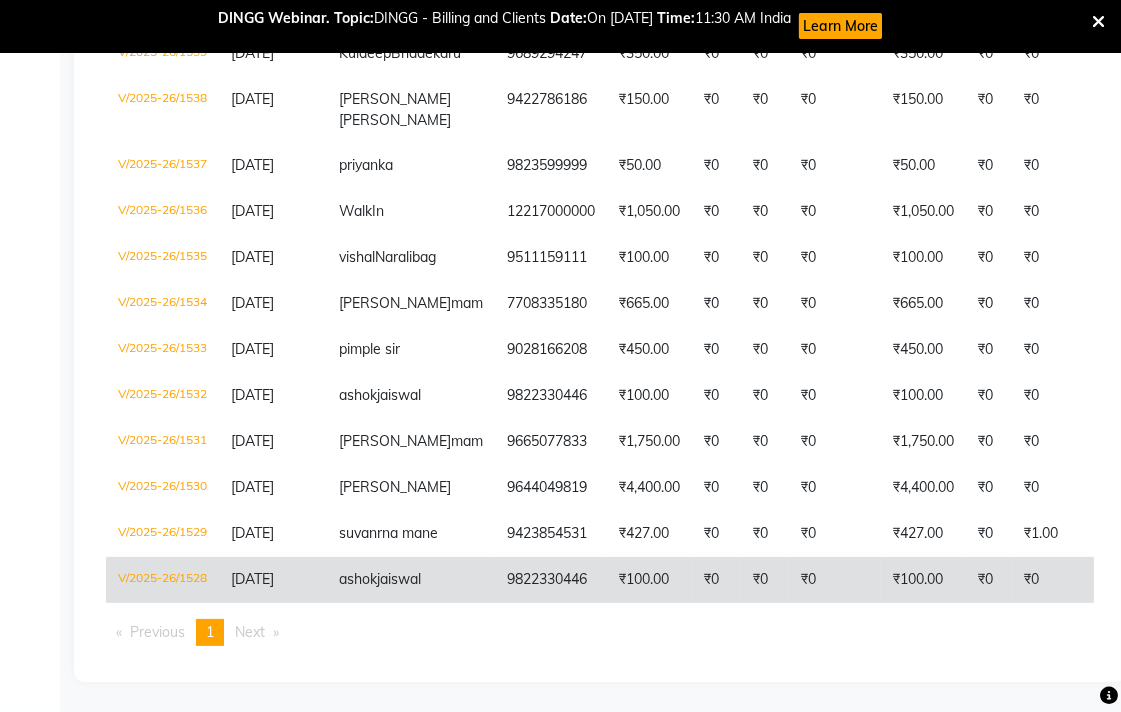 scroll, scrollTop: 667, scrollLeft: 0, axis: vertical 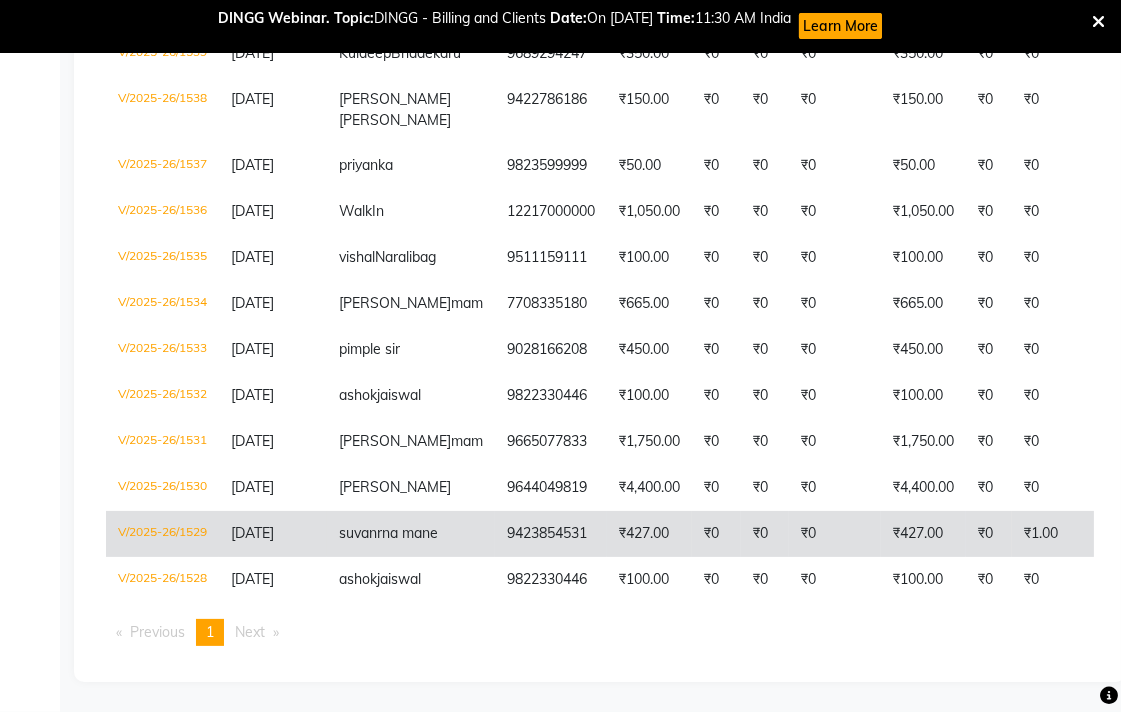 click on "V/2025-26/1529" 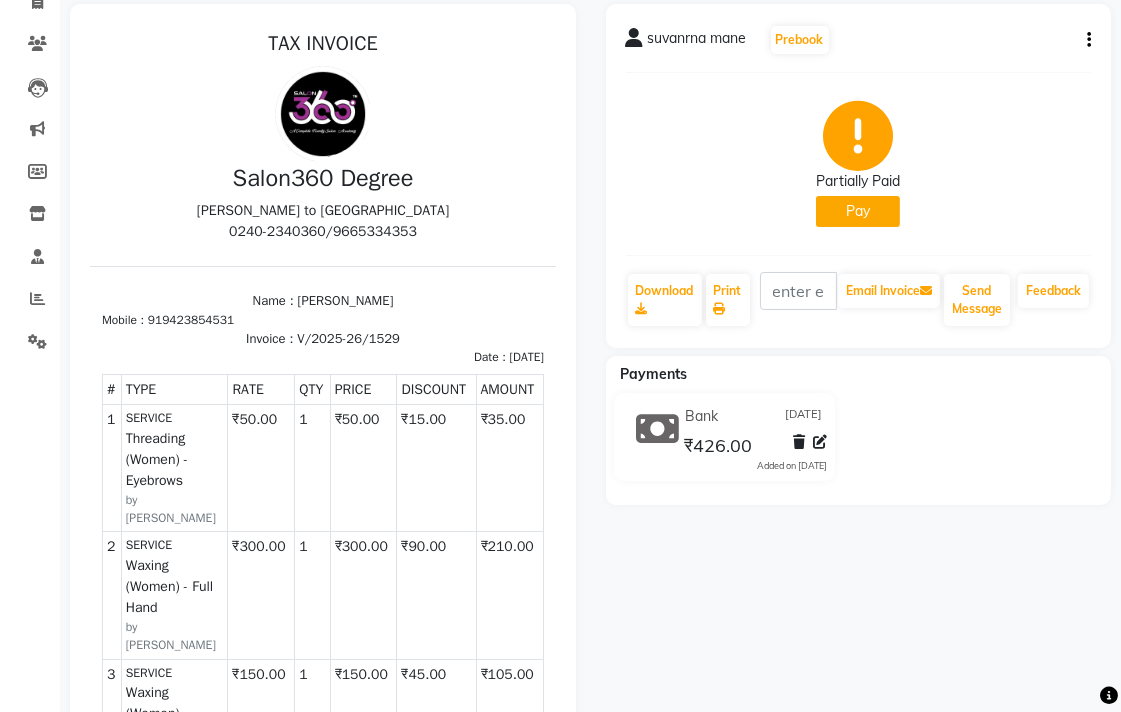 scroll, scrollTop: 333, scrollLeft: 0, axis: vertical 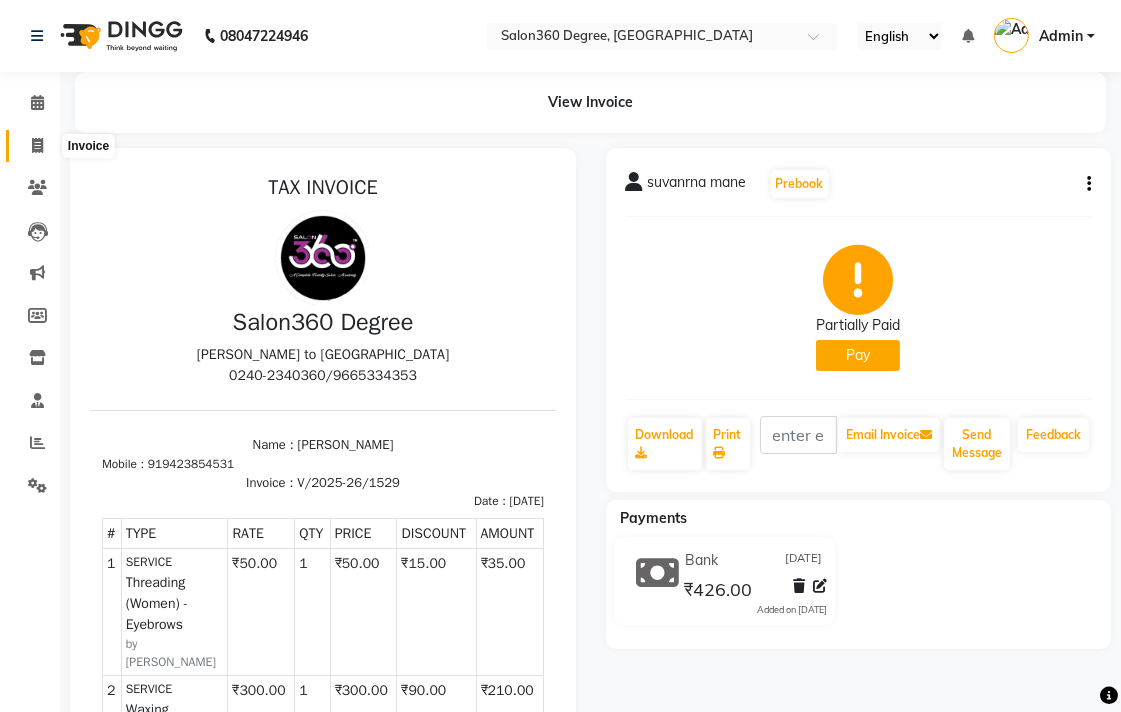 click 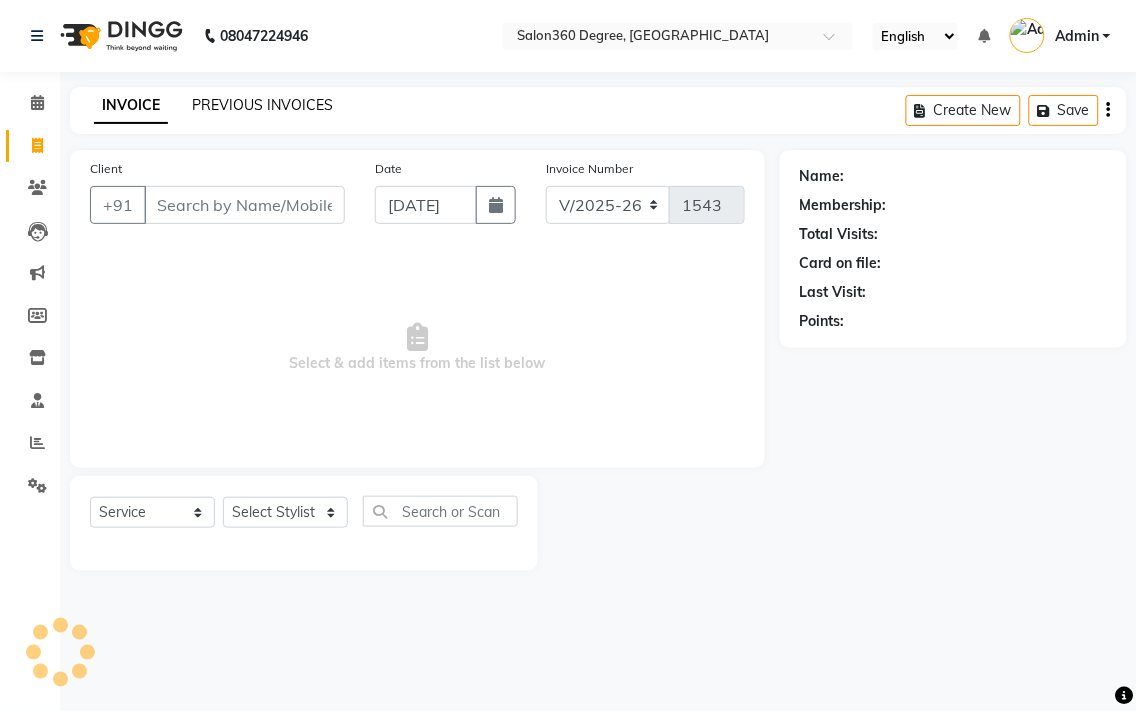 click on "PREVIOUS INVOICES" 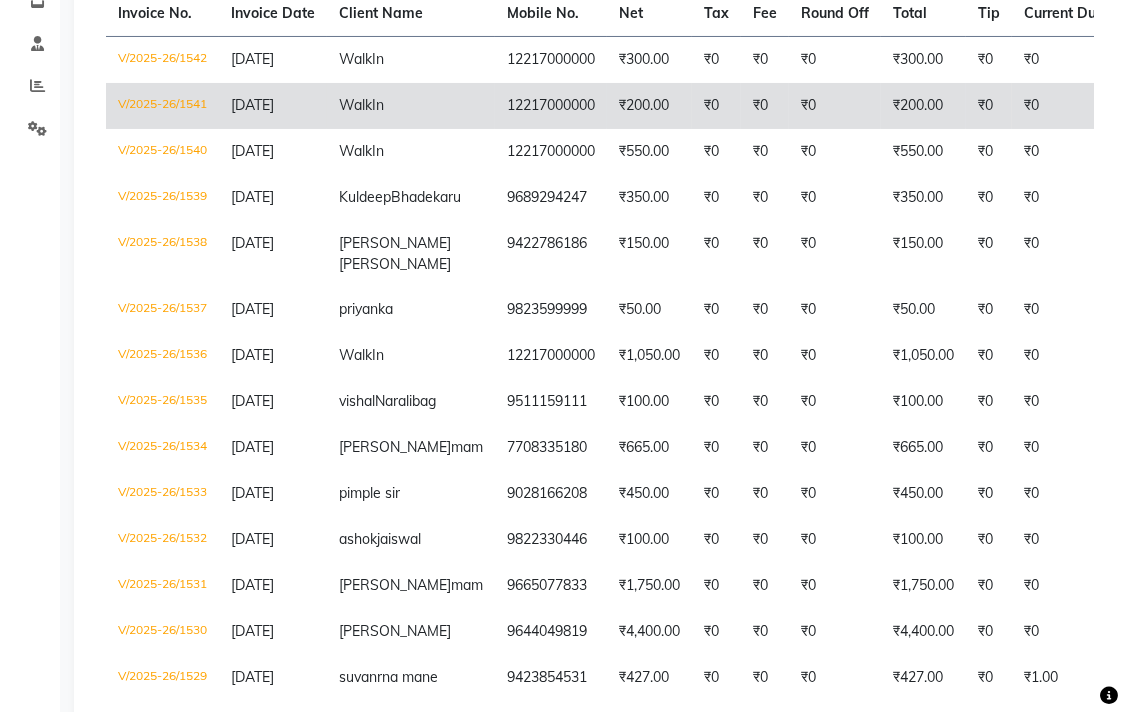 scroll, scrollTop: 614, scrollLeft: 0, axis: vertical 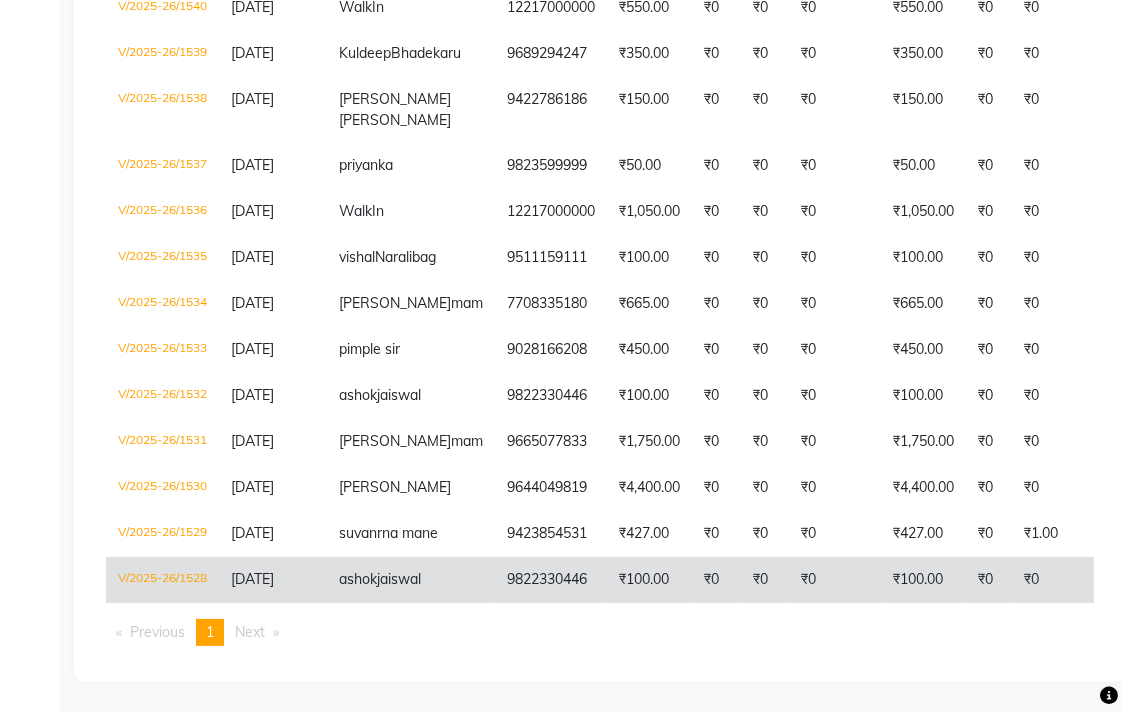 click on "V/2025-26/1528" 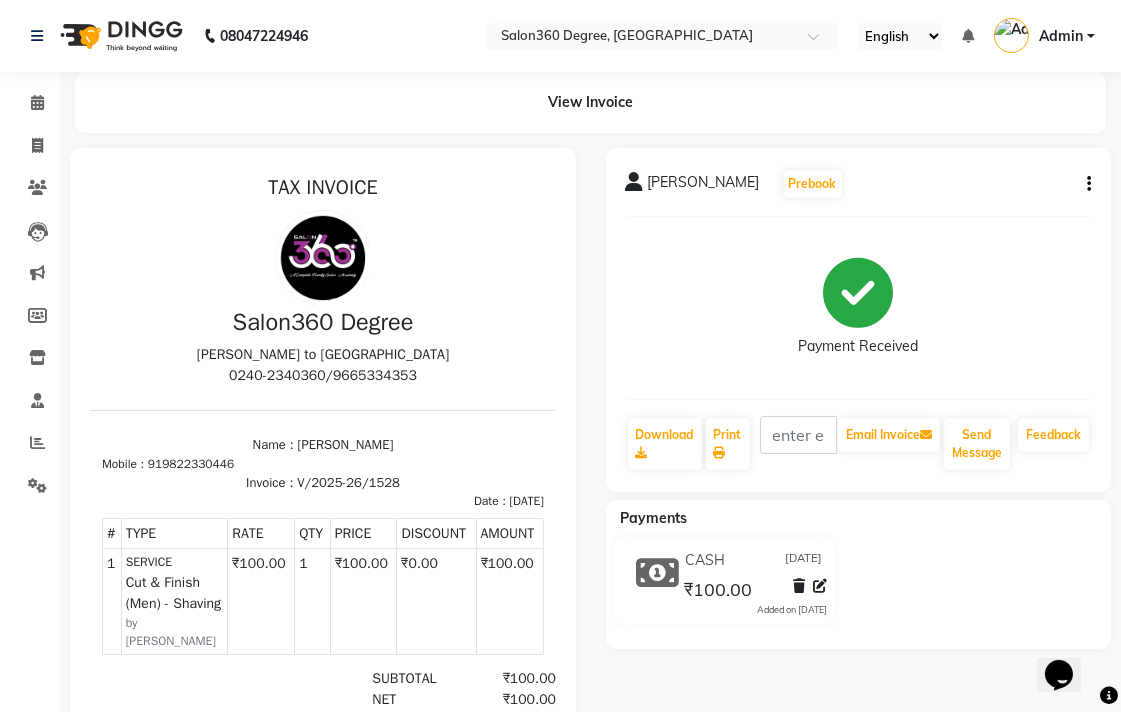 scroll, scrollTop: 0, scrollLeft: 0, axis: both 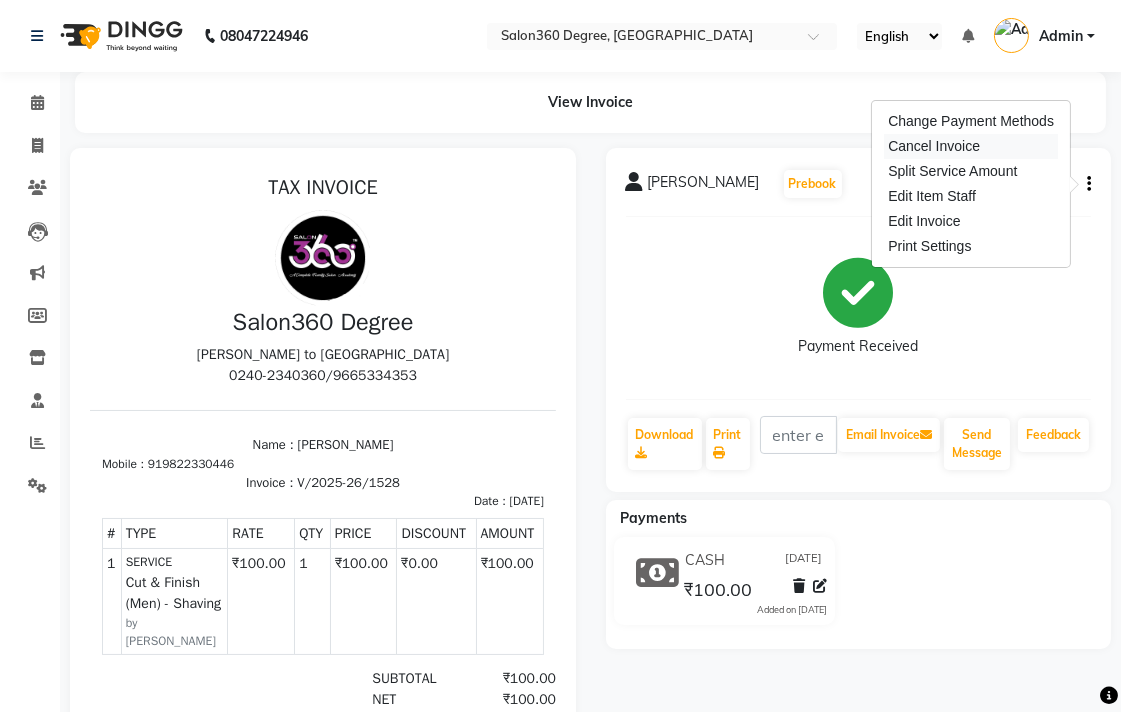 click on "Cancel Invoice" at bounding box center (971, 146) 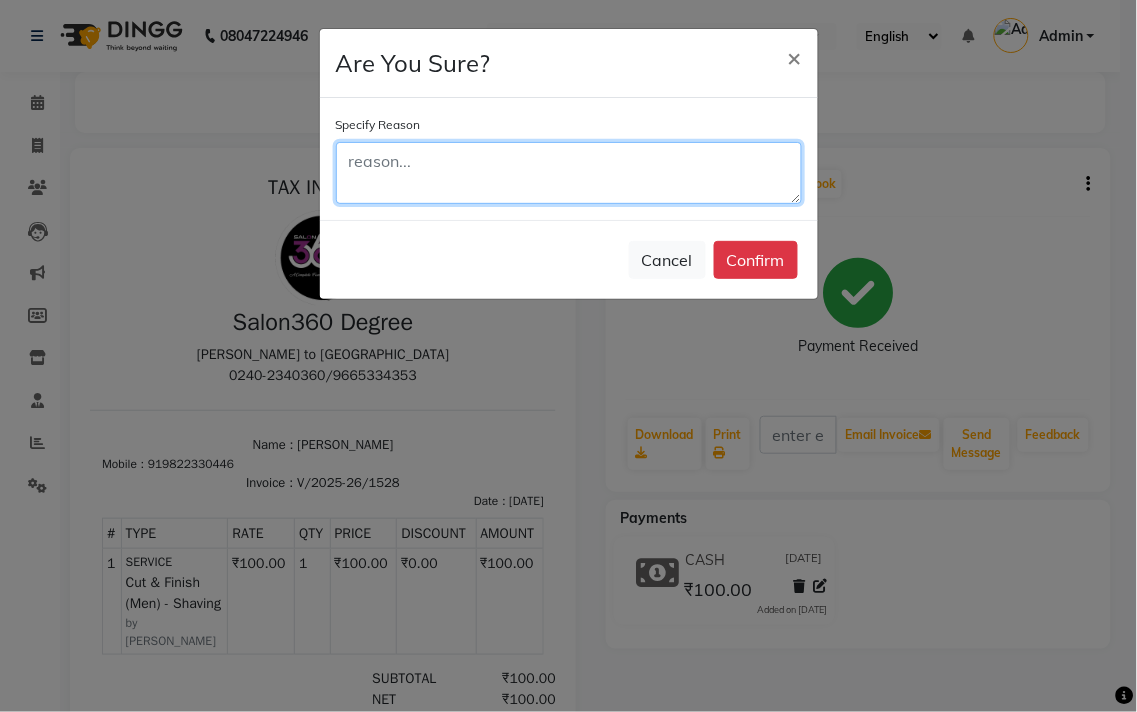click 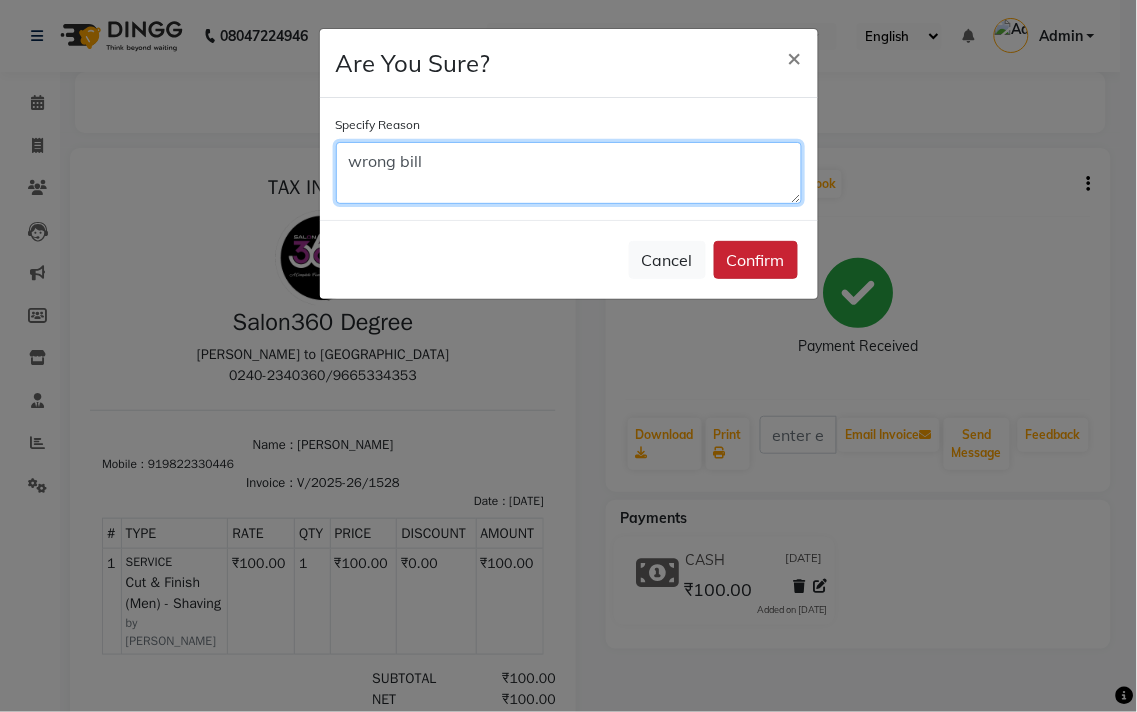 type on "wrong bill" 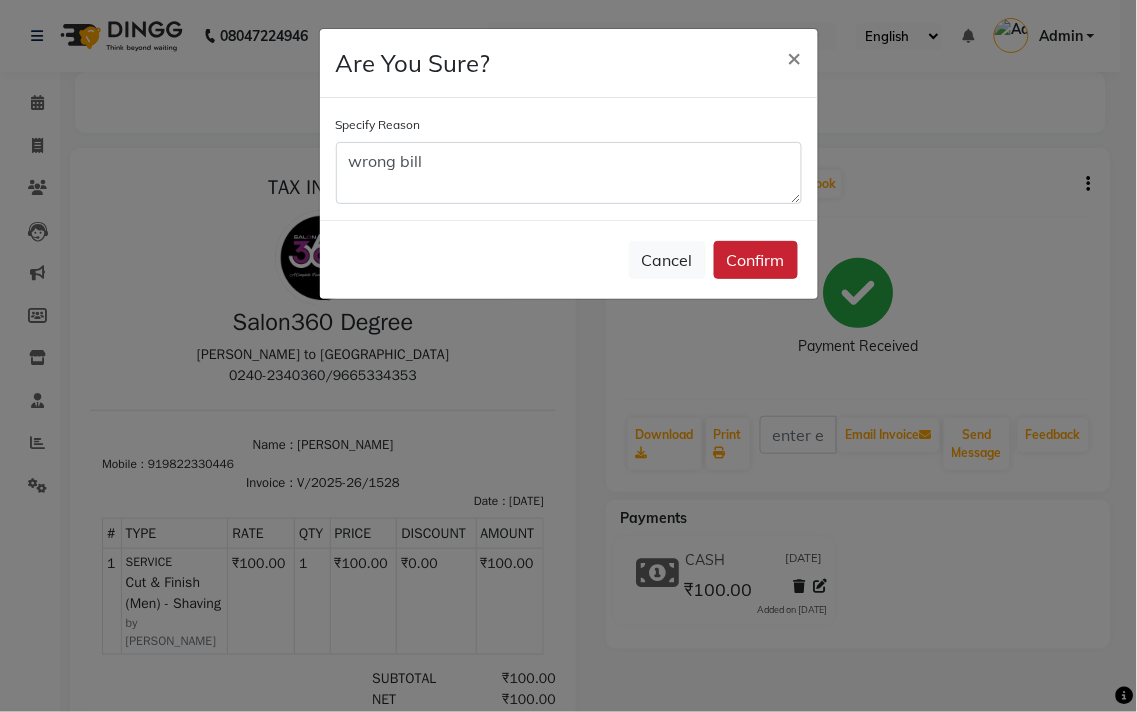 click on "Confirm" 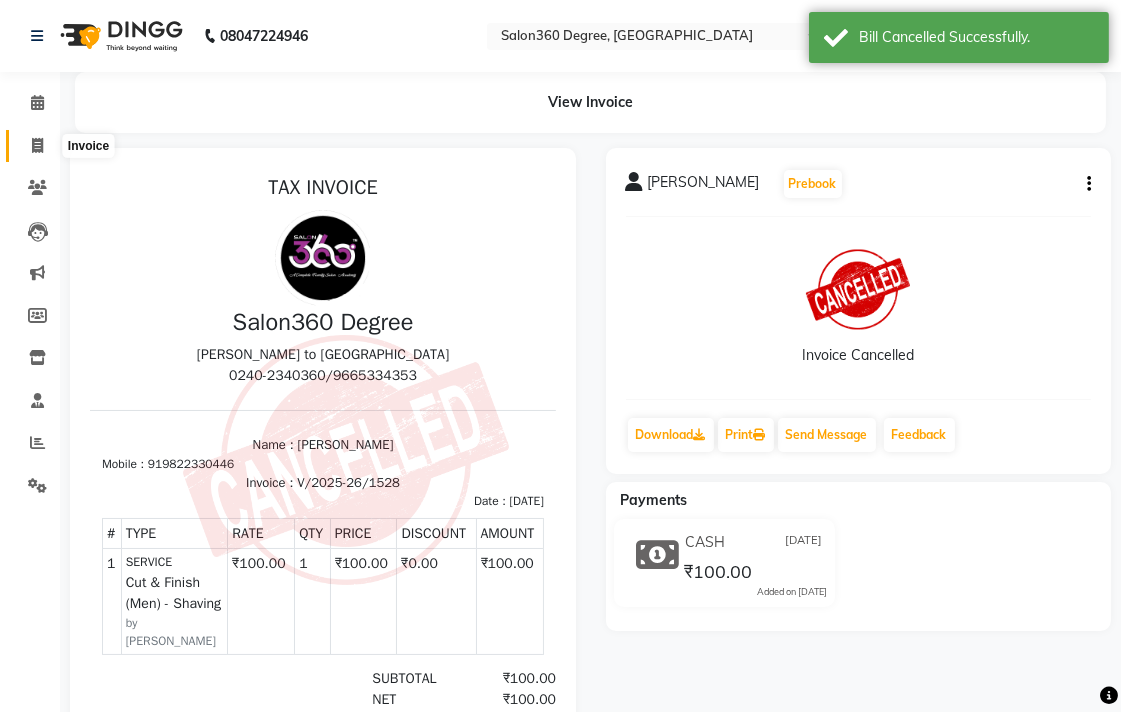 click 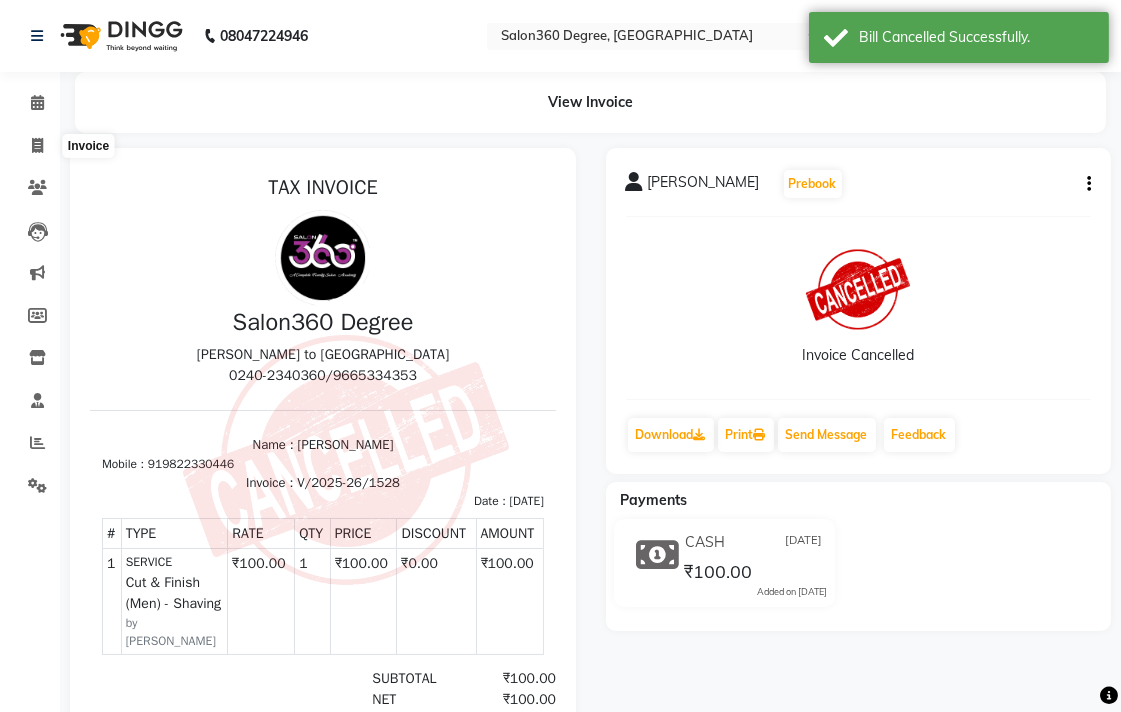 select on "5215" 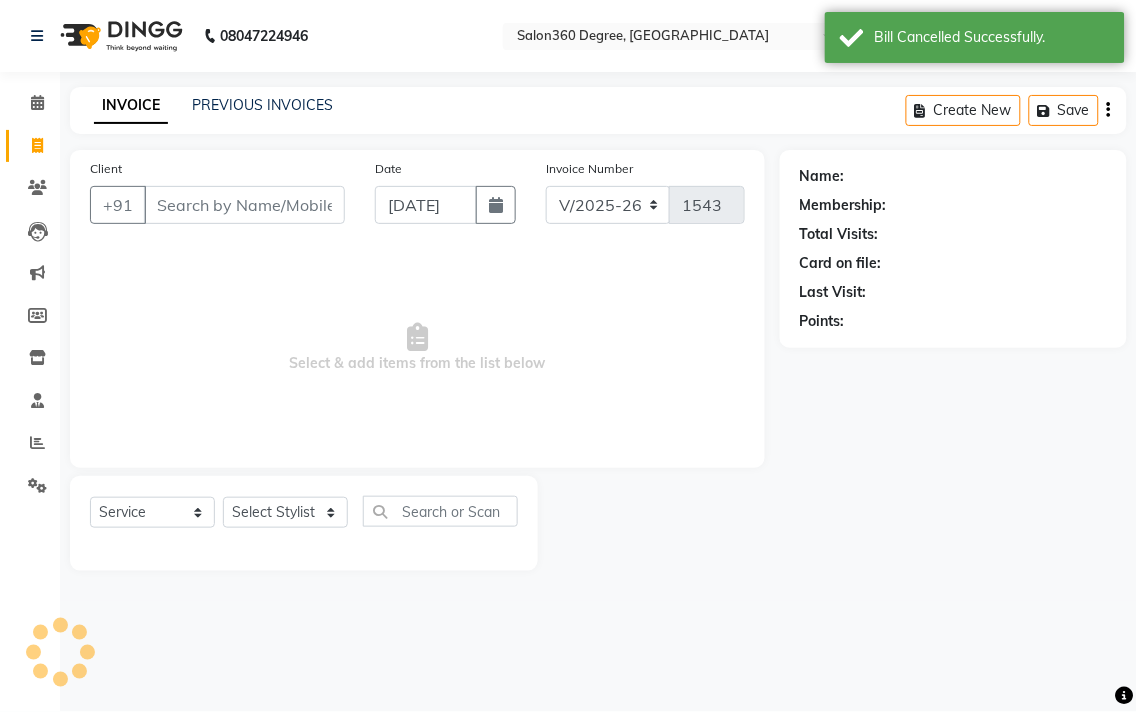click on "INVOICE PREVIOUS INVOICES Create New   Save" 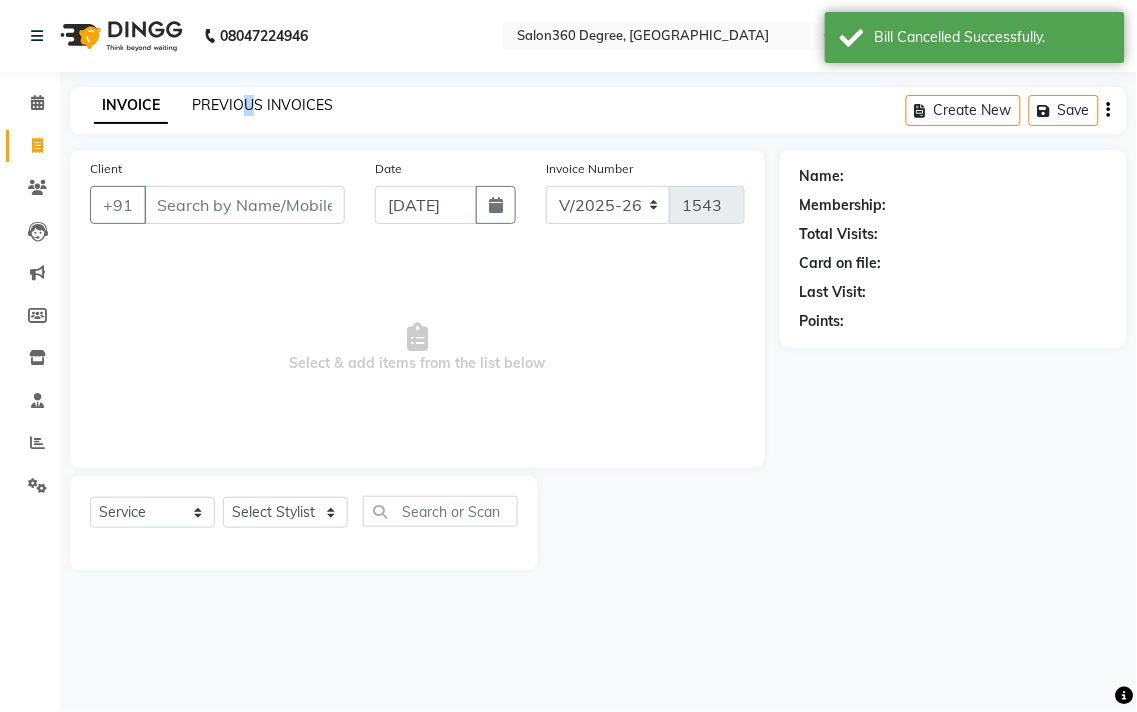 click on "PREVIOUS INVOICES" 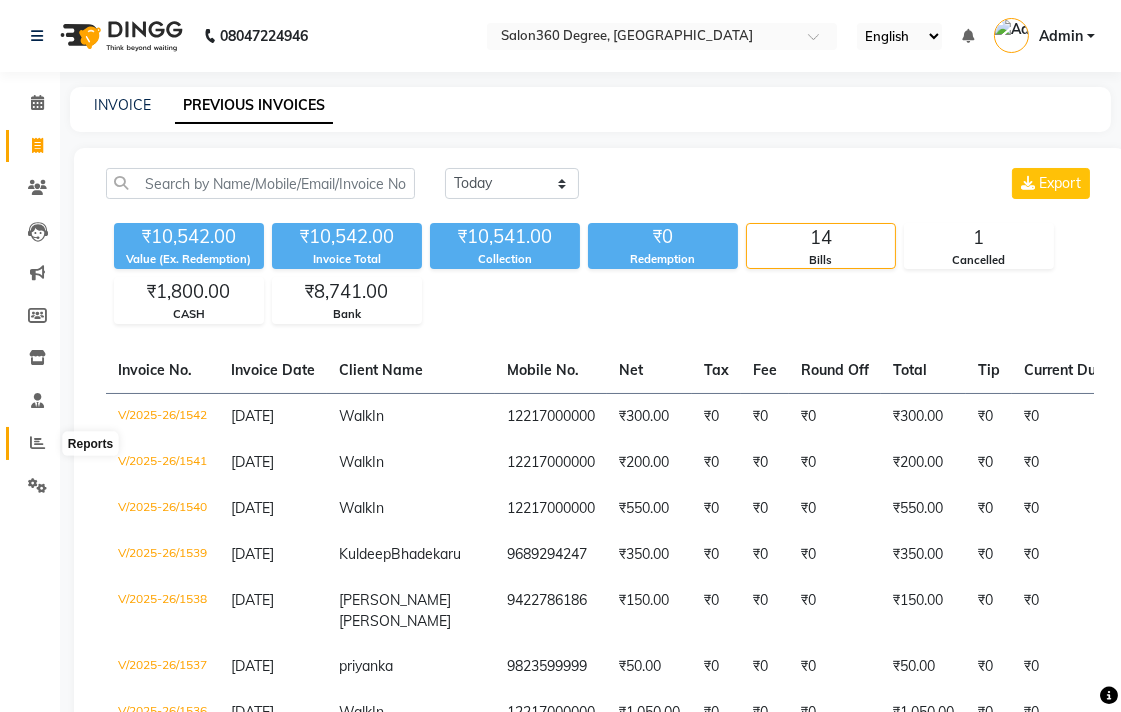 click 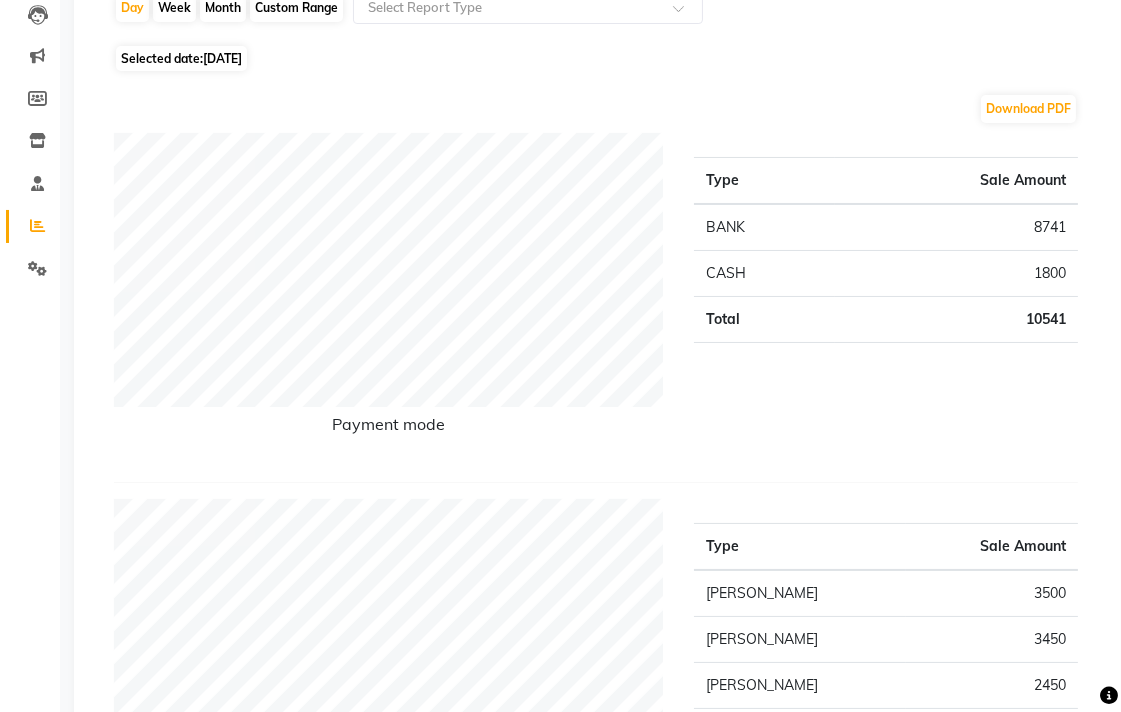 scroll, scrollTop: 0, scrollLeft: 0, axis: both 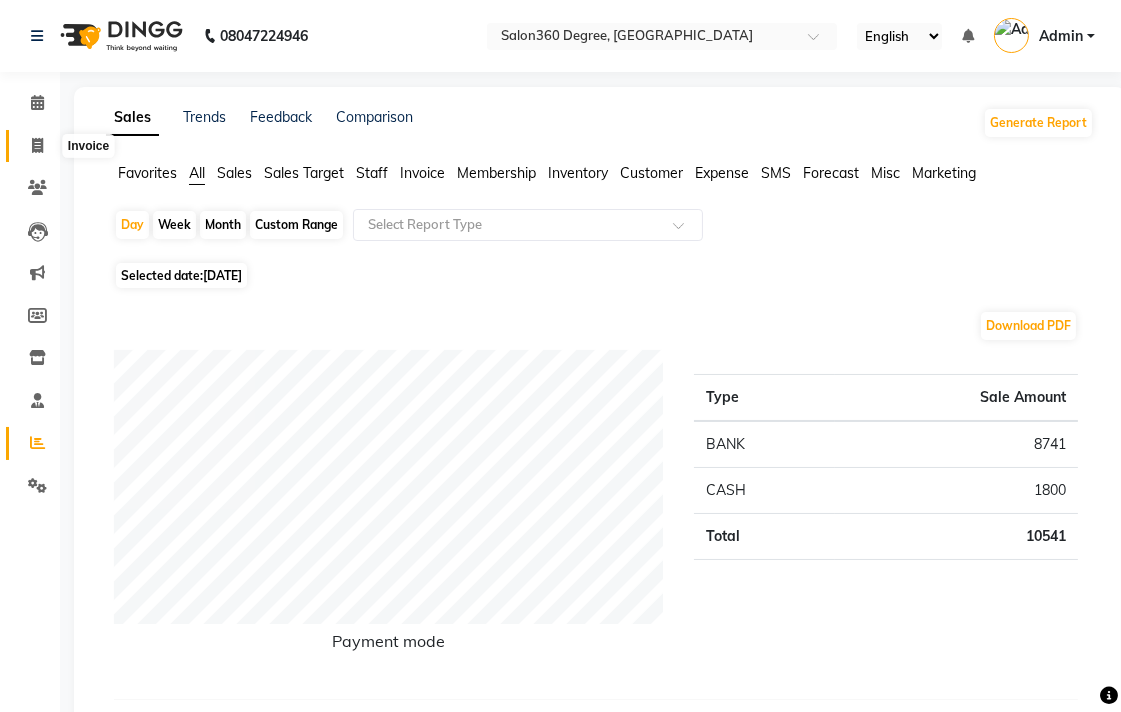 click 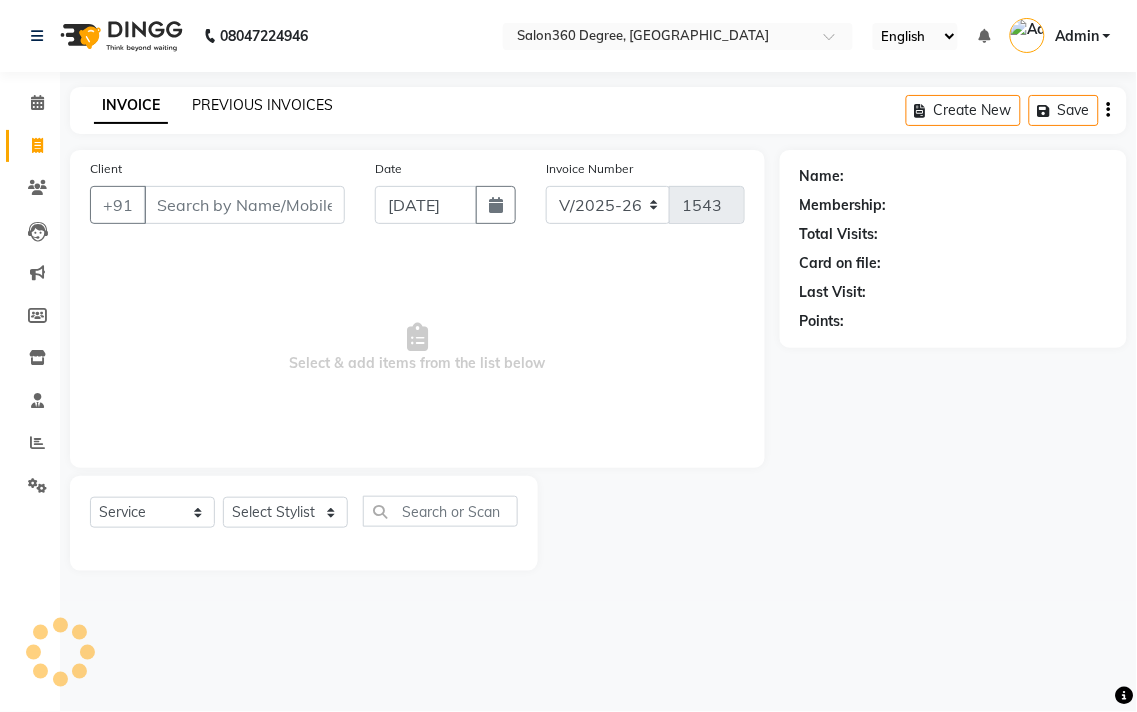 click on "PREVIOUS INVOICES" 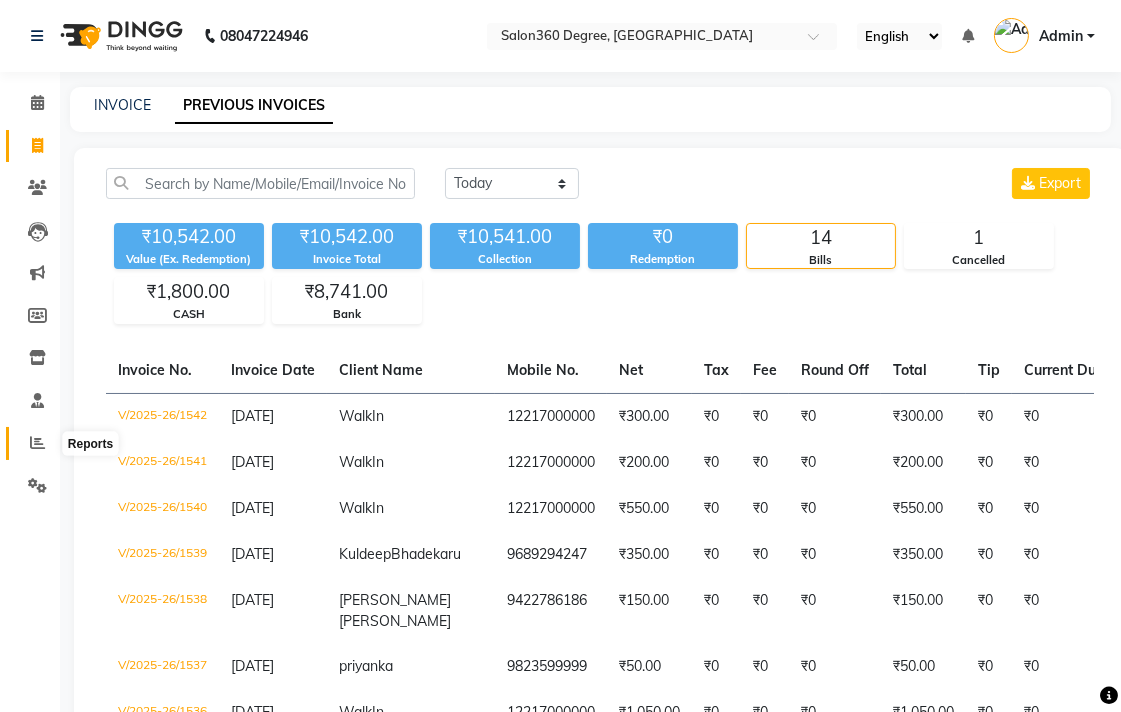 click 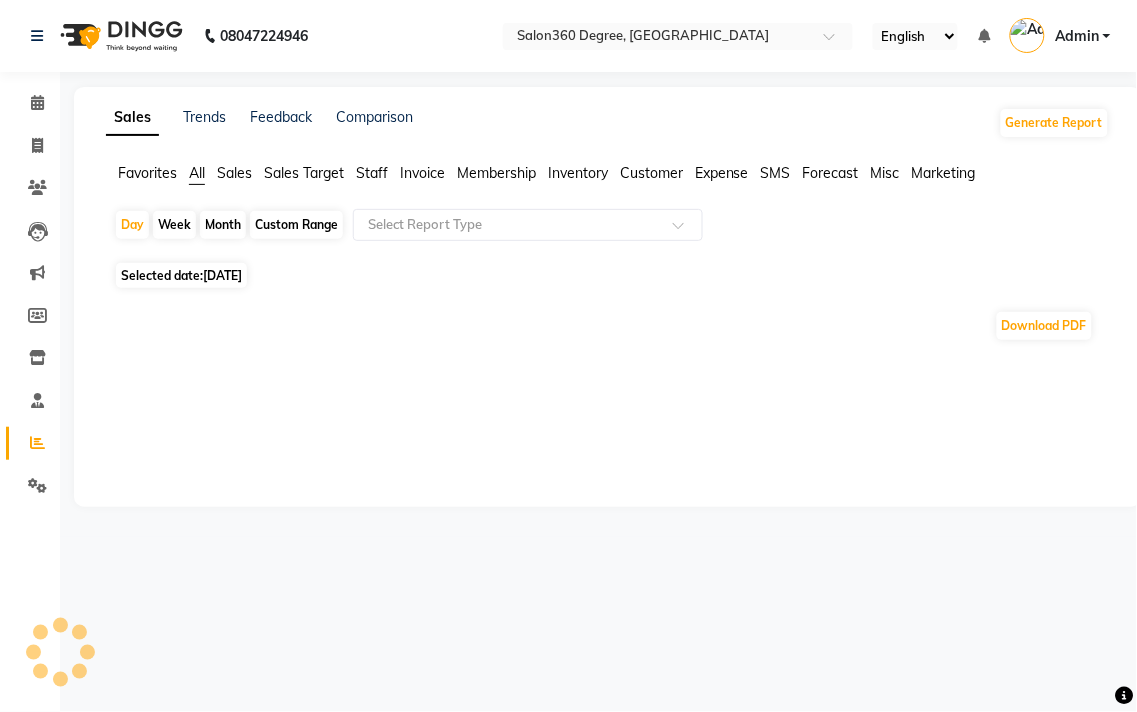 click on "Staff" 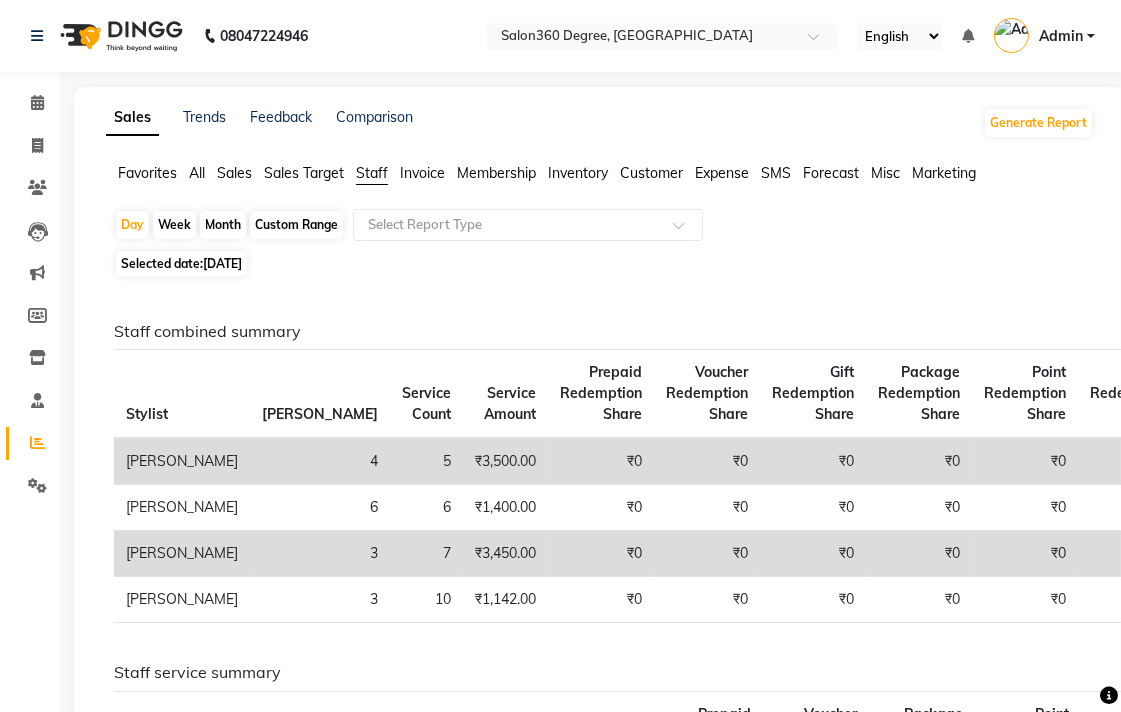 click on "Month" 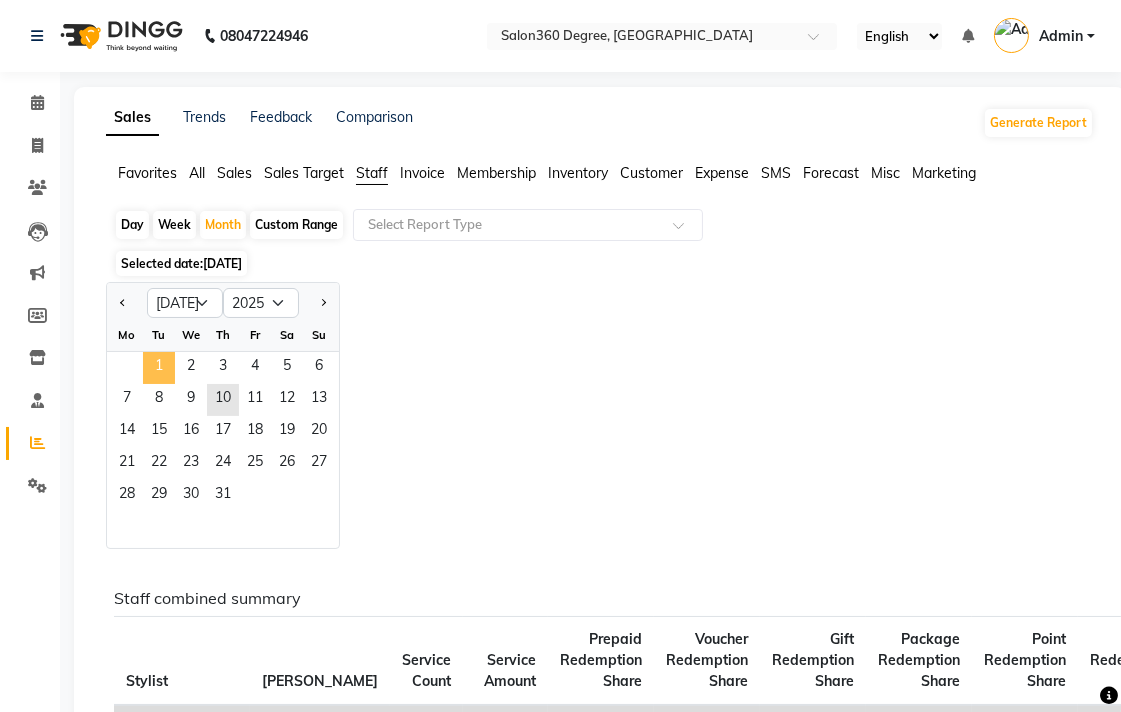 click on "1" 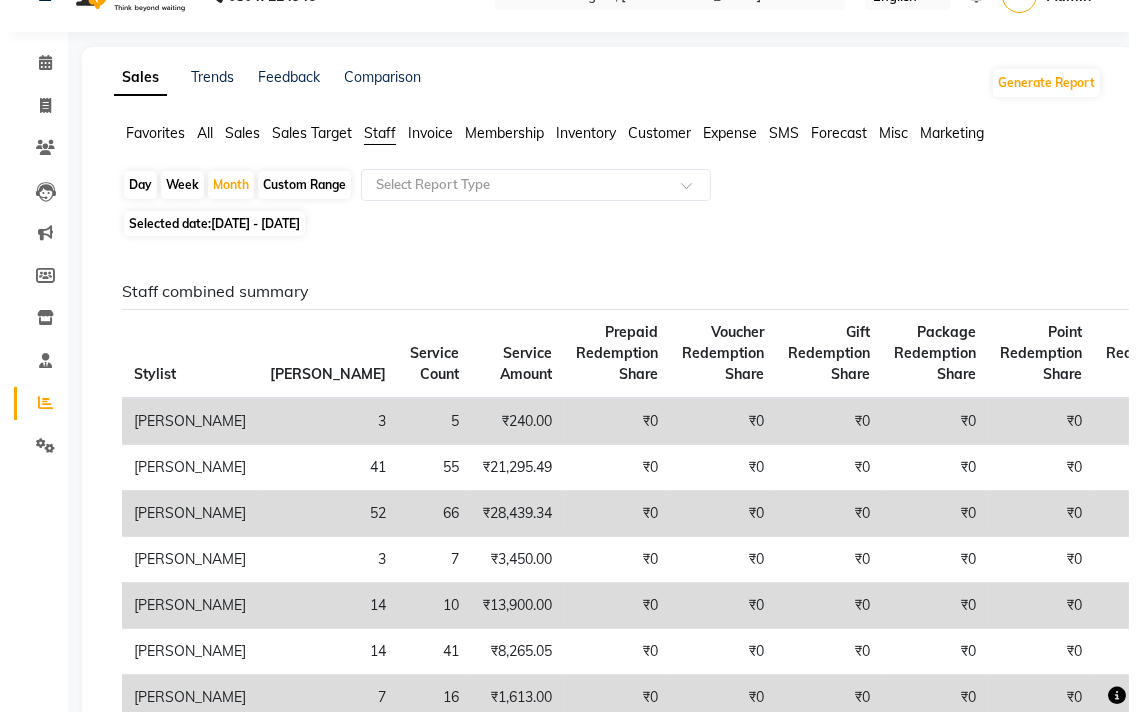 scroll, scrollTop: 0, scrollLeft: 0, axis: both 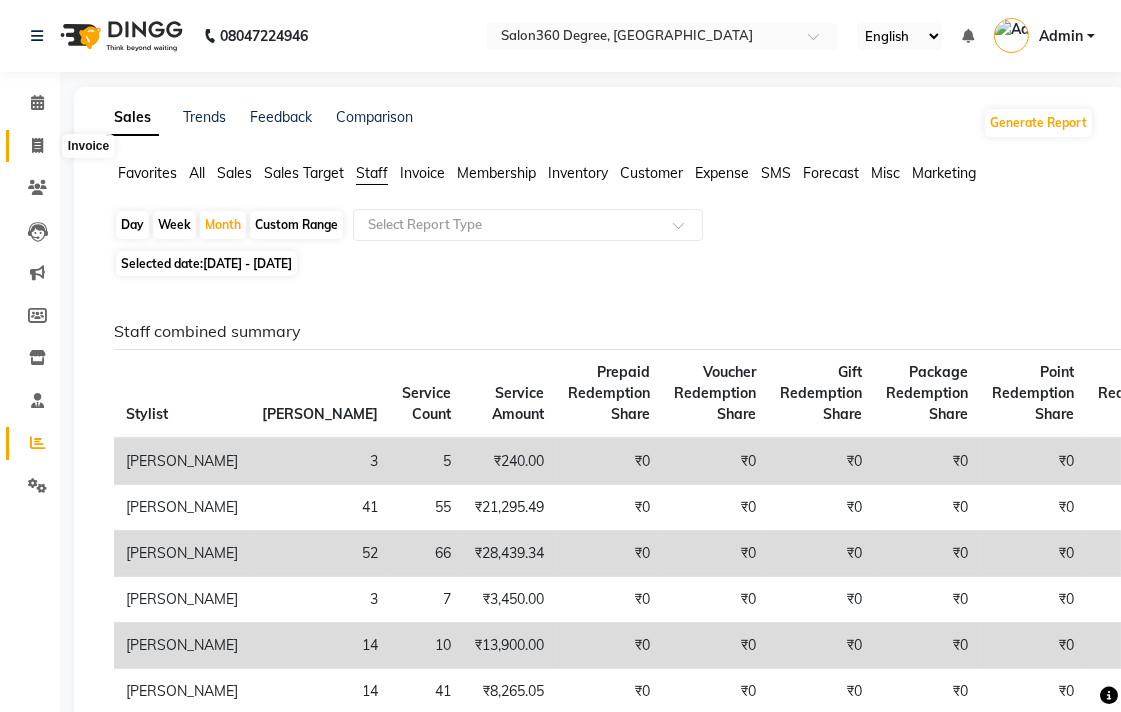 click 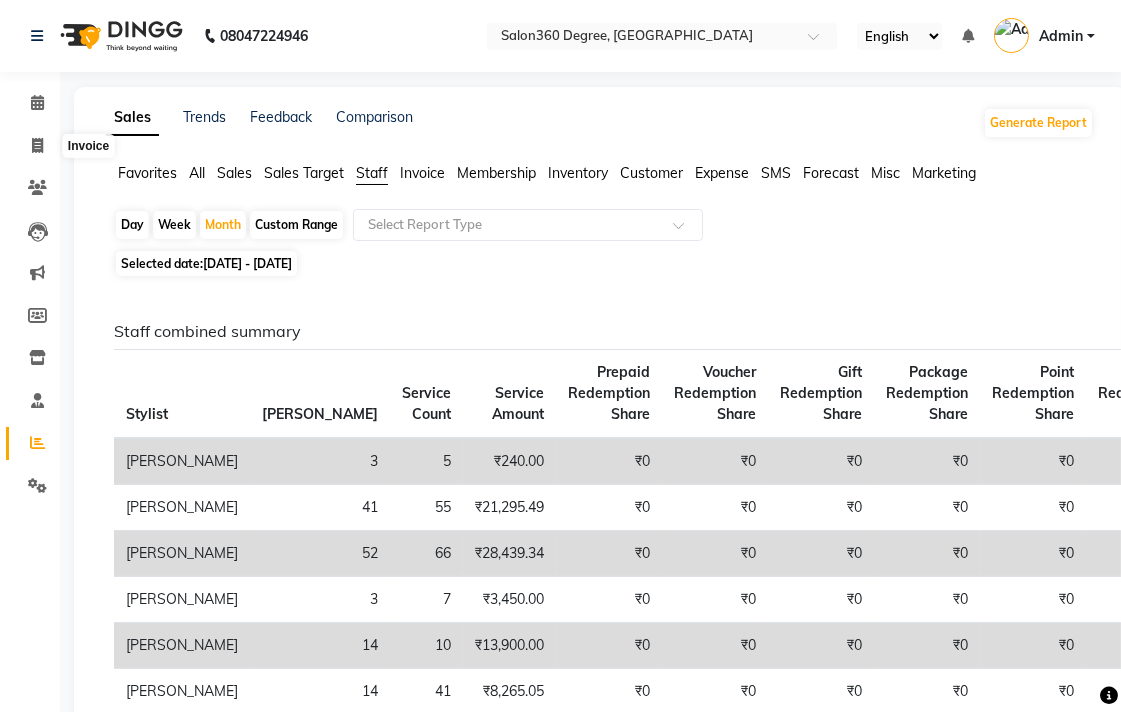 select on "5215" 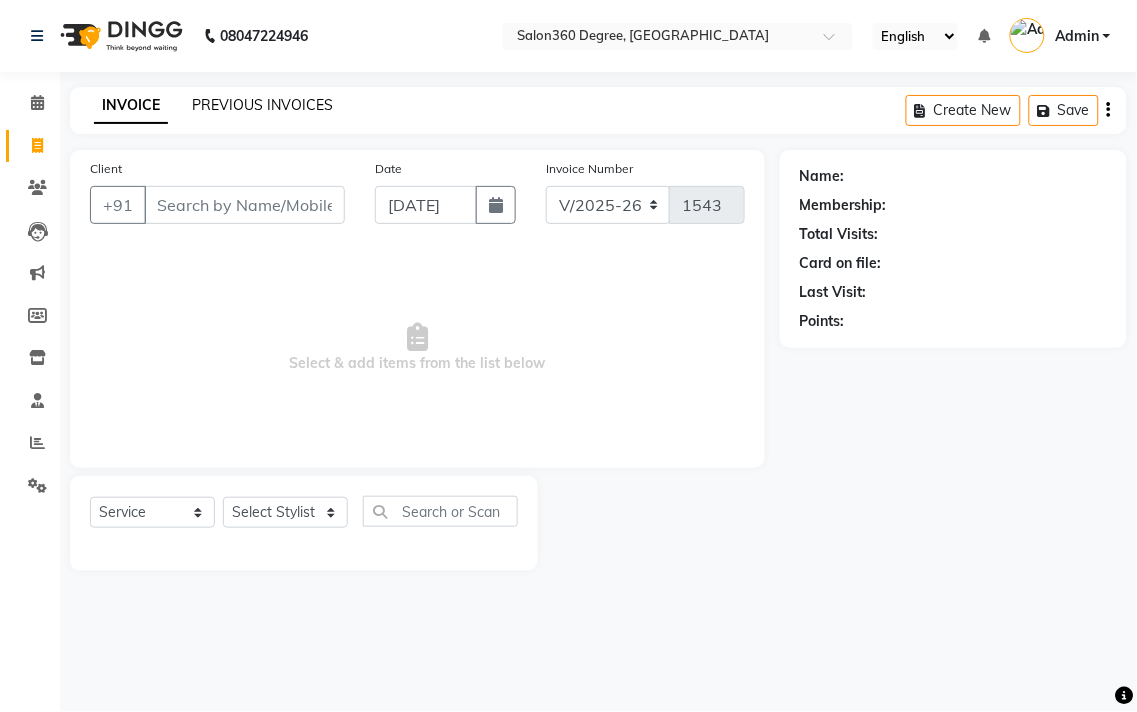 click on "PREVIOUS INVOICES" 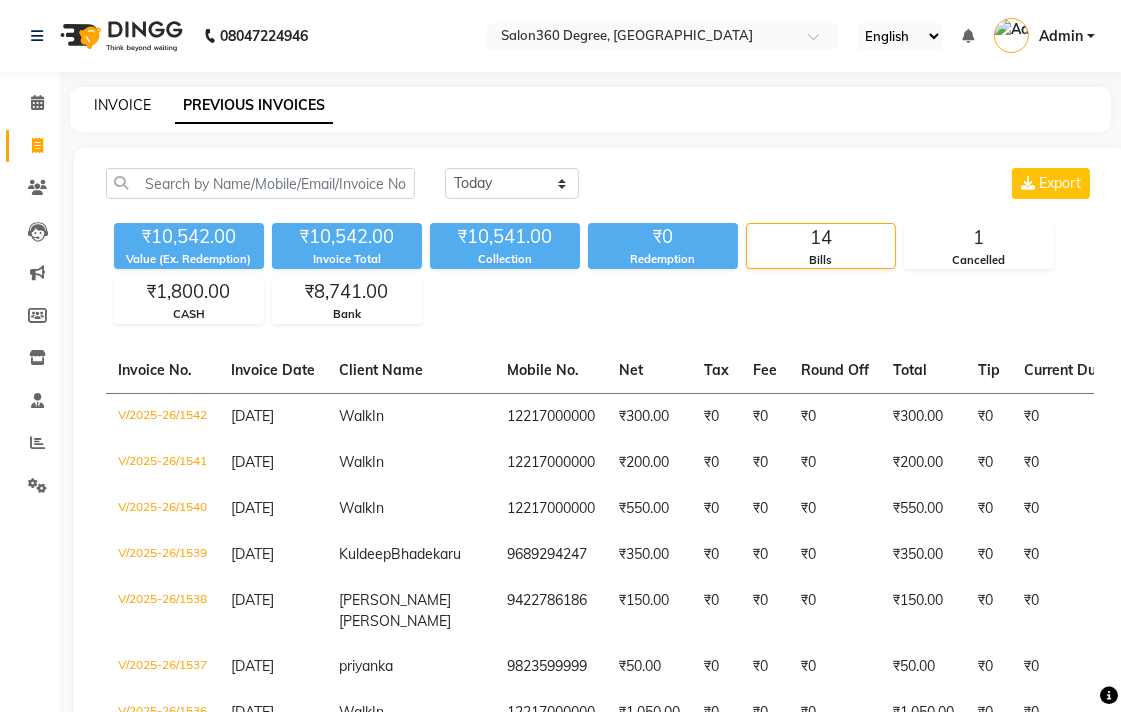 click on "INVOICE" 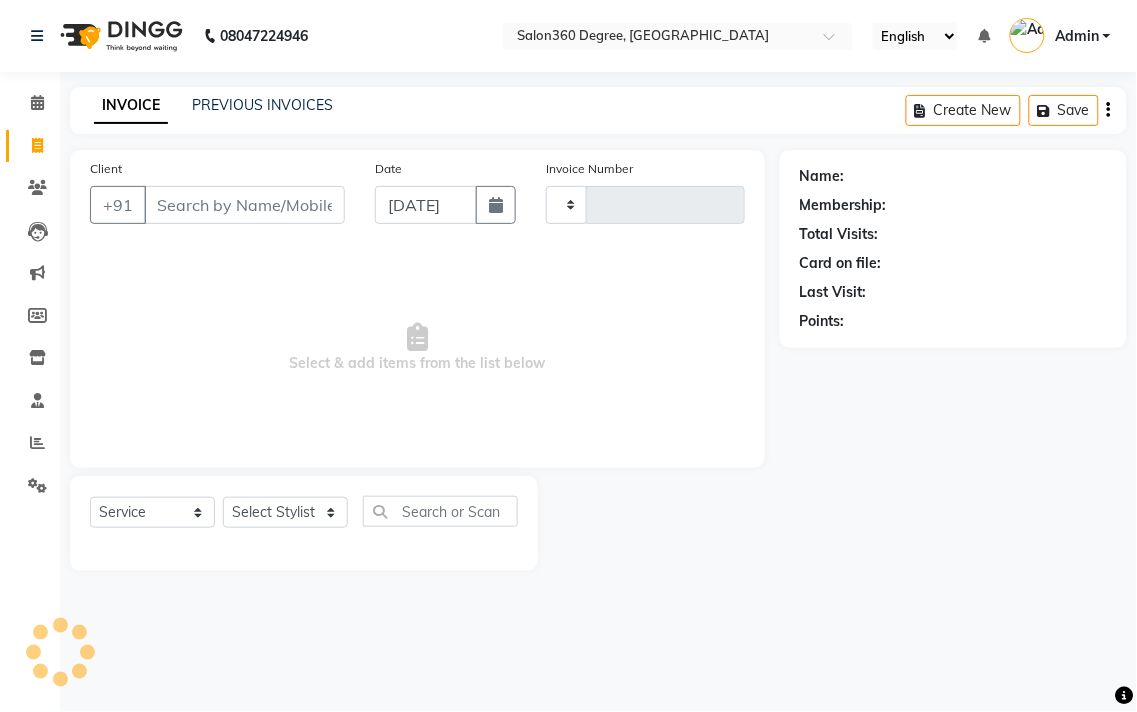 type on "1543" 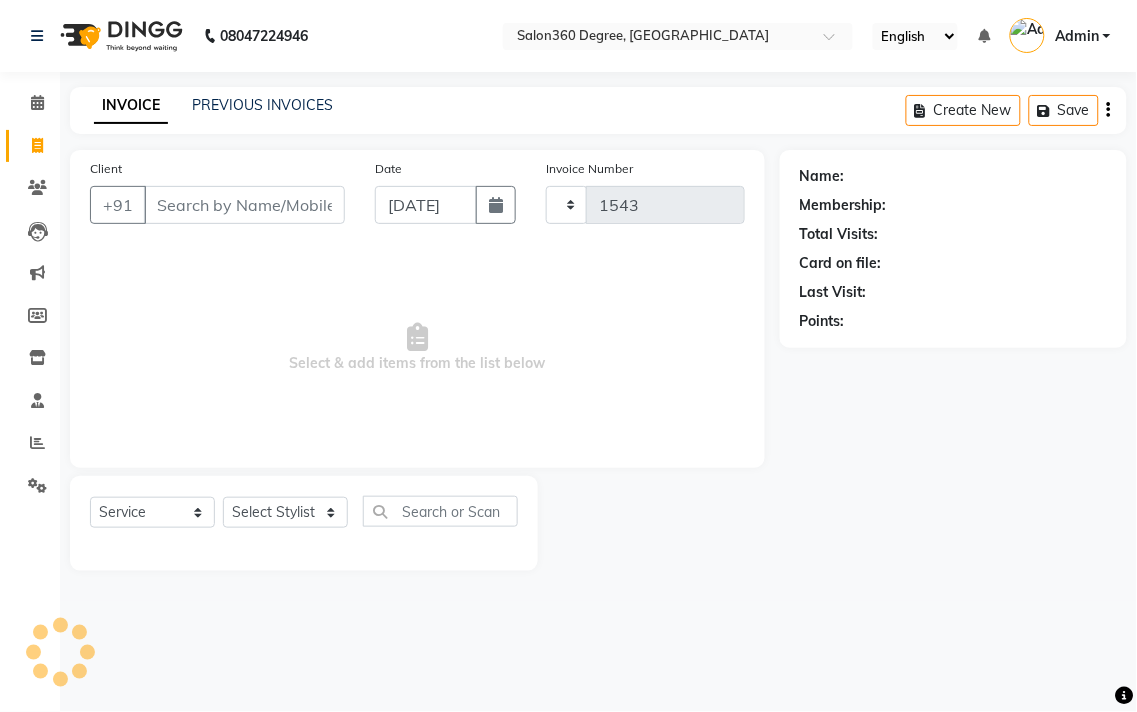 select on "5215" 